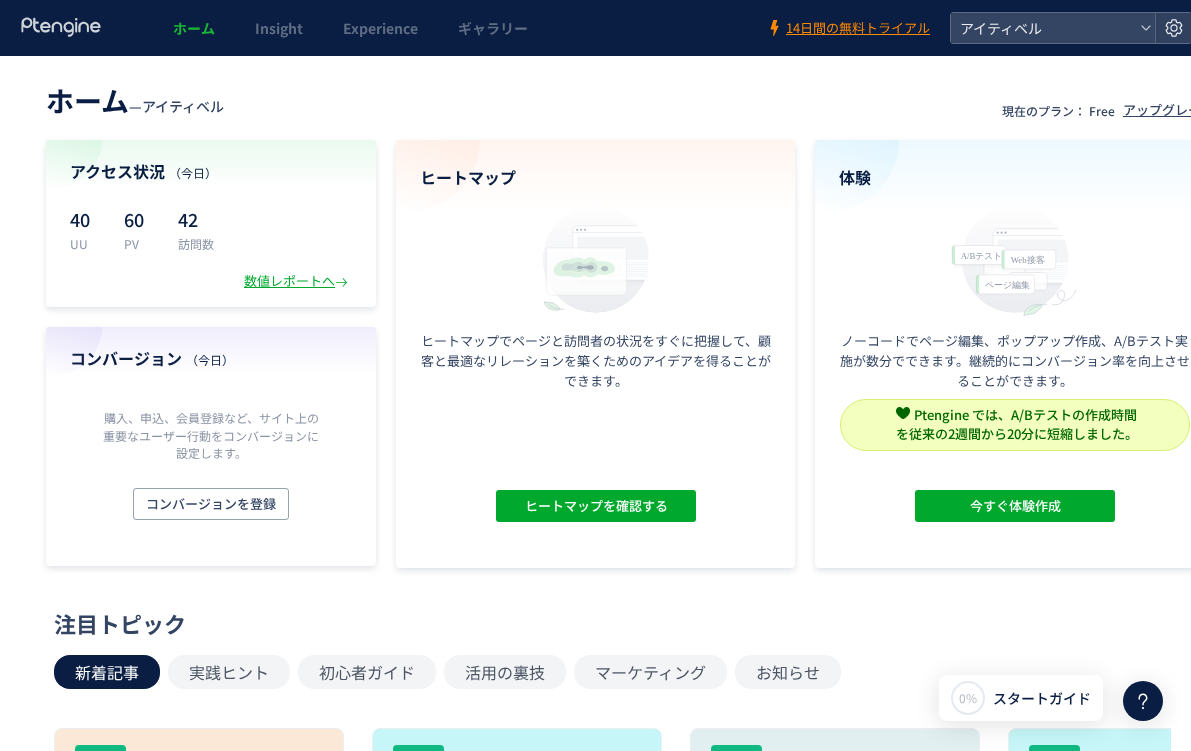 scroll, scrollTop: 0, scrollLeft: 0, axis: both 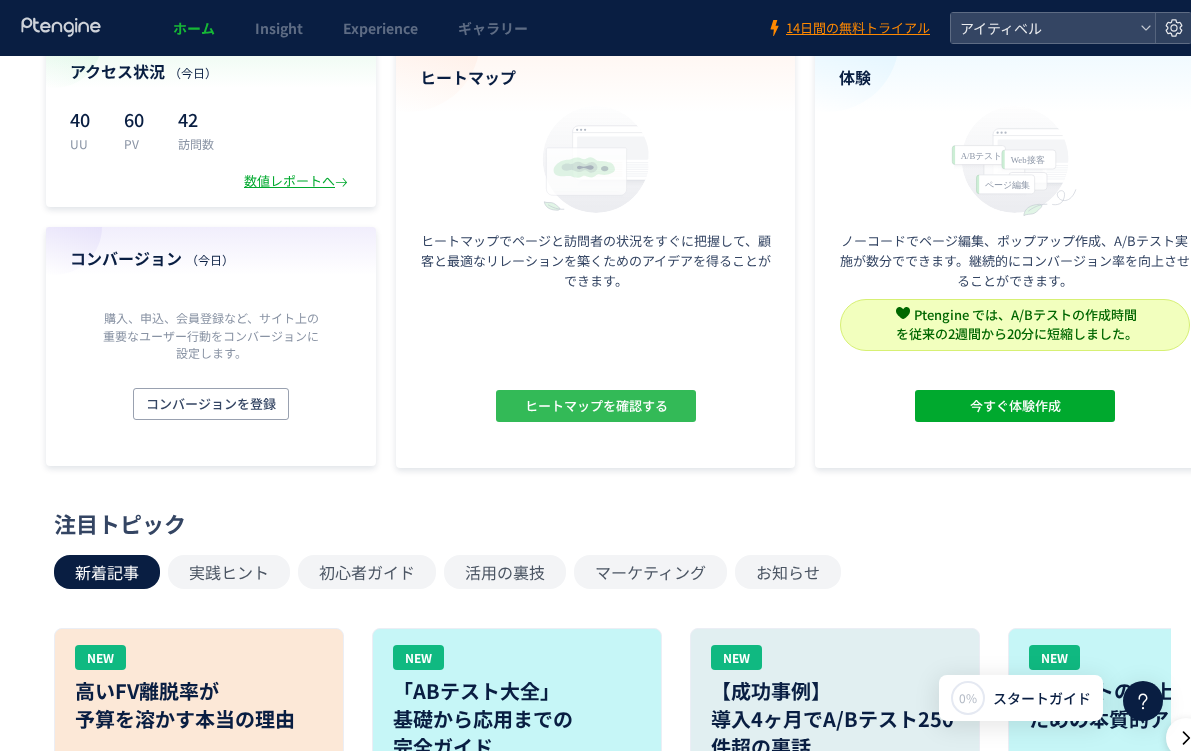 click on "ヒートマップを確認する" at bounding box center [595, 406] 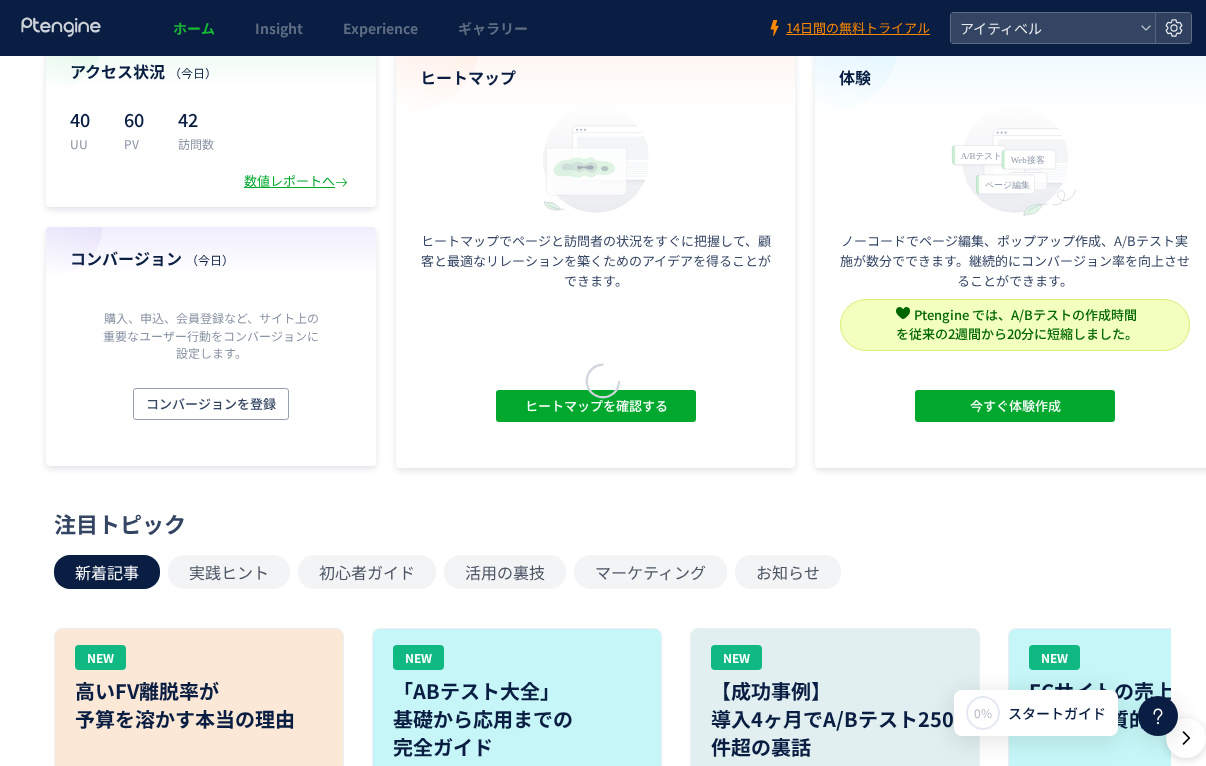 scroll, scrollTop: 0, scrollLeft: 0, axis: both 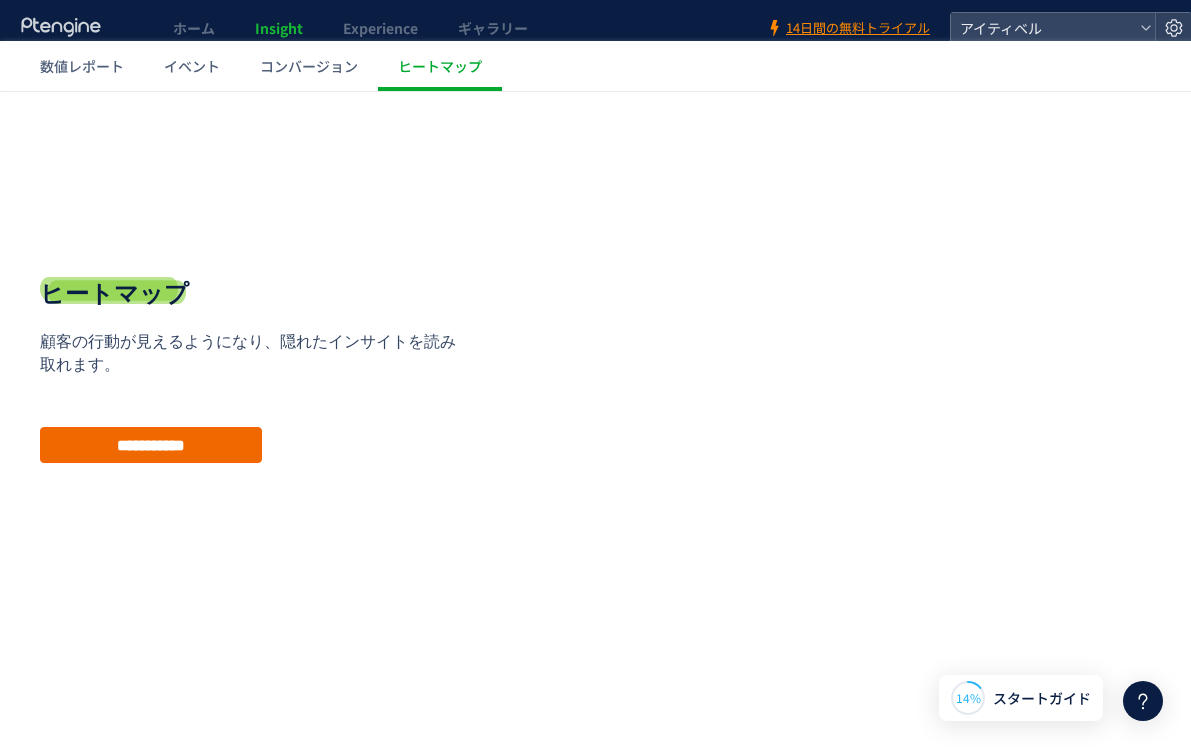 click on "**********" at bounding box center [151, 445] 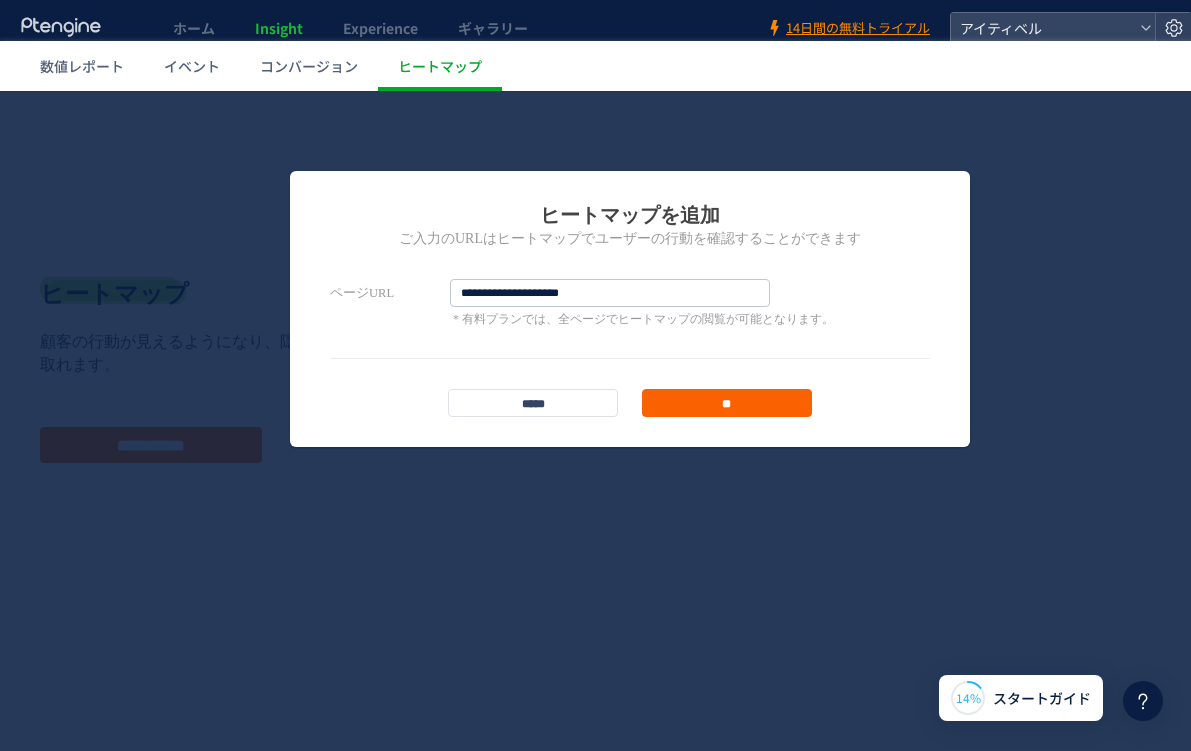 click on "**" at bounding box center (727, 403) 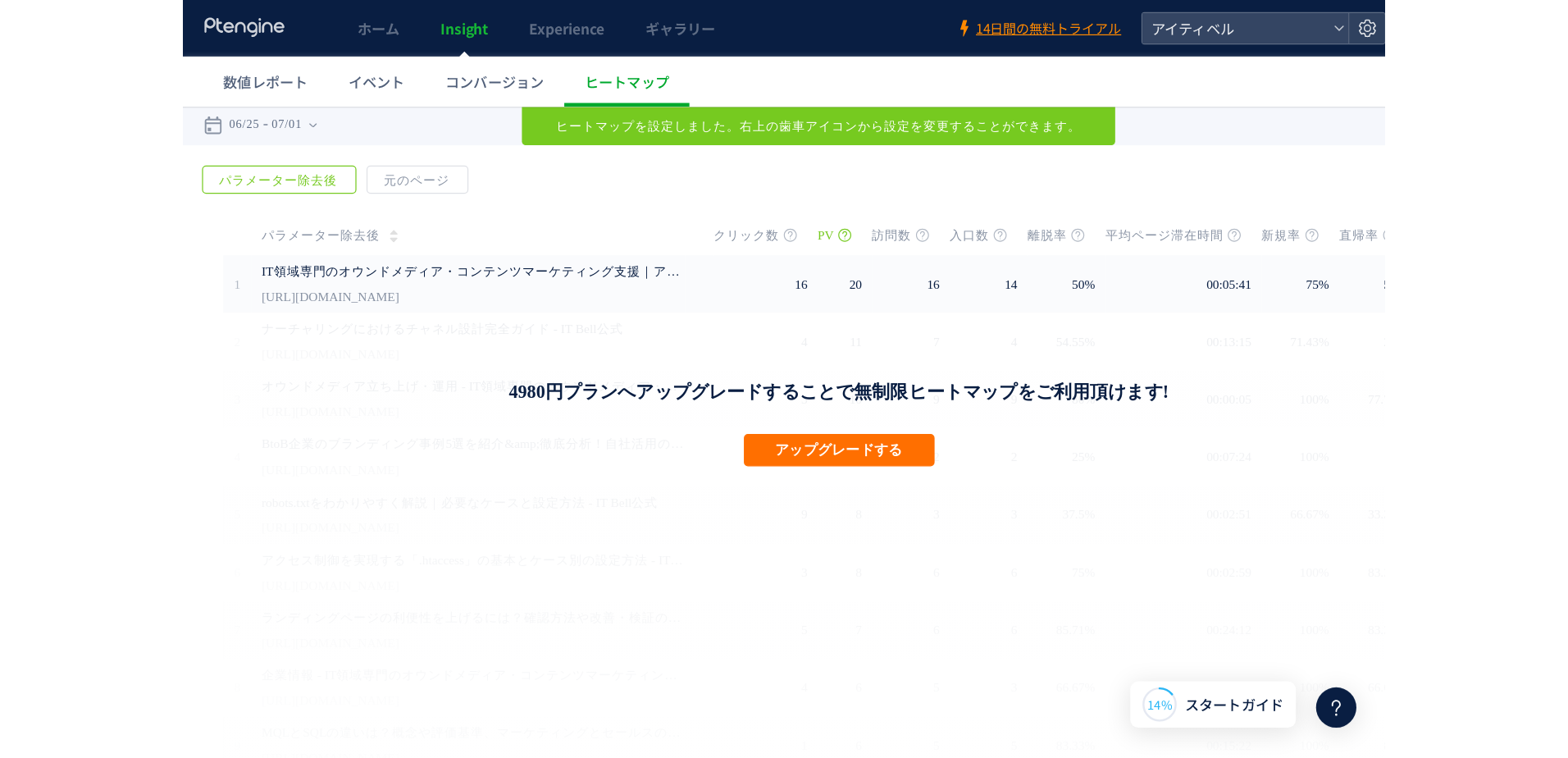 scroll, scrollTop: 0, scrollLeft: 0, axis: both 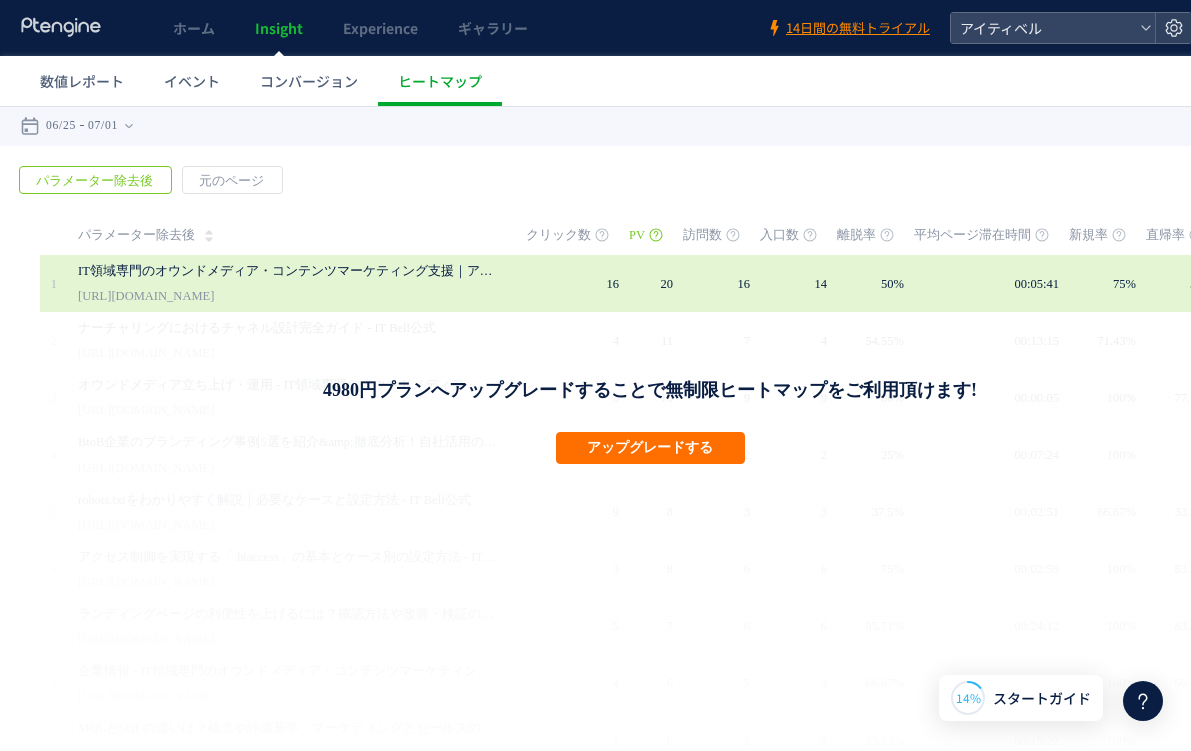 click on "IT領域専門のオウンドメディア・コンテンツマーケティング支援｜アイティベル株式会社 - IT領域専門のオウンドメディア・コンテンツマーケティング支援｜アイティベル株式会社" at bounding box center (288, 271) 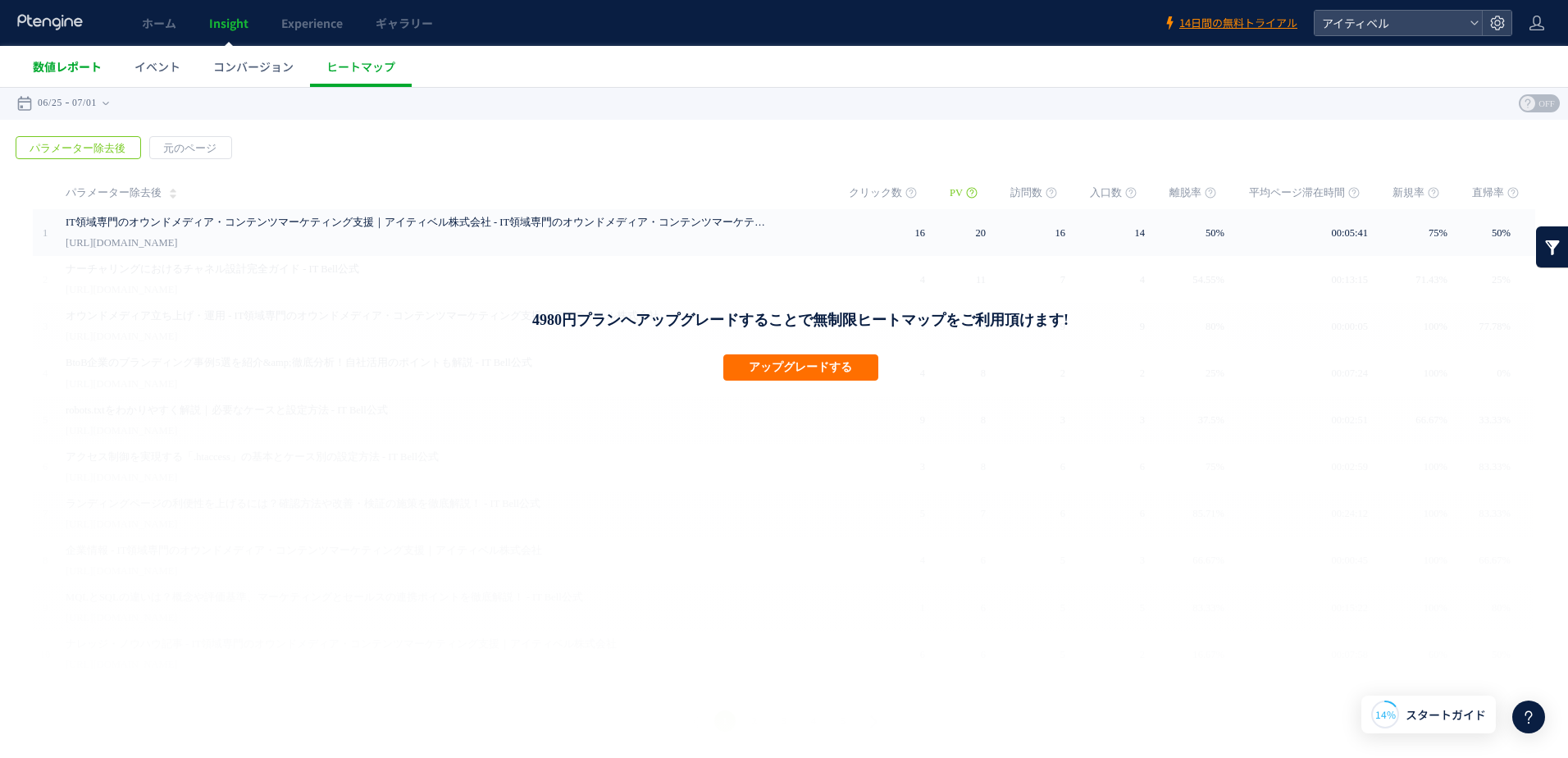 click on "数値レポート" at bounding box center [67, 66] 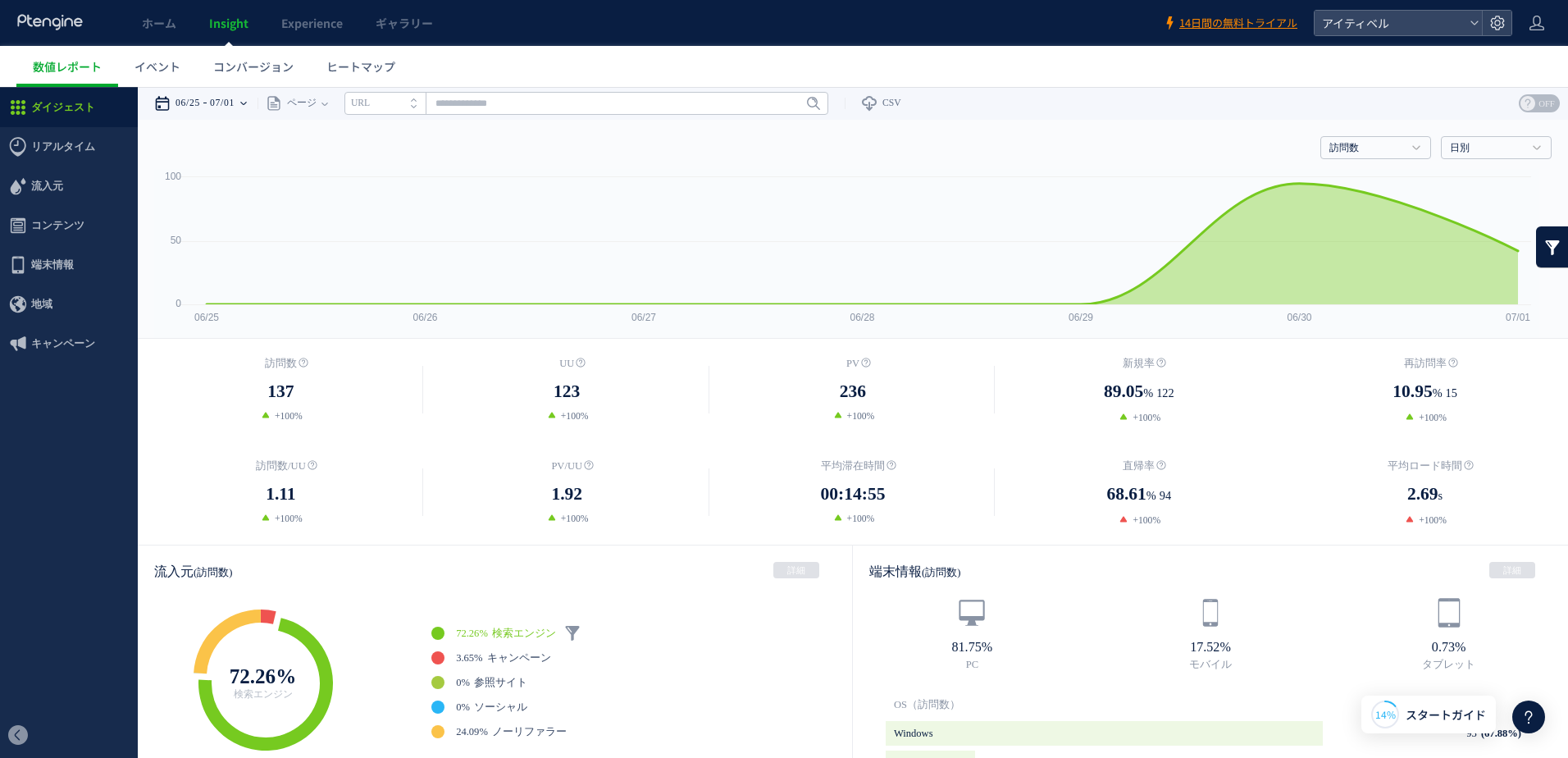 click on "07/01" at bounding box center [222, 103] 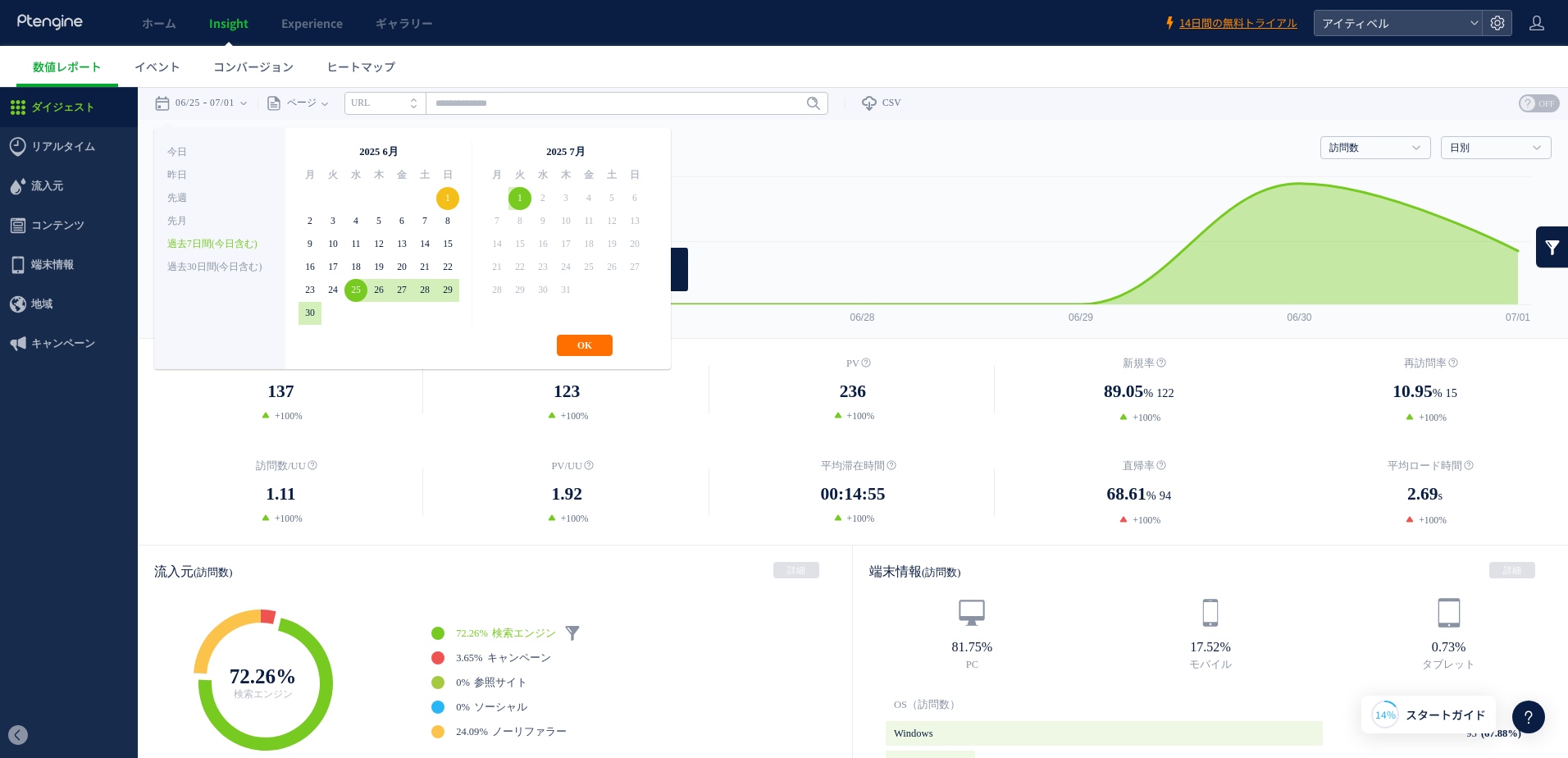 click 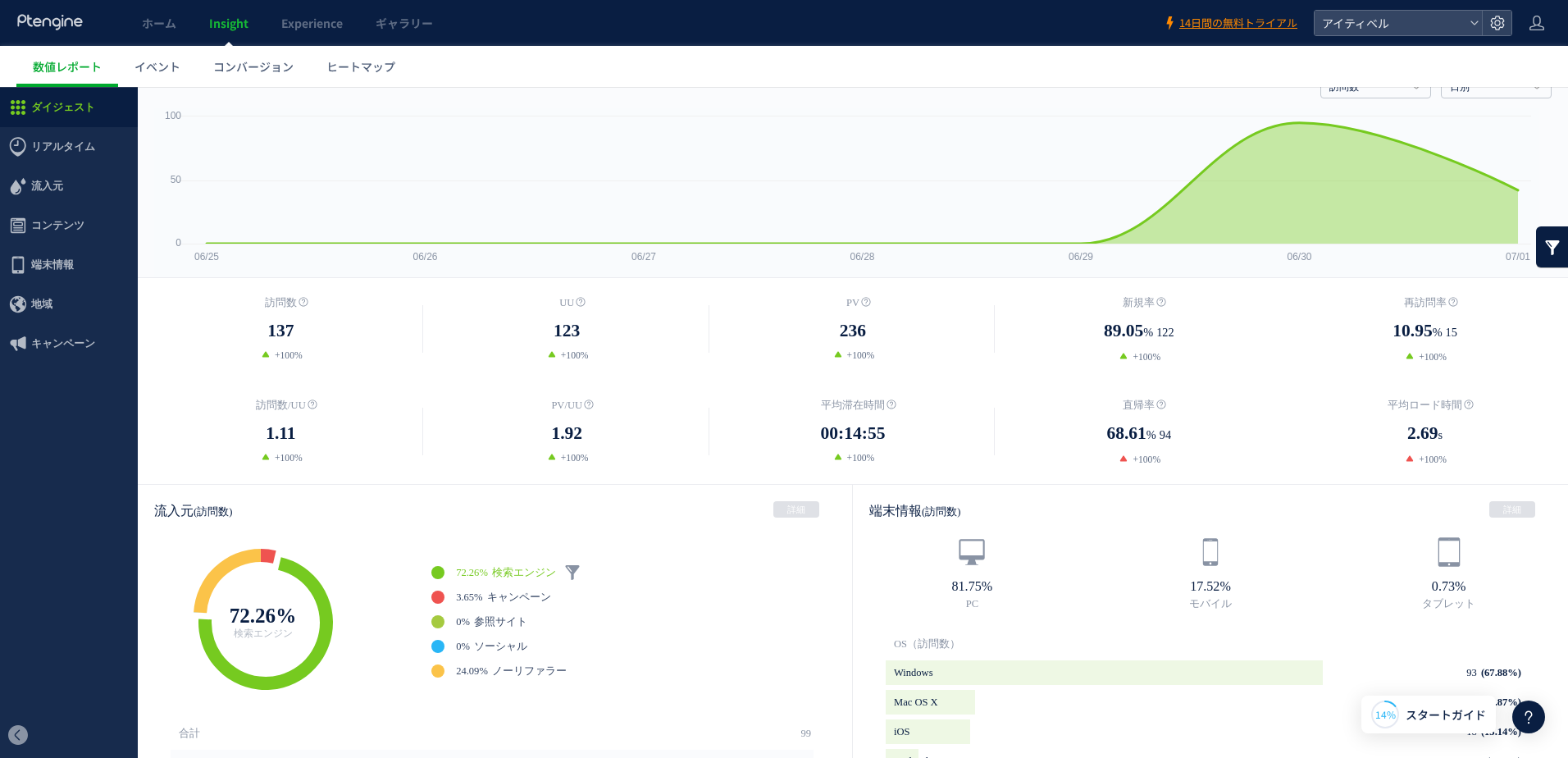 scroll, scrollTop: 0, scrollLeft: 0, axis: both 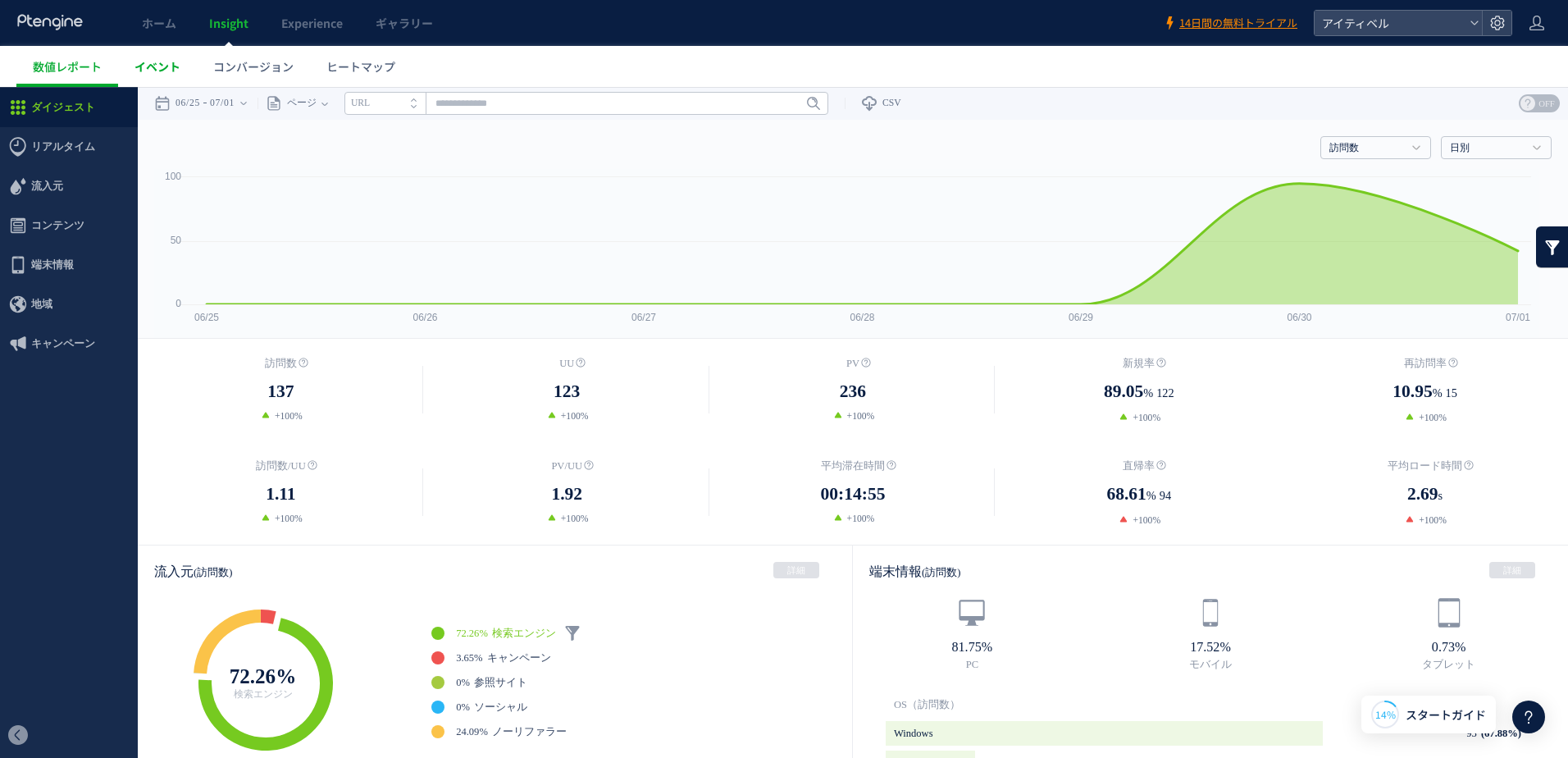 click on "イベント" at bounding box center (157, 66) 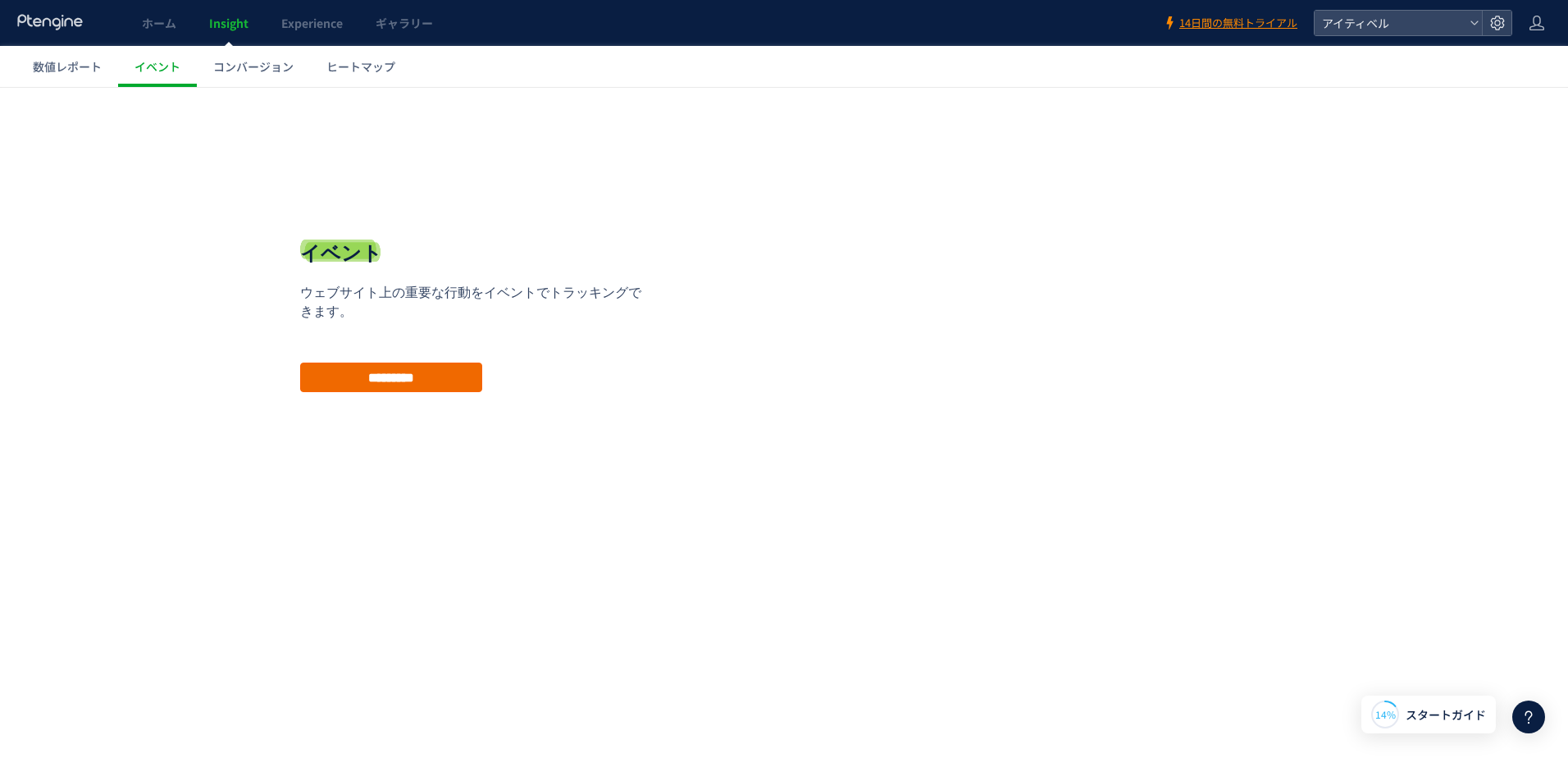click on "*********" at bounding box center [391, 377] 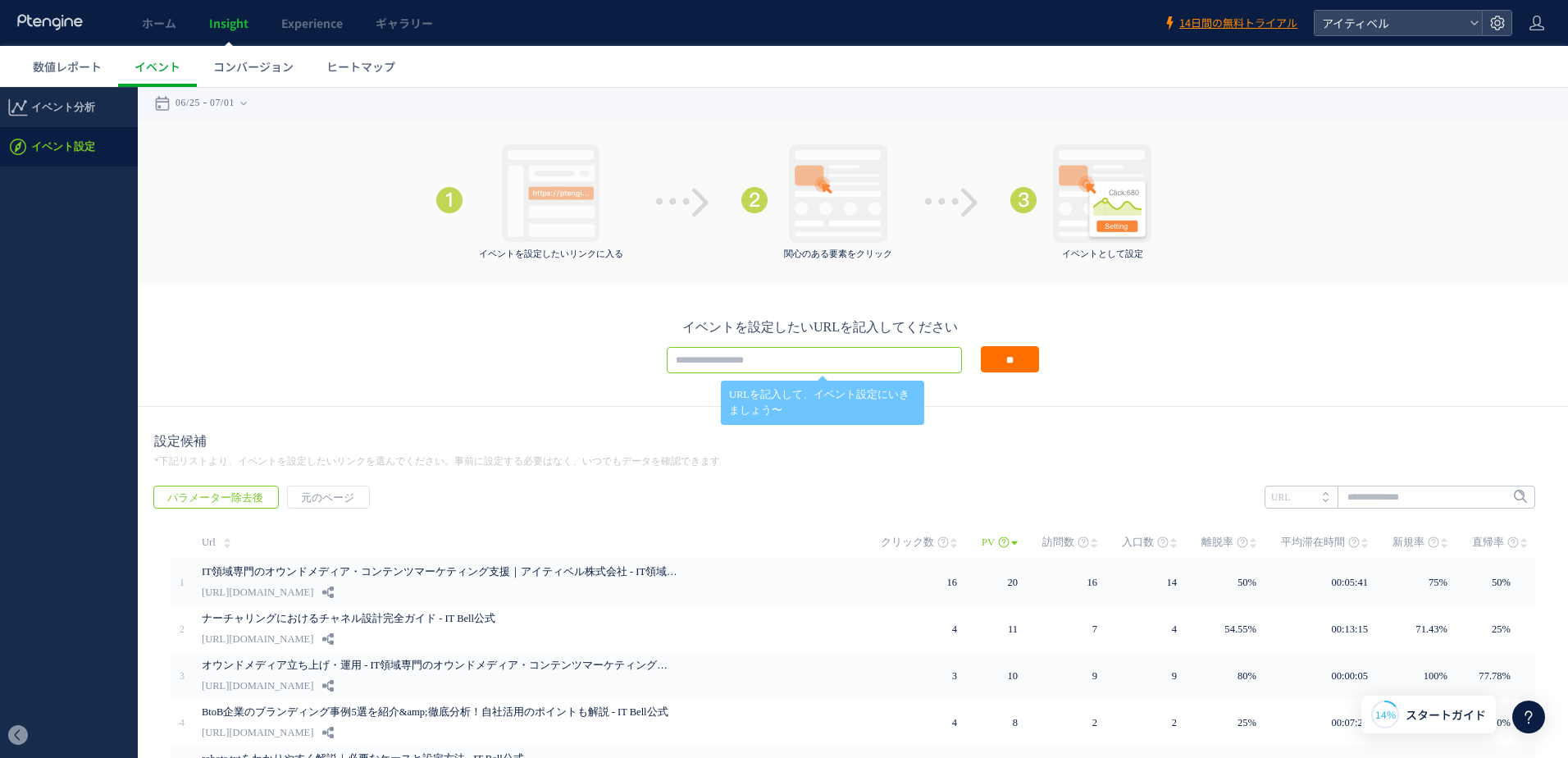 click at bounding box center (814, 360) 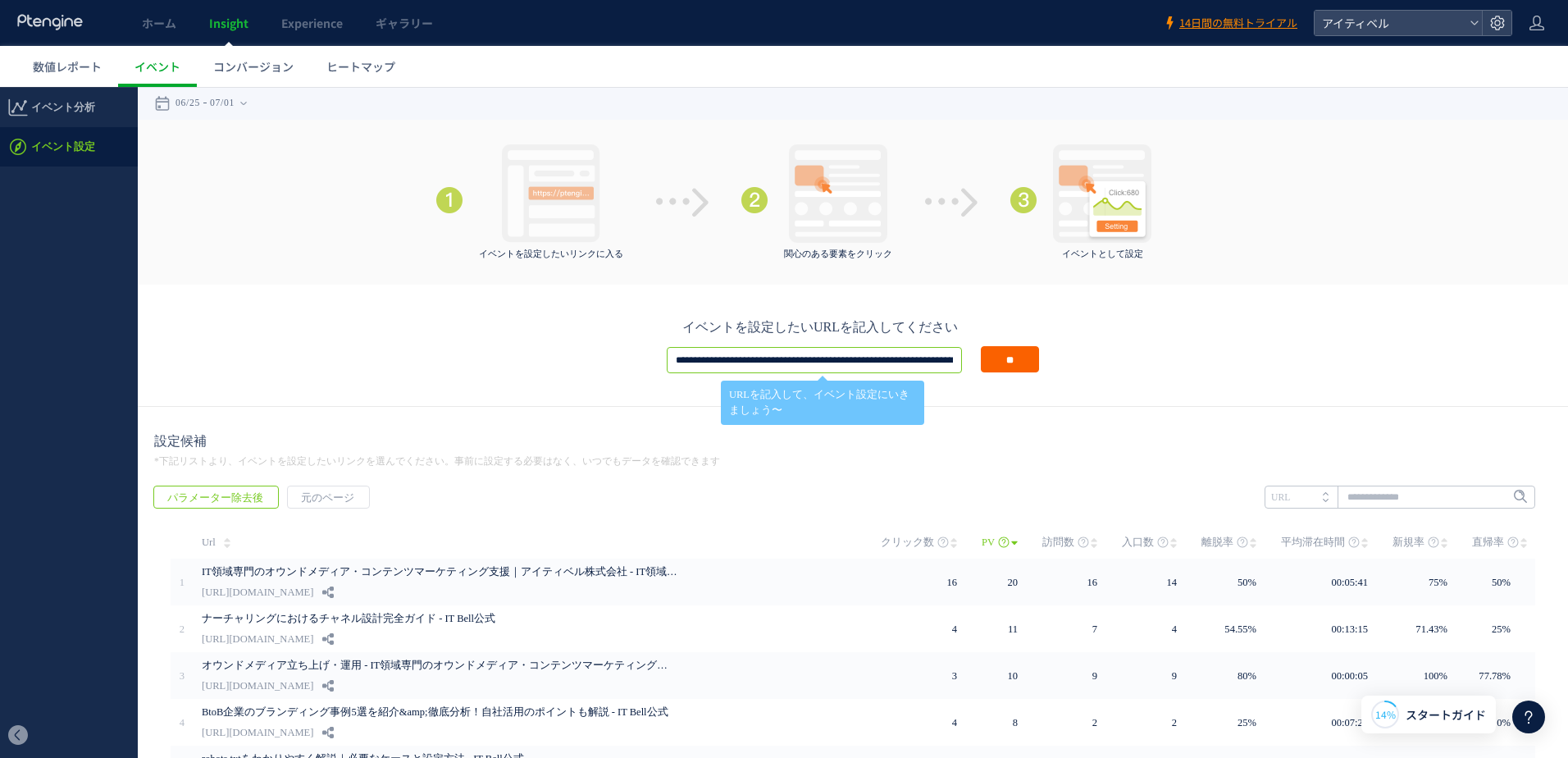 scroll, scrollTop: 0, scrollLeft: 989, axis: horizontal 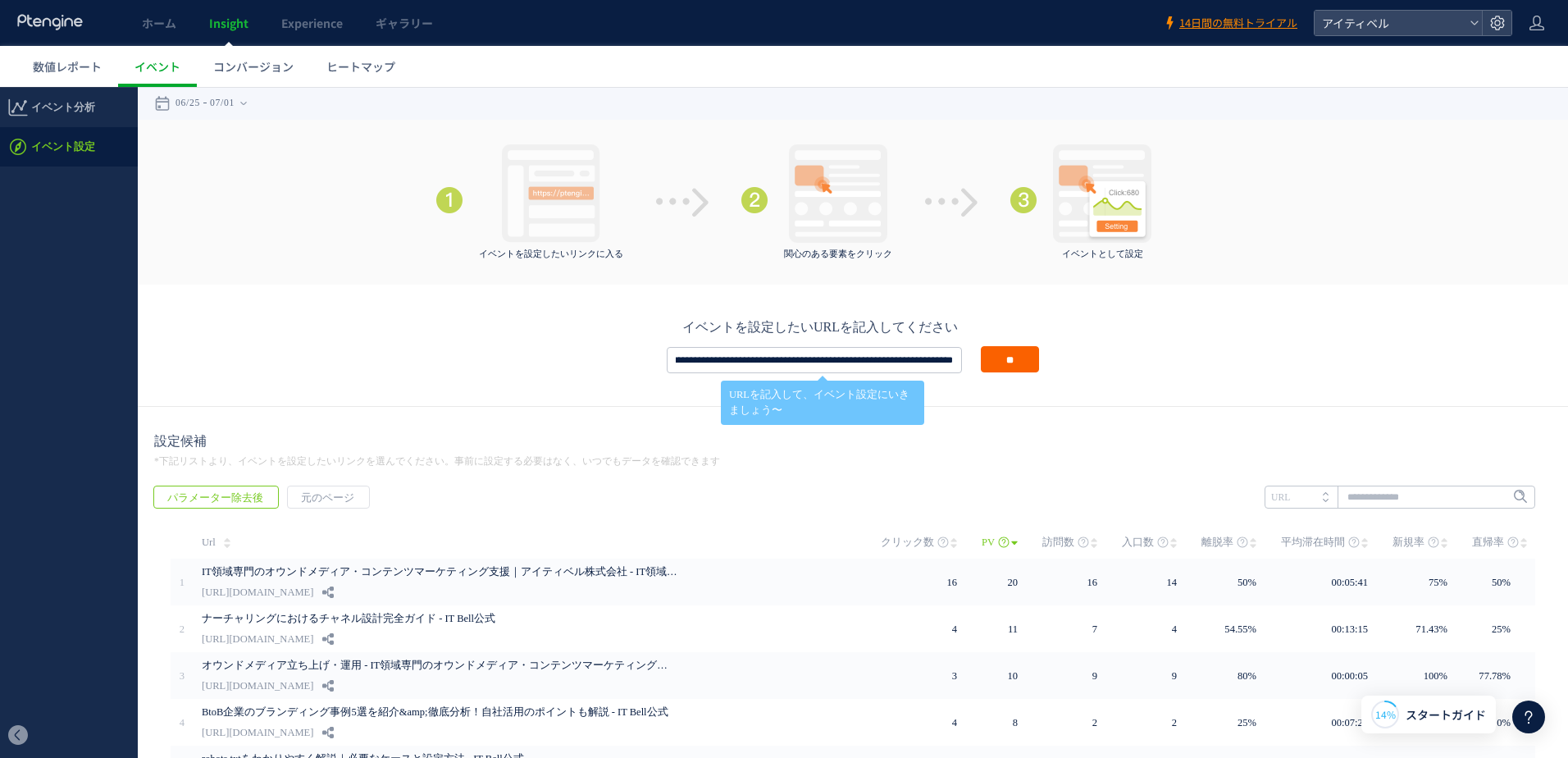 click on "**" at bounding box center (1010, 359) 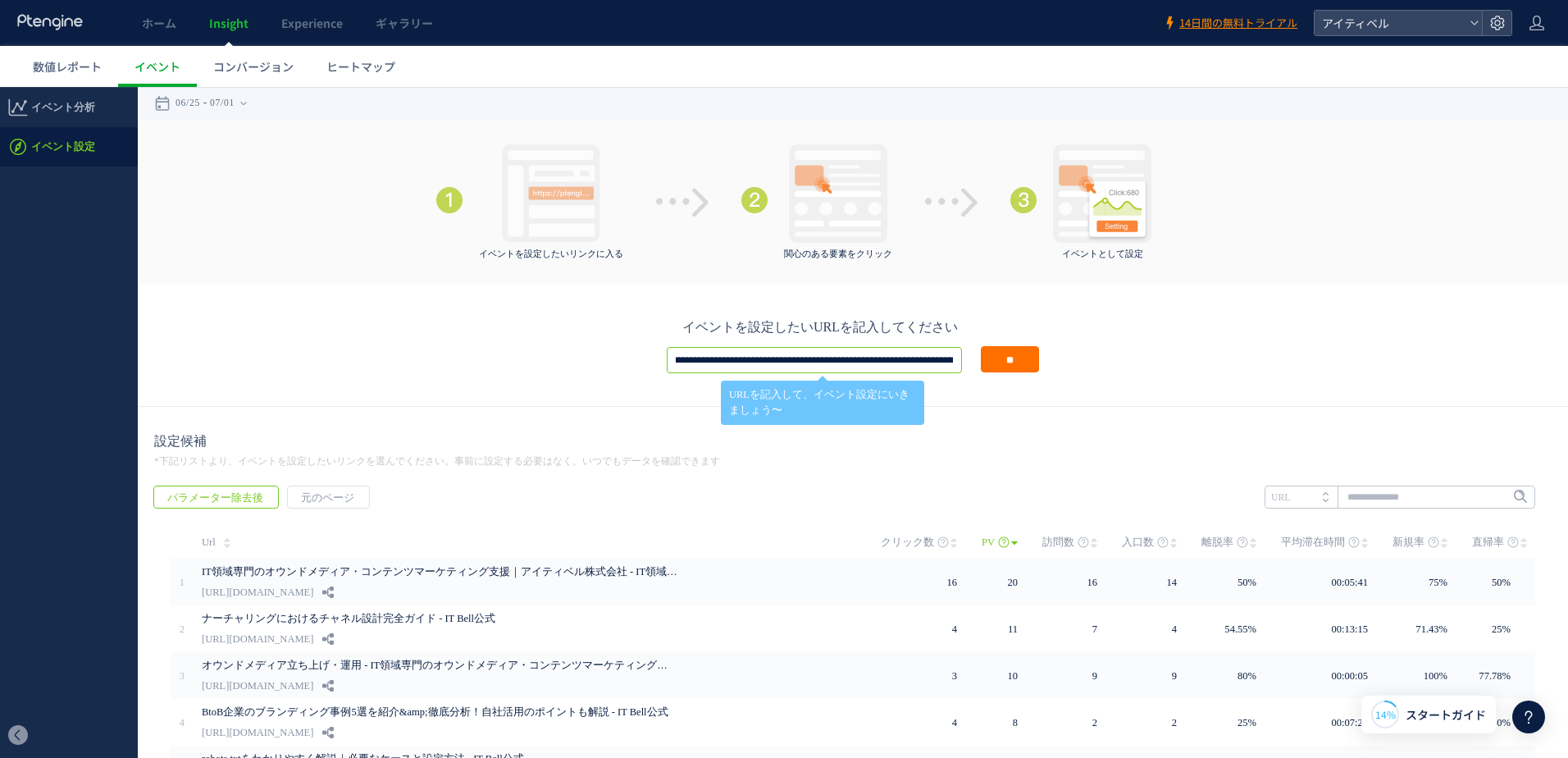 scroll, scrollTop: 0, scrollLeft: 0, axis: both 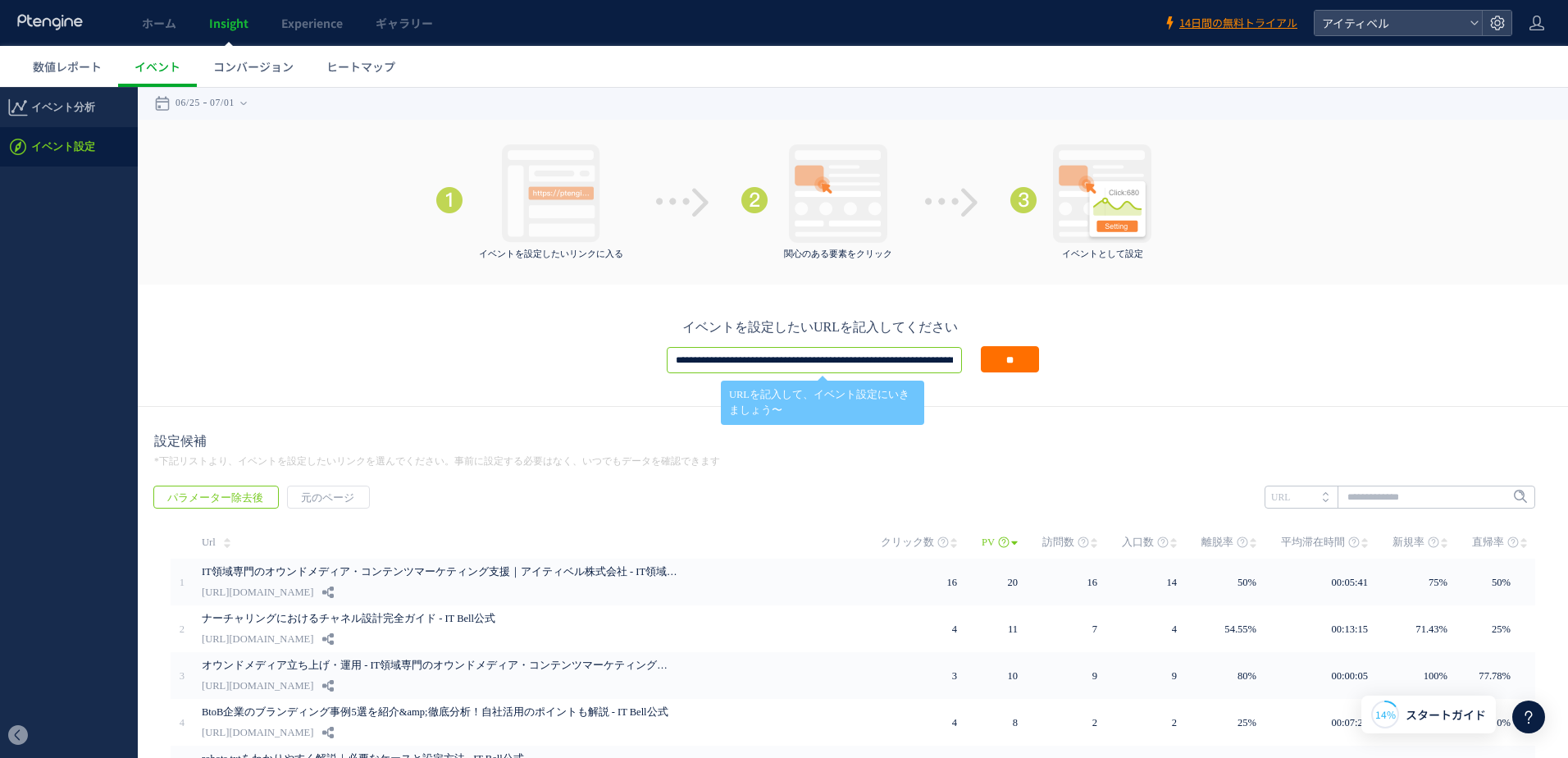 drag, startPoint x: 932, startPoint y: 357, endPoint x: 582, endPoint y: 353, distance: 350.02286 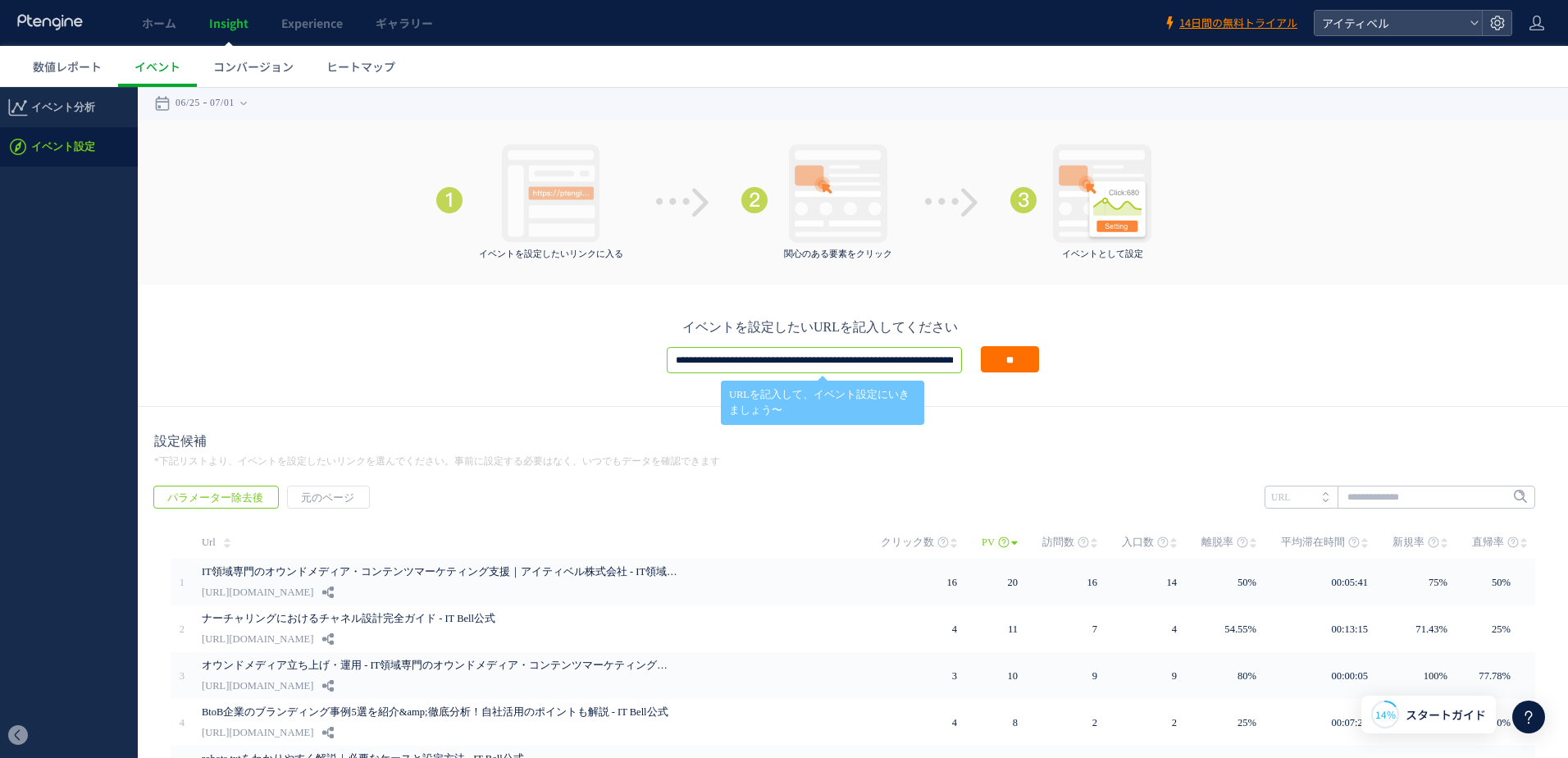 click on "**********" at bounding box center [814, 360] 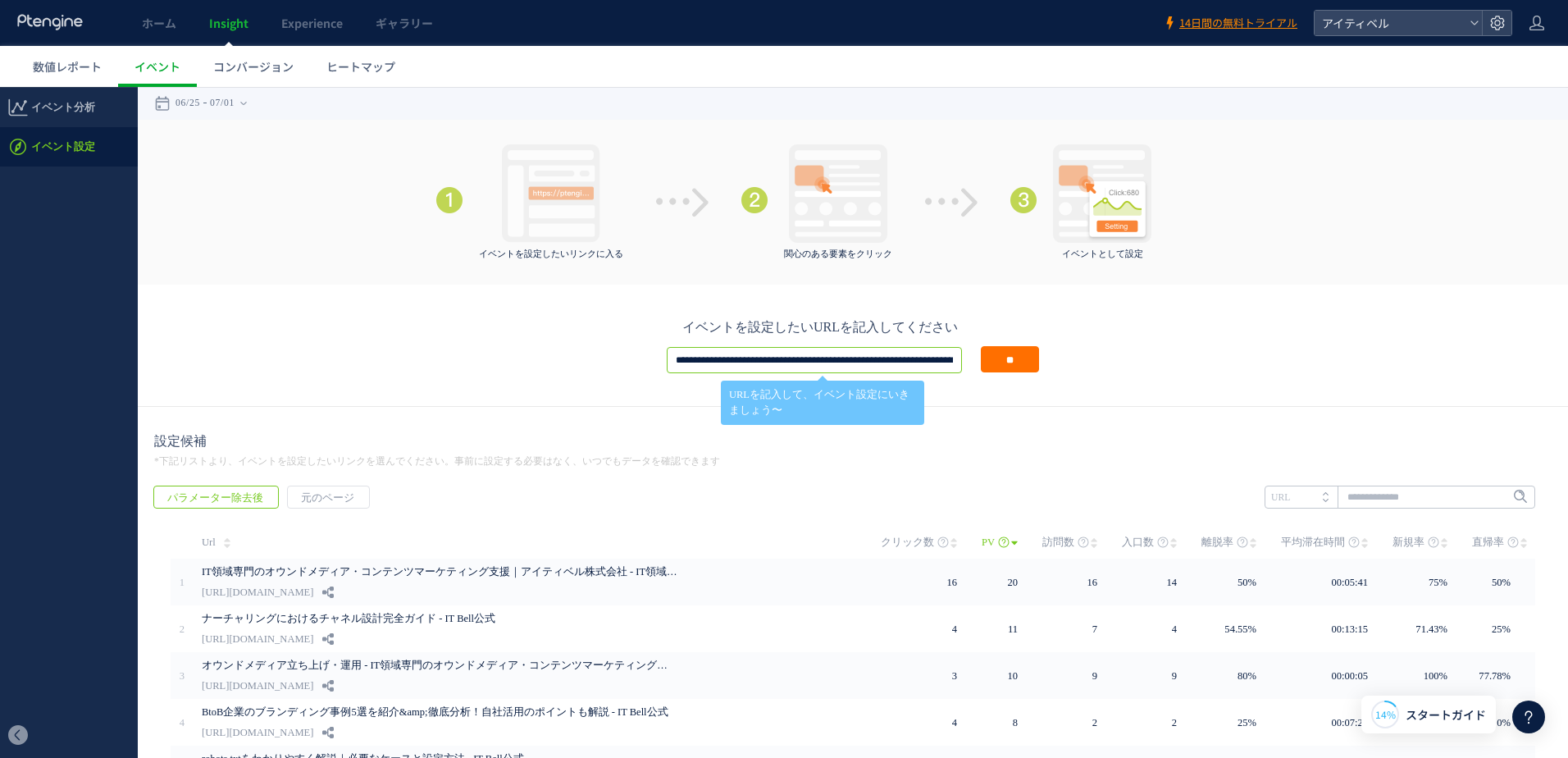 paste 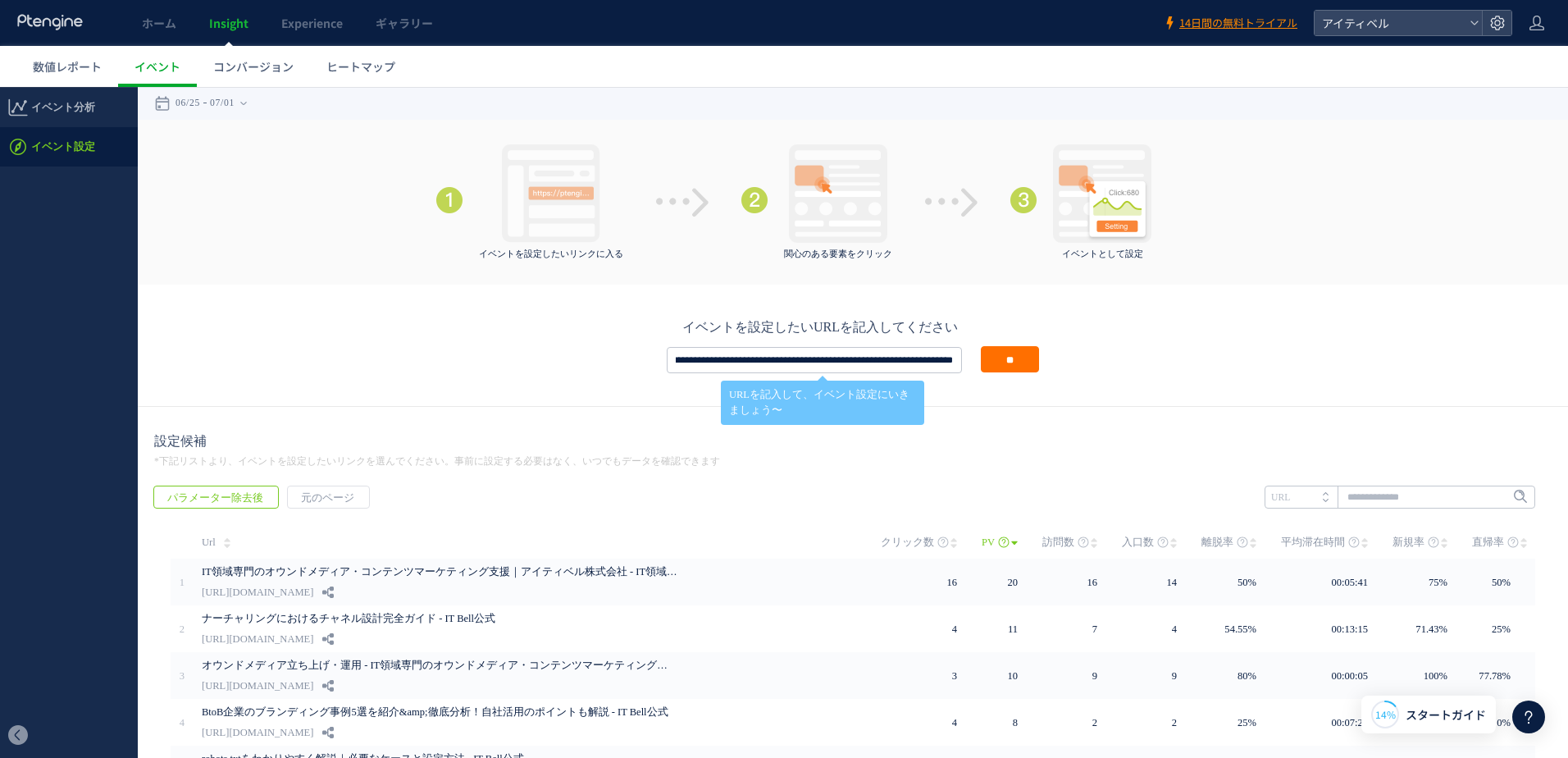 scroll, scrollTop: 0, scrollLeft: 0, axis: both 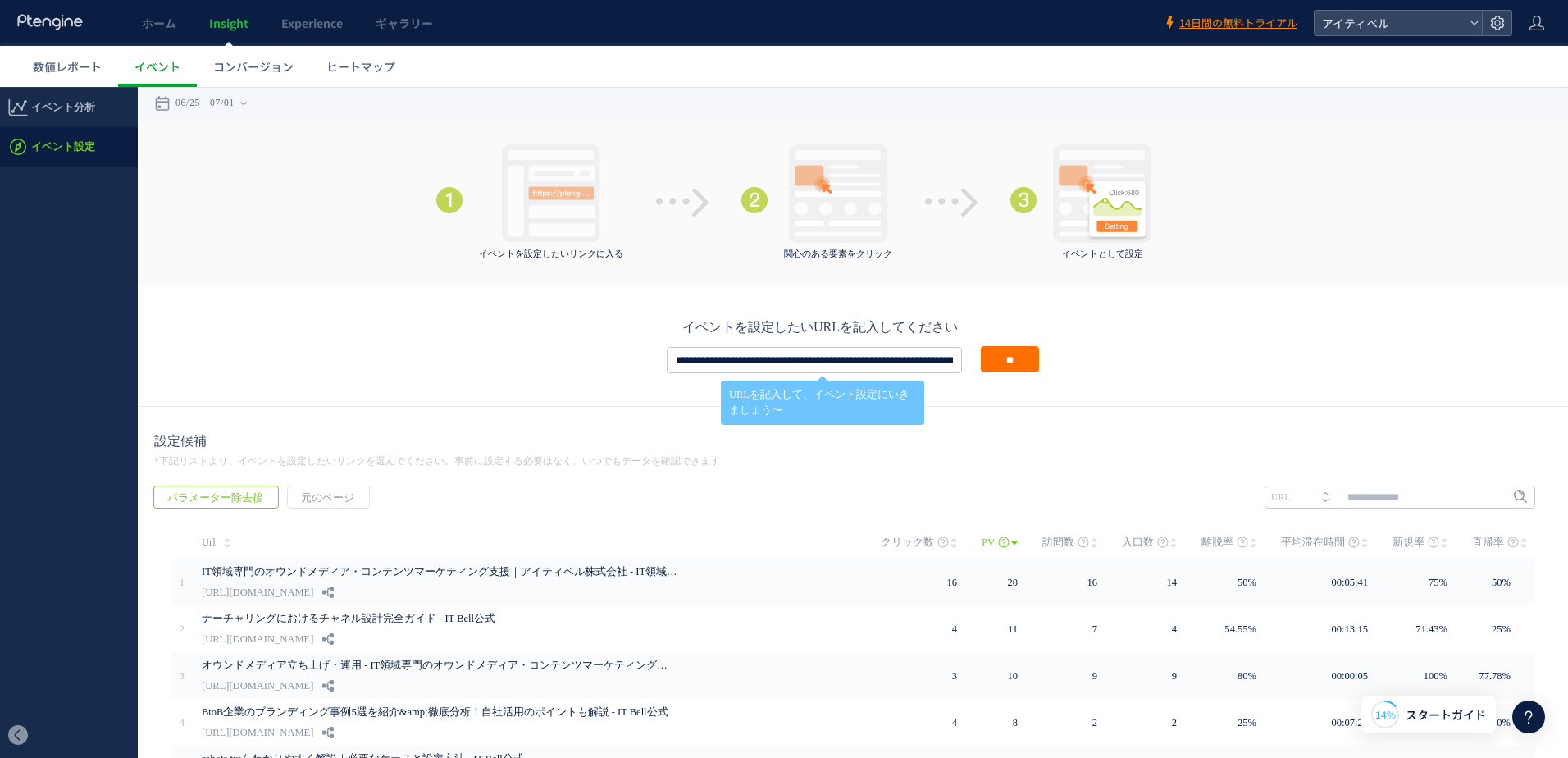 click on "**********" at bounding box center [853, 359] 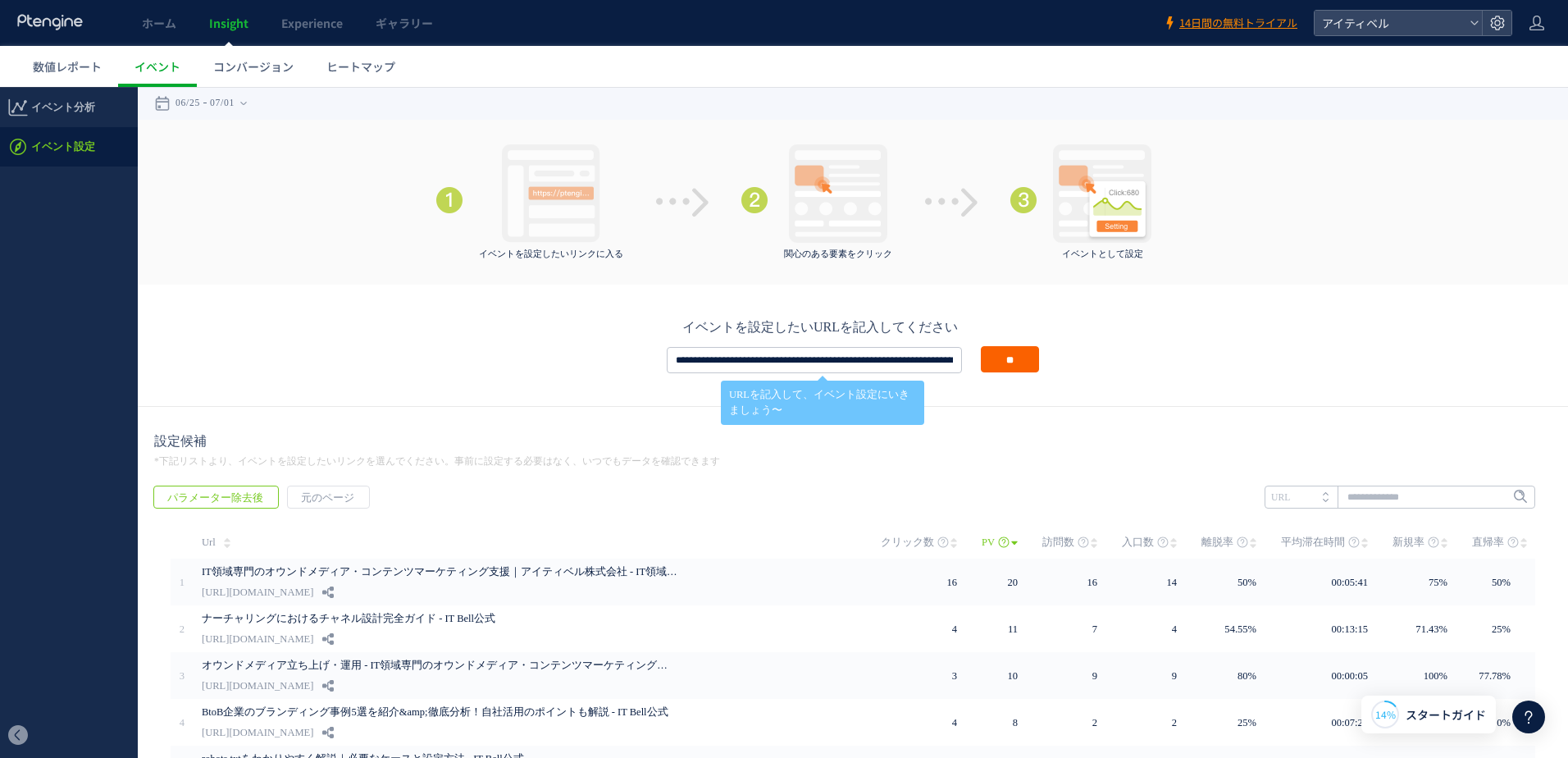 click on "**" at bounding box center [1010, 359] 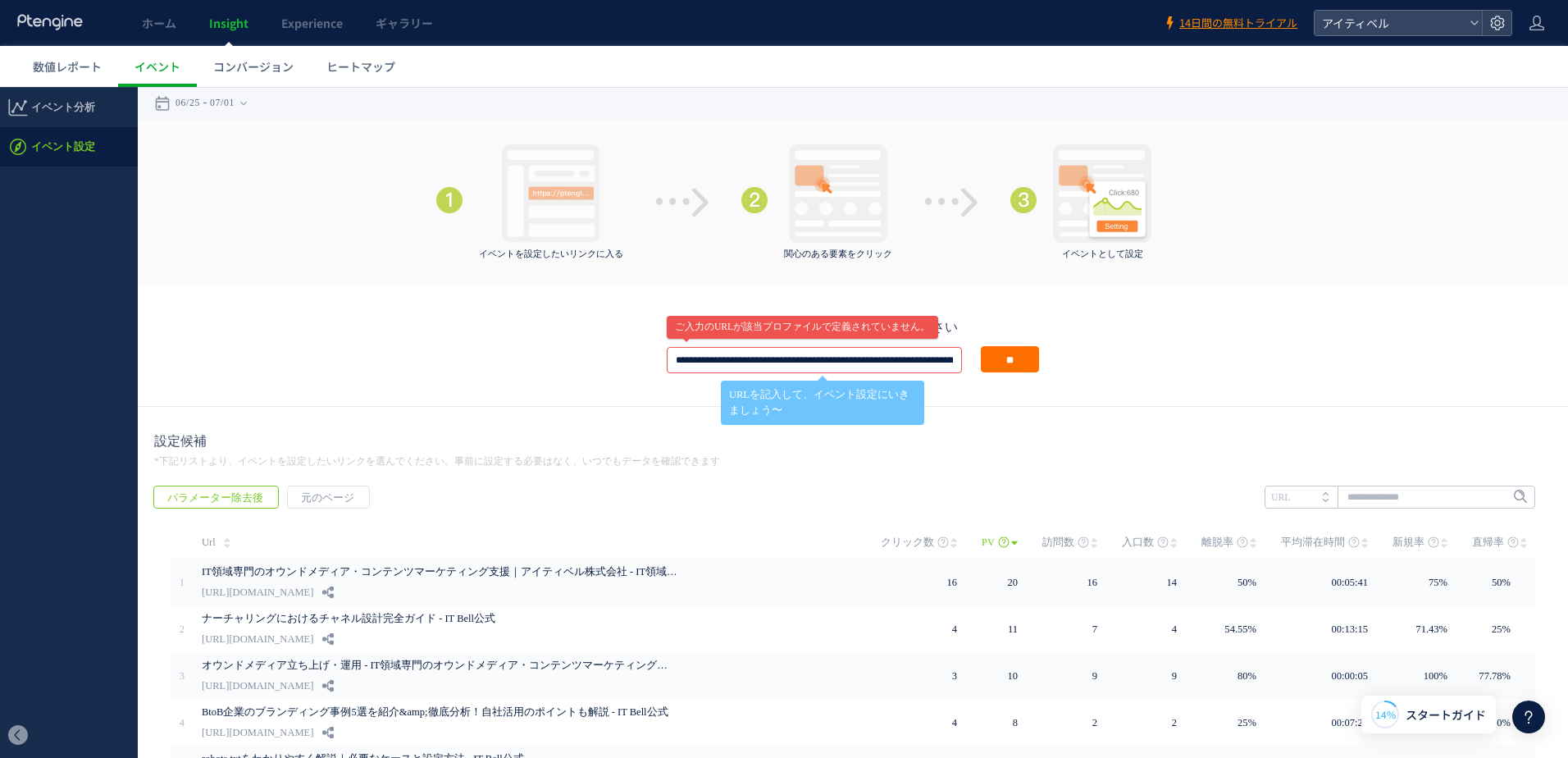 click on "**********" at bounding box center [853, 359] 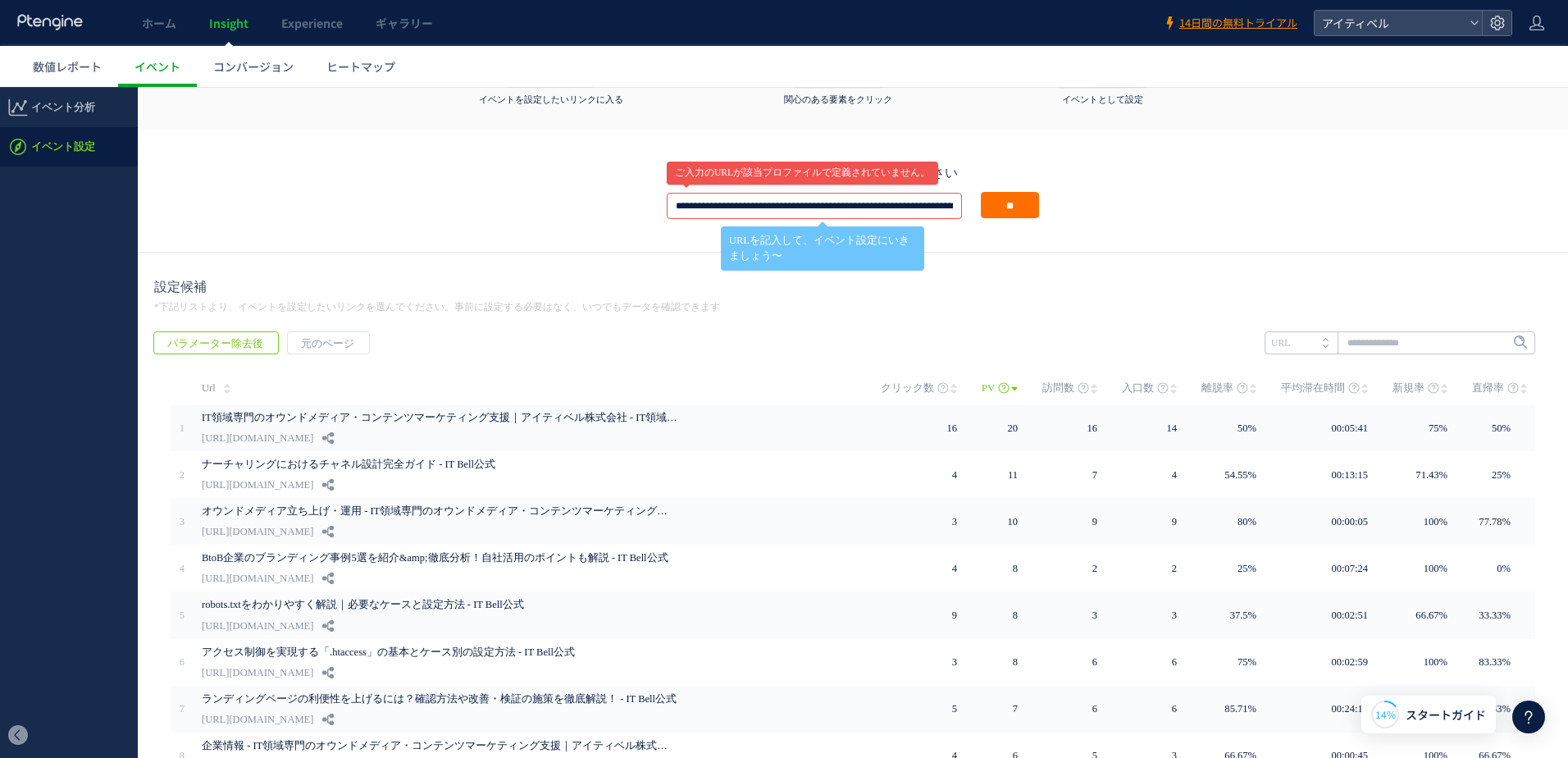 scroll, scrollTop: 0, scrollLeft: 0, axis: both 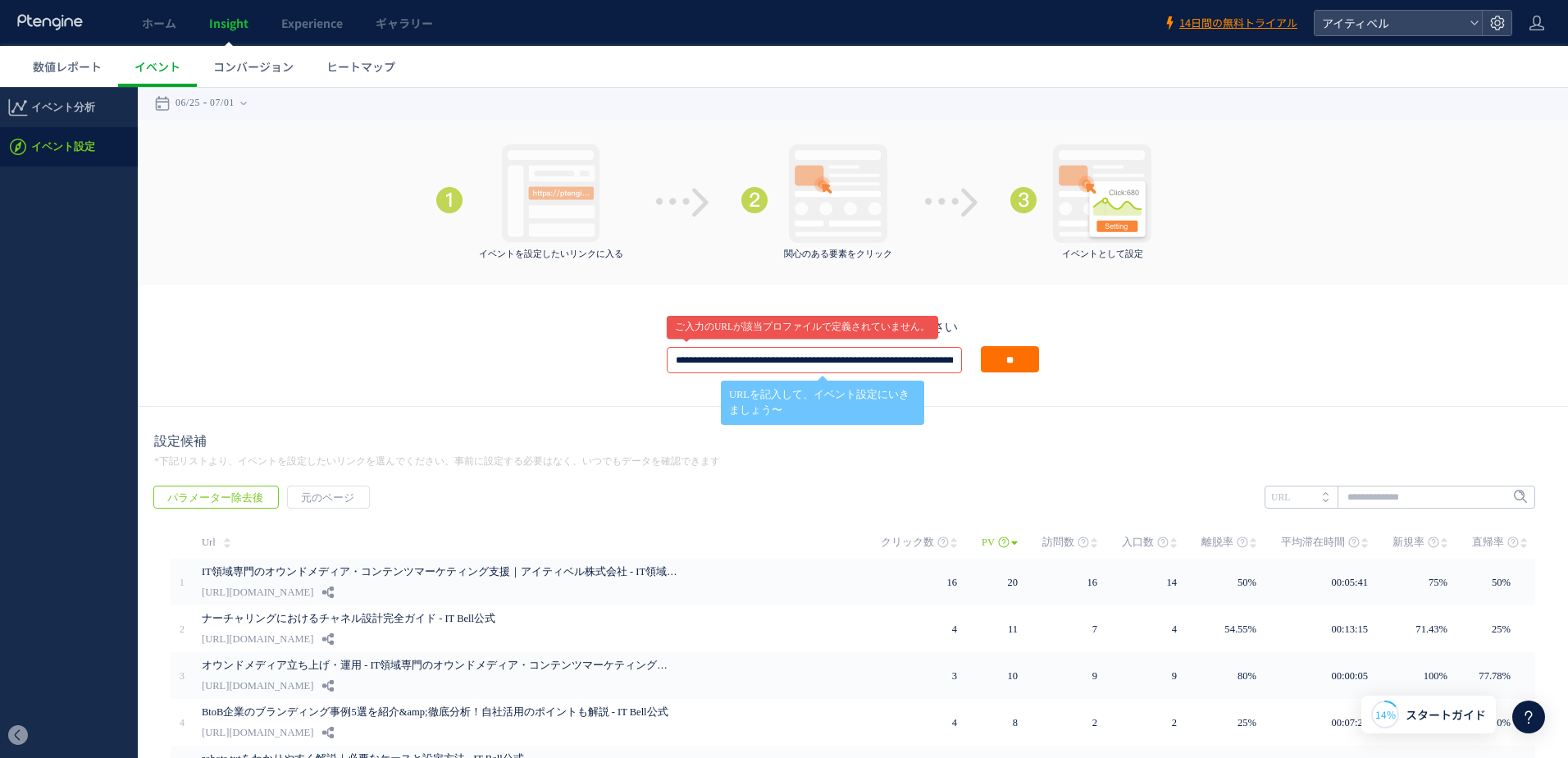 click on "**********" at bounding box center [814, 360] 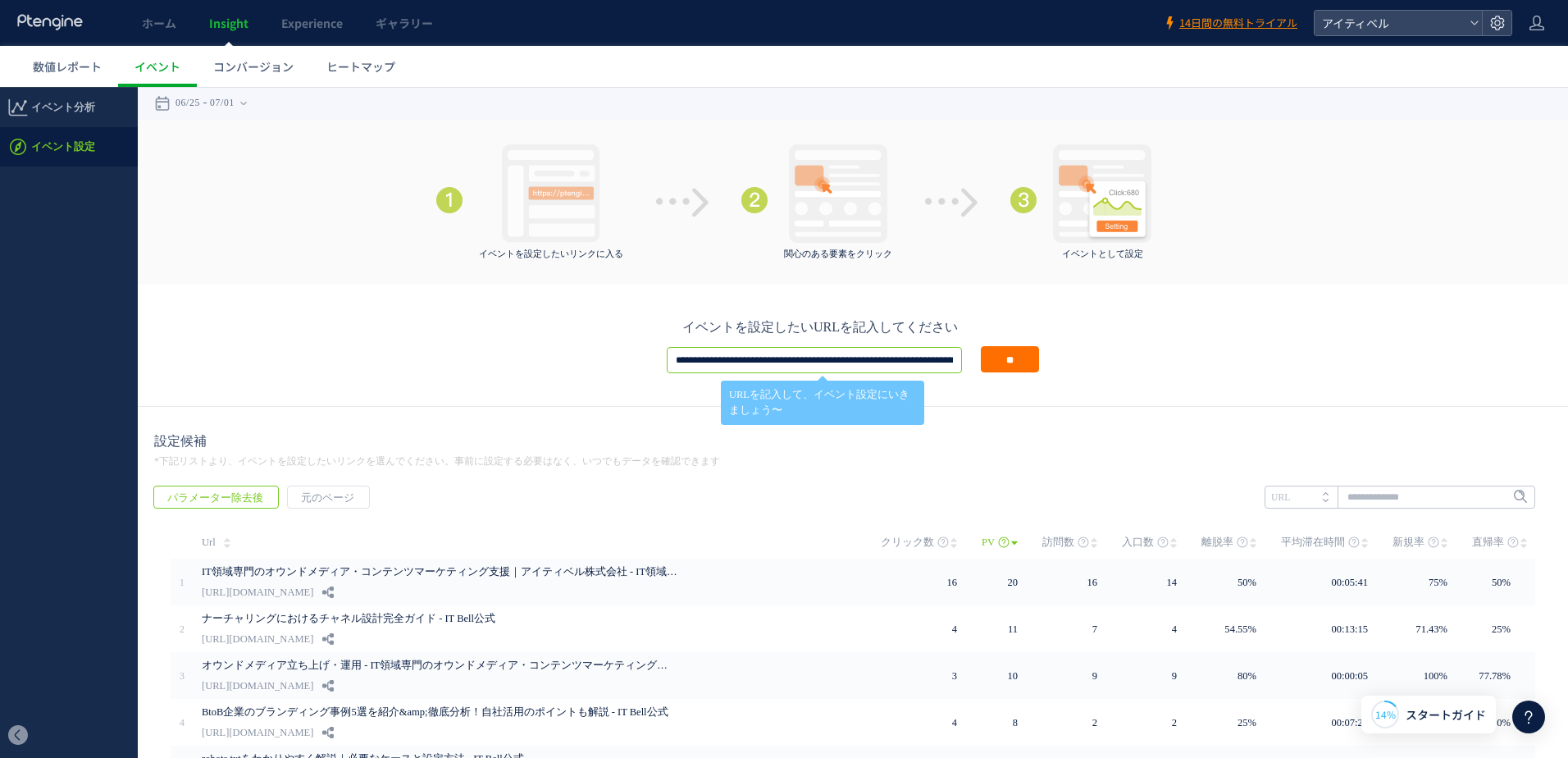 paste on "****" 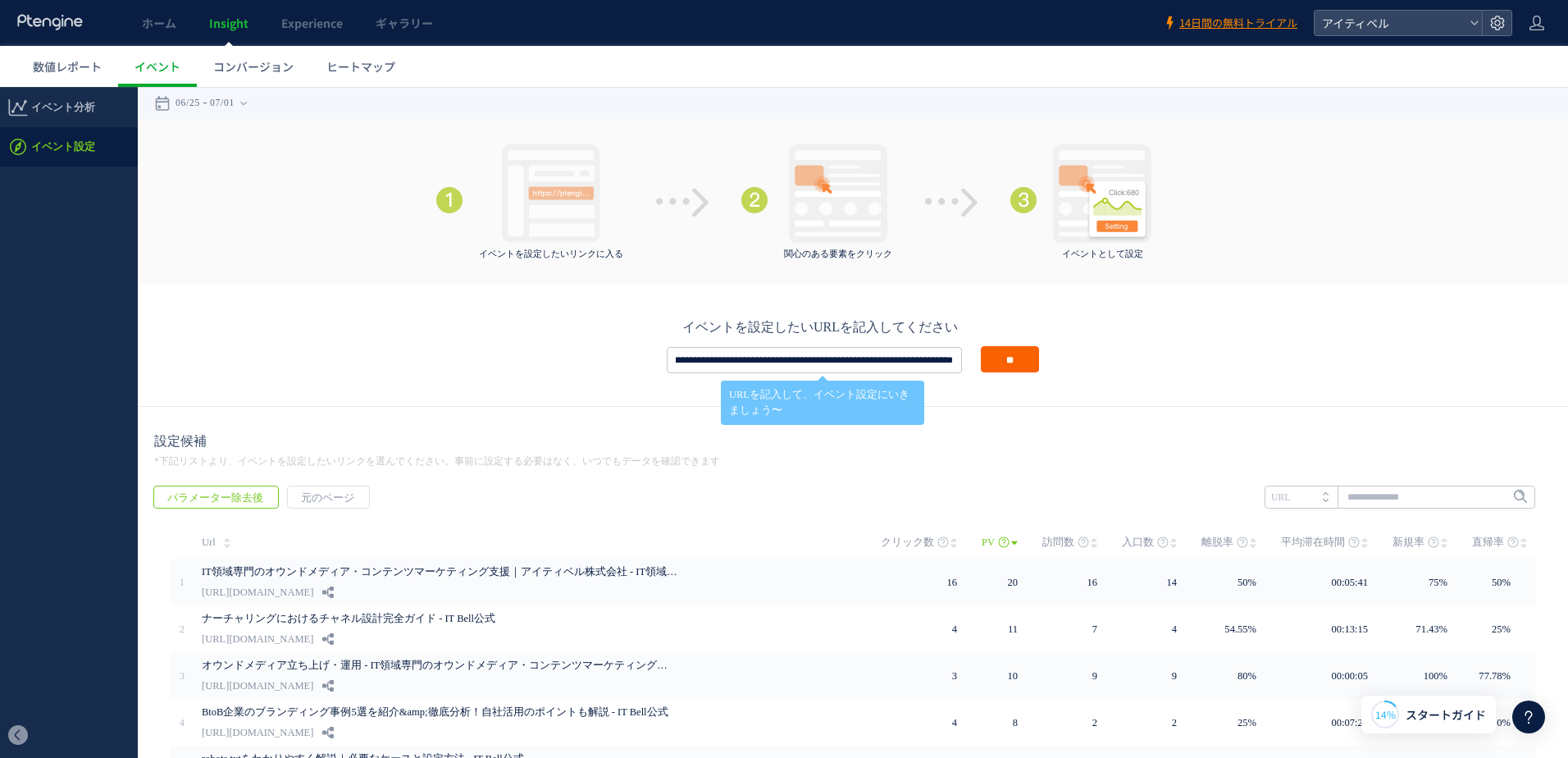 click on "**" at bounding box center (1010, 359) 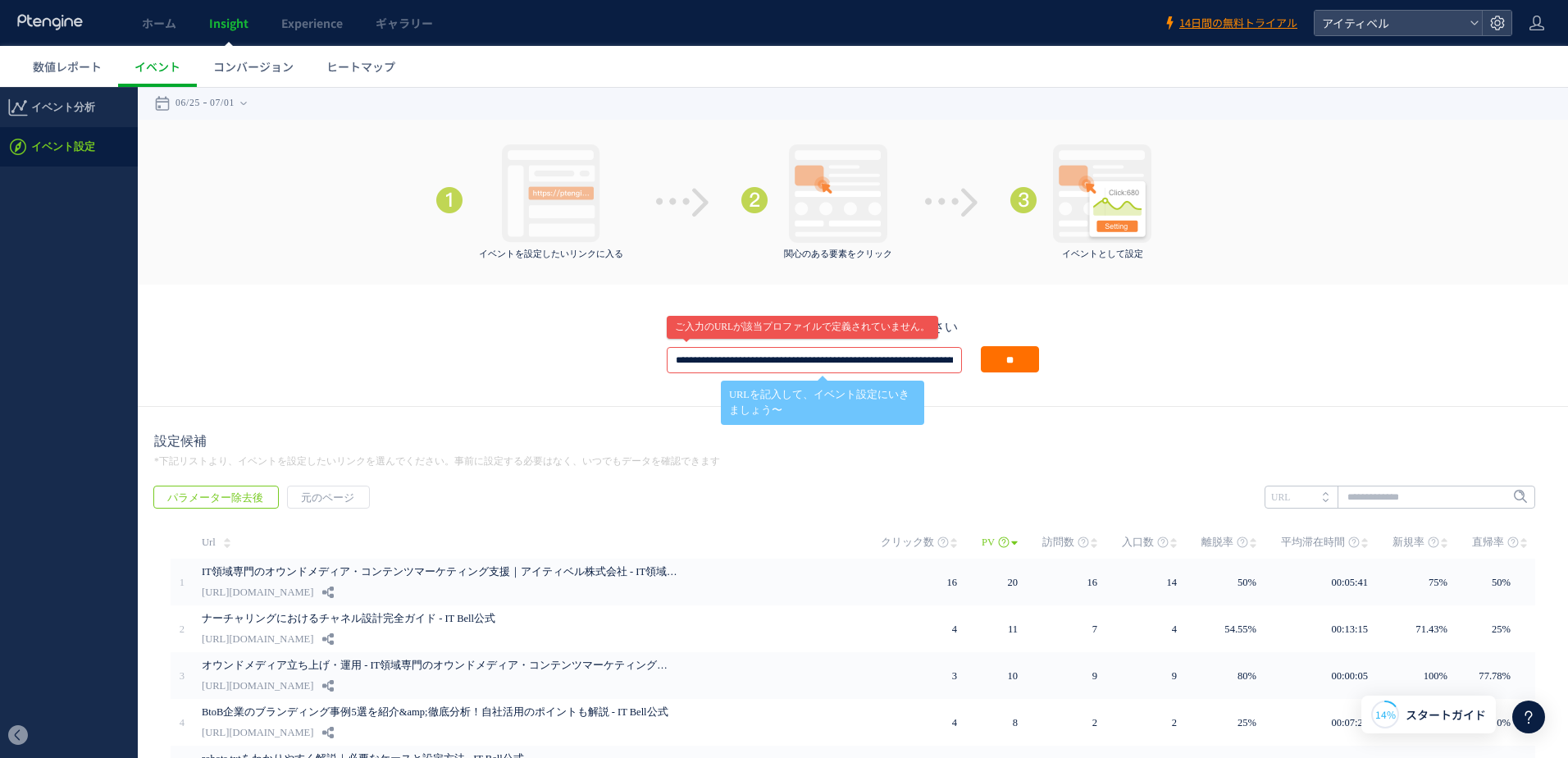 click on "**********" at bounding box center (814, 360) 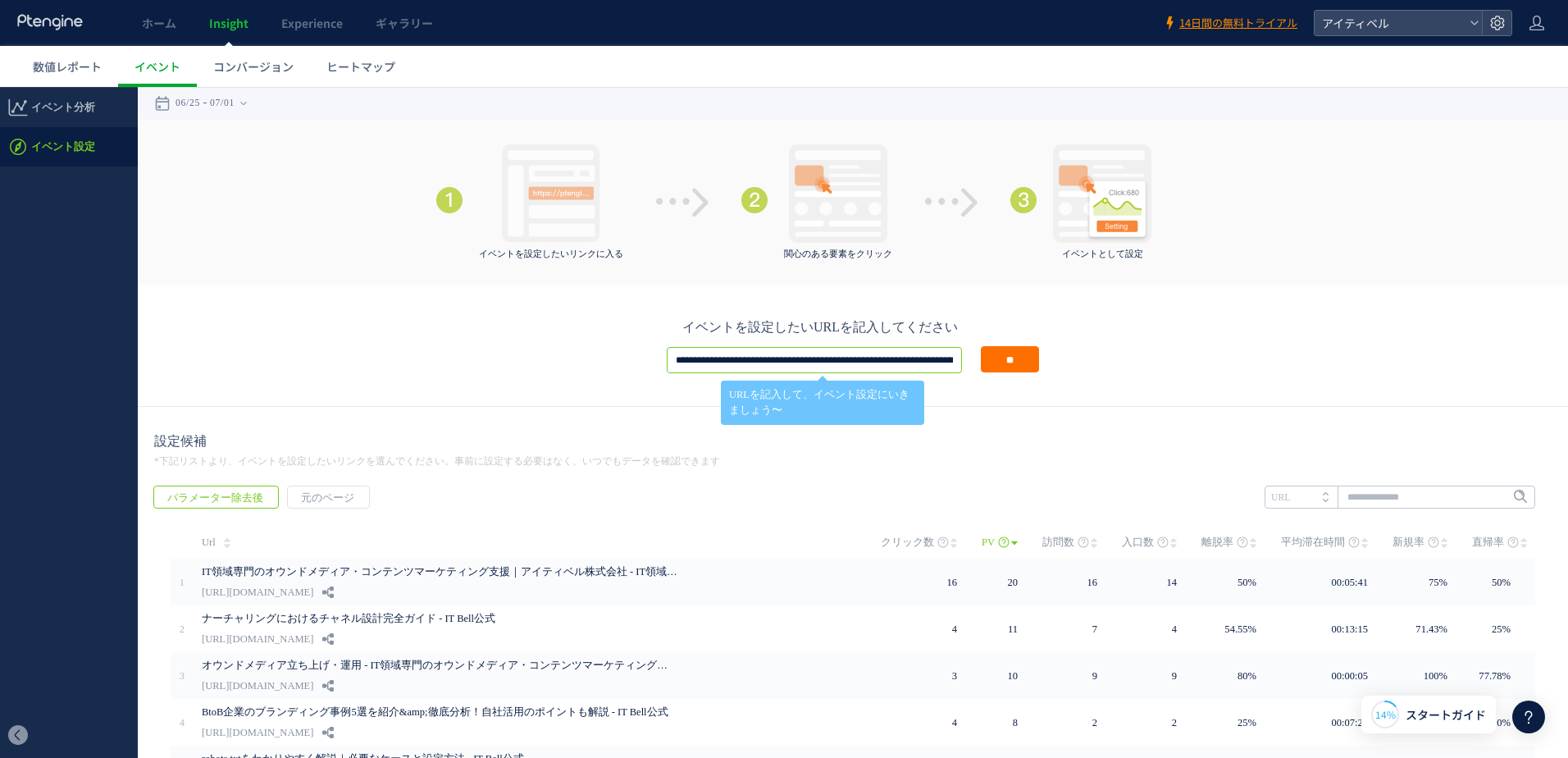 scroll, scrollTop: 0, scrollLeft: 989, axis: horizontal 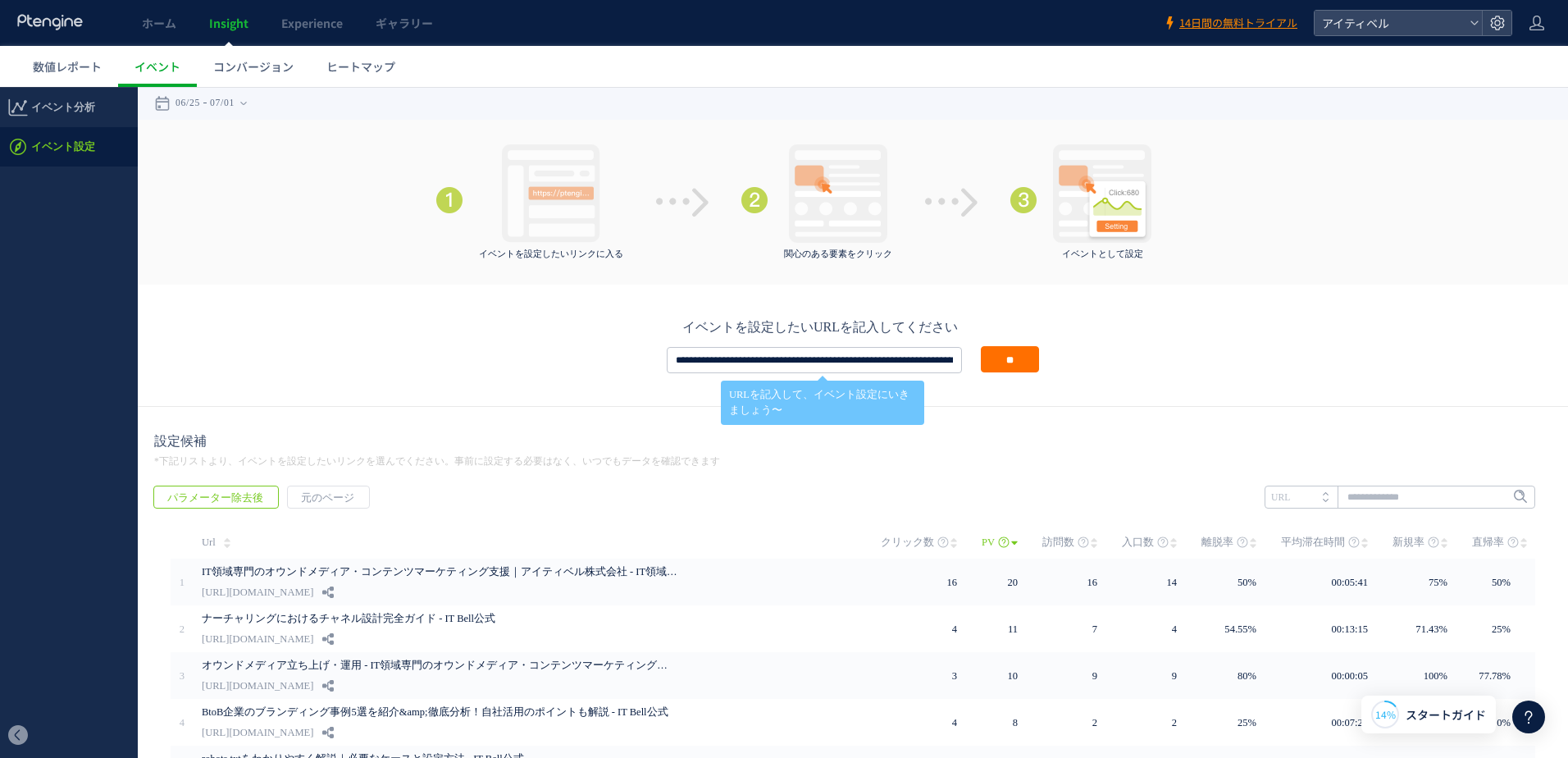 click on "**********" at bounding box center [853, 359] 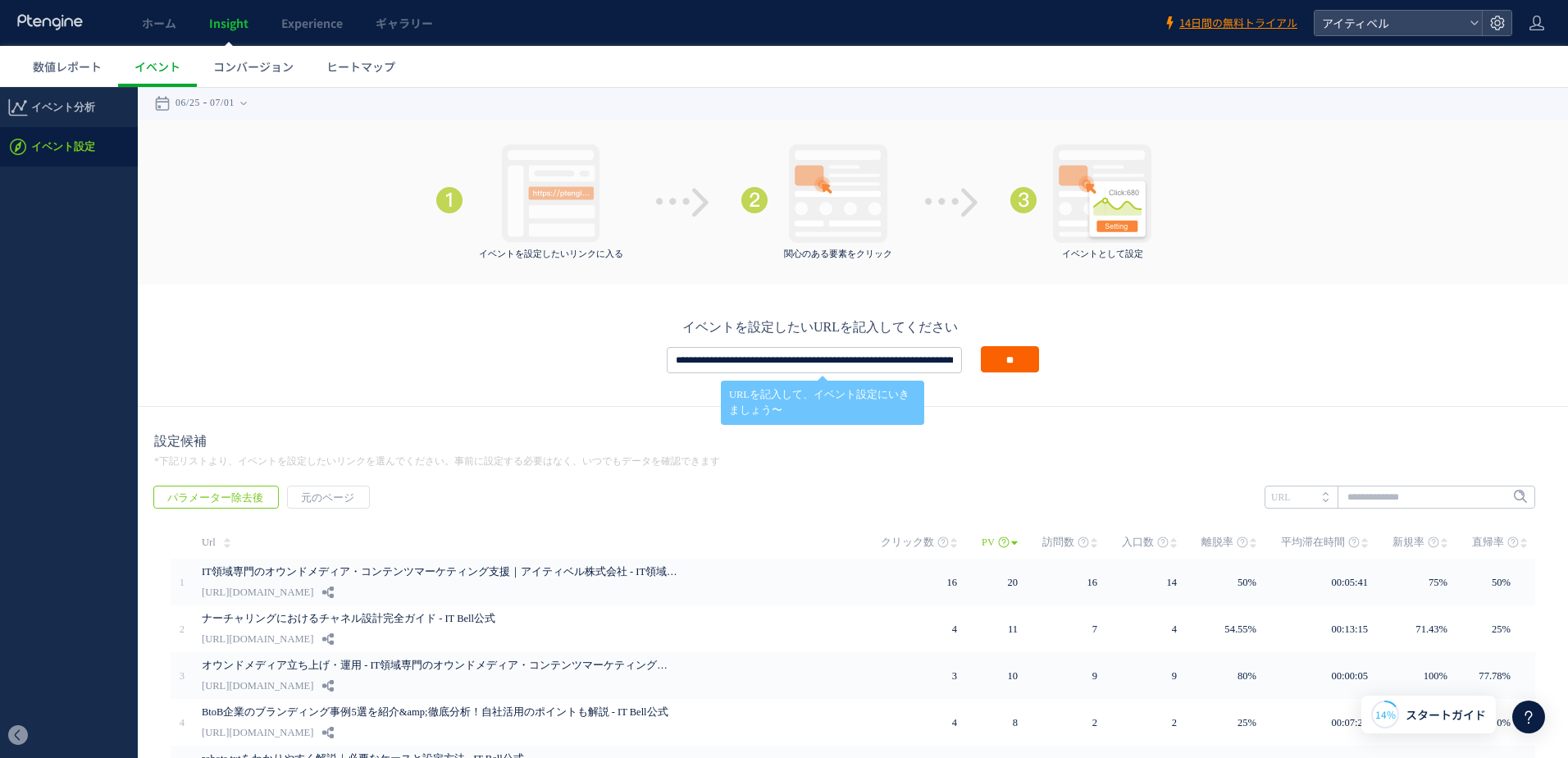 click on "**" at bounding box center (1010, 359) 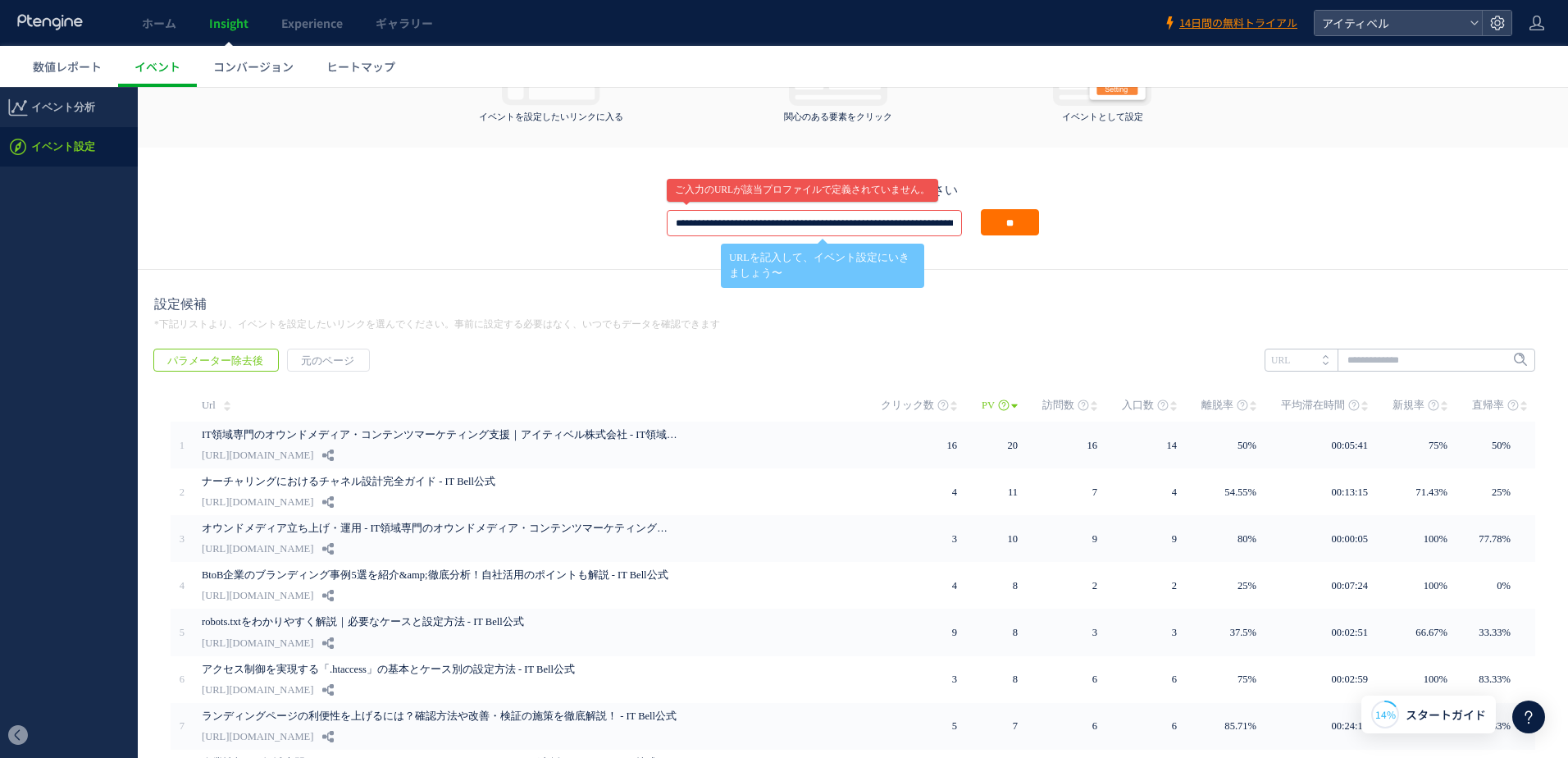 scroll, scrollTop: 0, scrollLeft: 0, axis: both 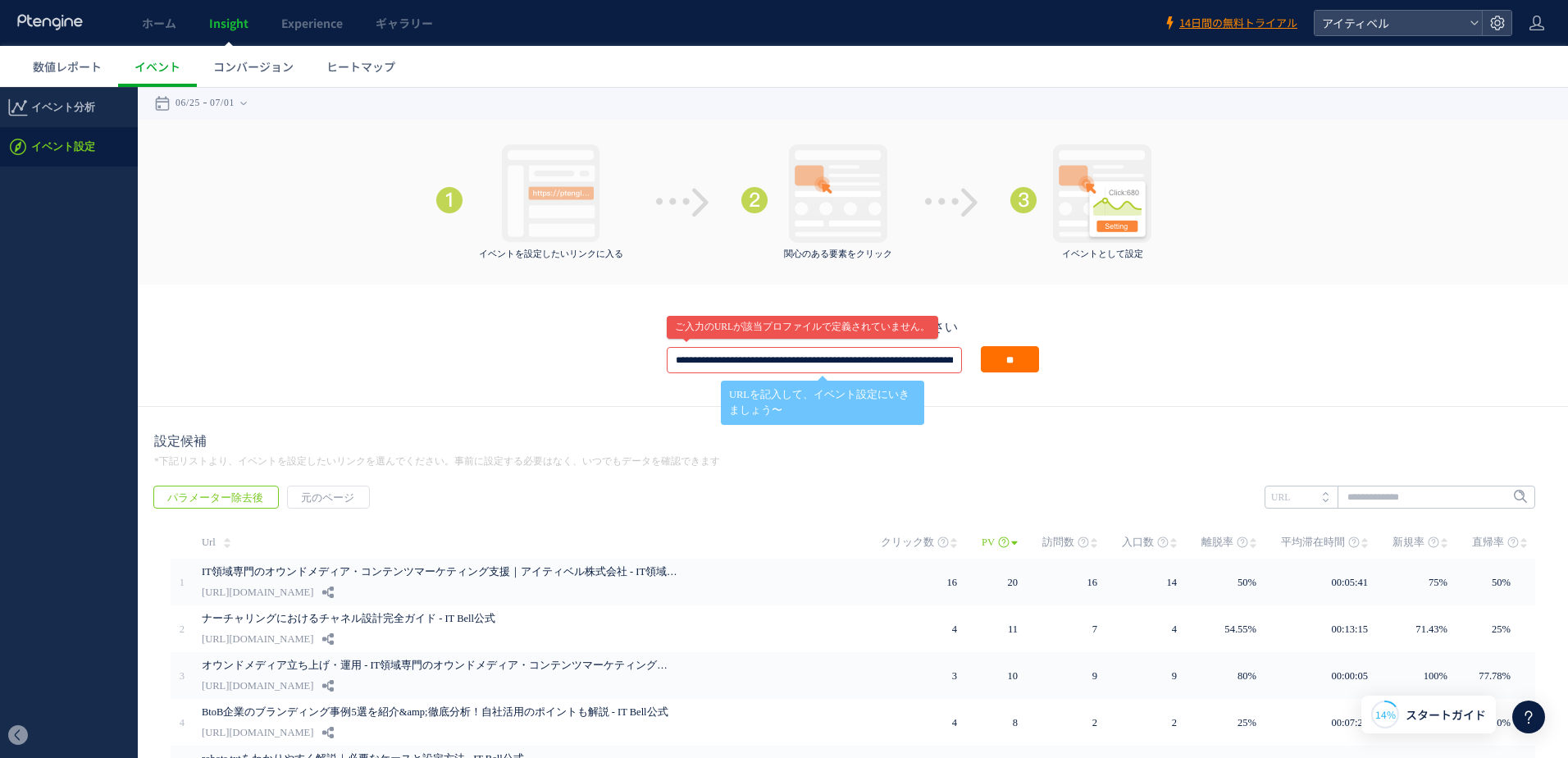 click on "**********" at bounding box center [814, 360] 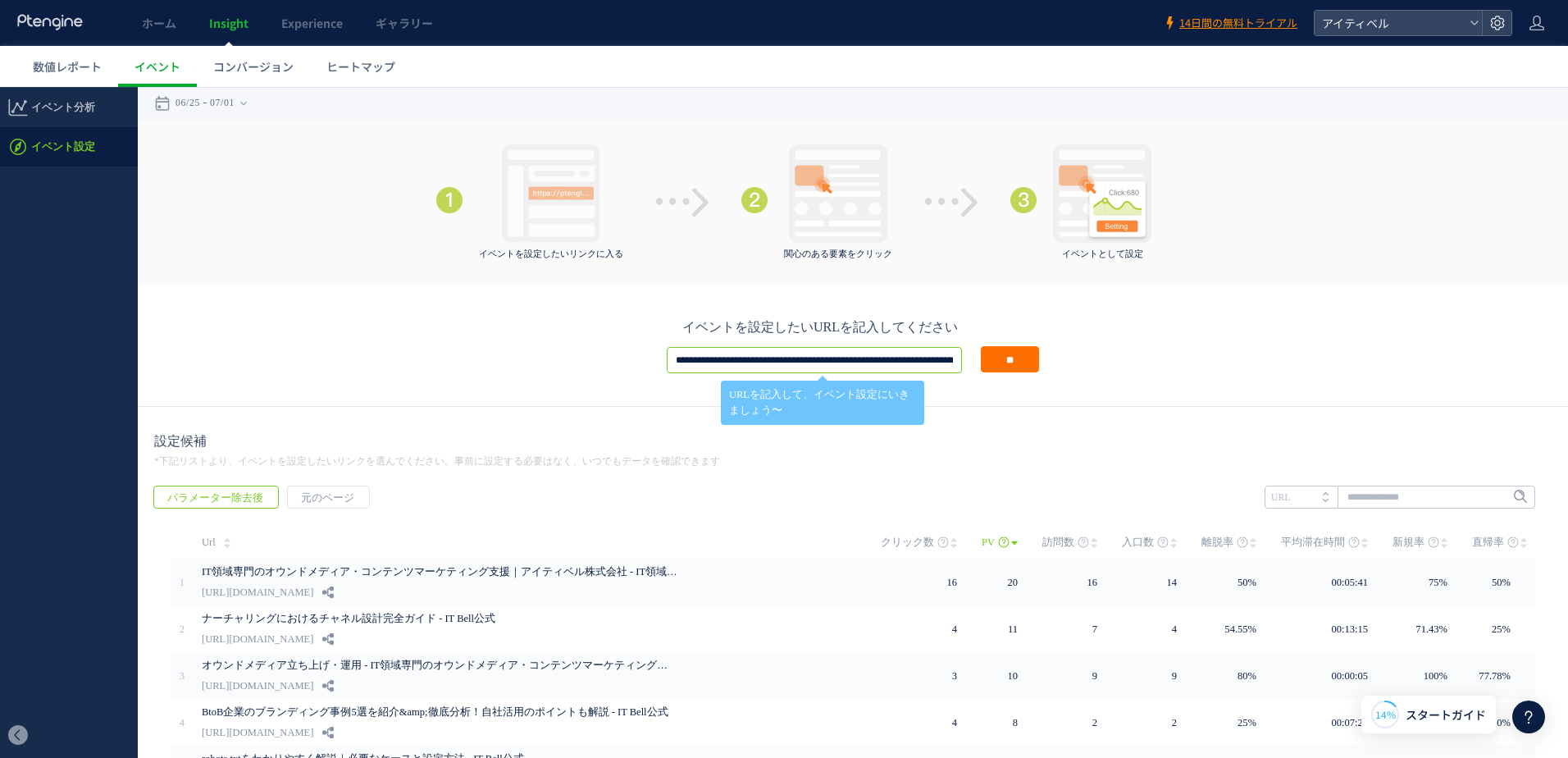 paste 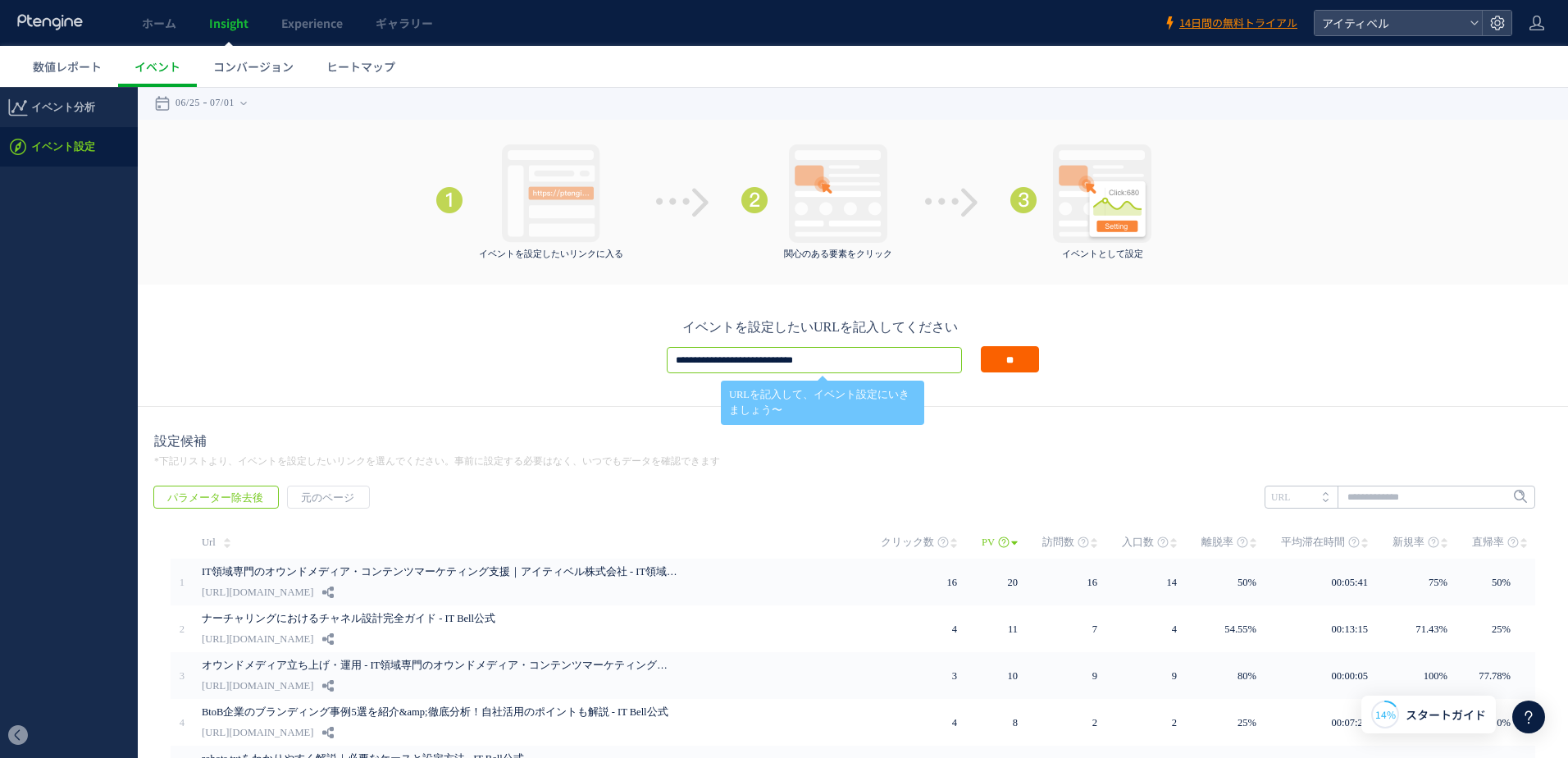 type on "**********" 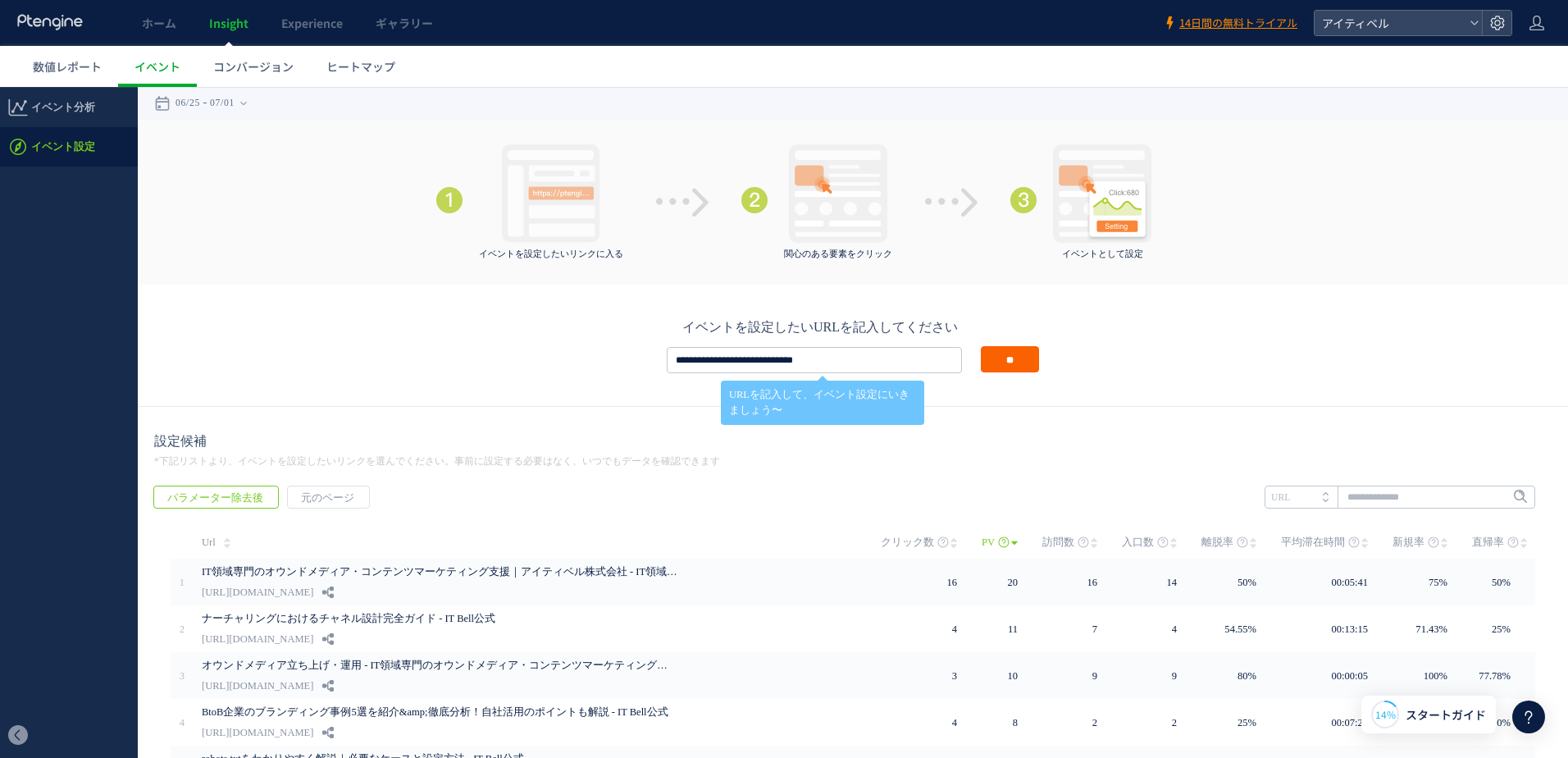 click on "**" at bounding box center [1010, 359] 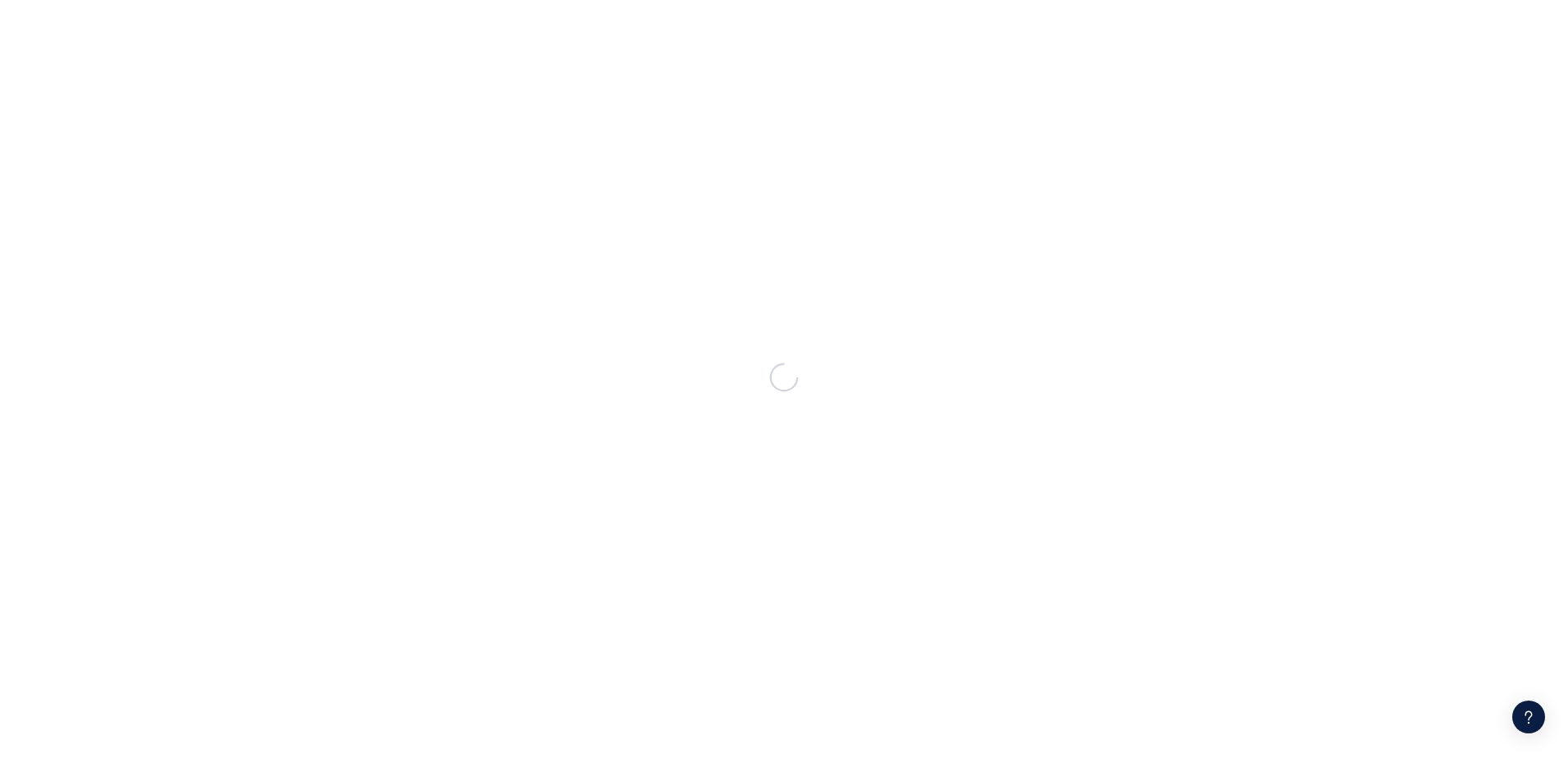 scroll, scrollTop: 0, scrollLeft: 0, axis: both 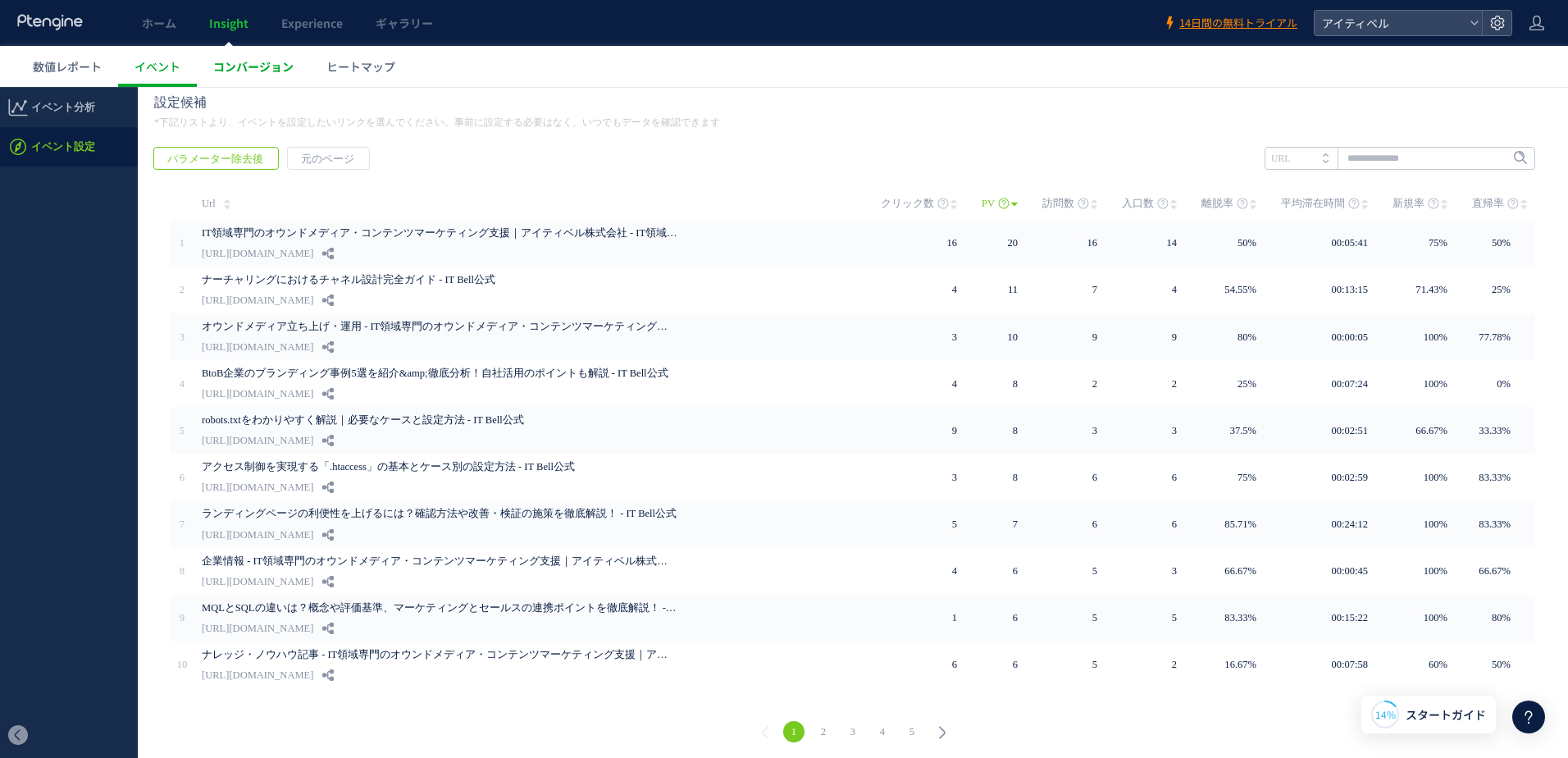 click on "コンバージョン" at bounding box center [253, 66] 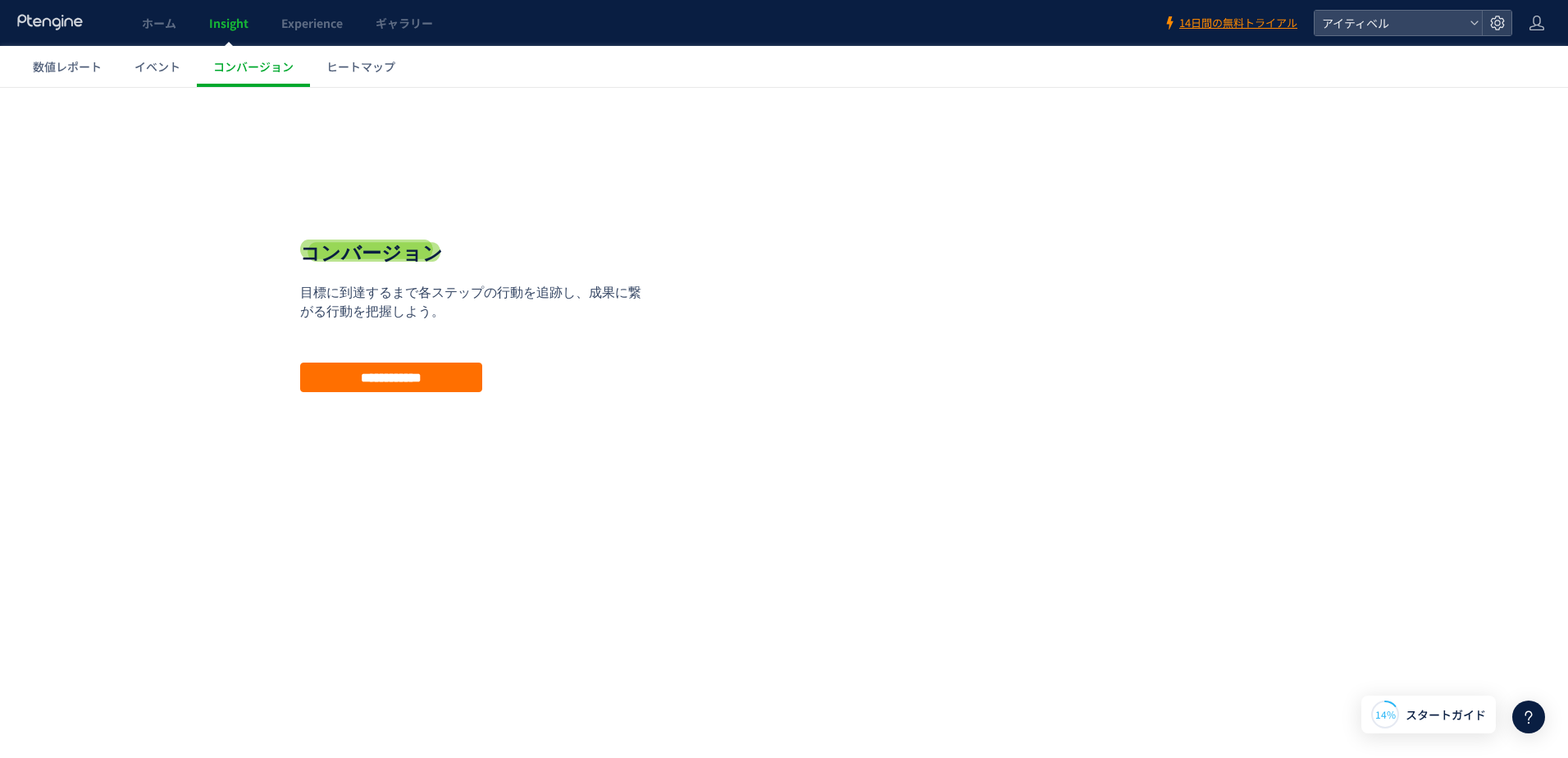 scroll, scrollTop: 0, scrollLeft: 0, axis: both 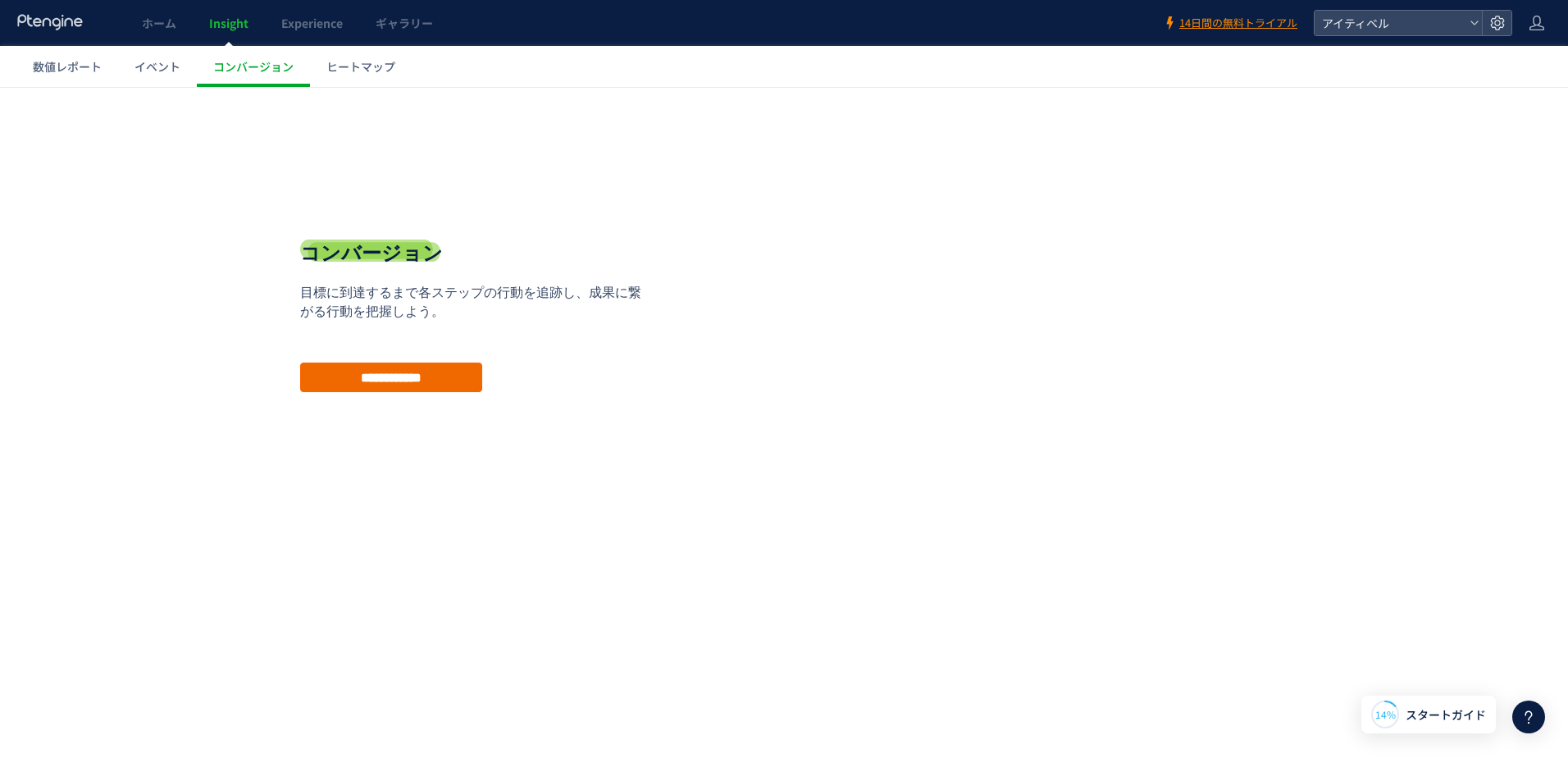 click on "**********" at bounding box center (391, 377) 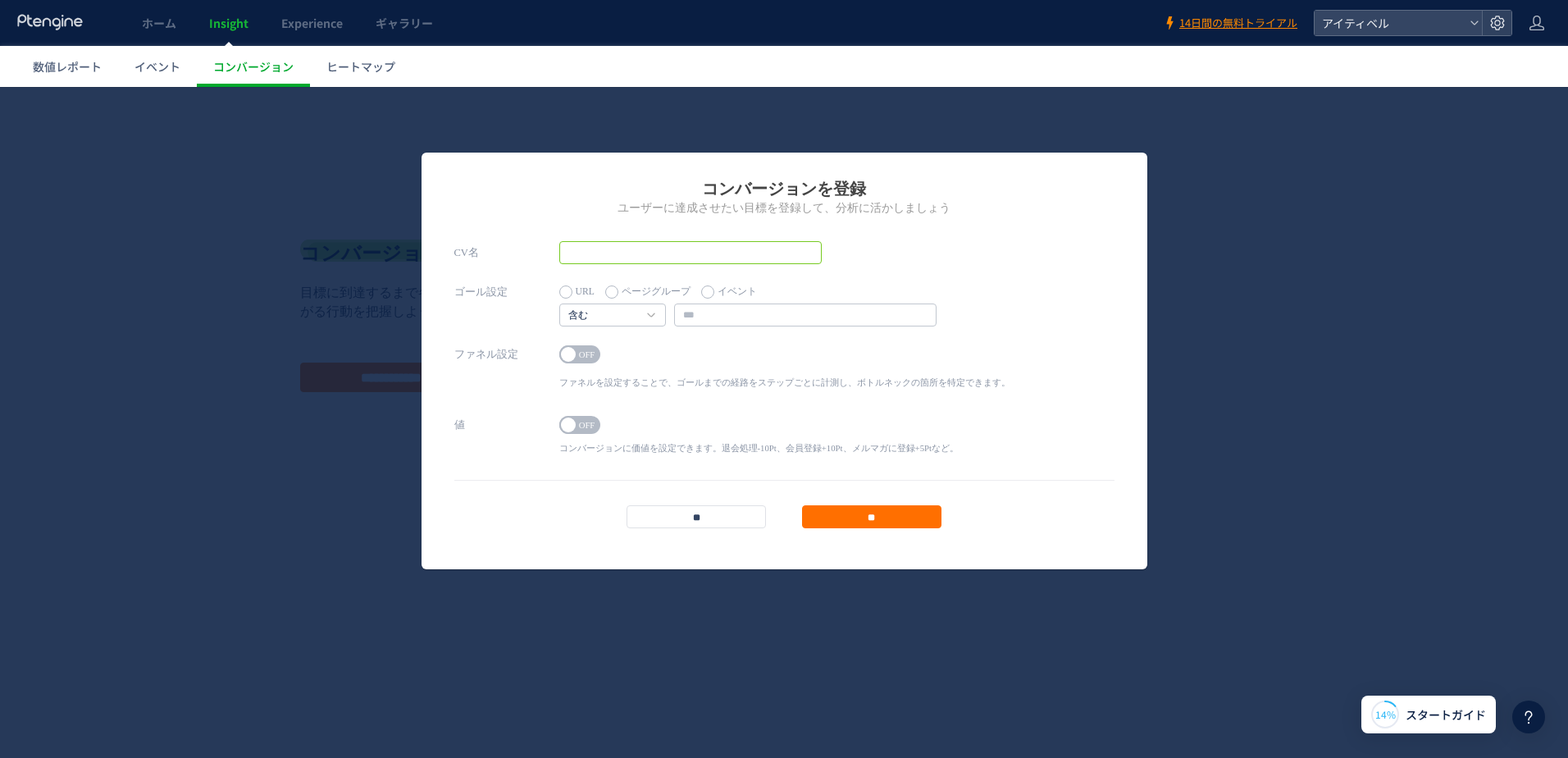 click at bounding box center (691, 253) 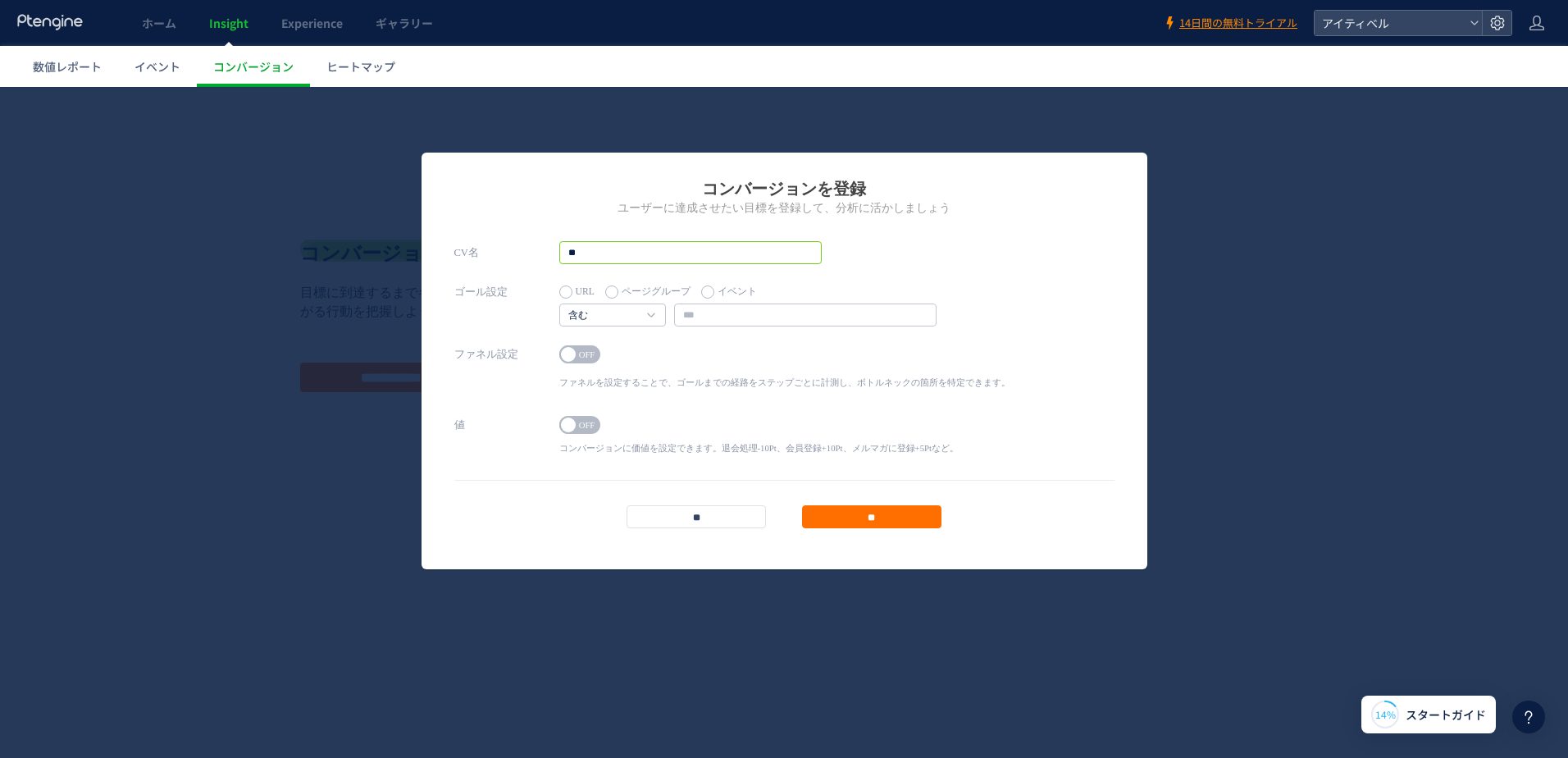 type on "*" 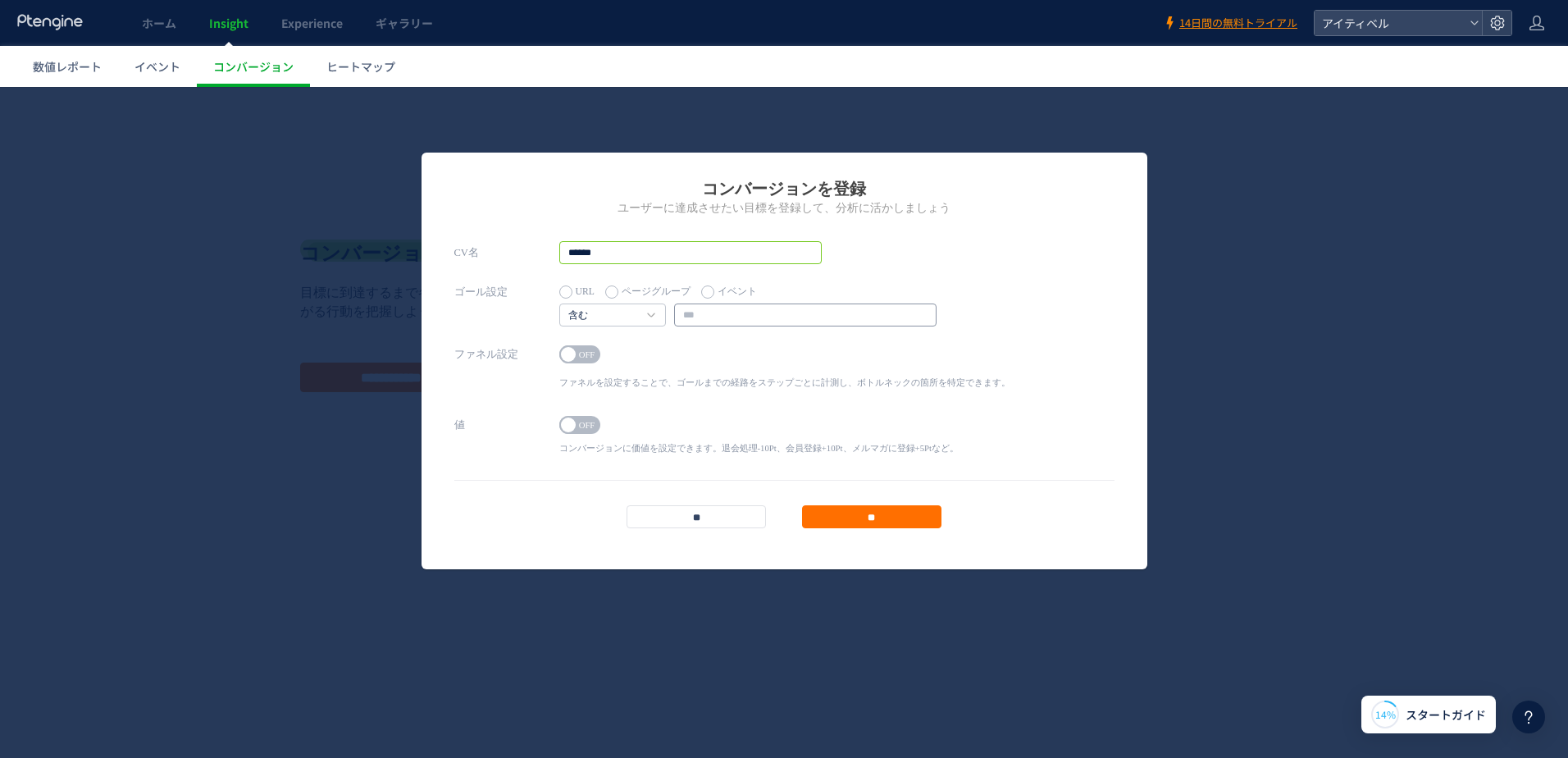 type on "******" 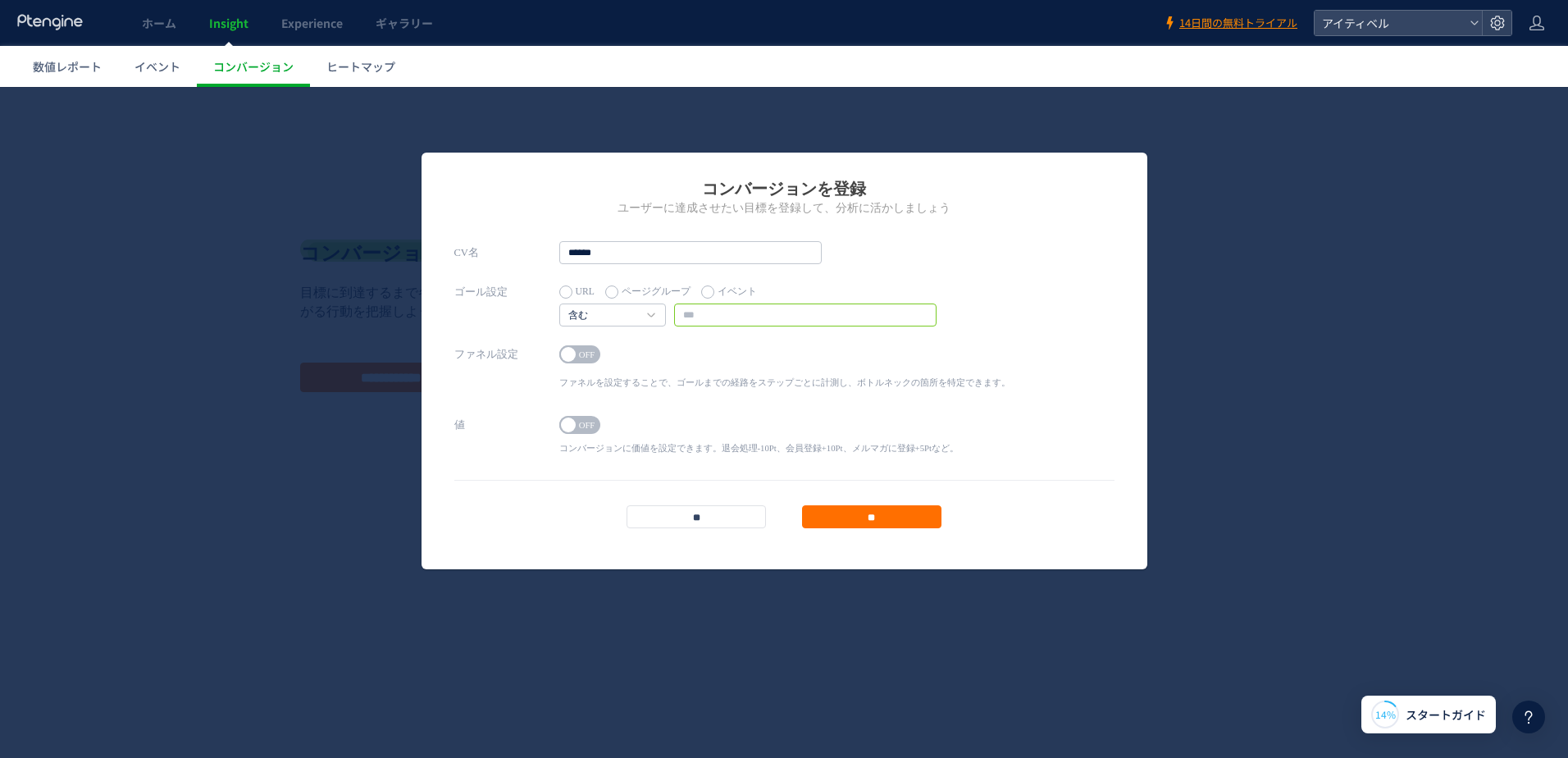 click at bounding box center (805, 315) 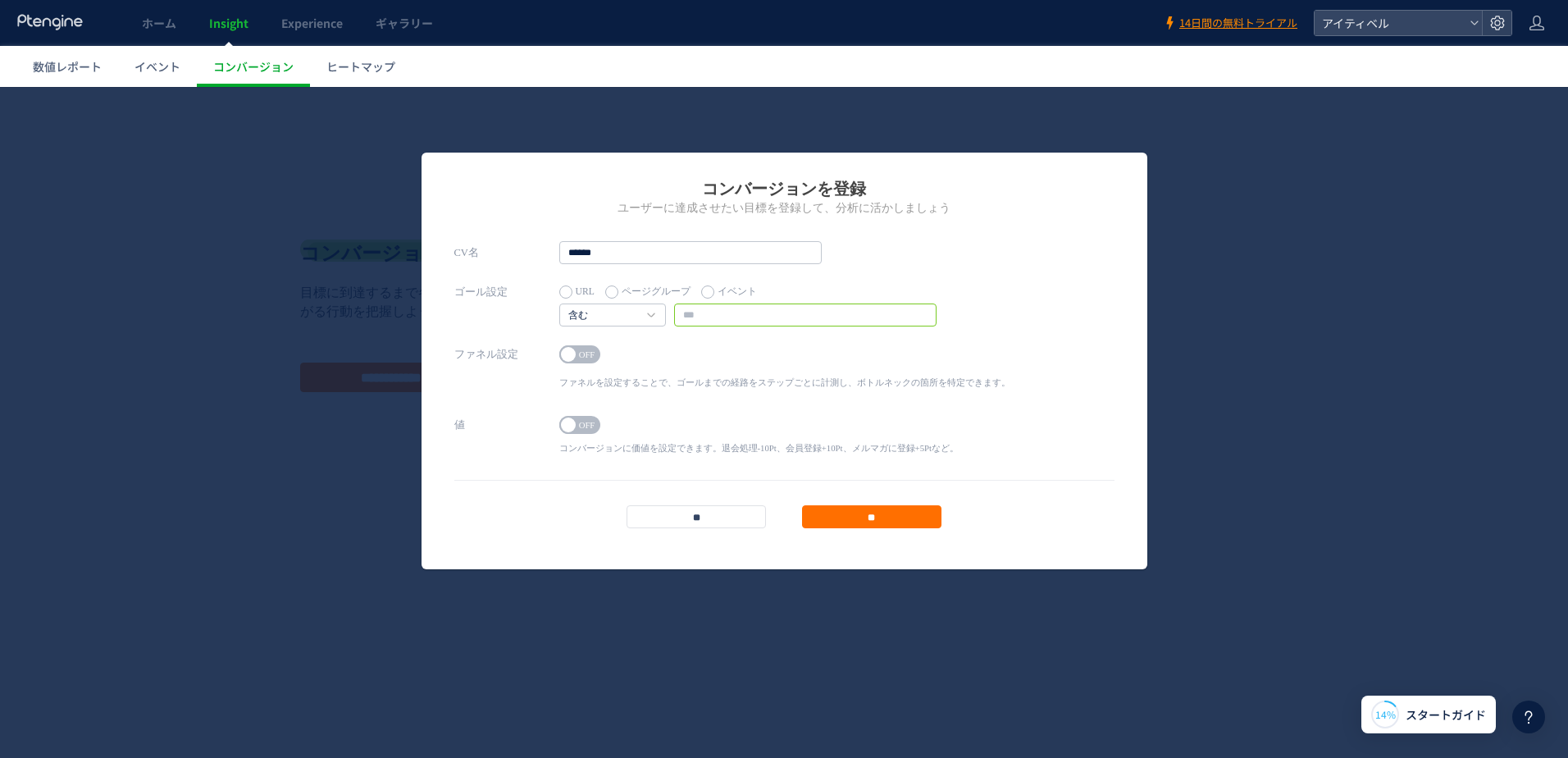 click at bounding box center (805, 315) 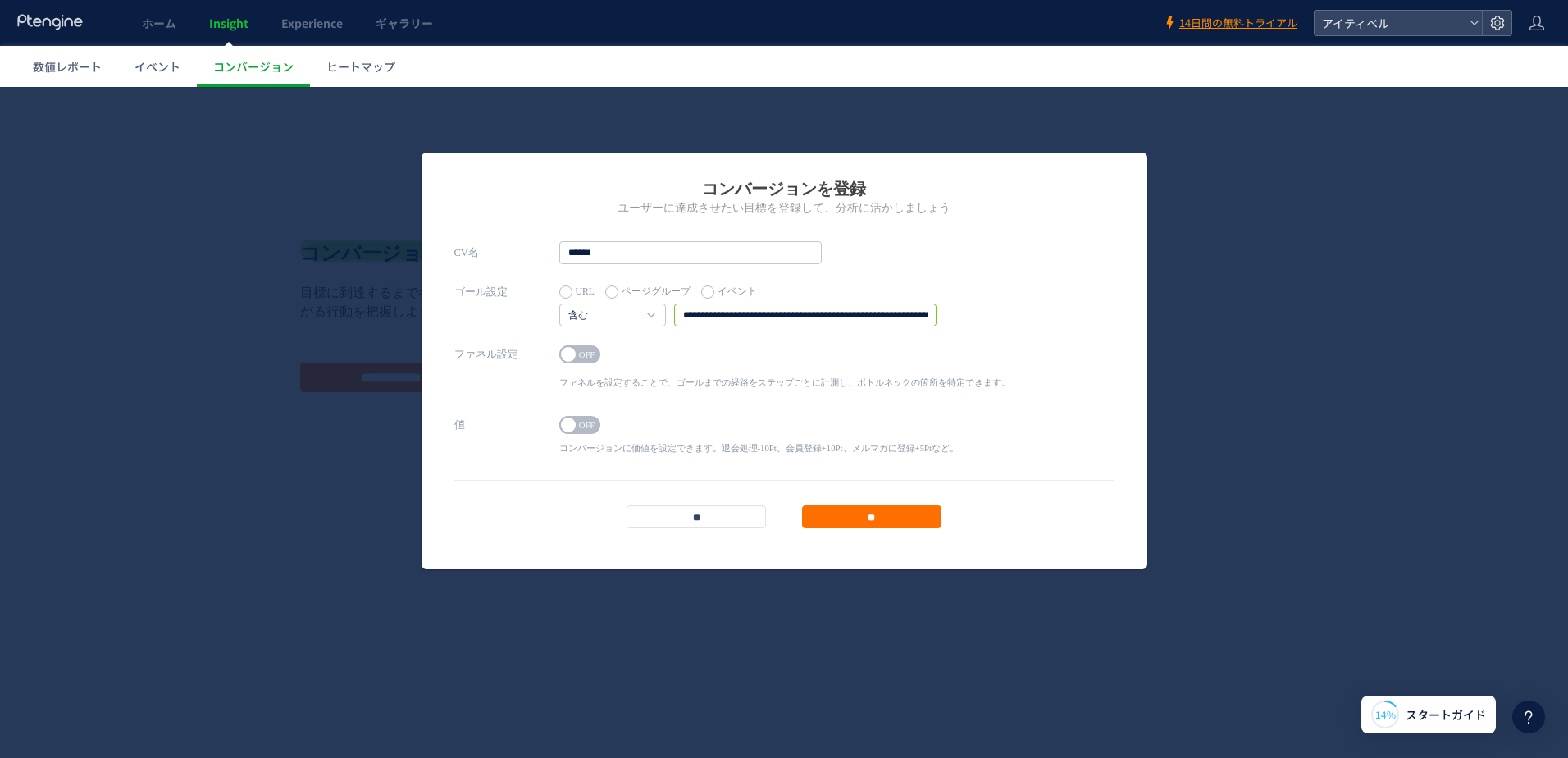 scroll, scrollTop: 0, scrollLeft: 1000, axis: horizontal 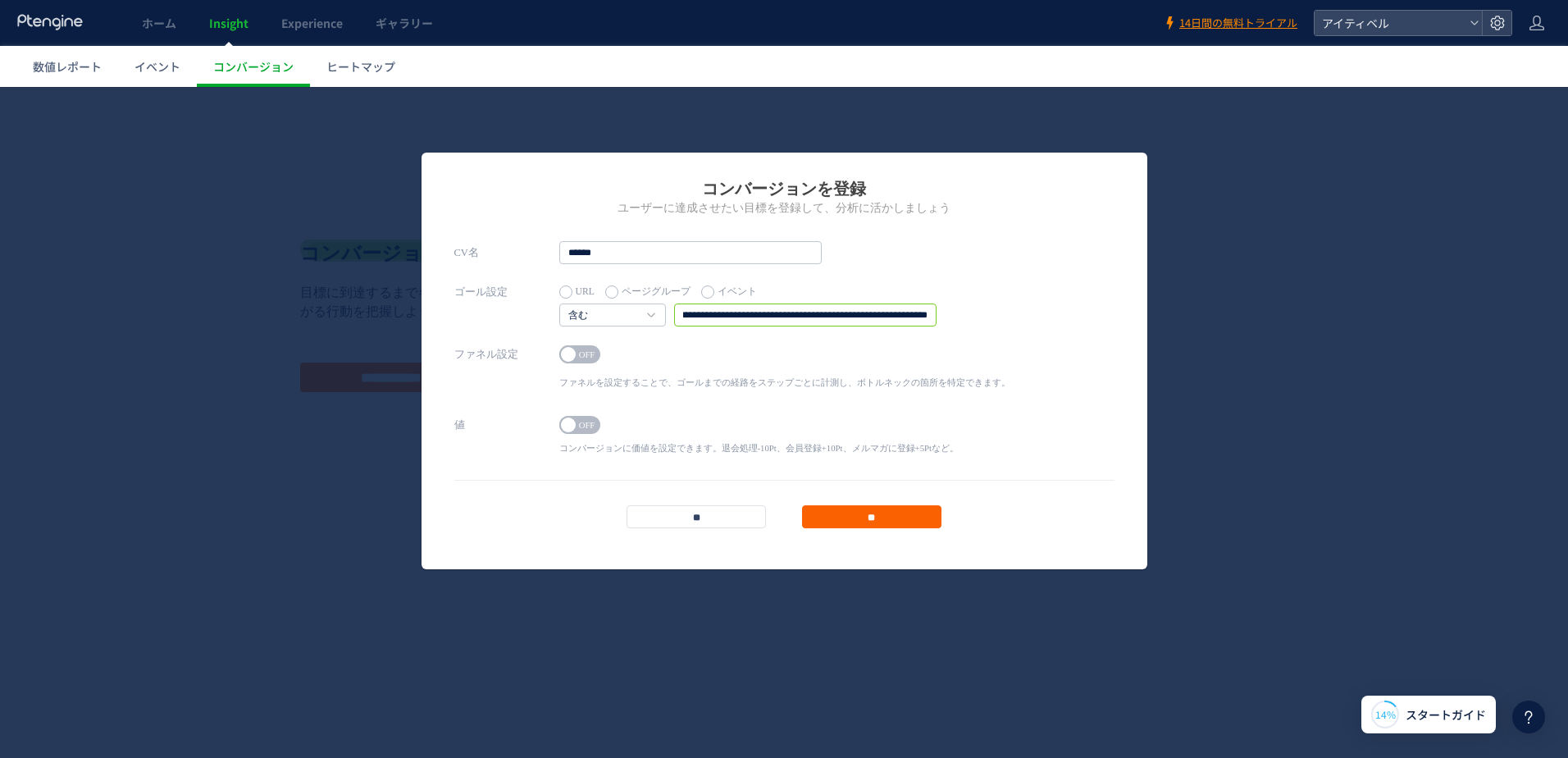 type on "**********" 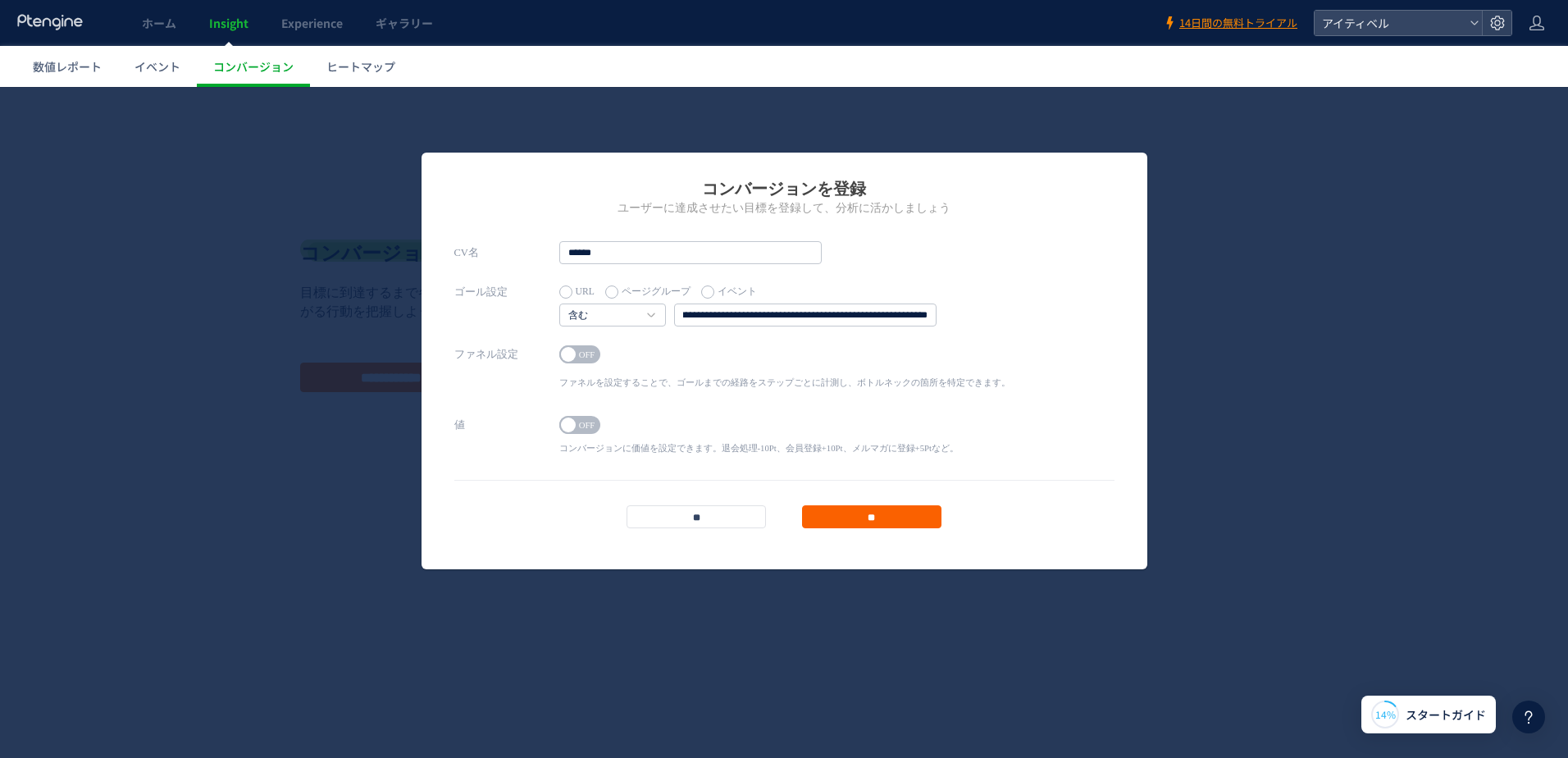 scroll, scrollTop: 0, scrollLeft: 0, axis: both 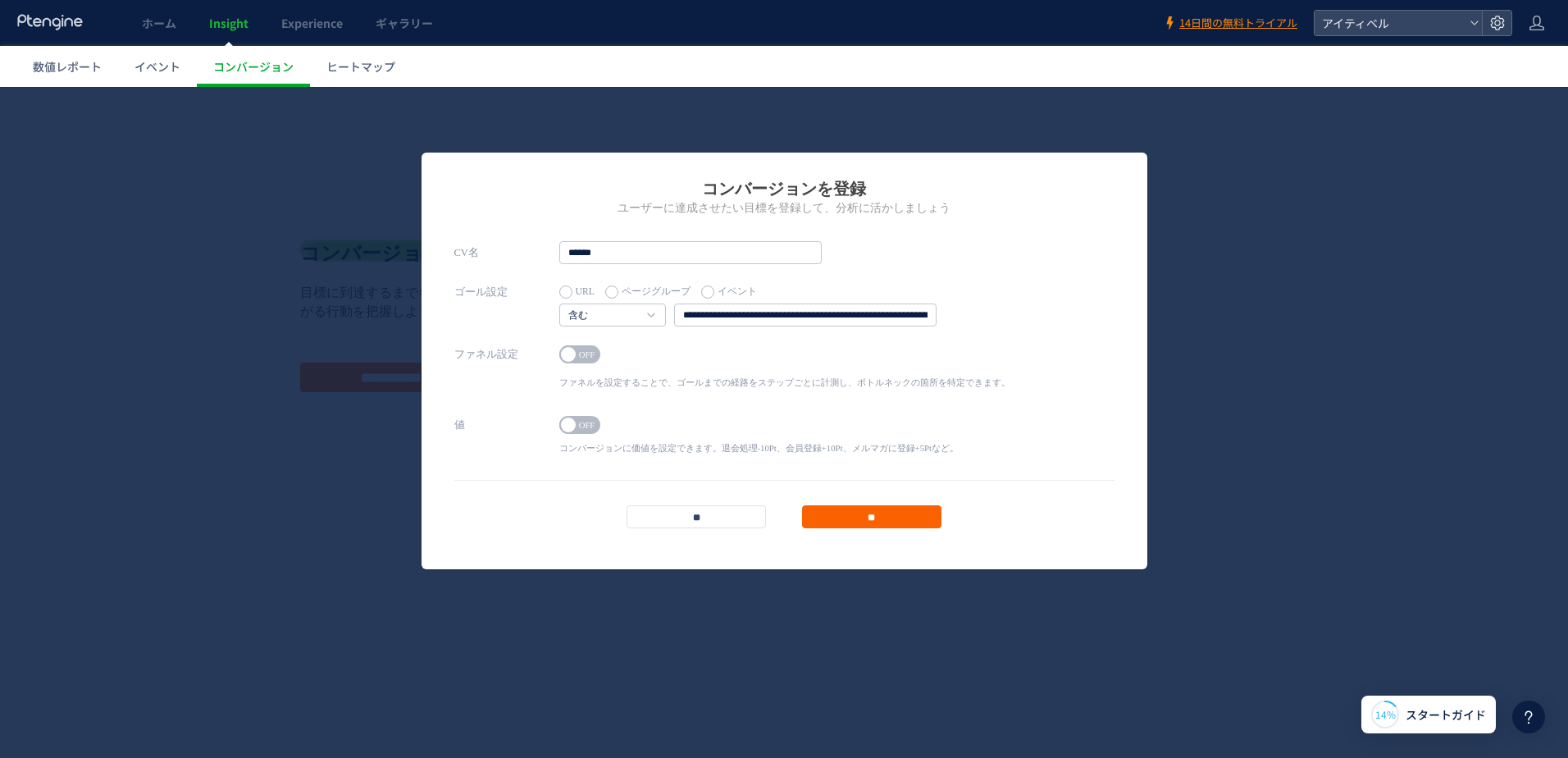 click on "**" at bounding box center [872, 517] 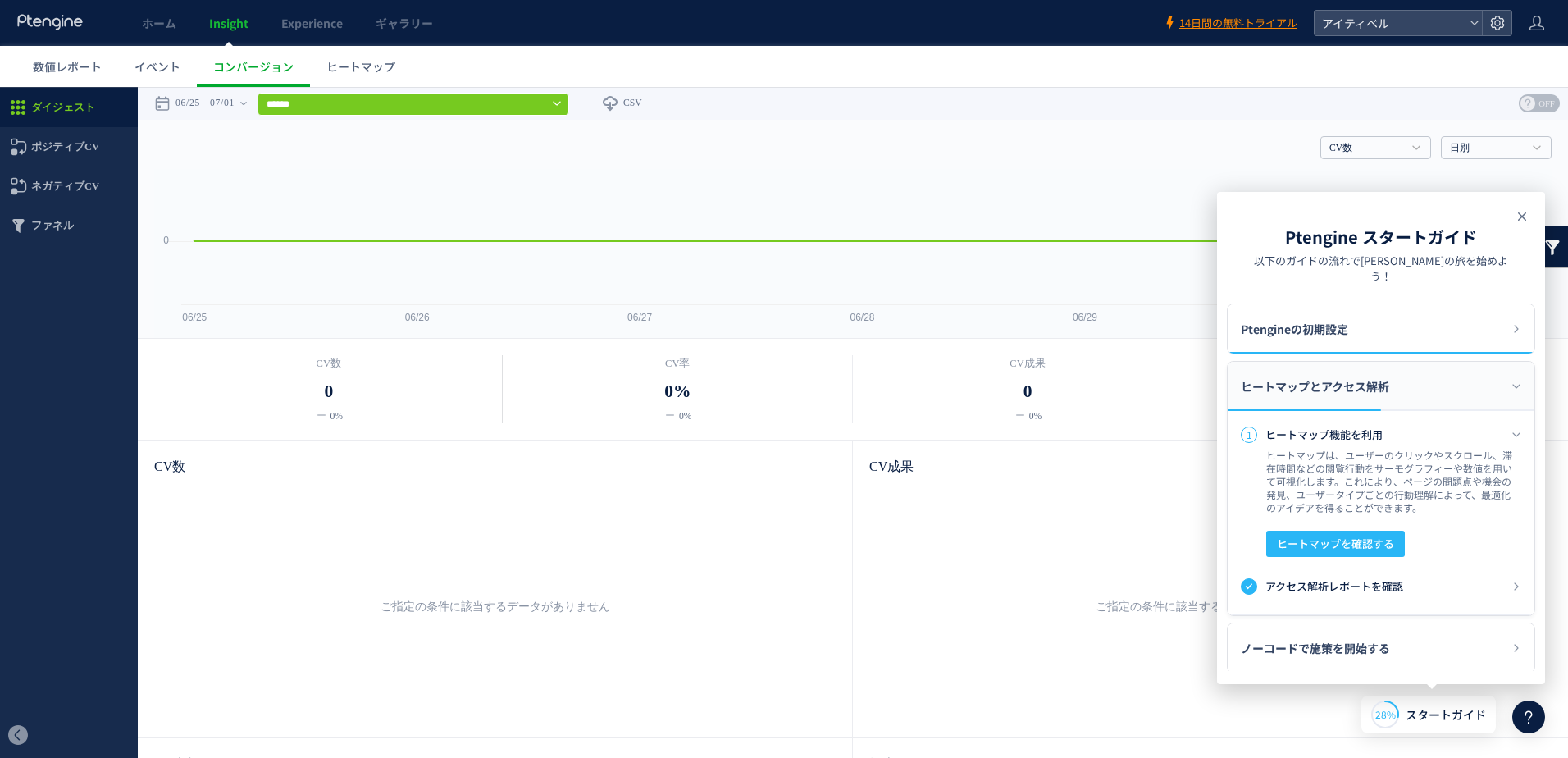 click 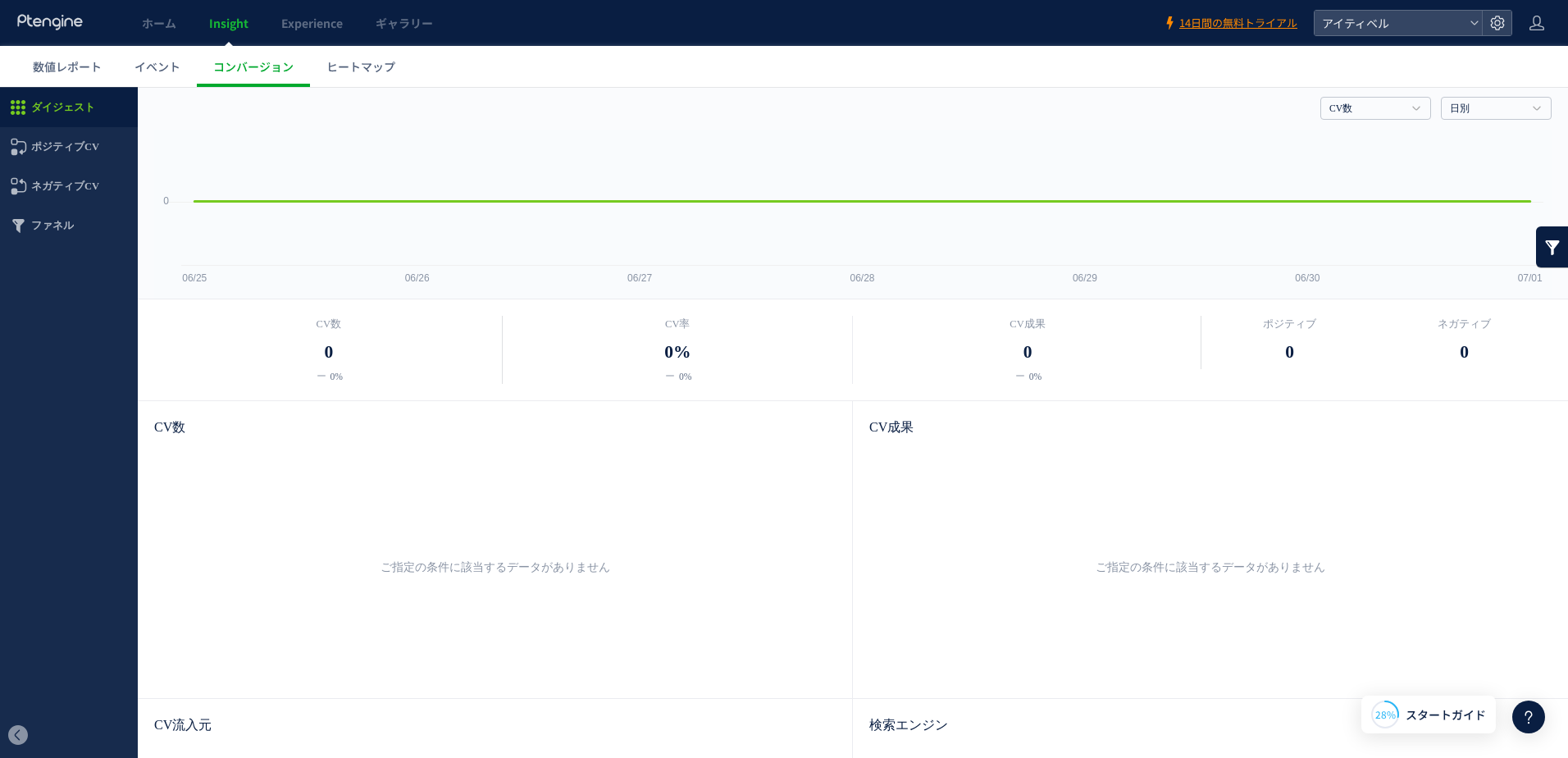 scroll, scrollTop: 0, scrollLeft: 0, axis: both 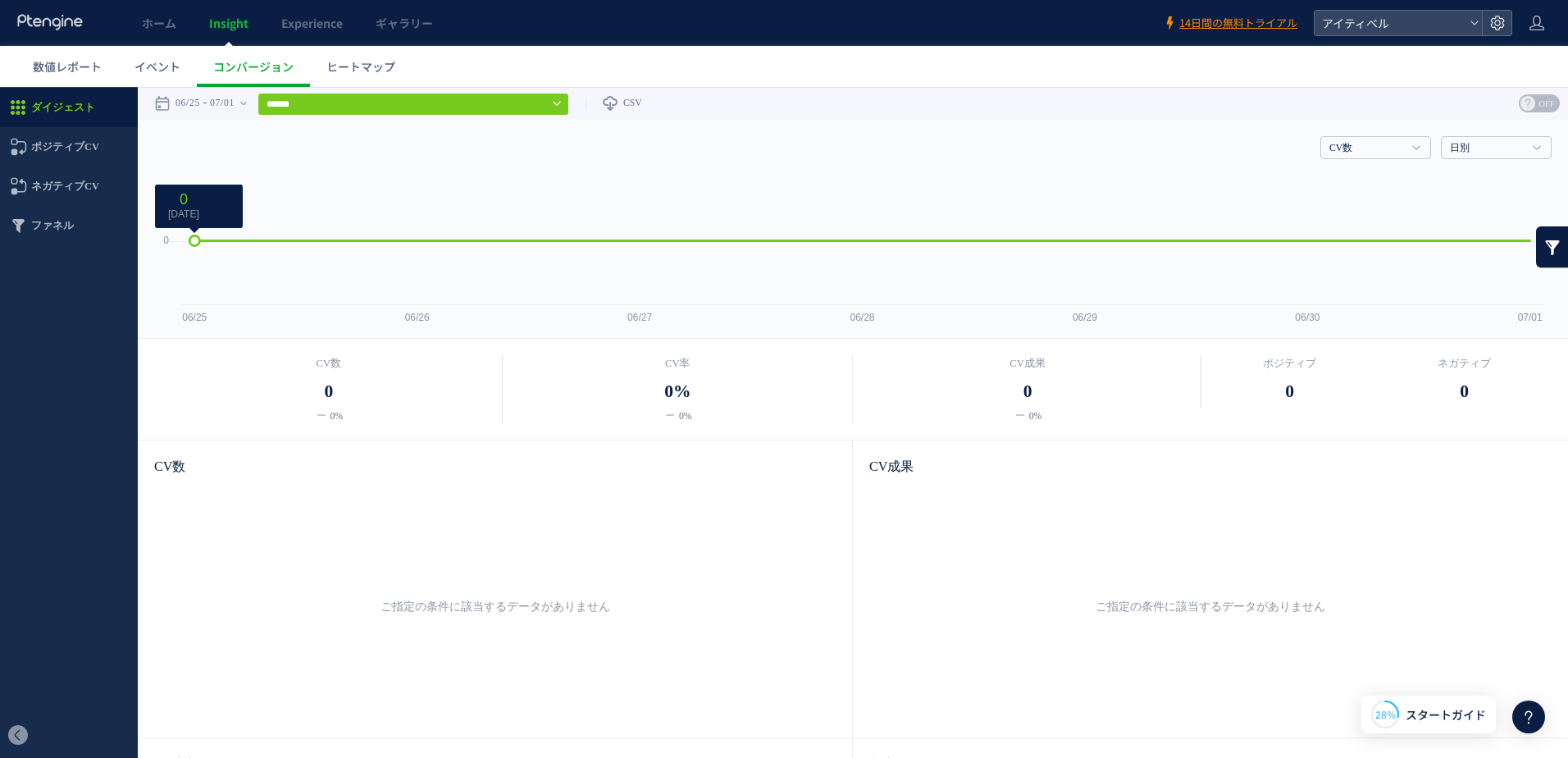 click 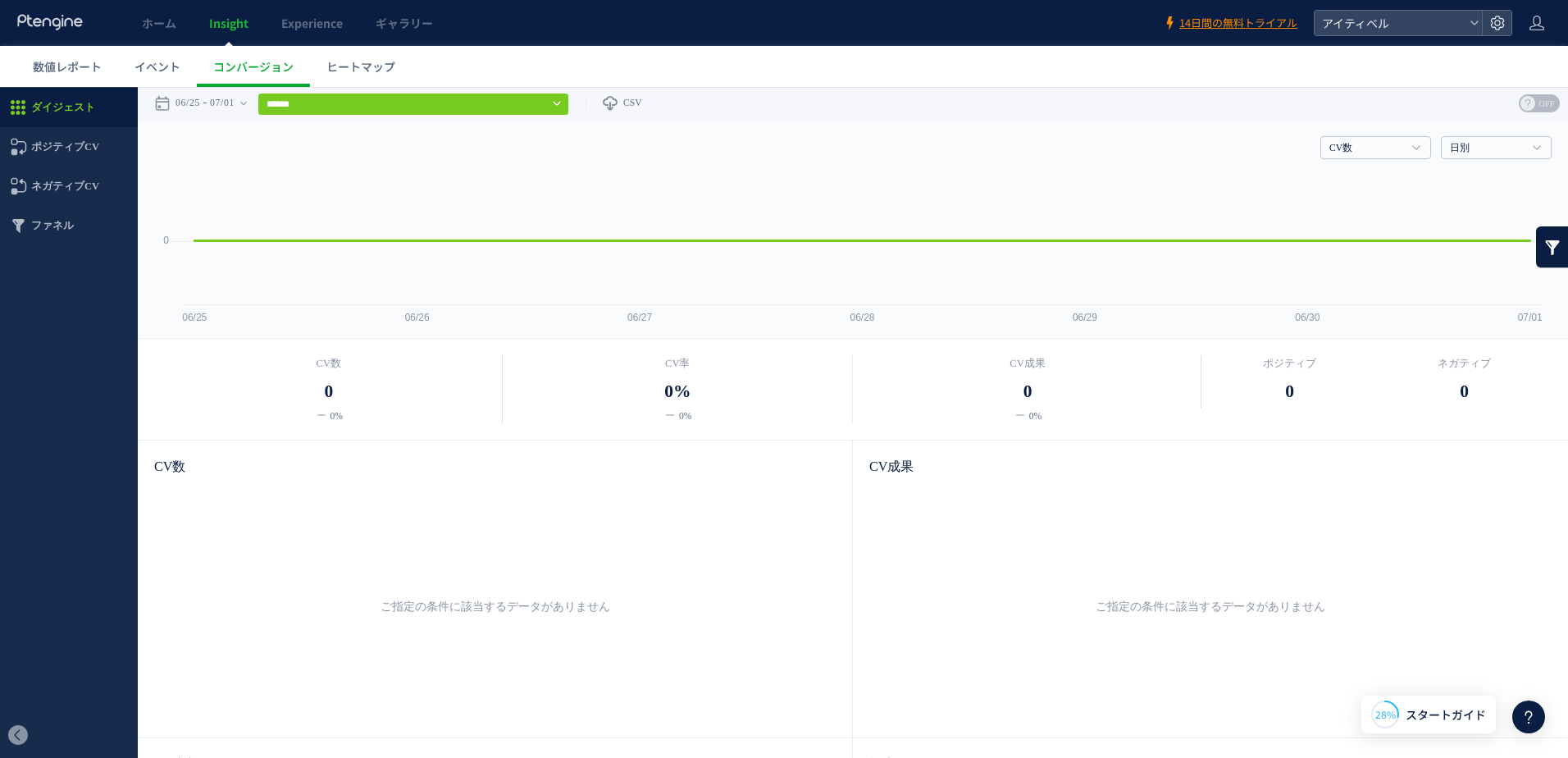 click on "CV数
CV数
CV率
CV成果
日別
日別
週別
月別" at bounding box center [853, 144] 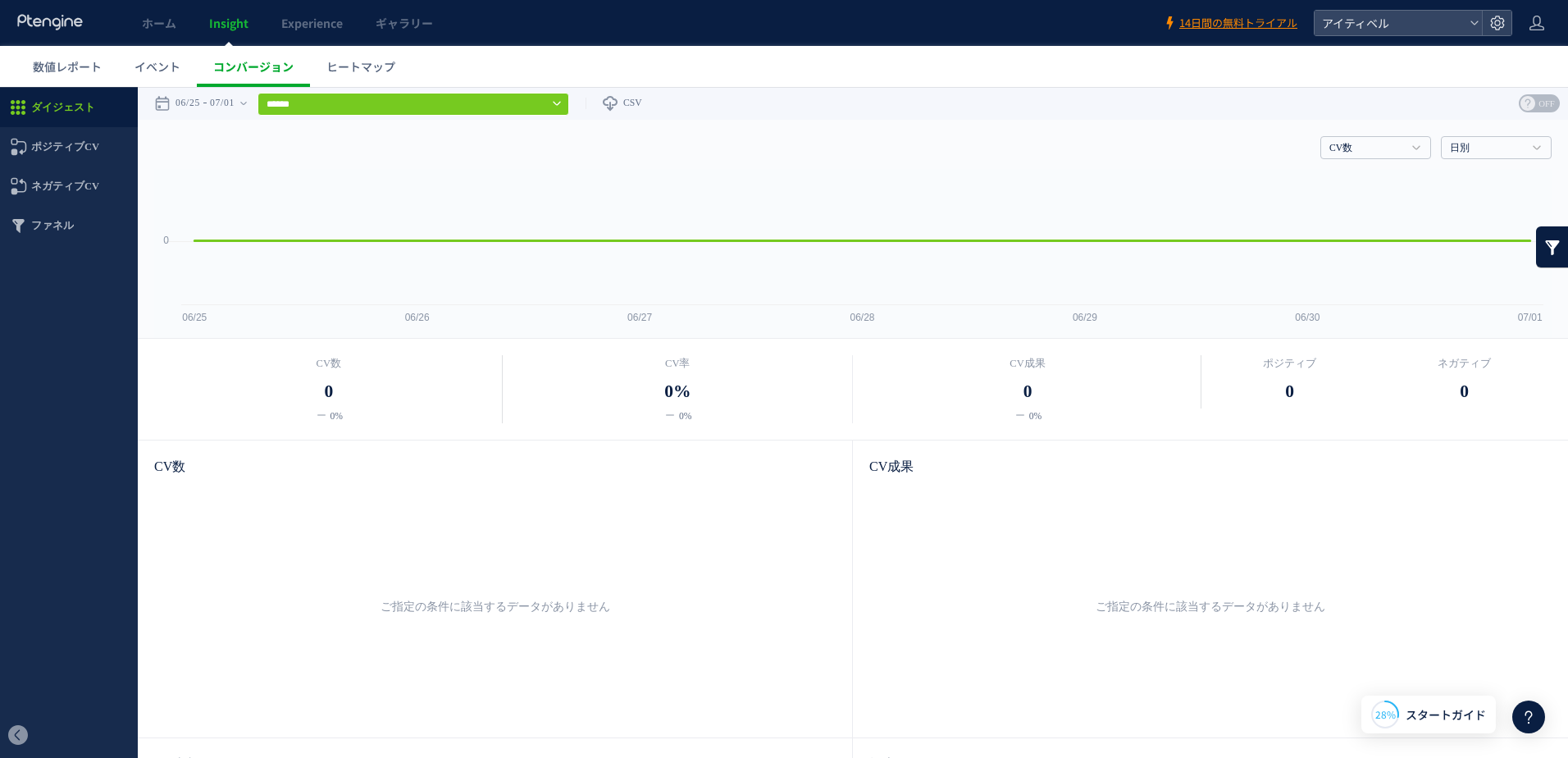 click on "コンバージョン" at bounding box center (253, 66) 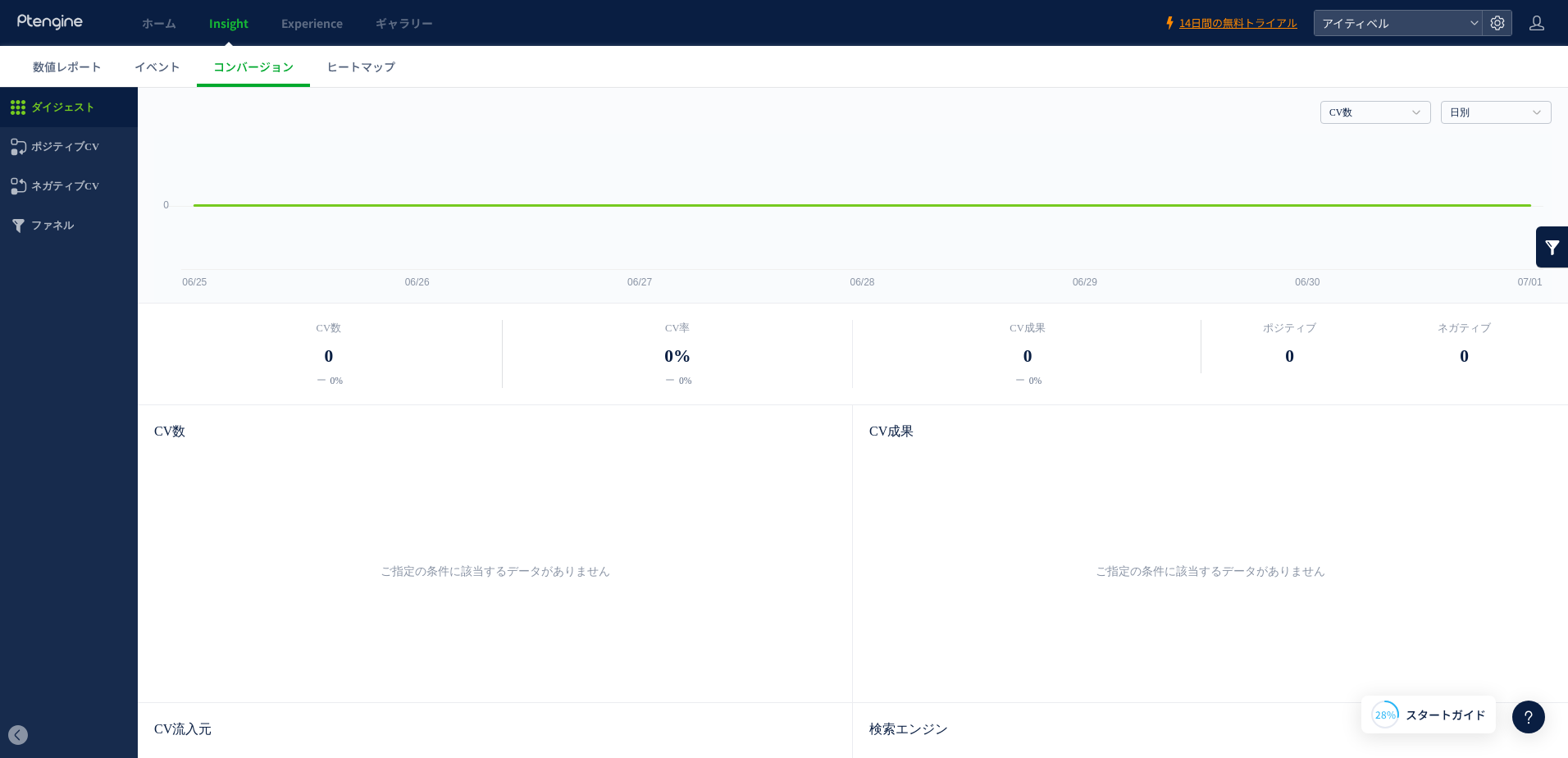 scroll, scrollTop: 0, scrollLeft: 0, axis: both 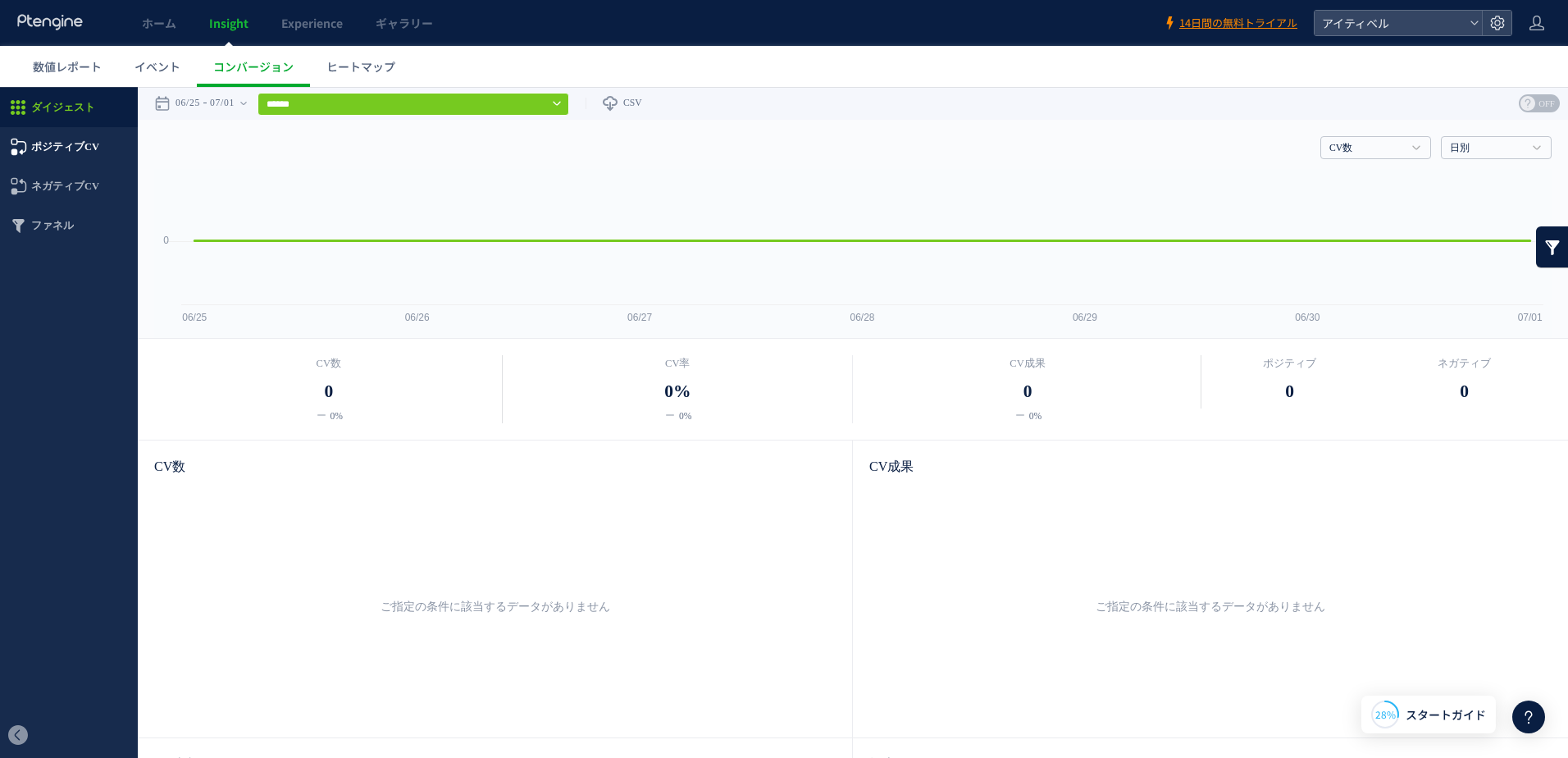click on "ポジティブCV" at bounding box center (65, 147) 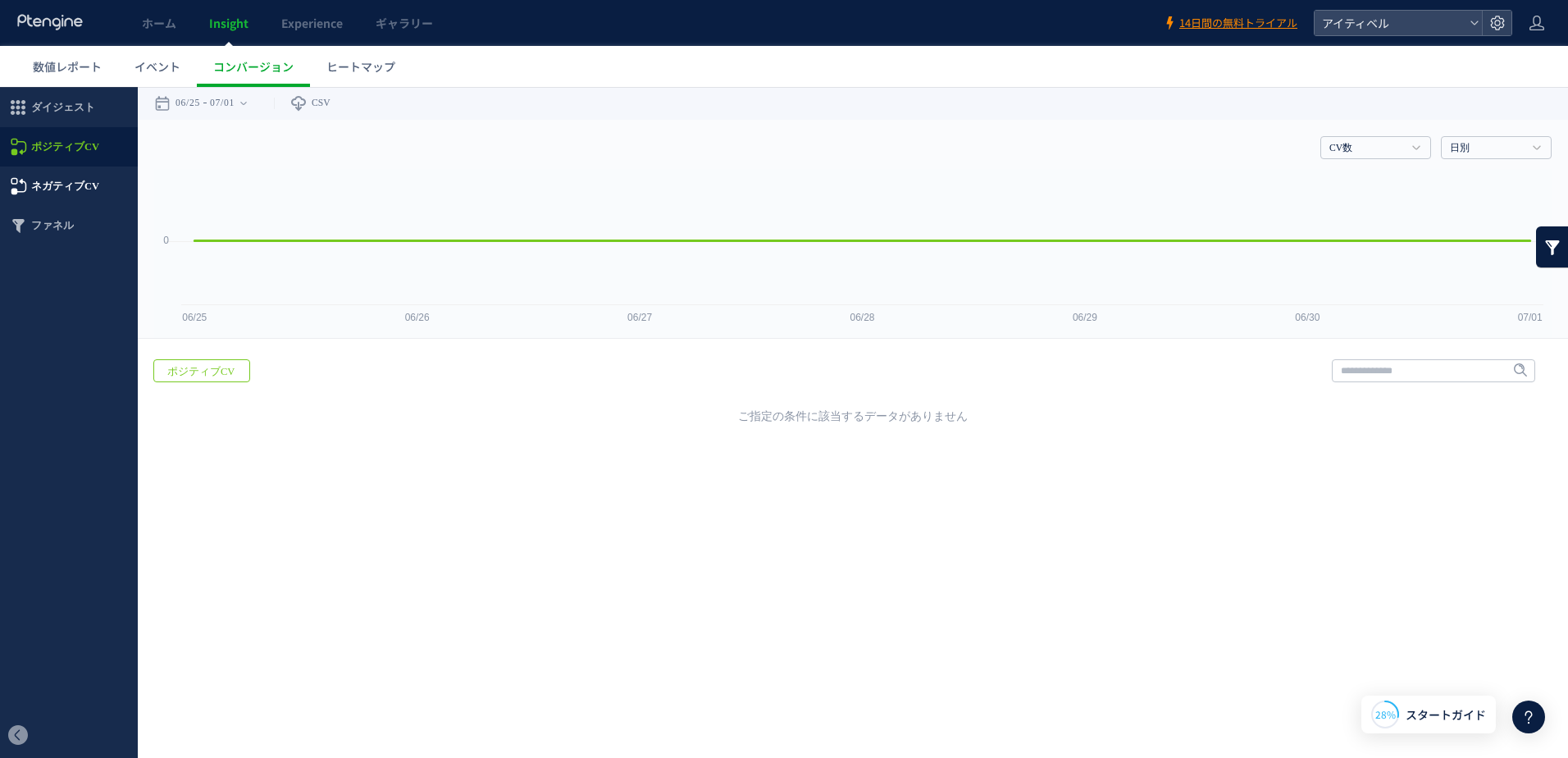 click on "ネガティブCV" at bounding box center [65, 186] 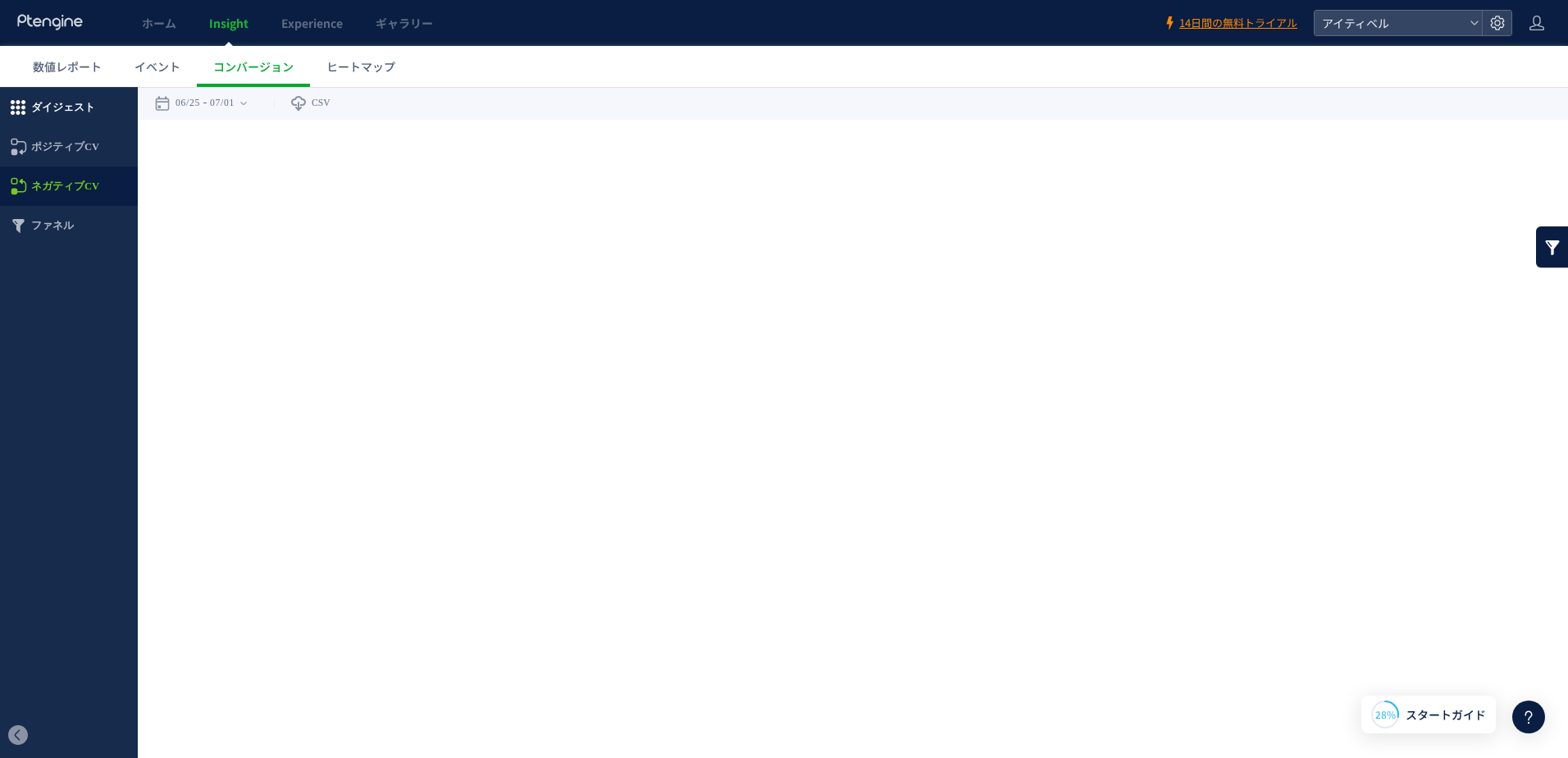 click on "ダイジェスト" at bounding box center [63, 107] 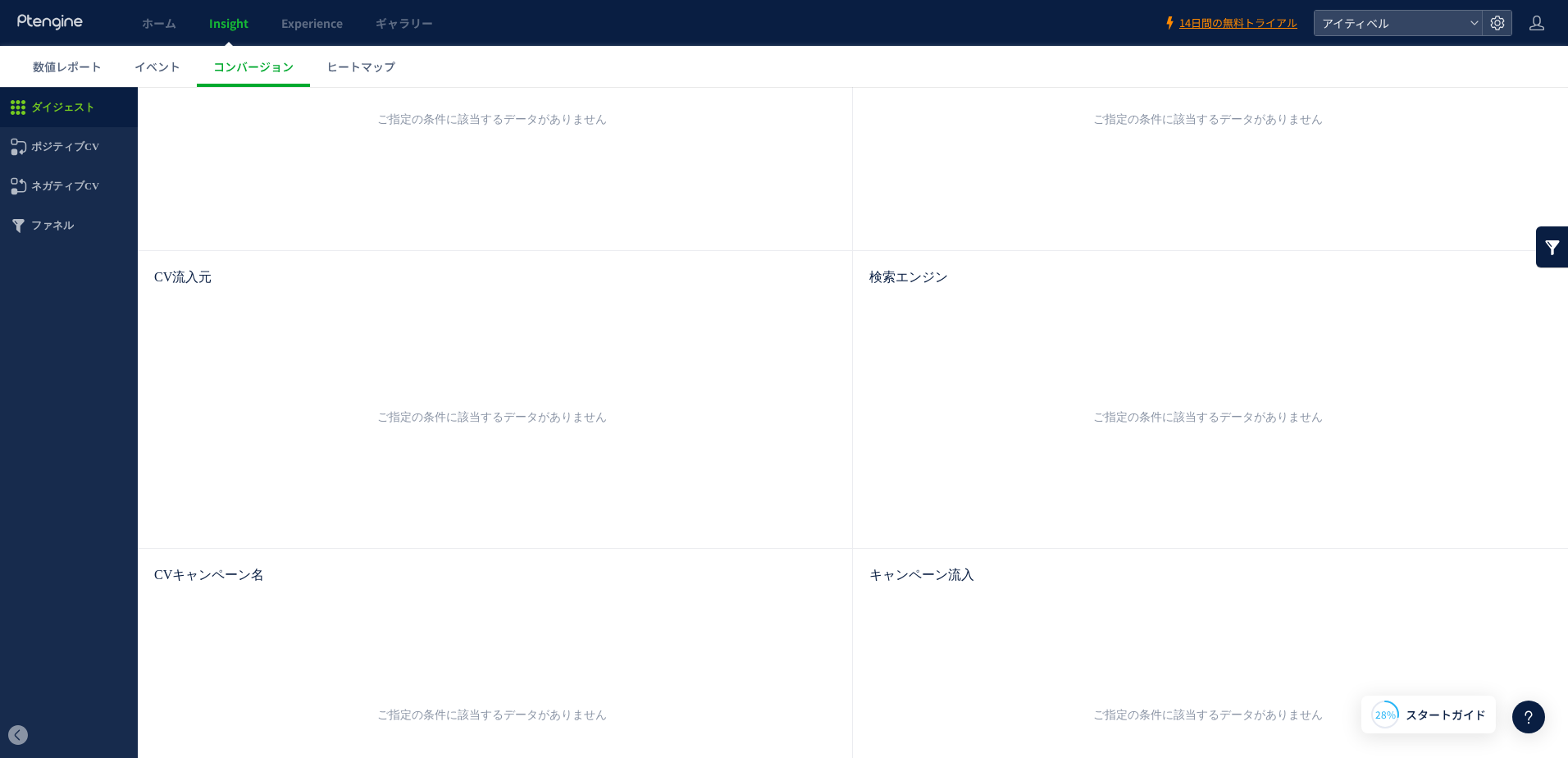 scroll, scrollTop: 492, scrollLeft: 0, axis: vertical 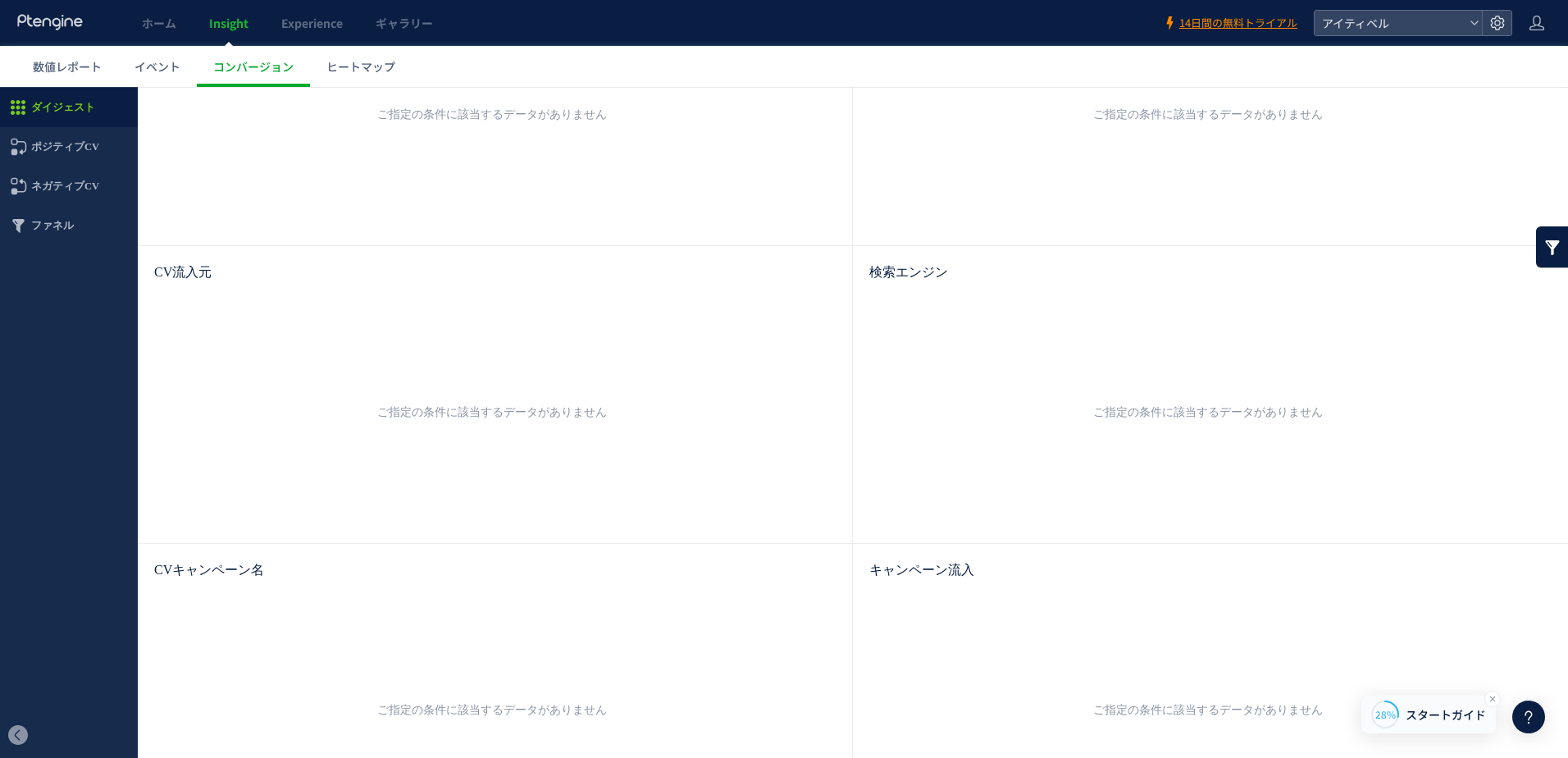 click on "28%" 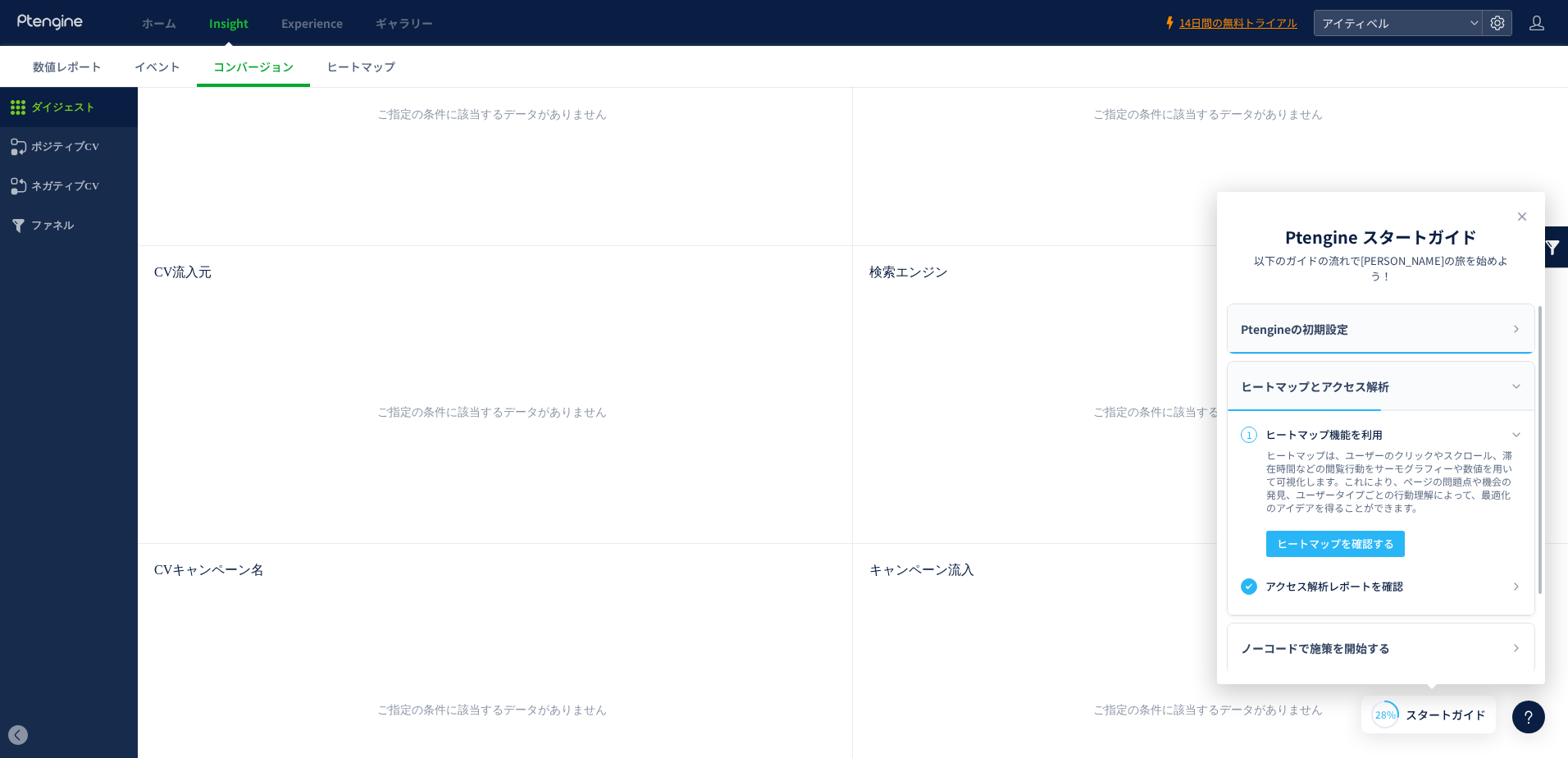 click on "Ptengineの初期設定" 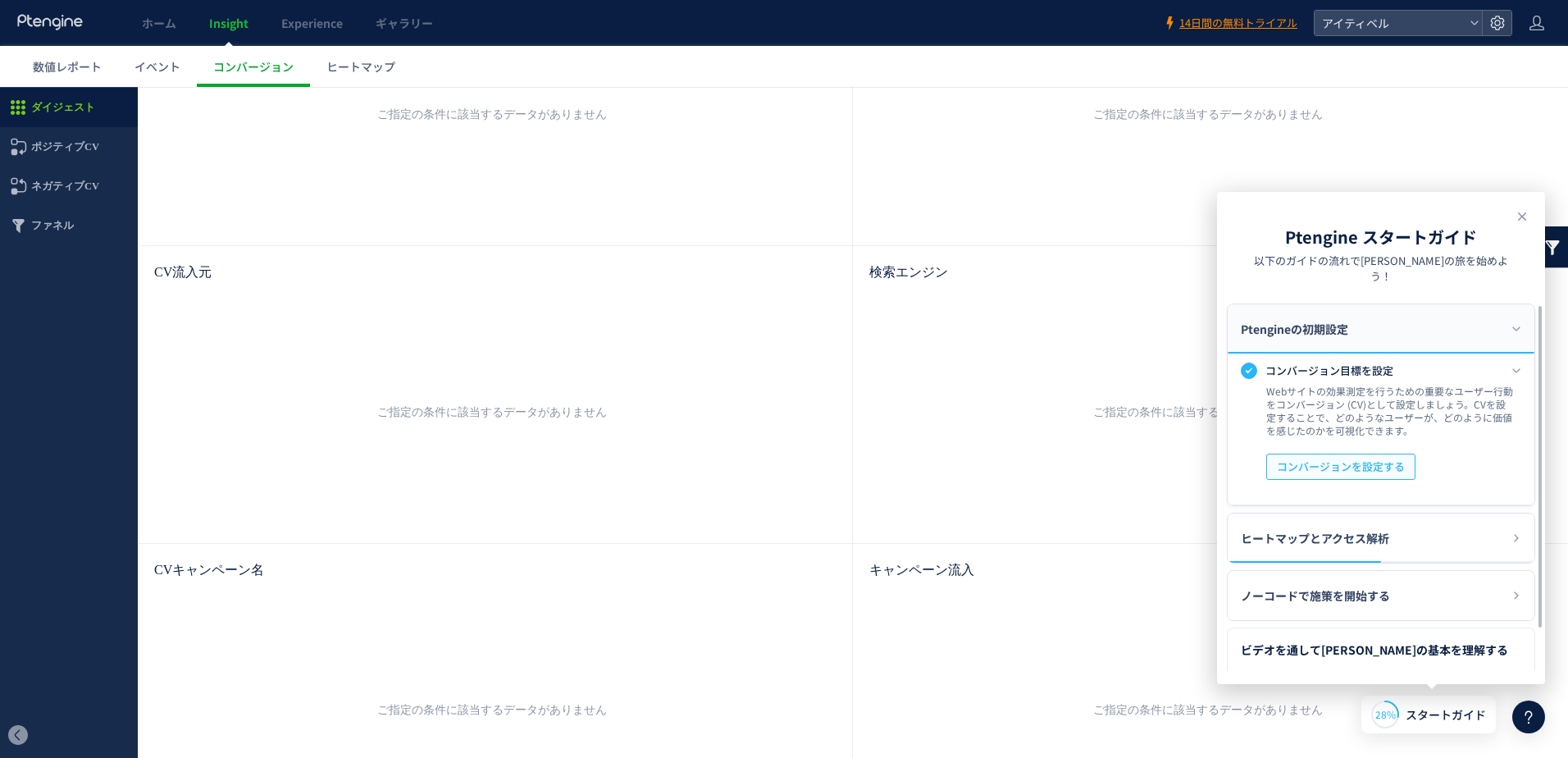click on "コンバージョンを設定する" at bounding box center [1341, 467] 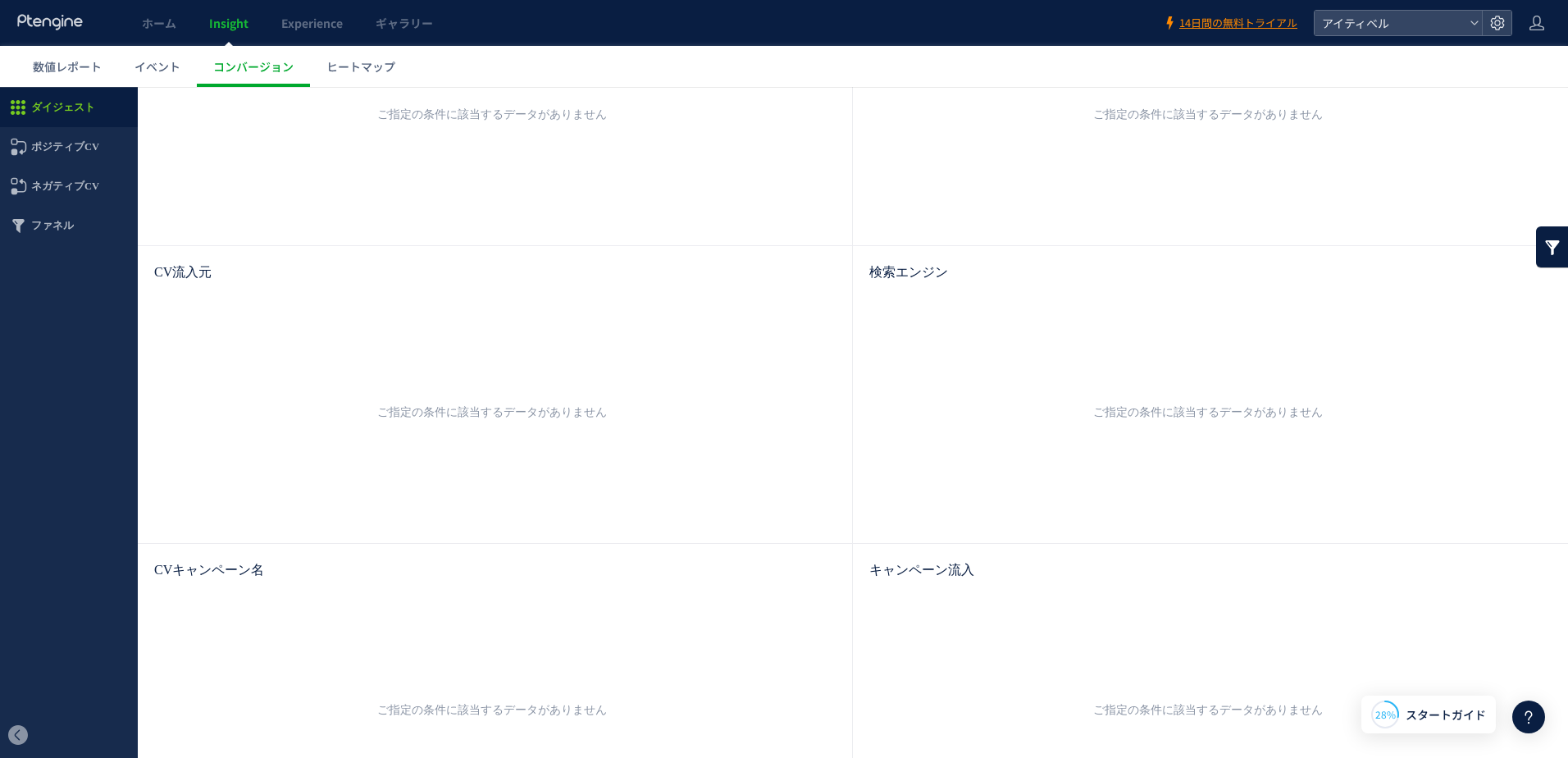 scroll, scrollTop: 0, scrollLeft: 0, axis: both 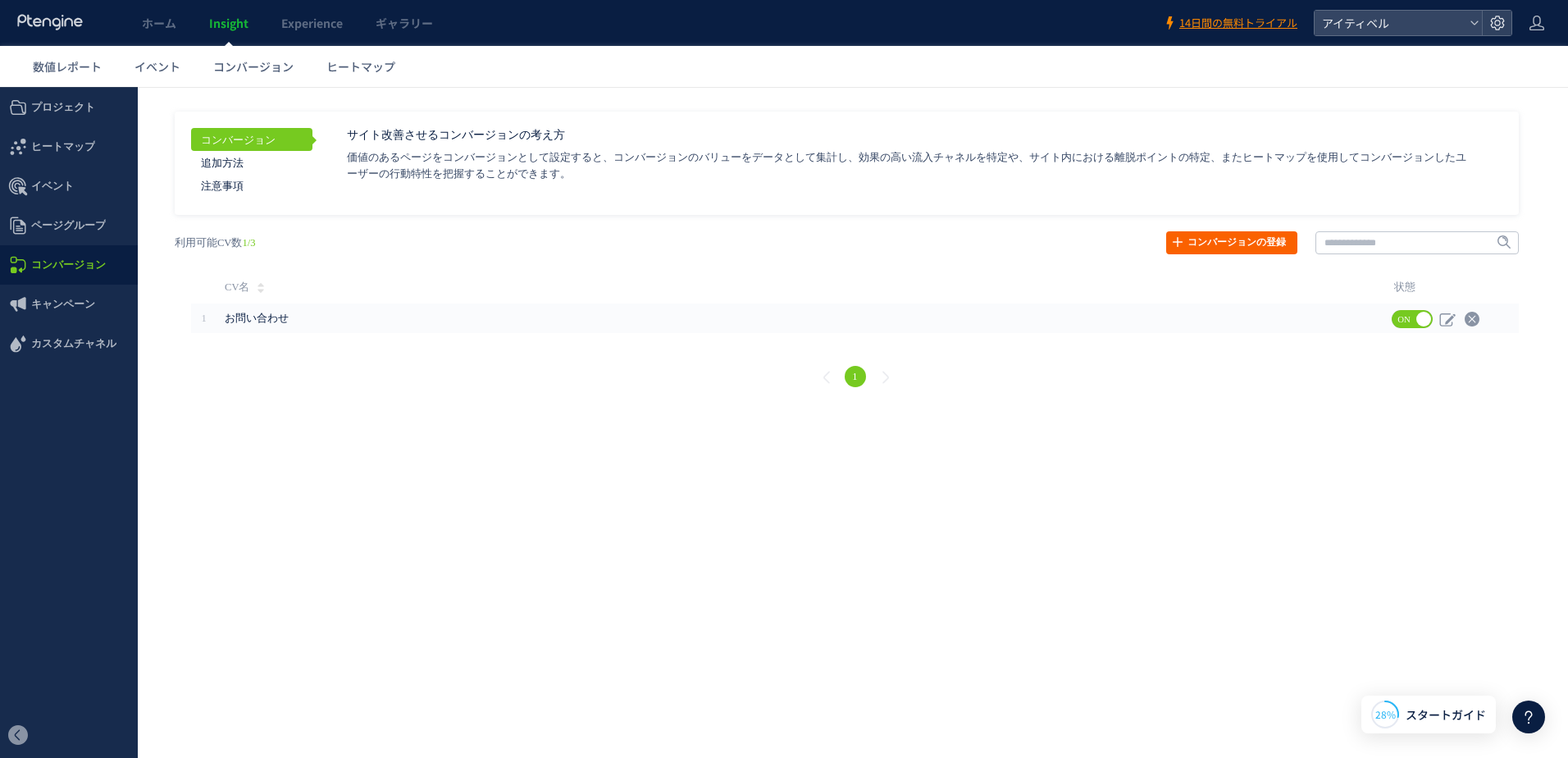 click on "コンバージョンの登録" at bounding box center [1232, 243] 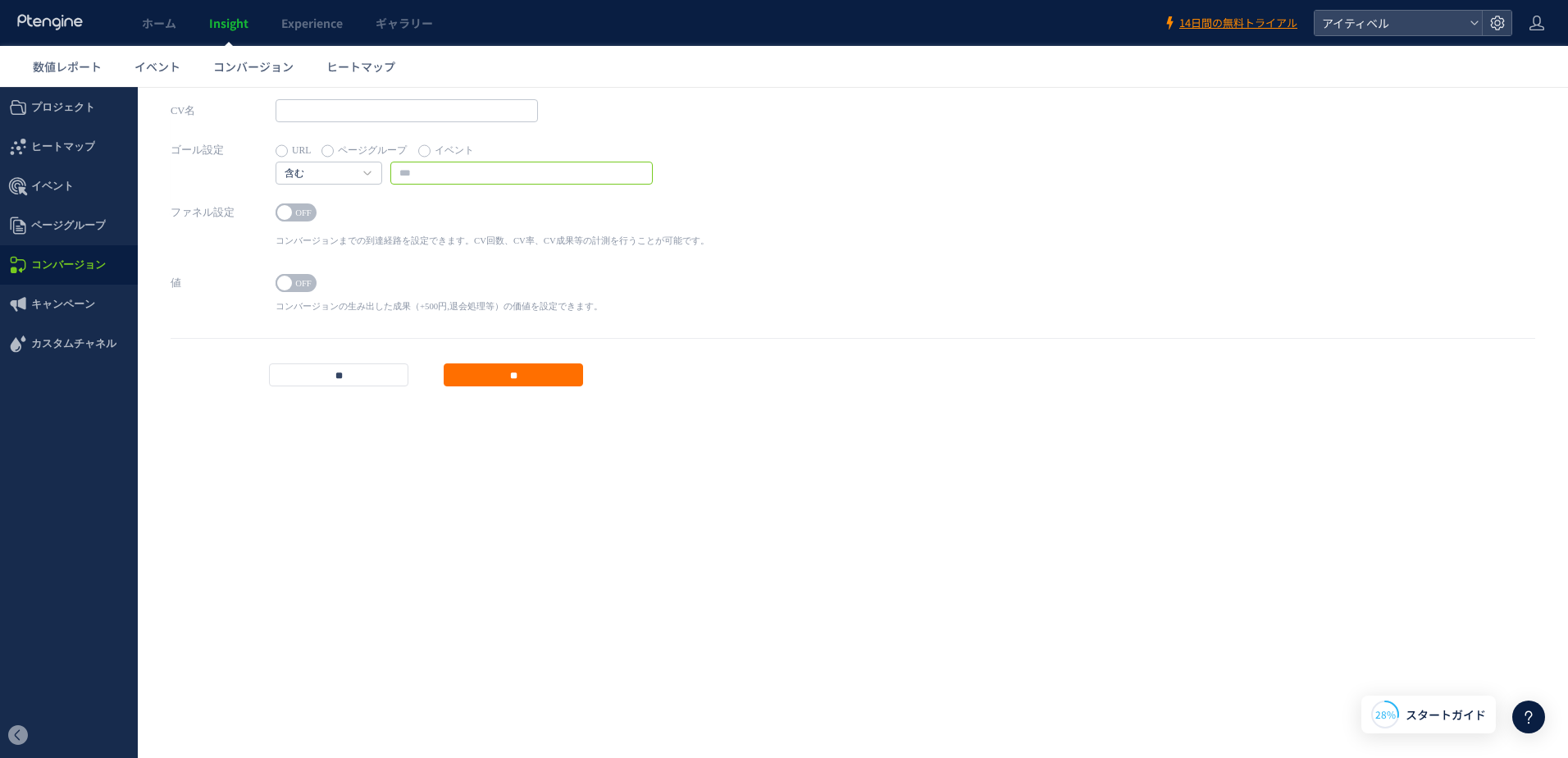 click at bounding box center [522, 173] 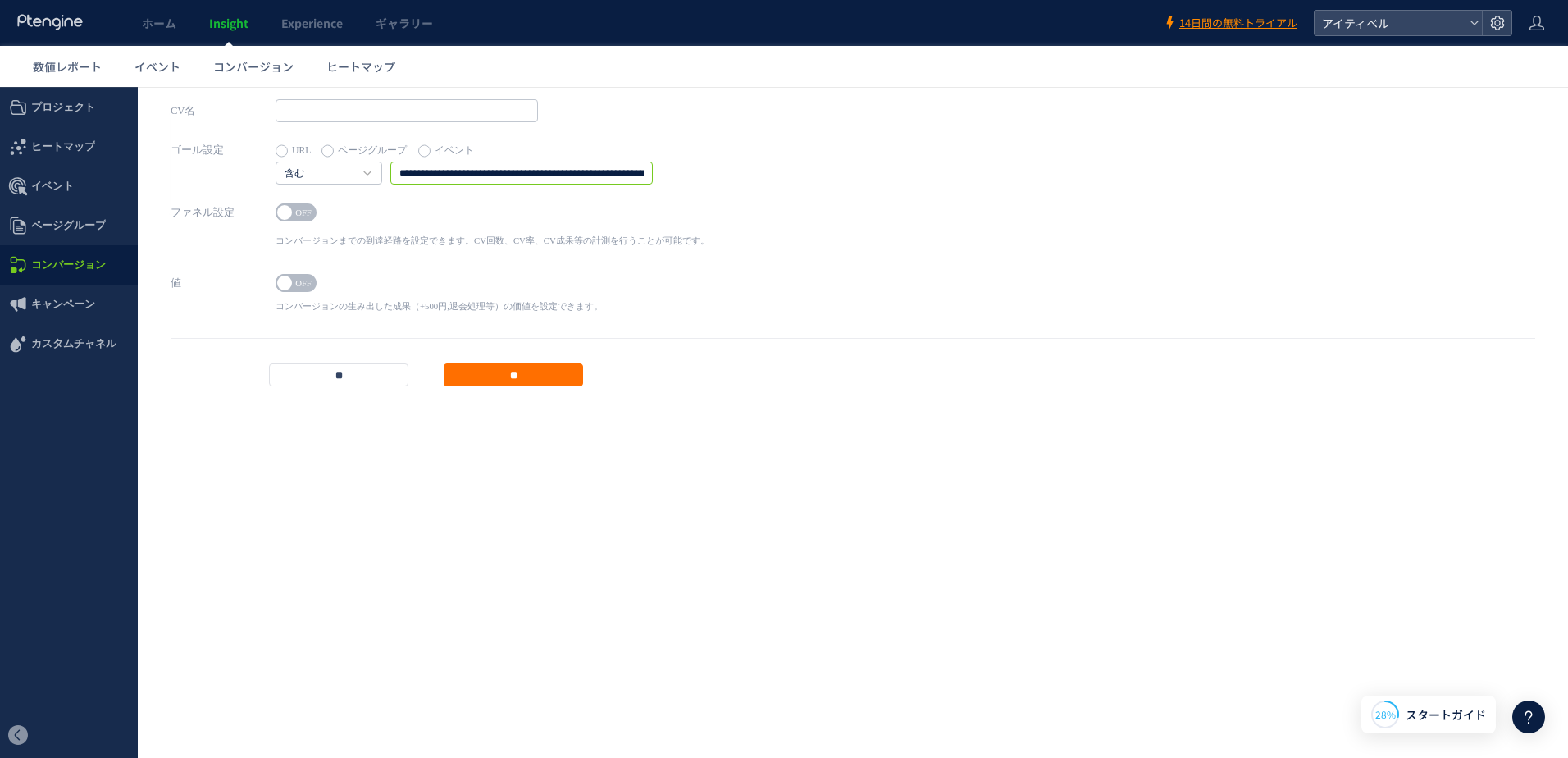 scroll, scrollTop: 0, scrollLeft: 1082, axis: horizontal 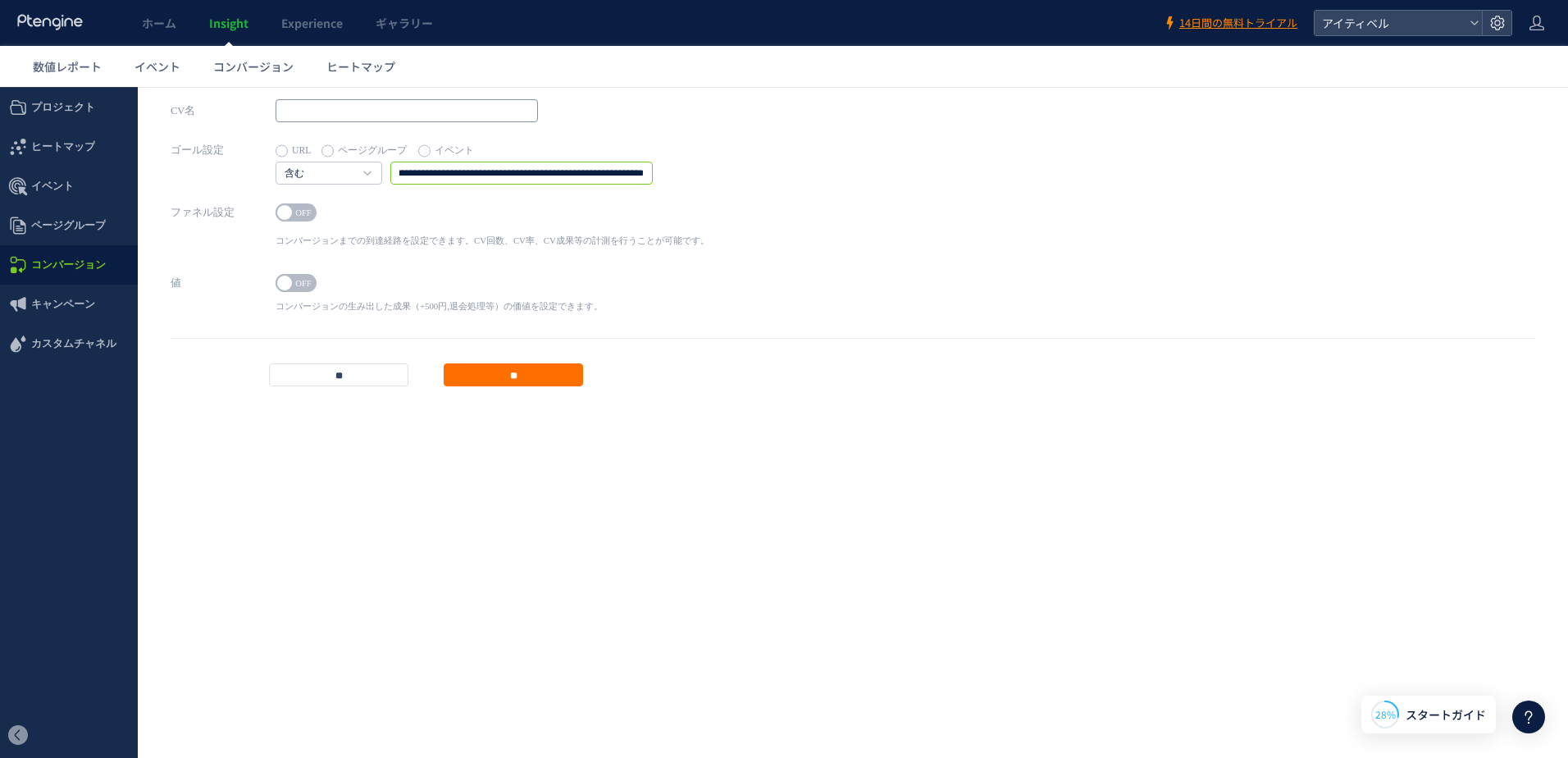 type on "**********" 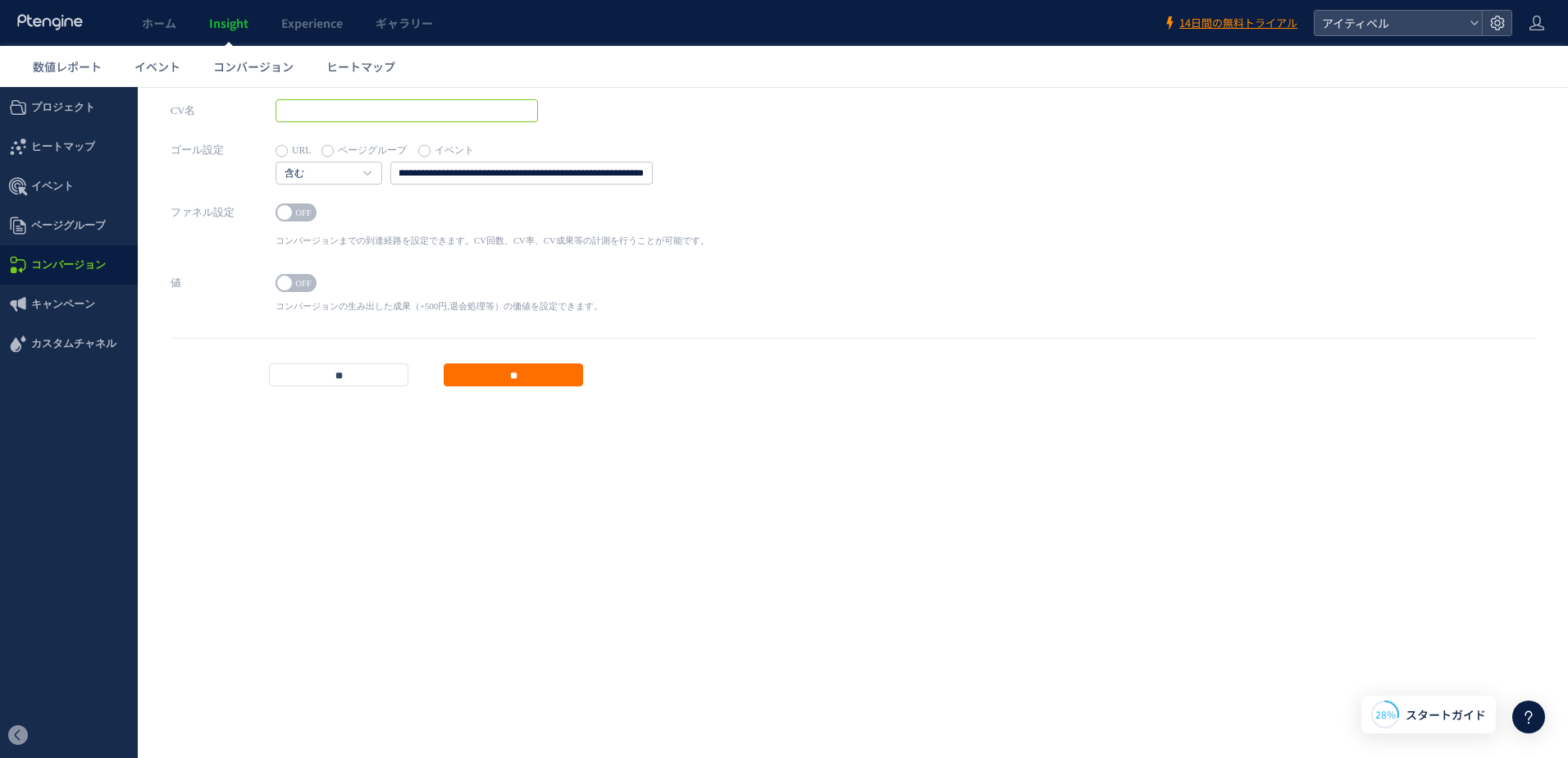 scroll, scrollTop: 0, scrollLeft: 0, axis: both 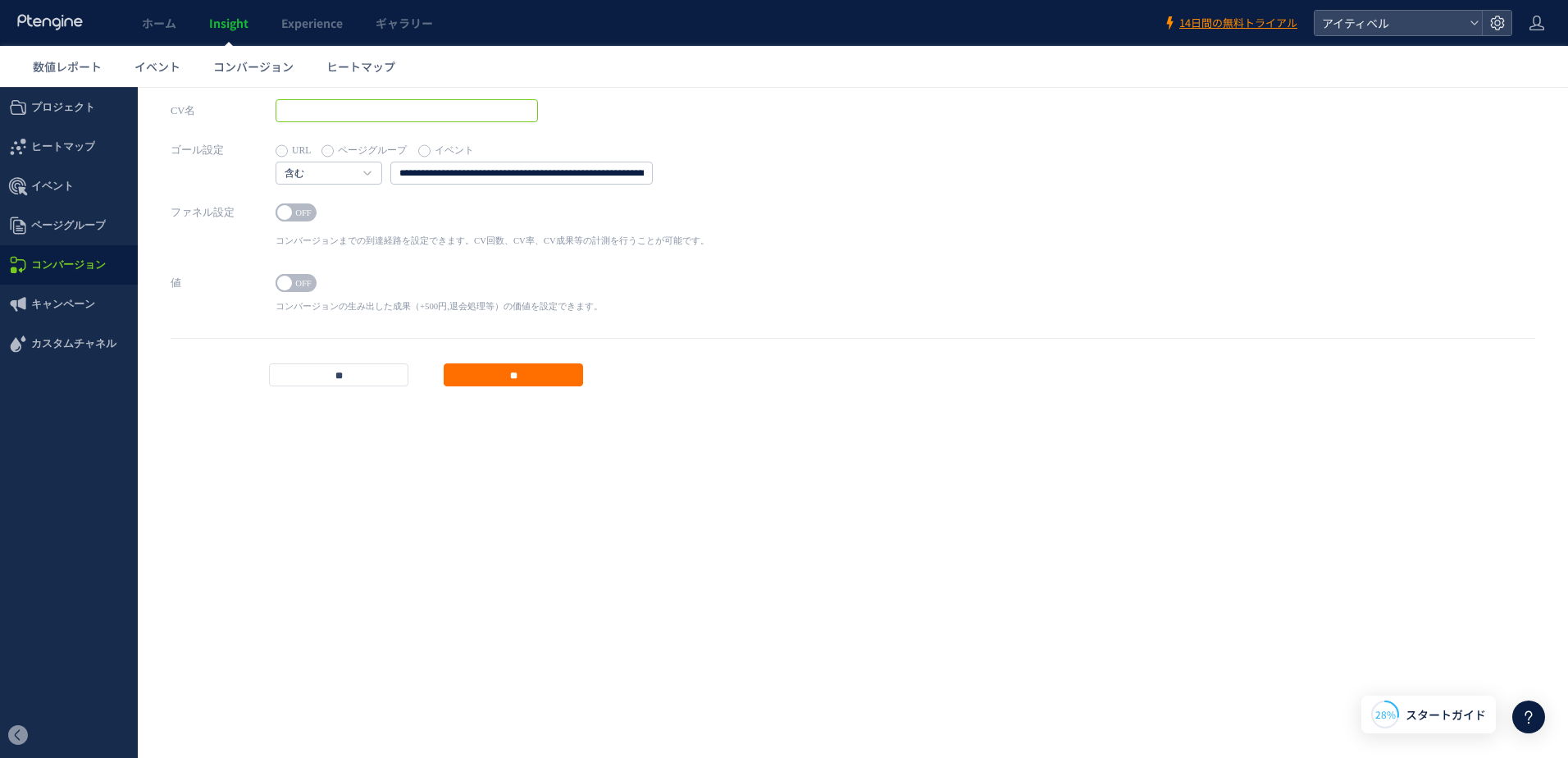 click at bounding box center (407, 111) 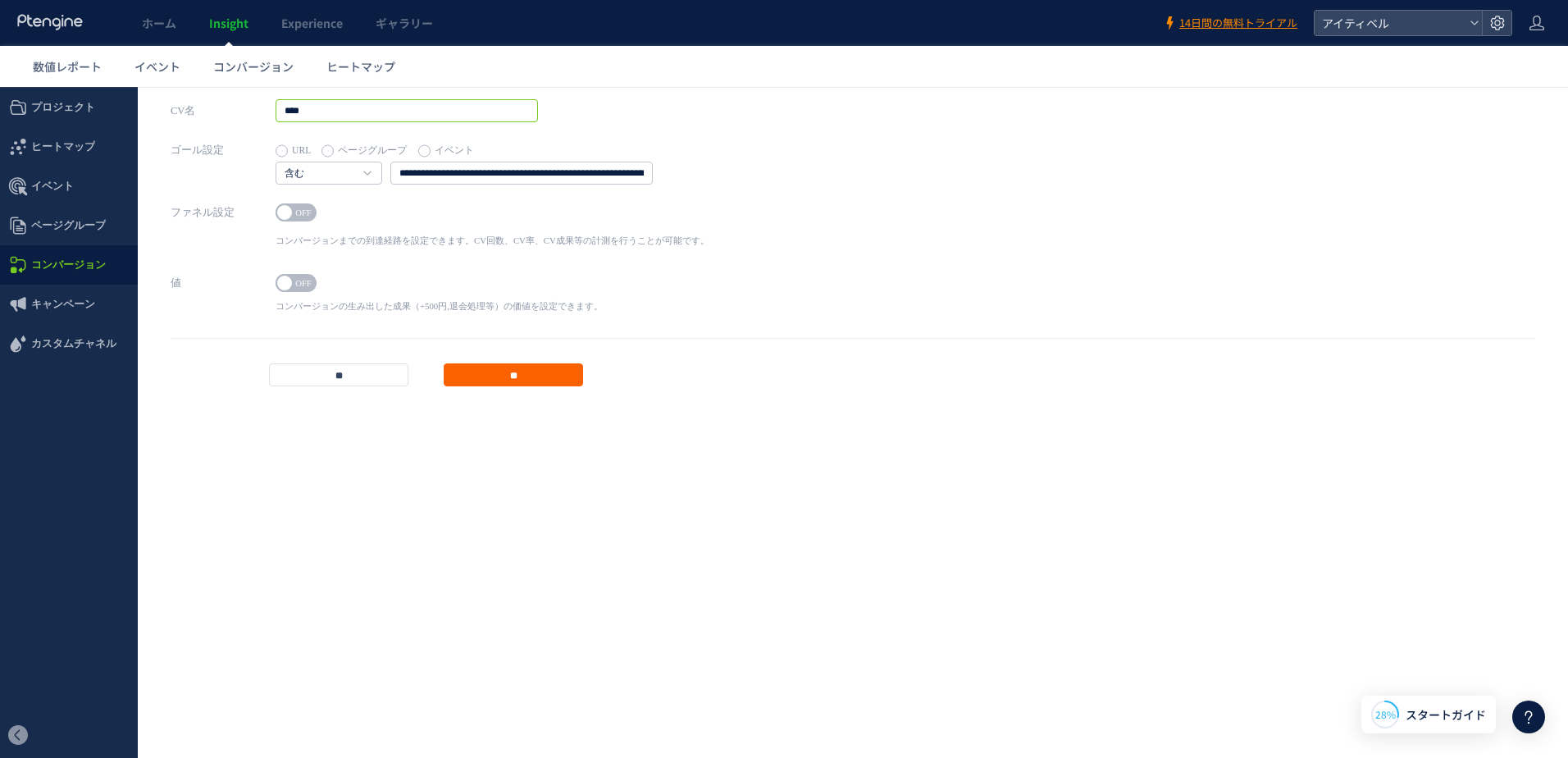type on "****" 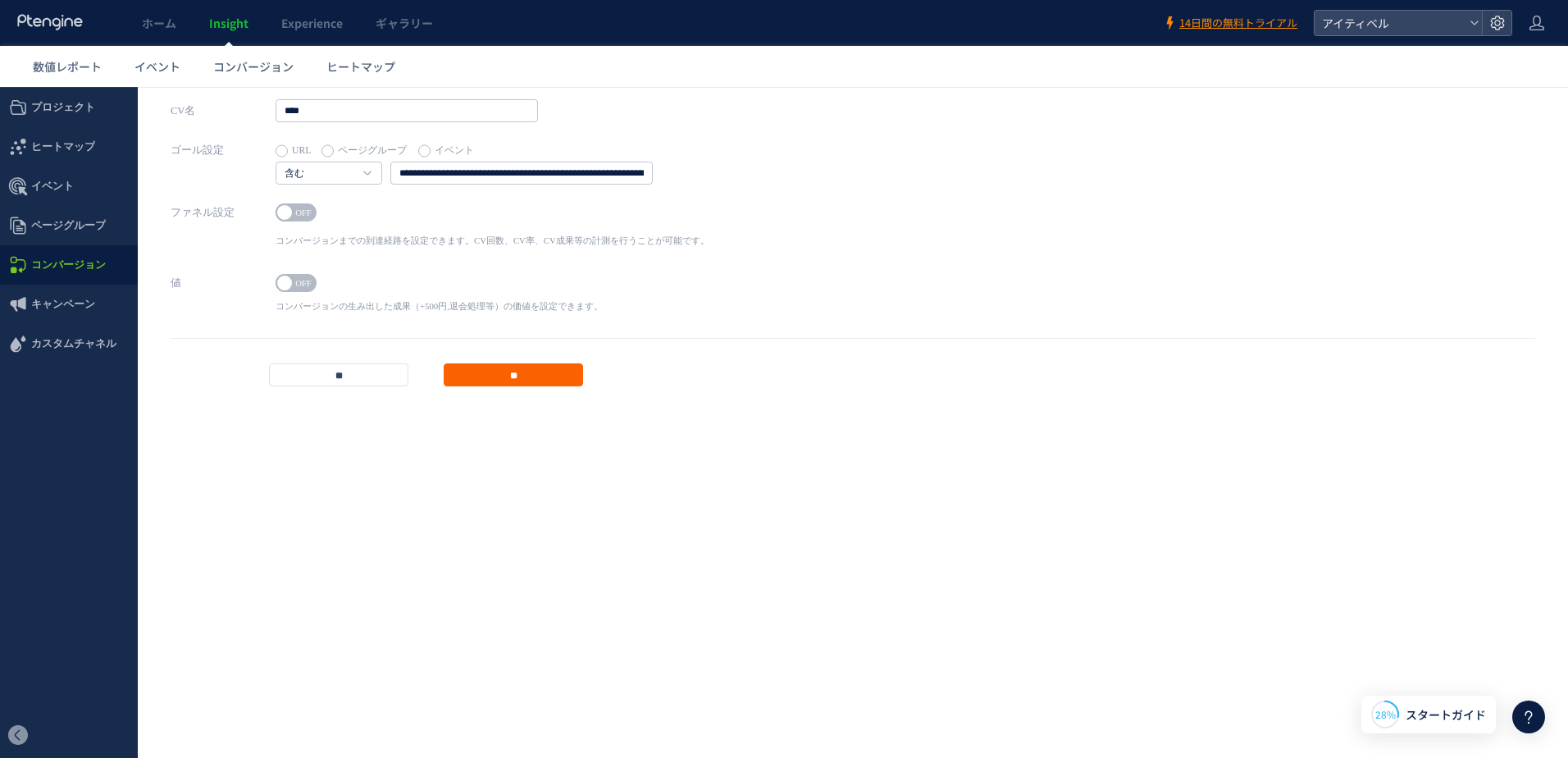 click on "**" at bounding box center [513, 375] 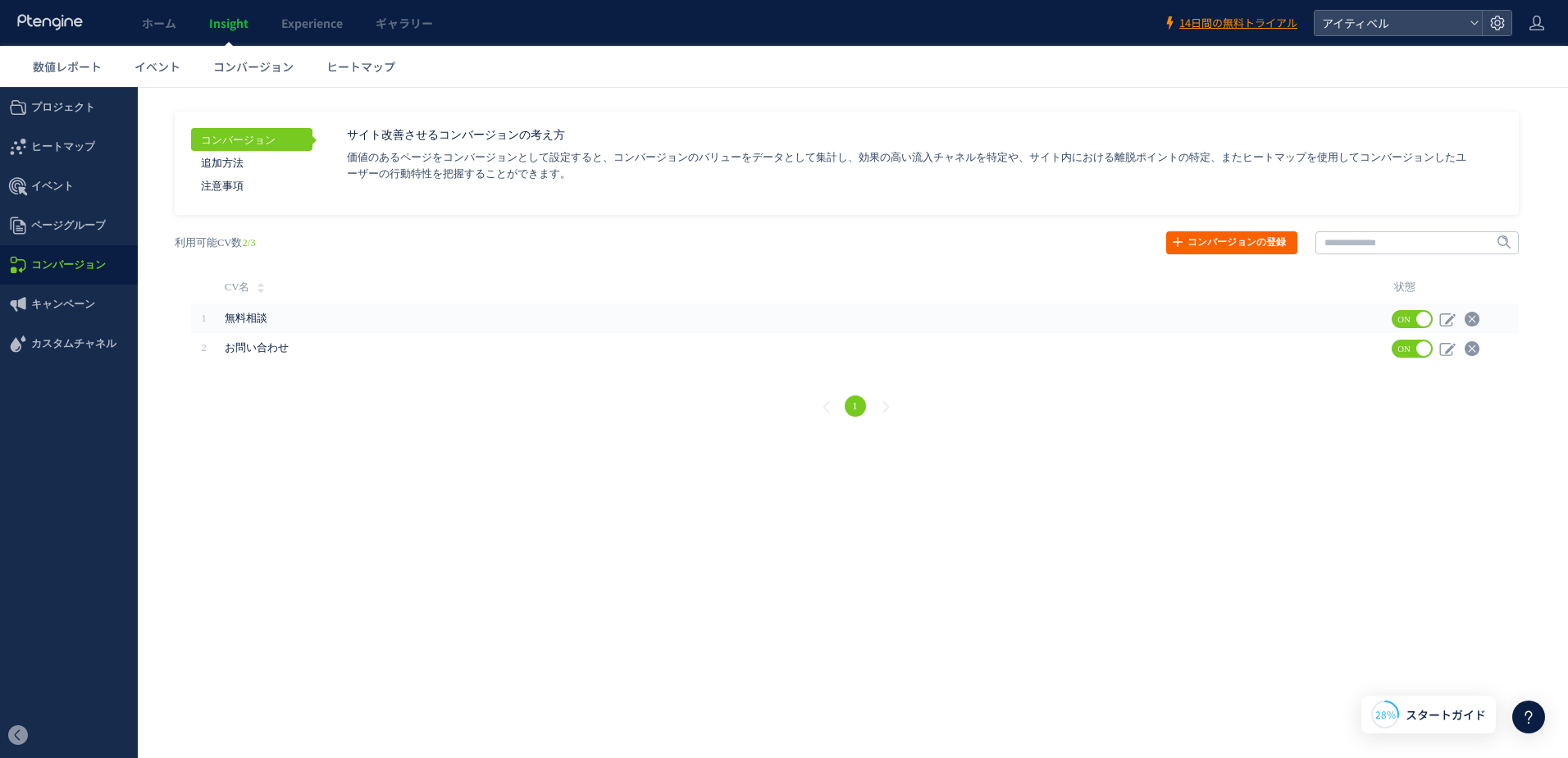click on "コンバージョンの登録" at bounding box center (1232, 243) 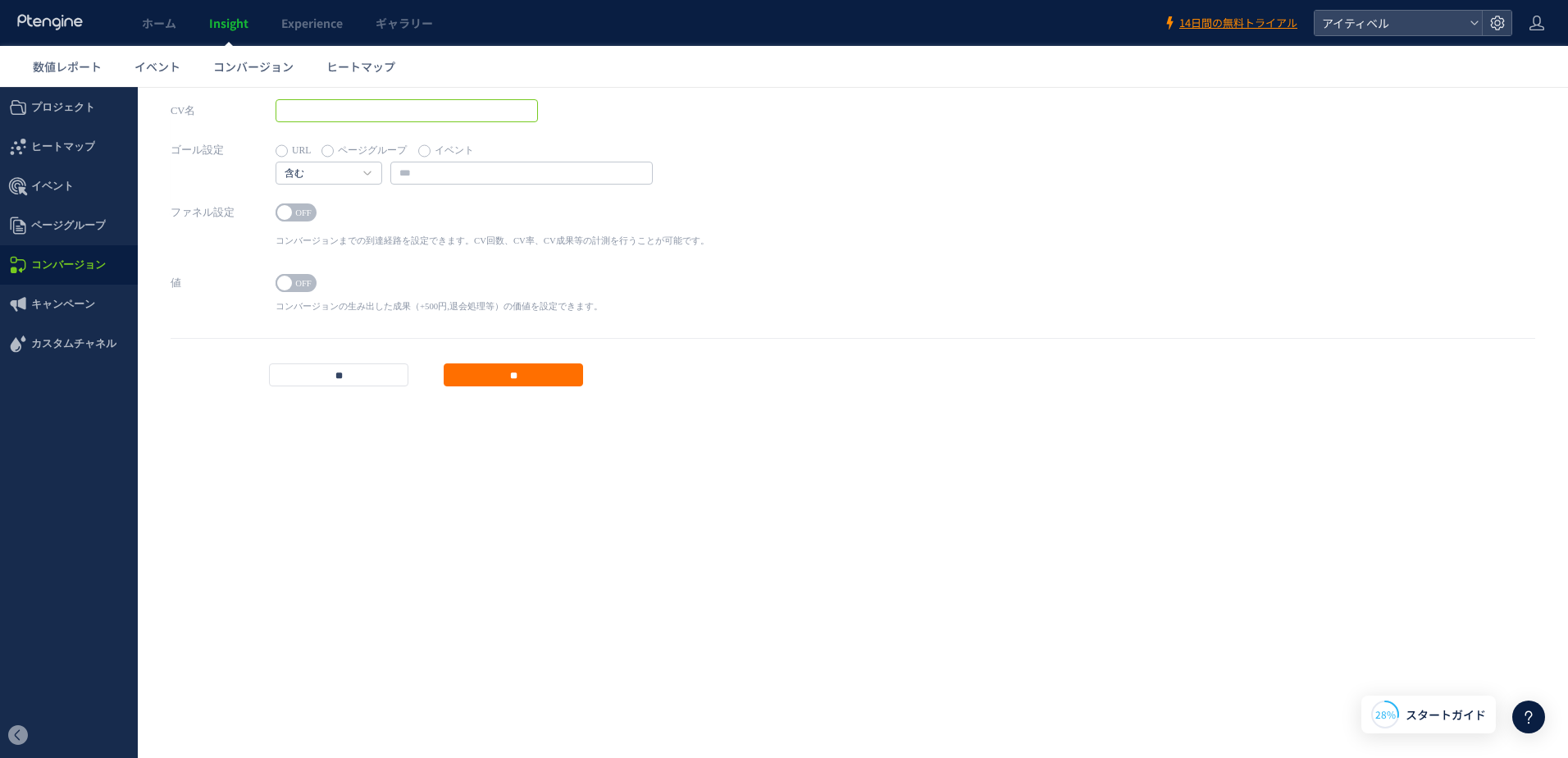 click at bounding box center [407, 111] 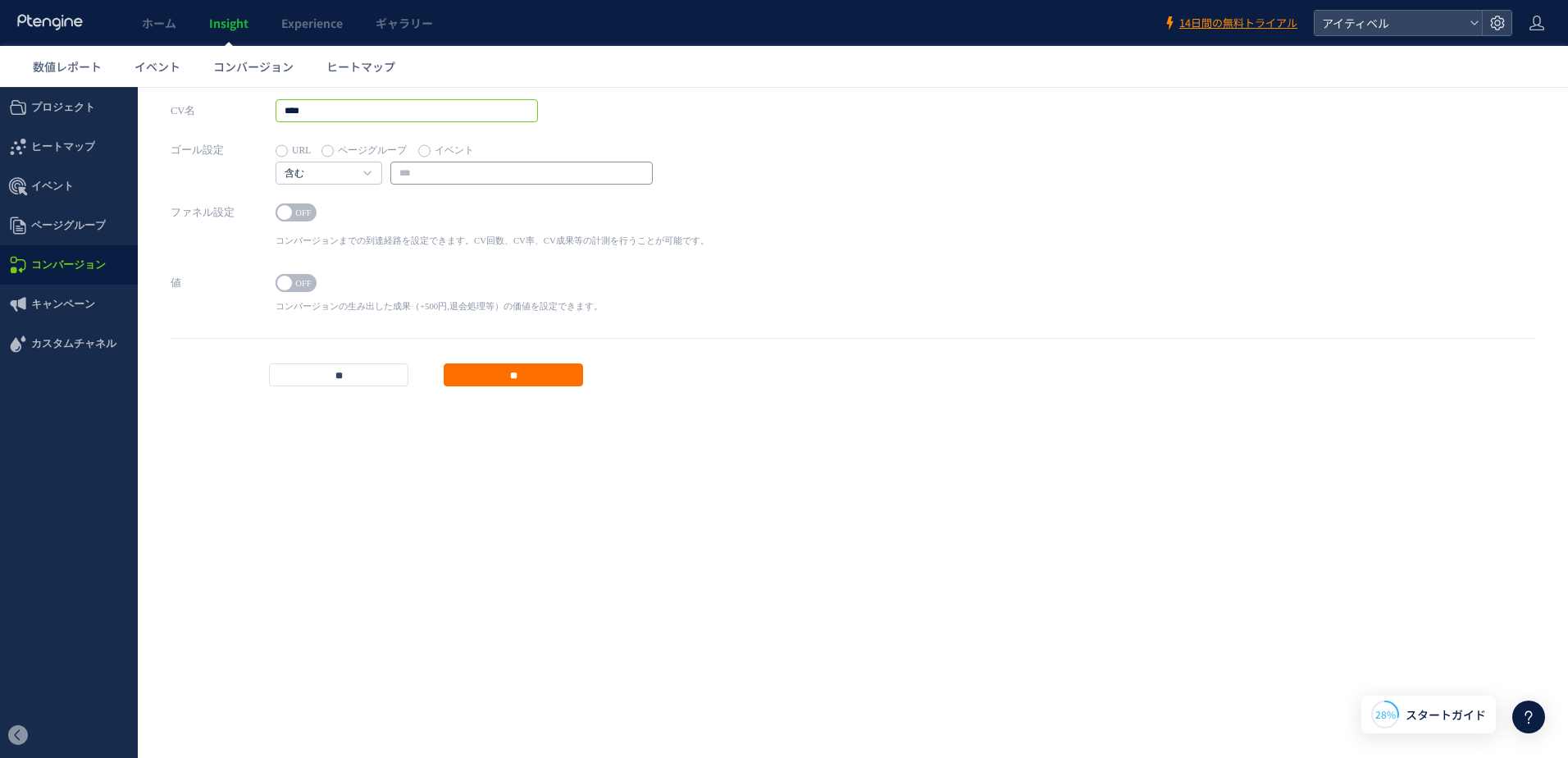type on "****" 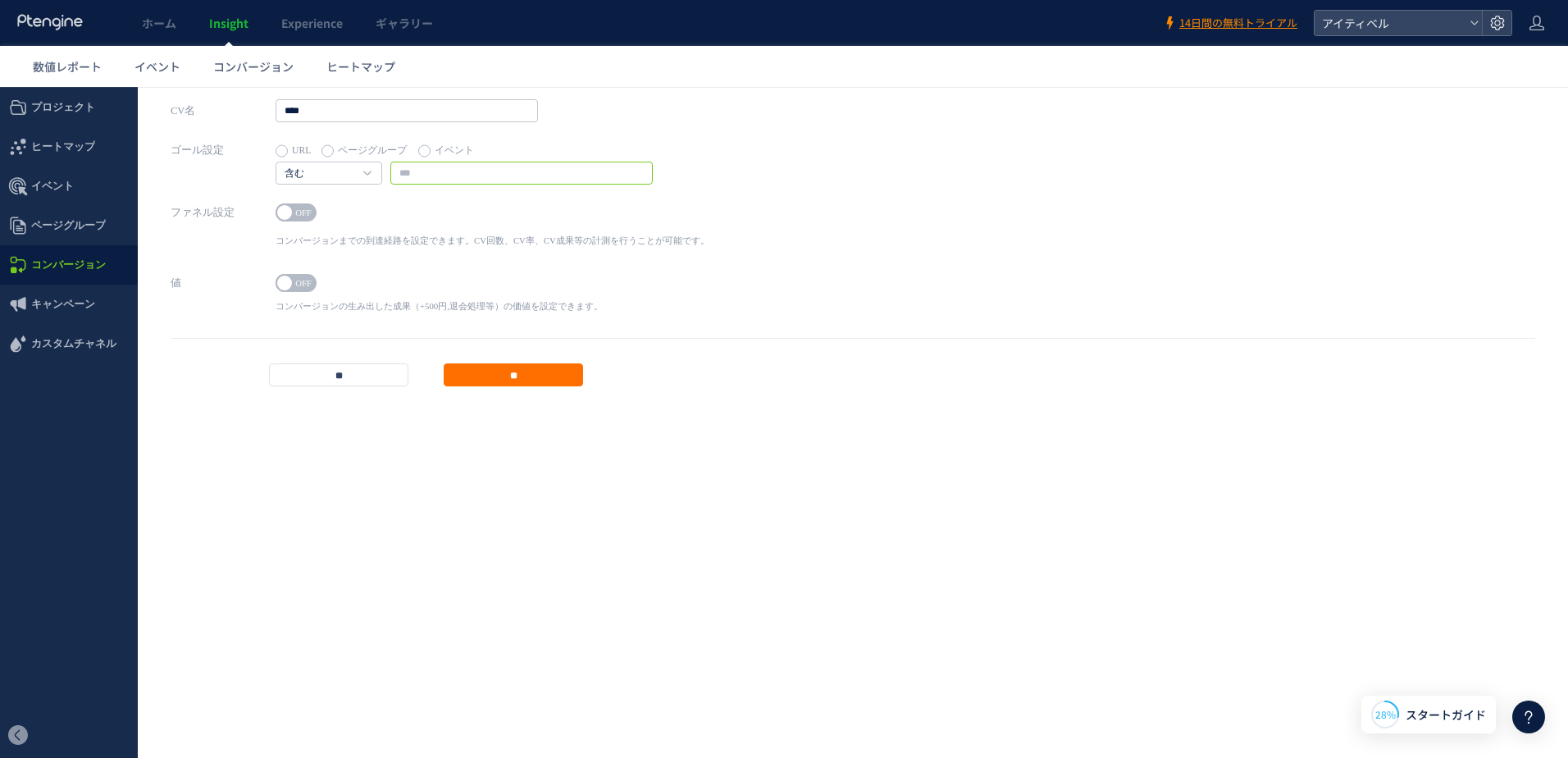 click at bounding box center [522, 173] 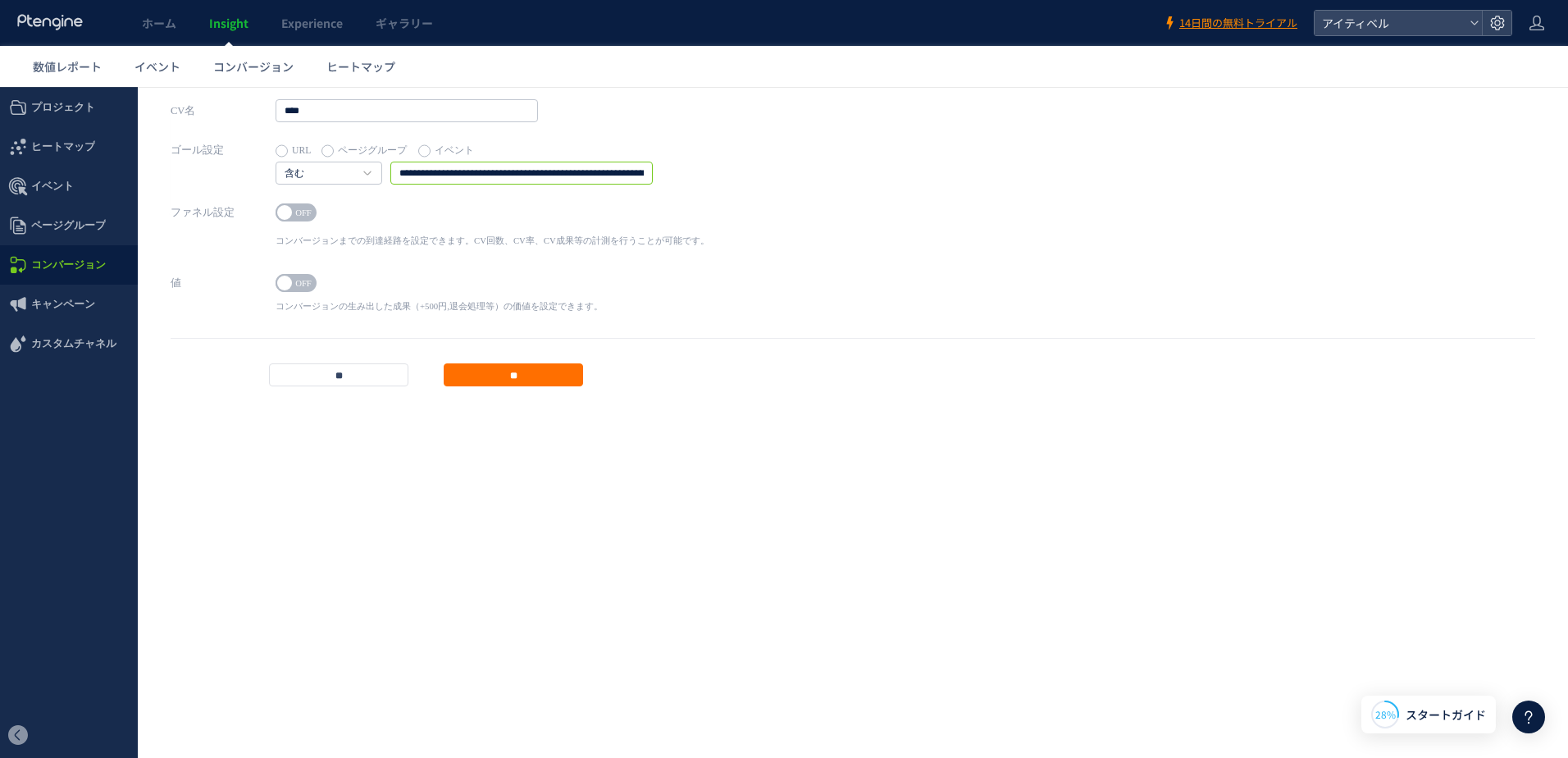 scroll, scrollTop: 0, scrollLeft: 1017, axis: horizontal 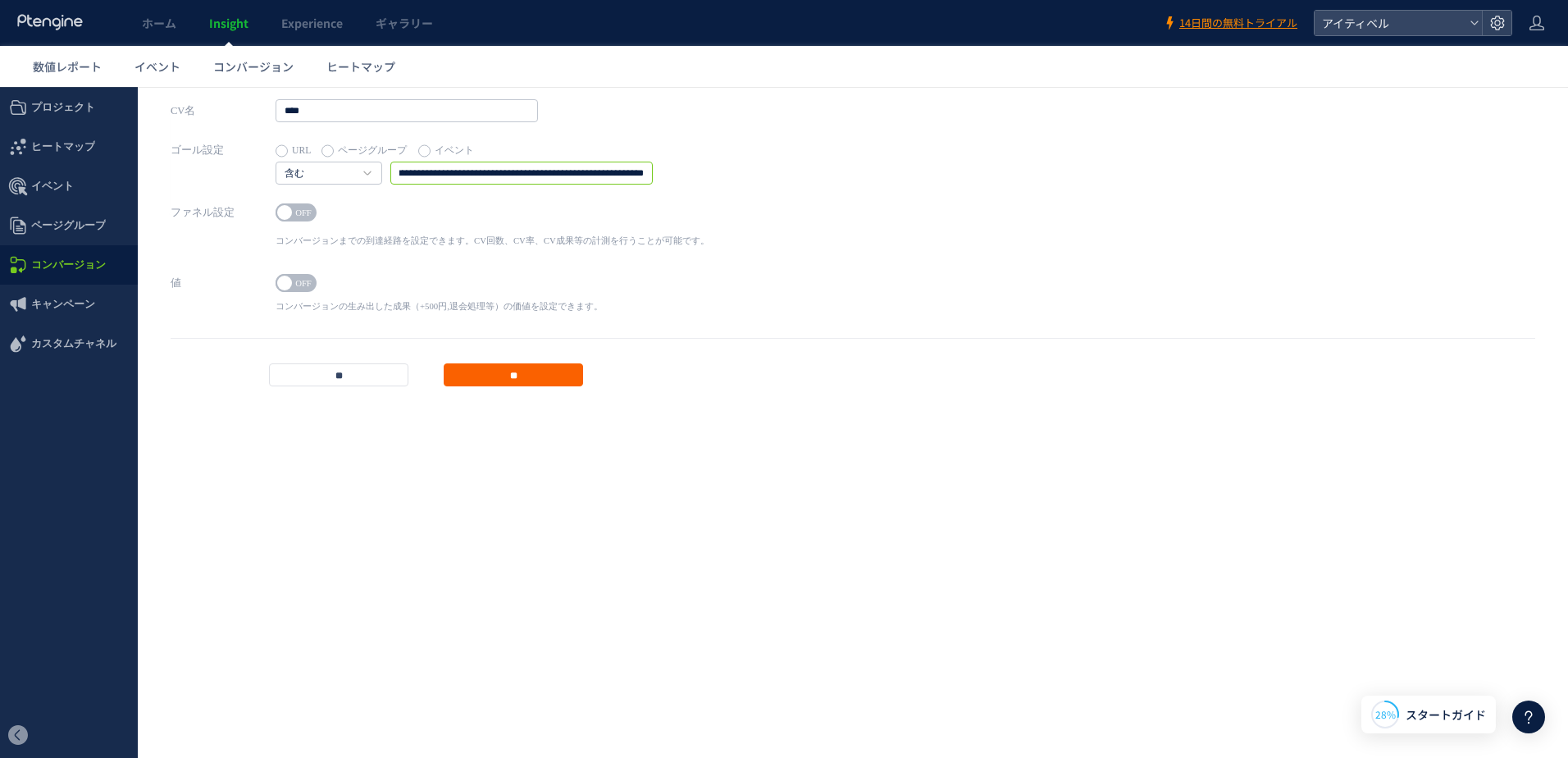 type on "**********" 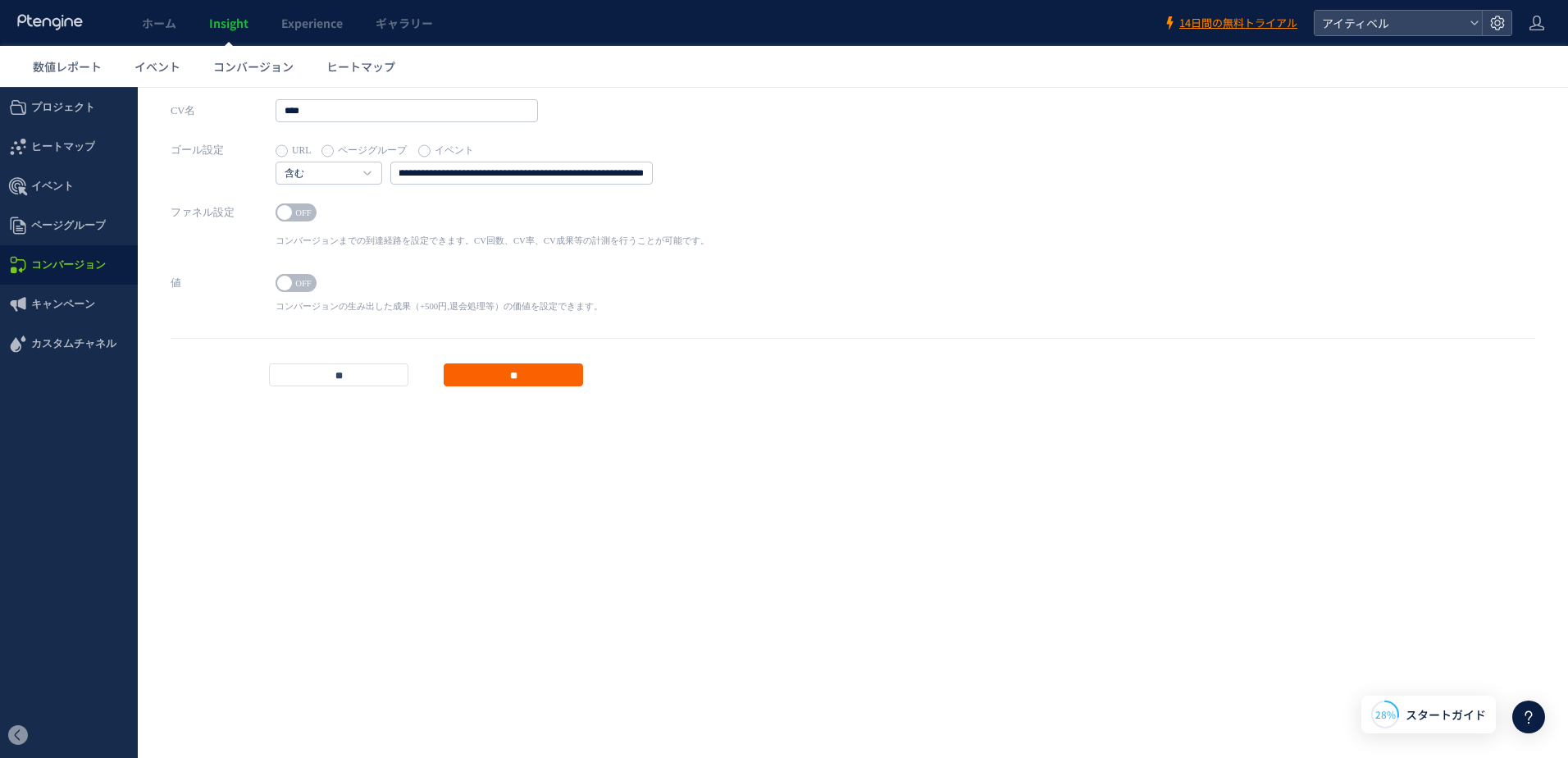 click on "**" at bounding box center [513, 375] 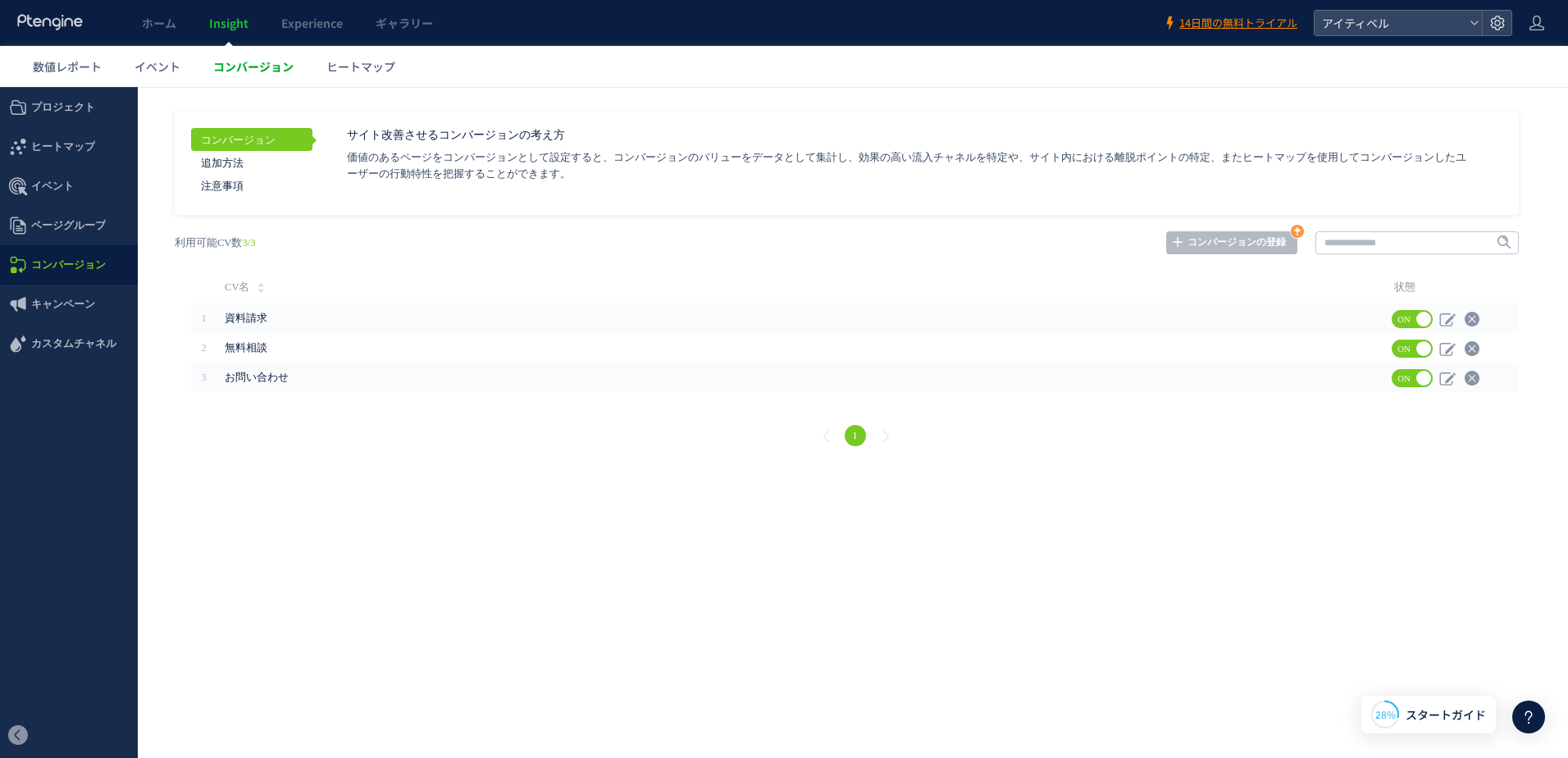 click on "コンバージョン" at bounding box center (253, 66) 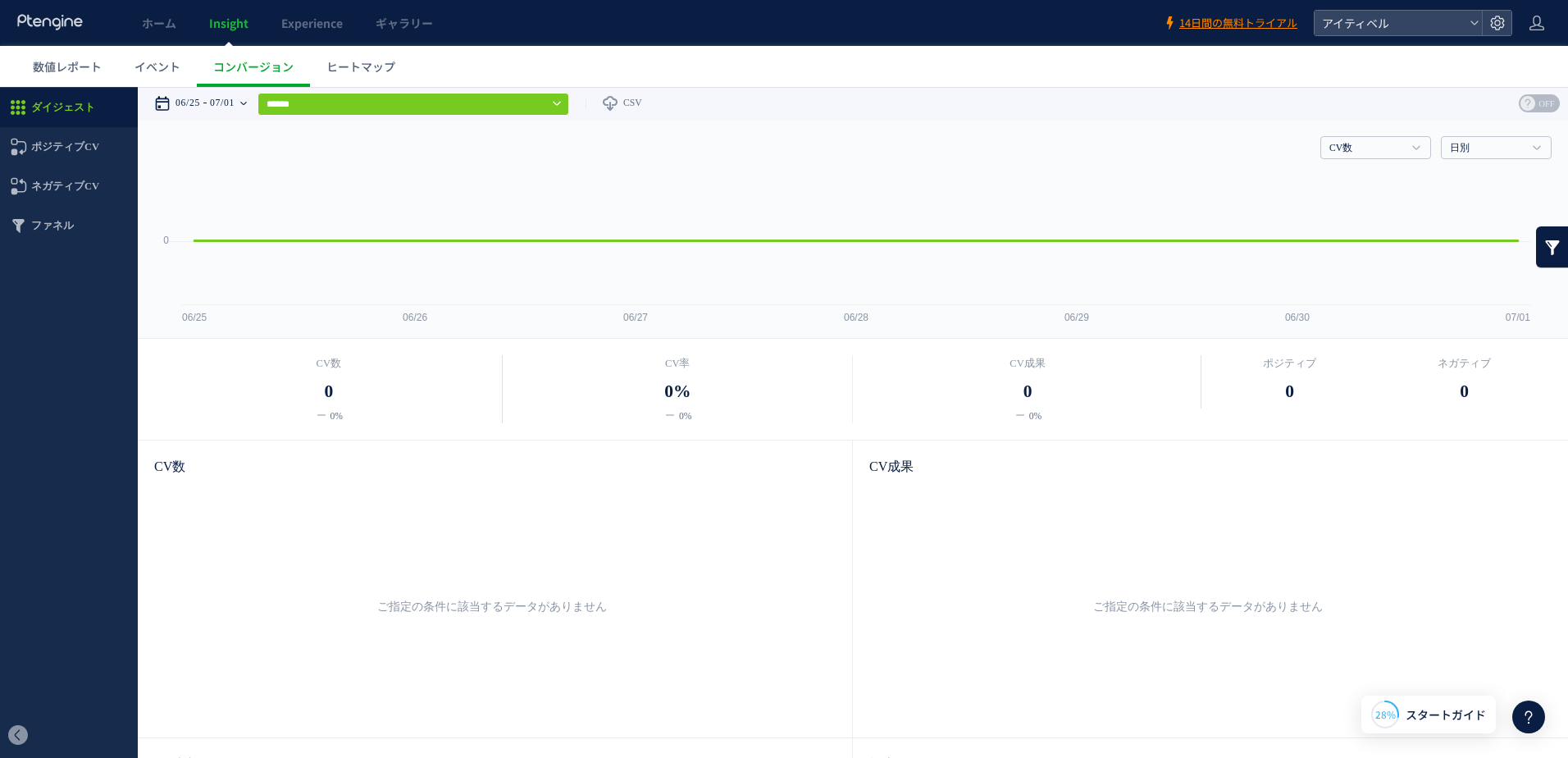 click on "07/01" at bounding box center (222, 103) 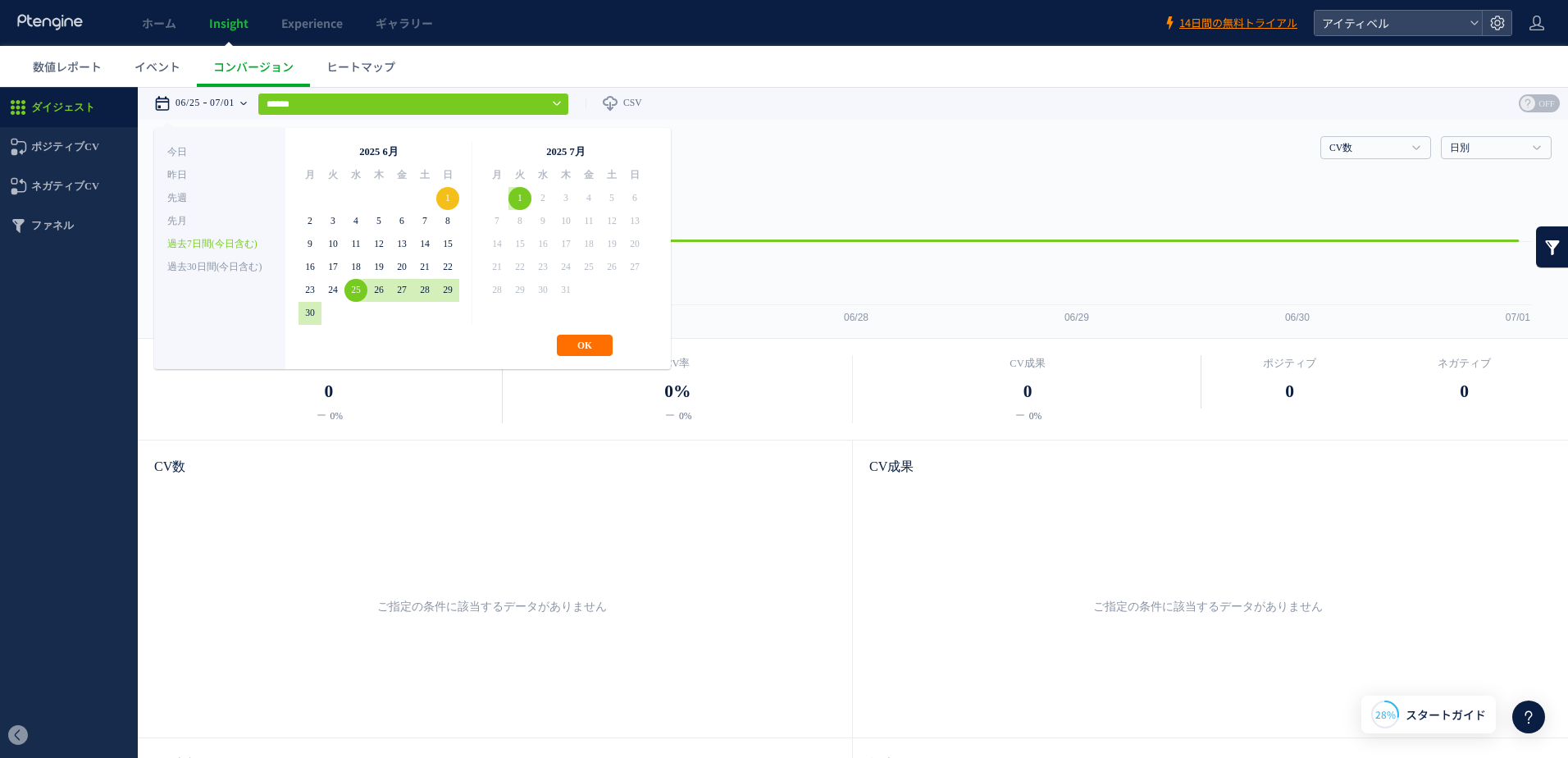 click on "先月" at bounding box center (220, 221) 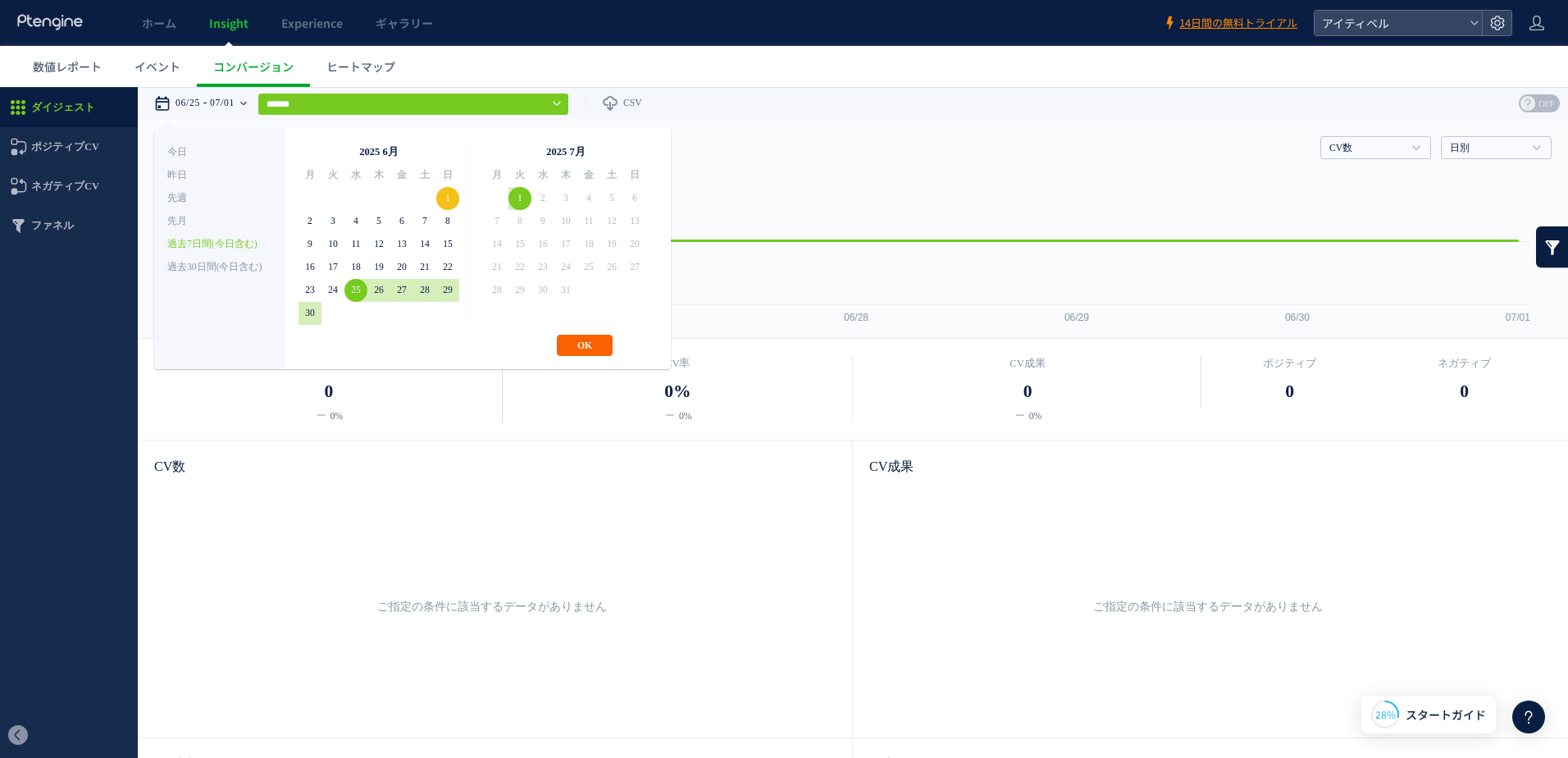 click on "OK" at bounding box center [585, 345] 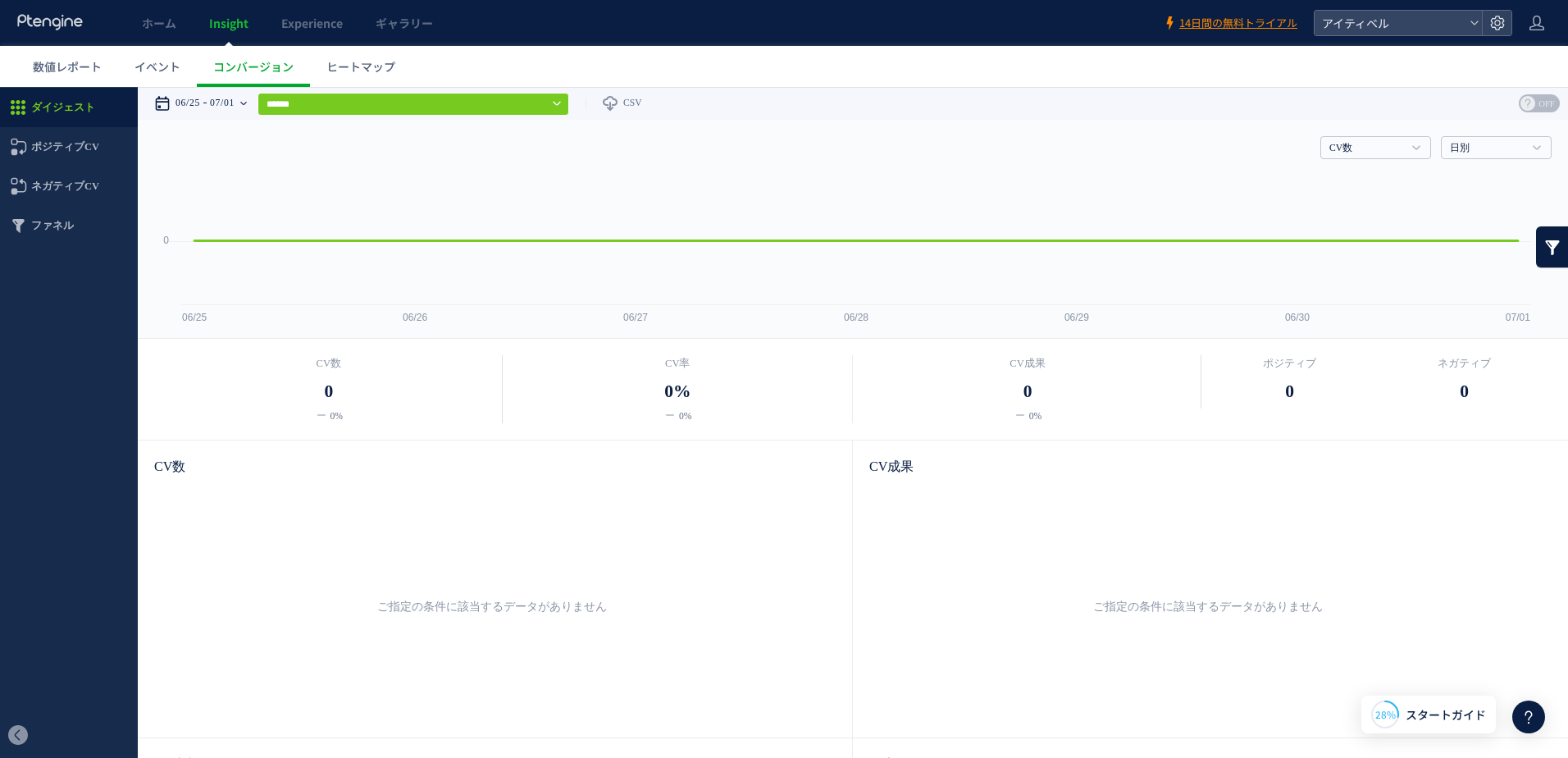 click on "07/01" at bounding box center (222, 103) 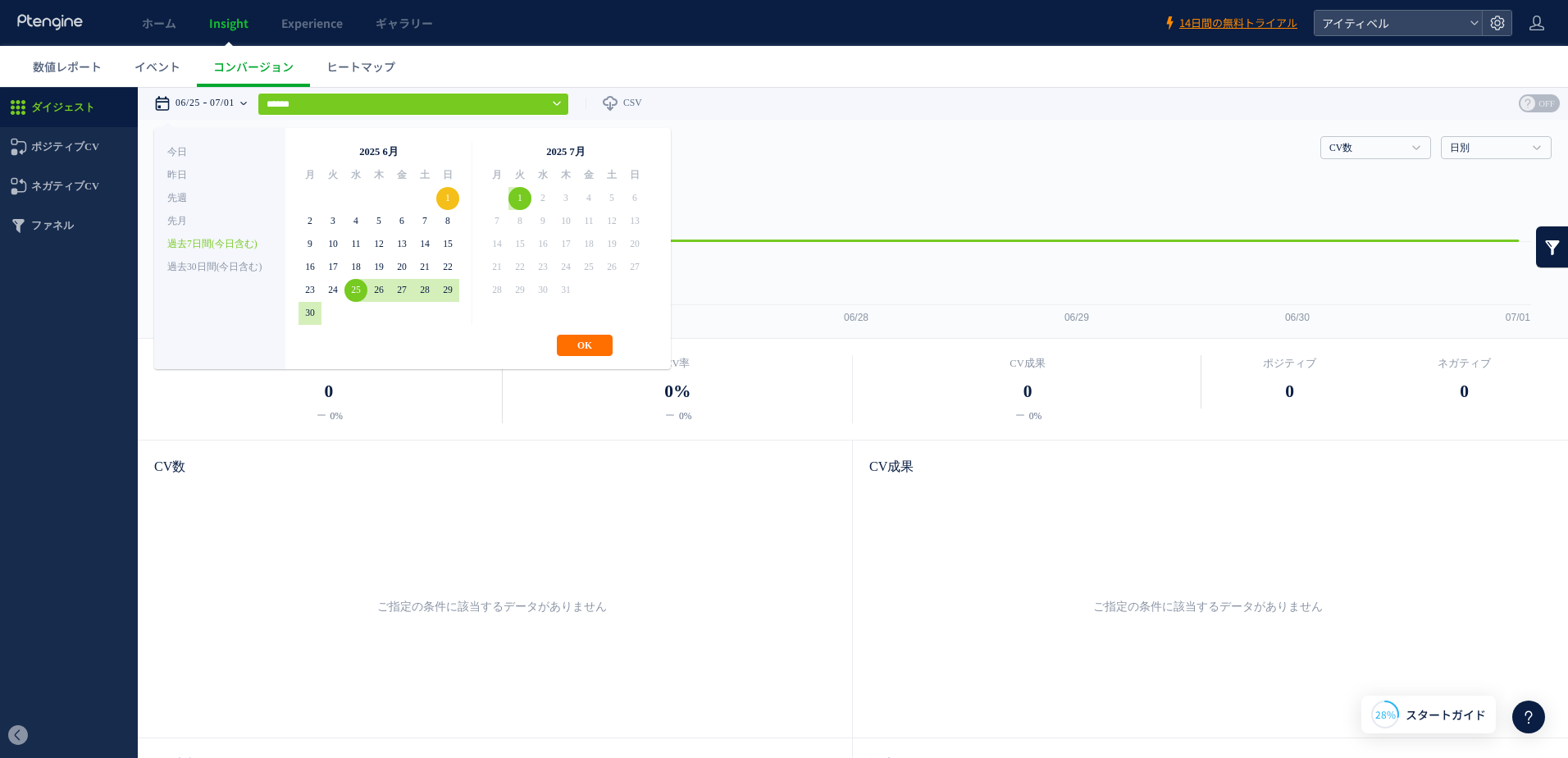 click on "先月" at bounding box center [220, 221] 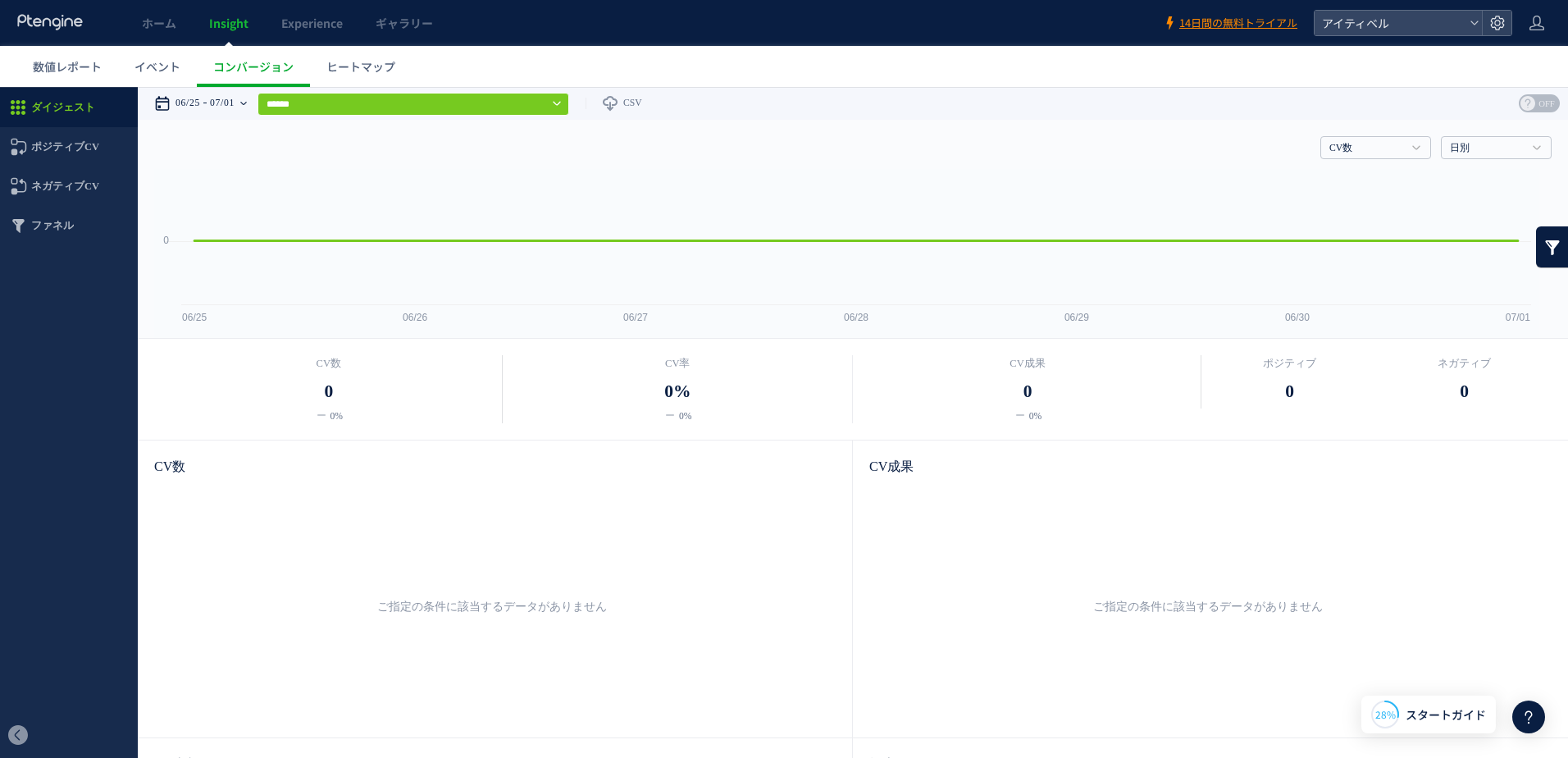 click on "07/01" at bounding box center [222, 103] 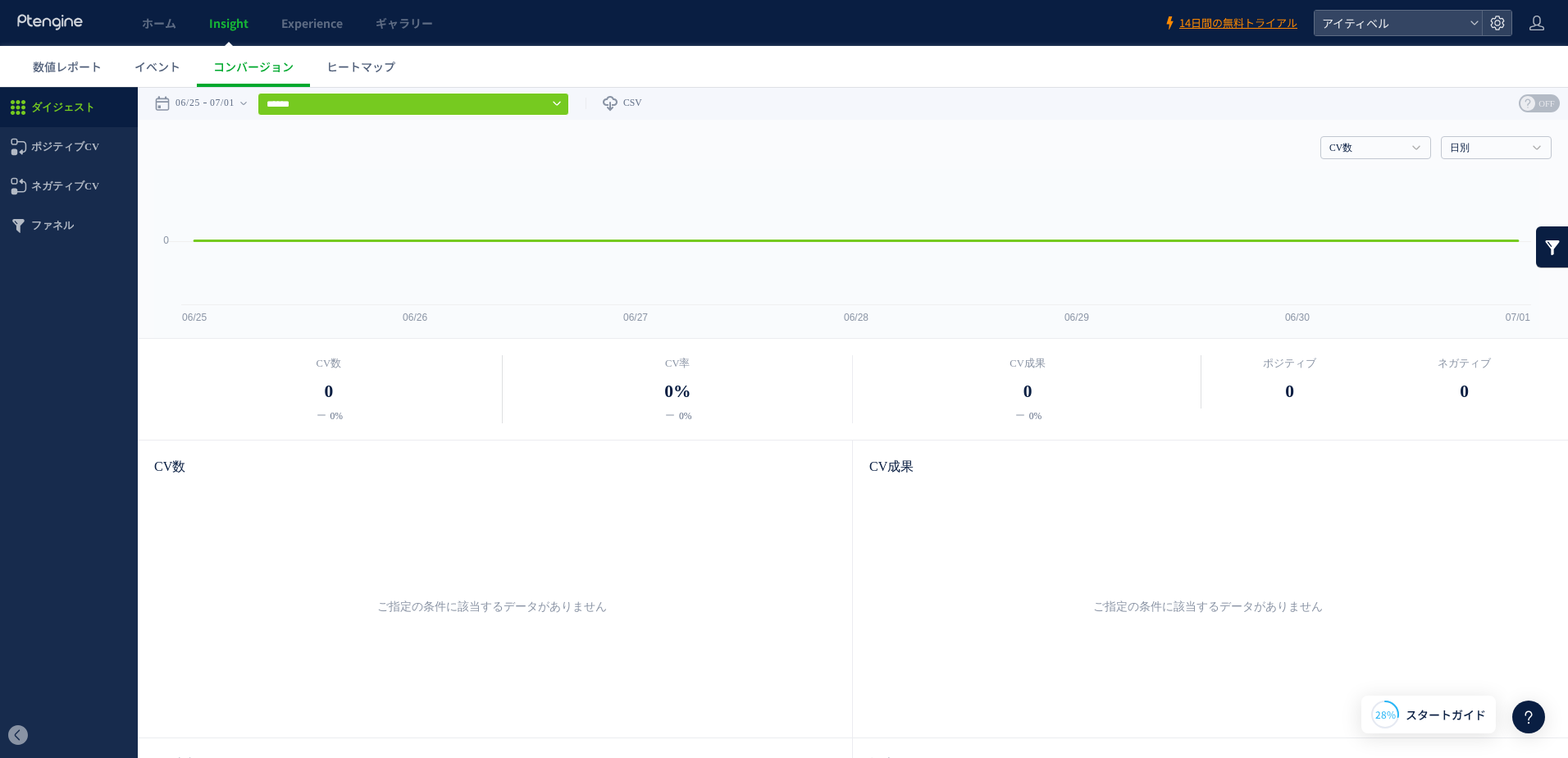 click on "******" at bounding box center (413, 104) 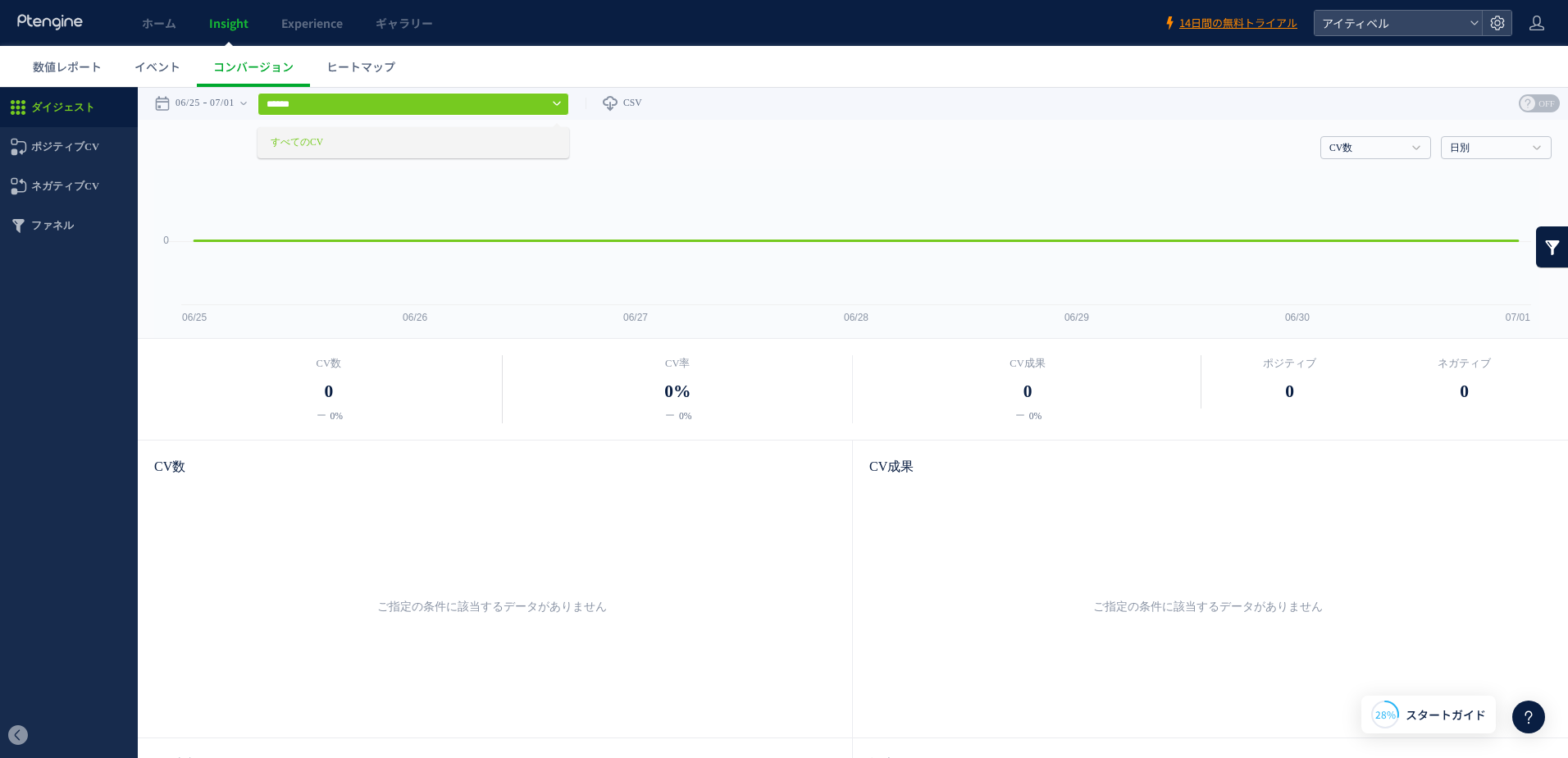 click on "******" at bounding box center (413, 104) 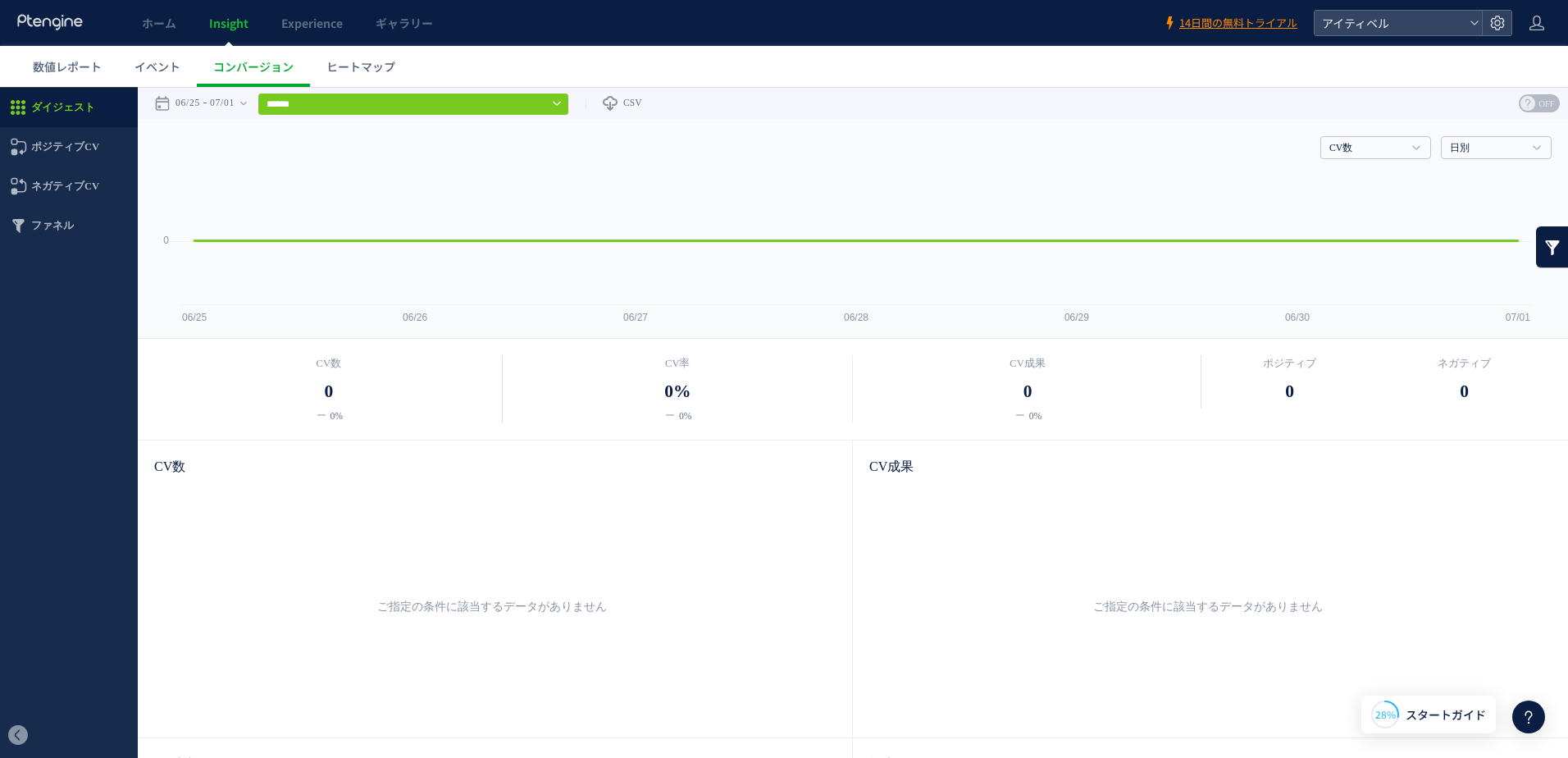 click 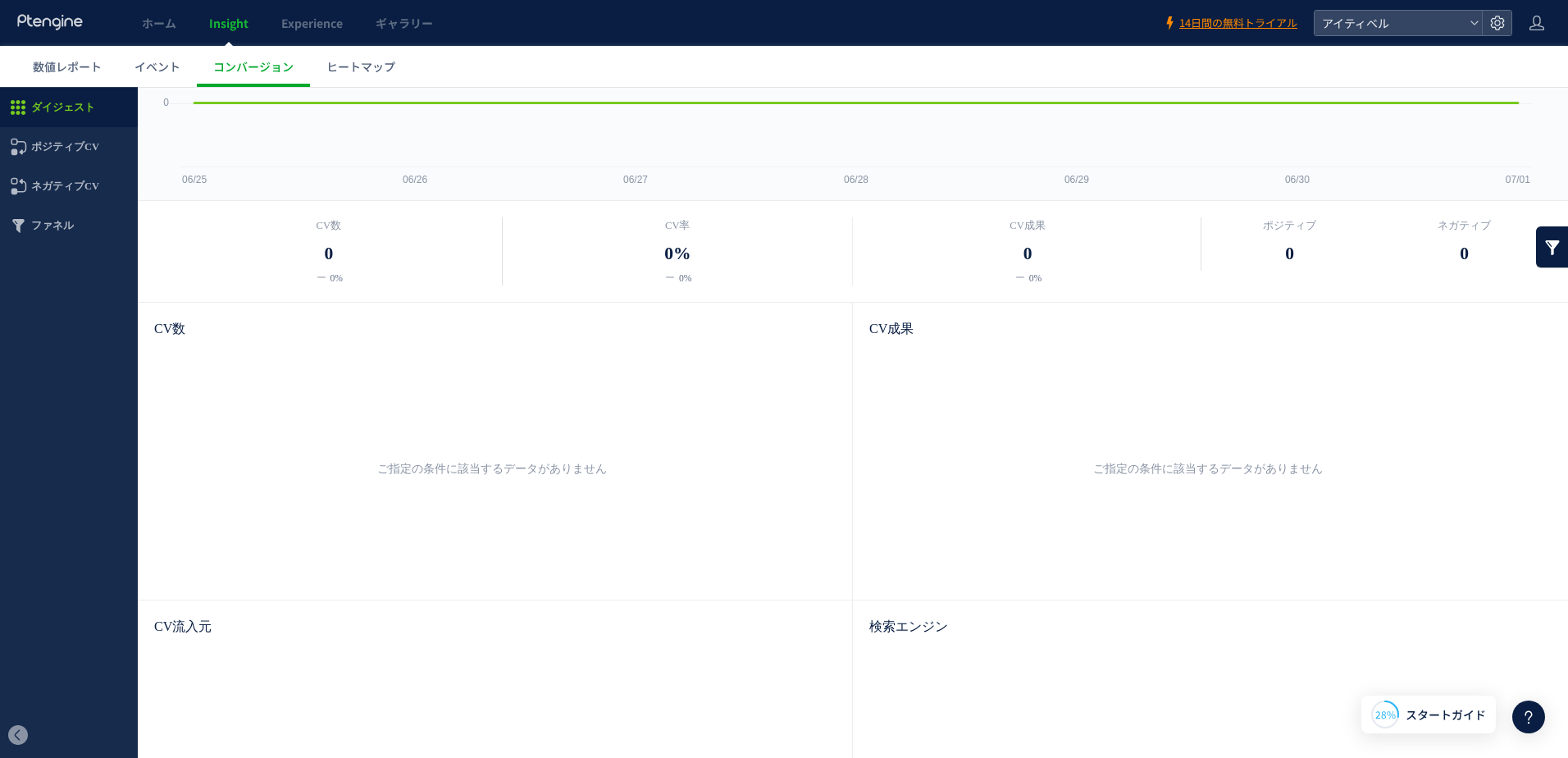 scroll, scrollTop: 0, scrollLeft: 0, axis: both 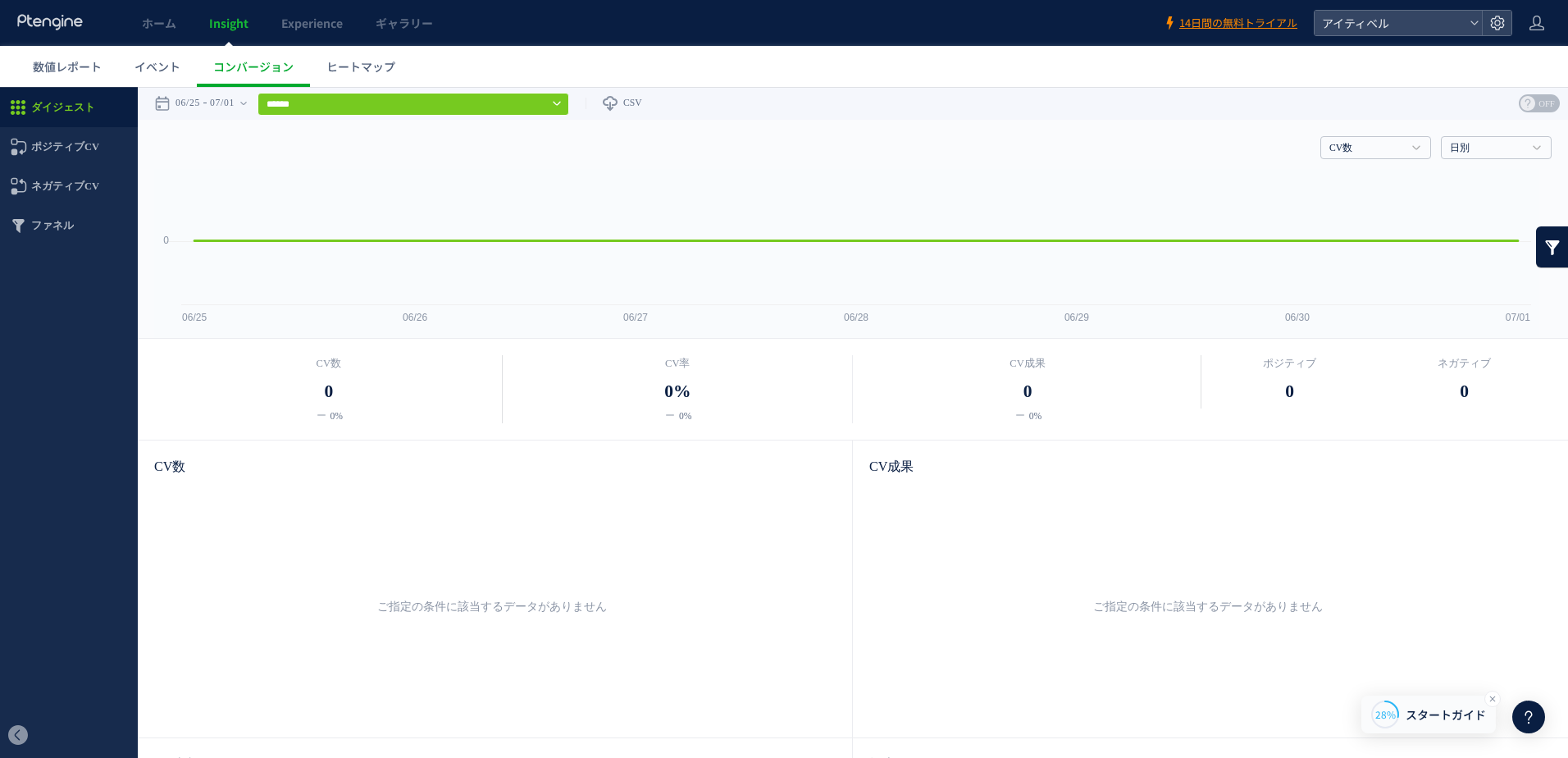 click on "スタートガイド" at bounding box center [1446, 715] 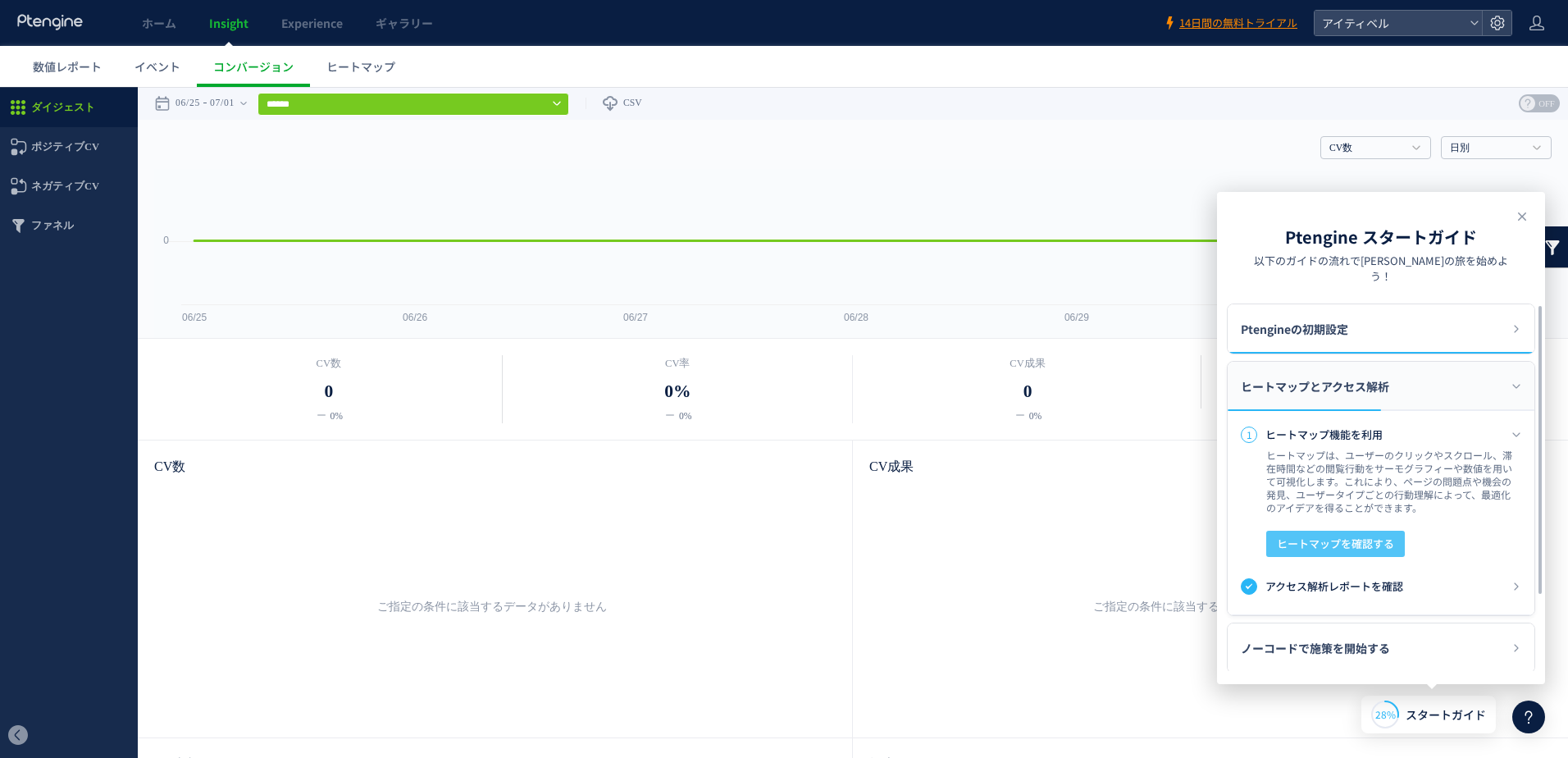 click on "ヒートマップを確認する" at bounding box center (1335, 544) 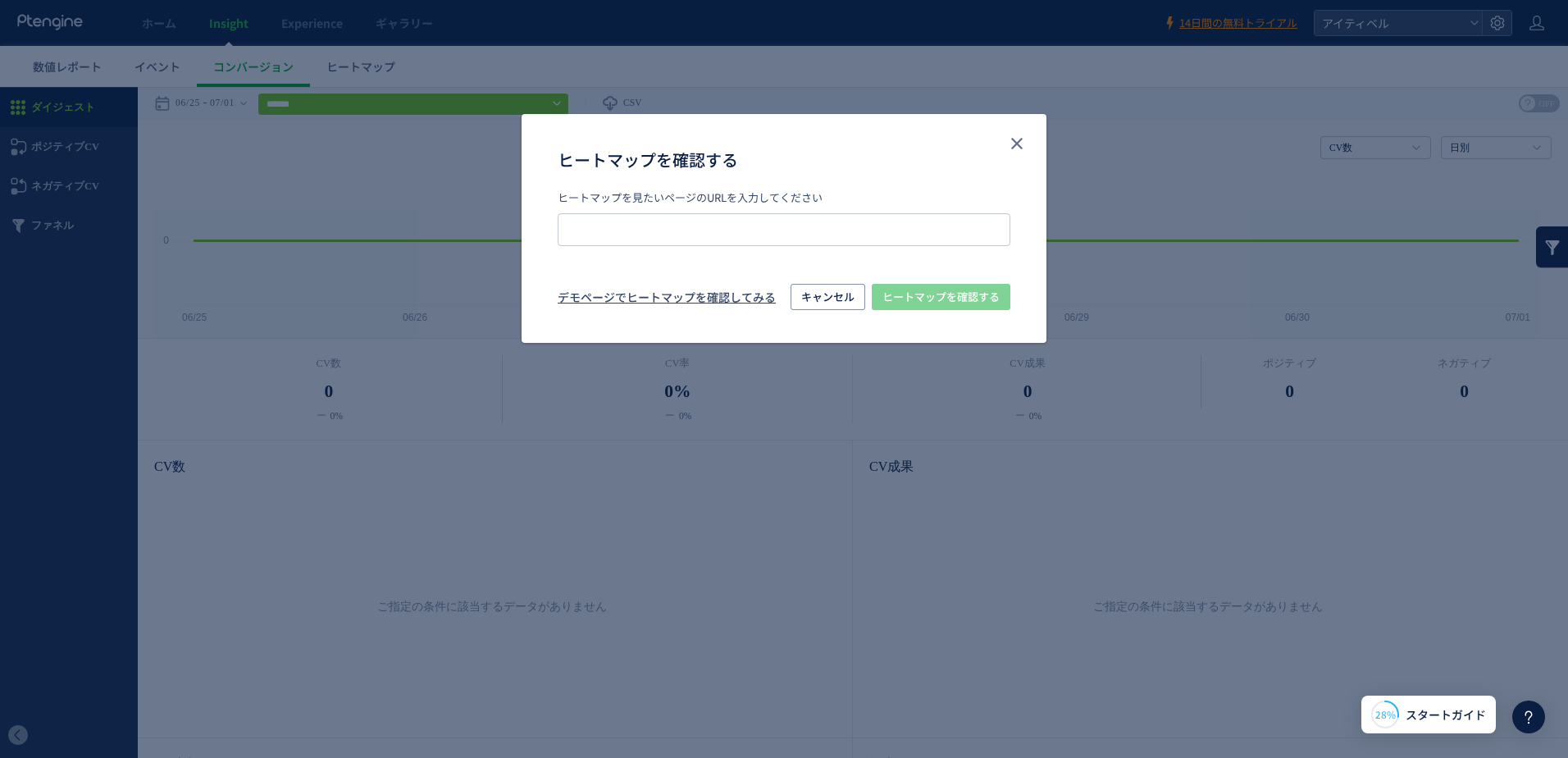 type on "**********" 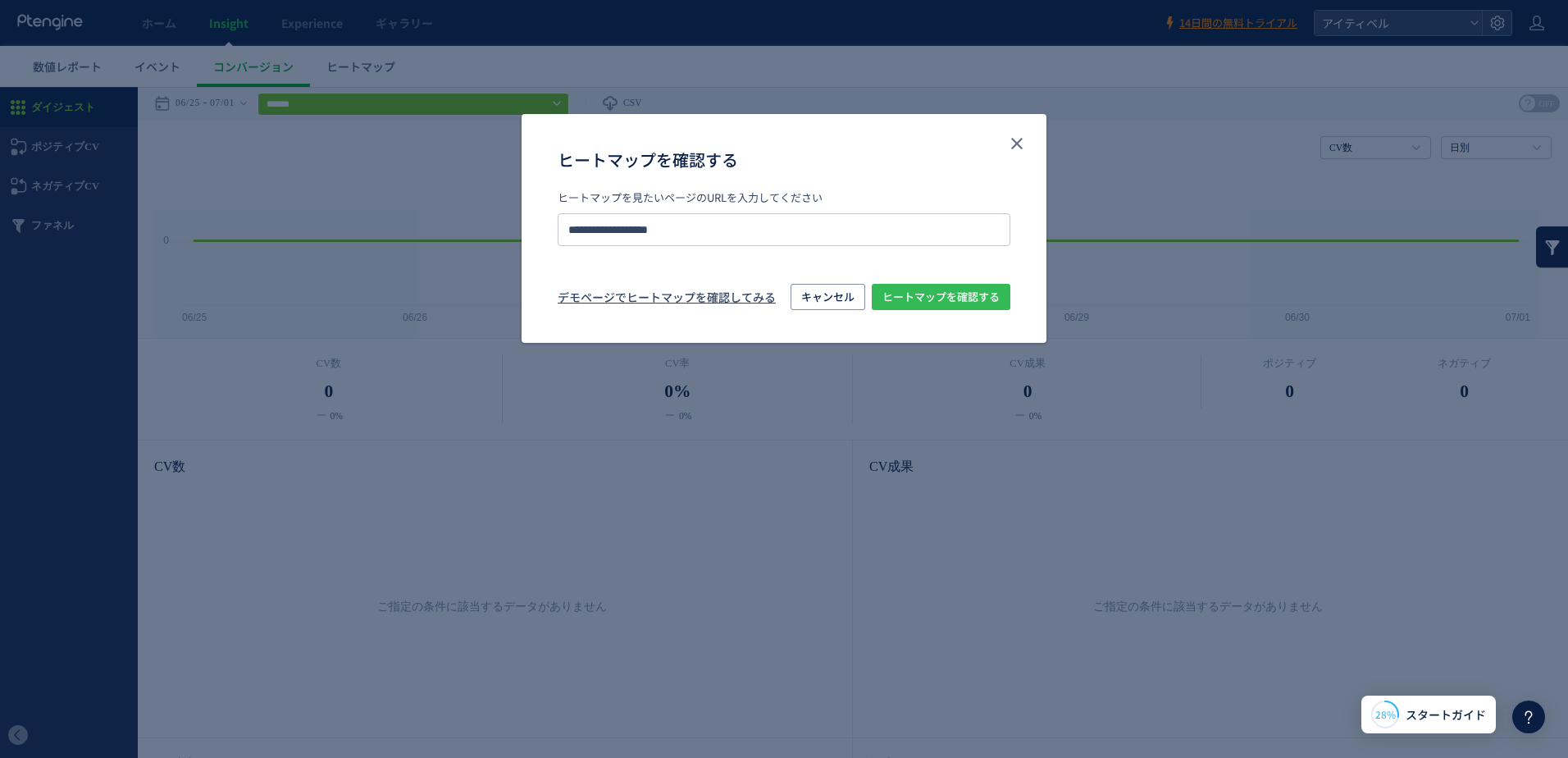 click on "ヒートマップを確認する" at bounding box center (941, 297) 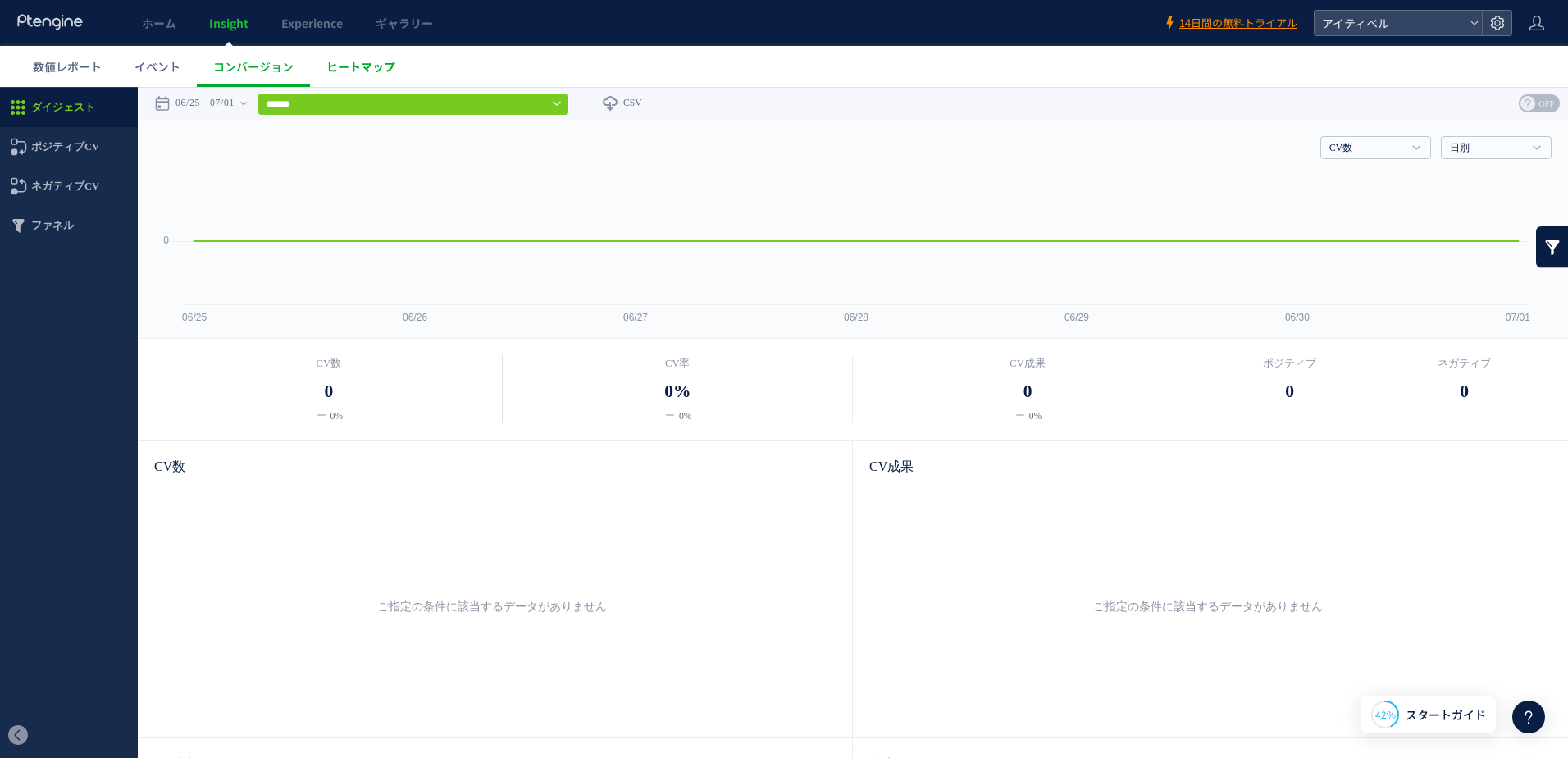 click on "ヒートマップ" at bounding box center [361, 66] 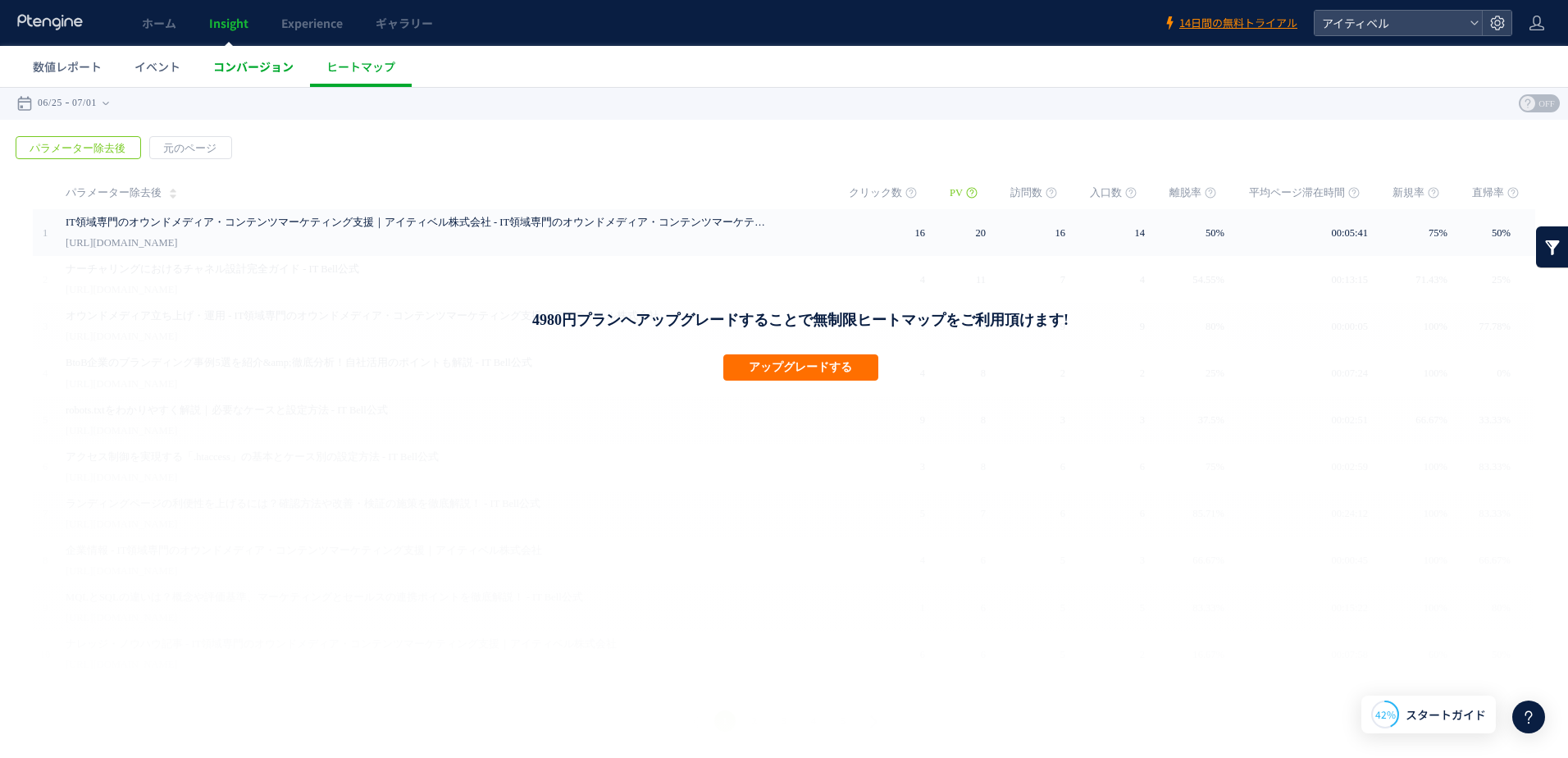 click on "コンバージョン" at bounding box center (253, 66) 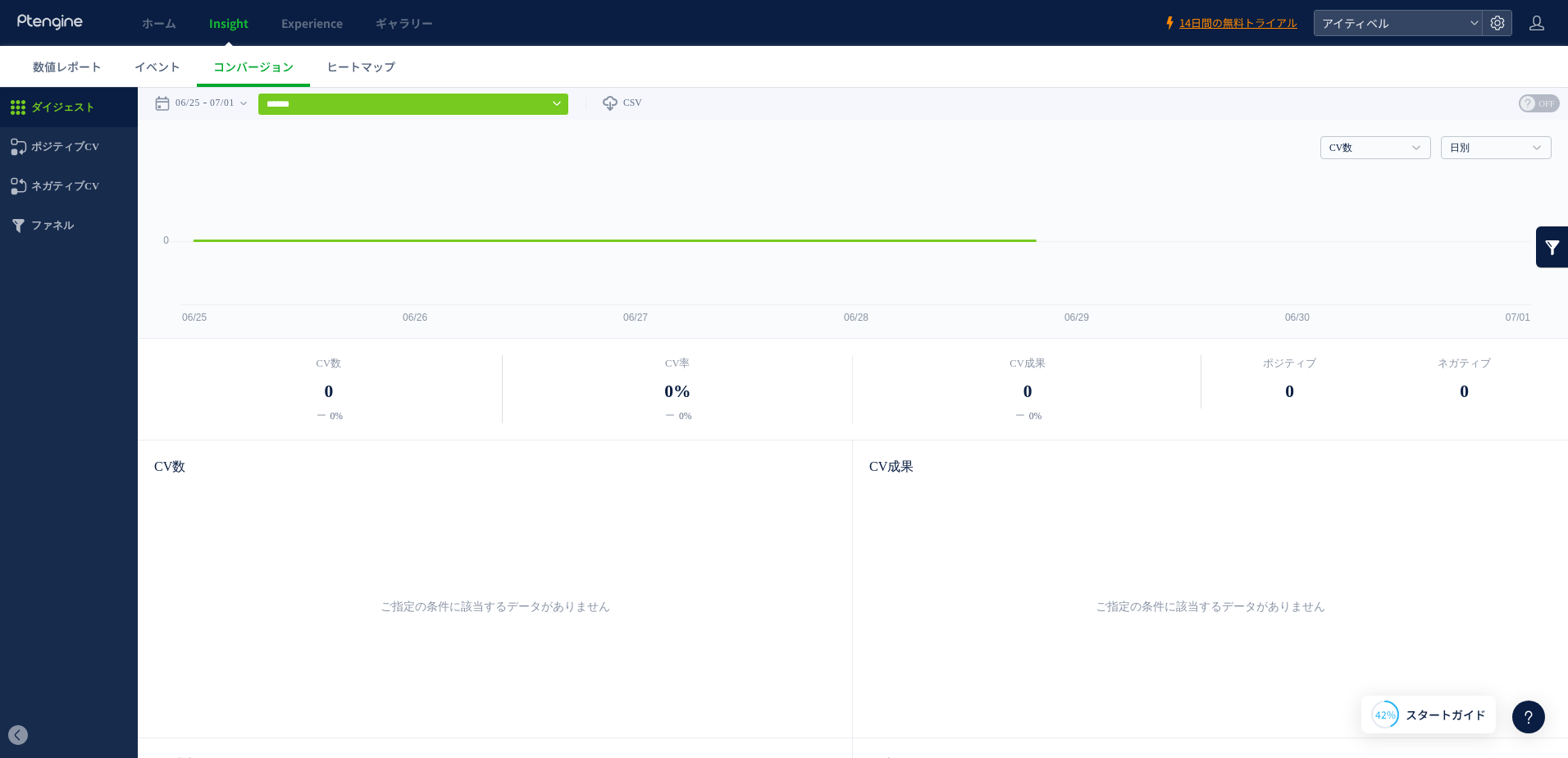 click on "イベント" at bounding box center [157, 66] 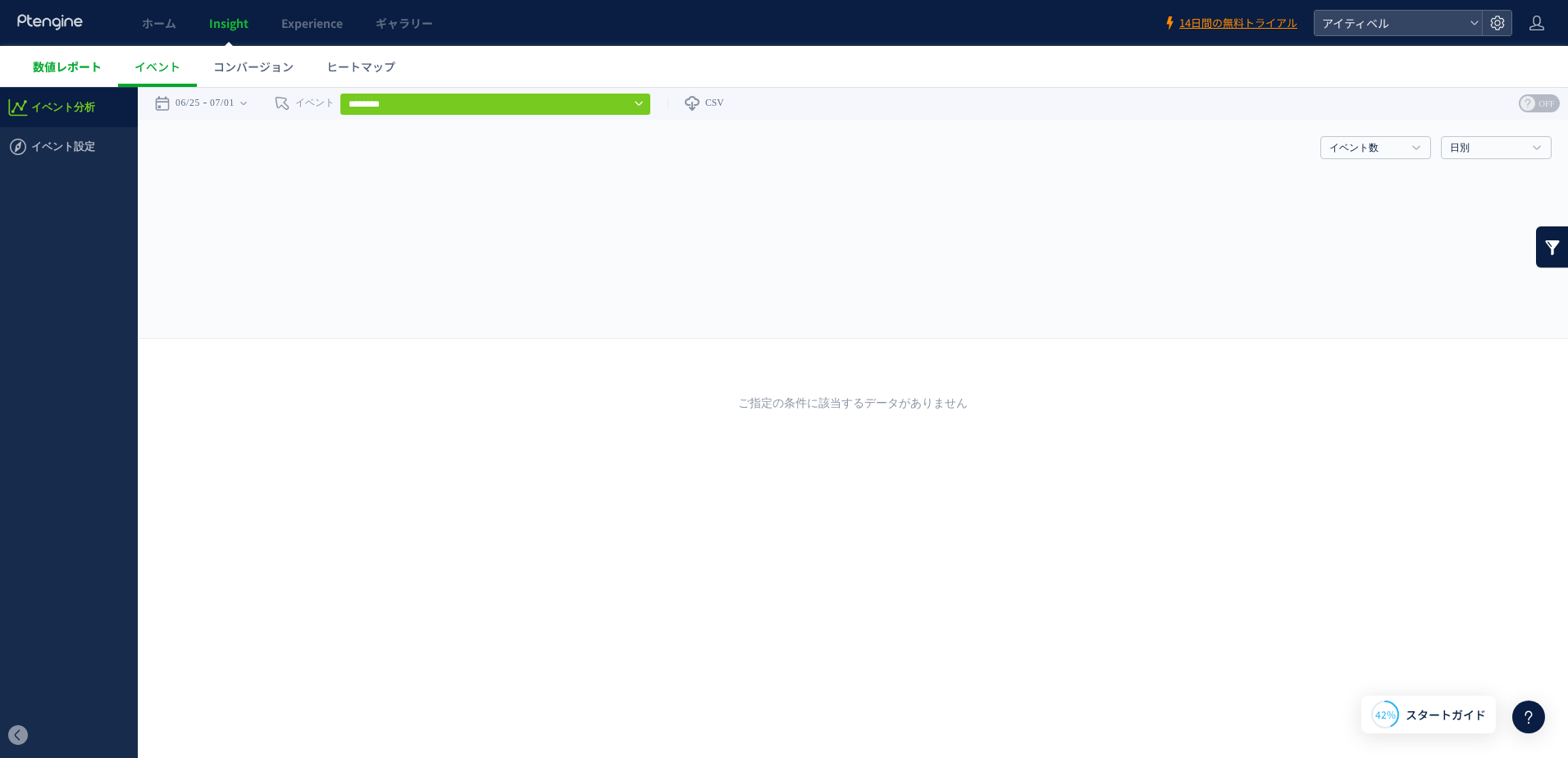 click on "数値レポート" at bounding box center [67, 66] 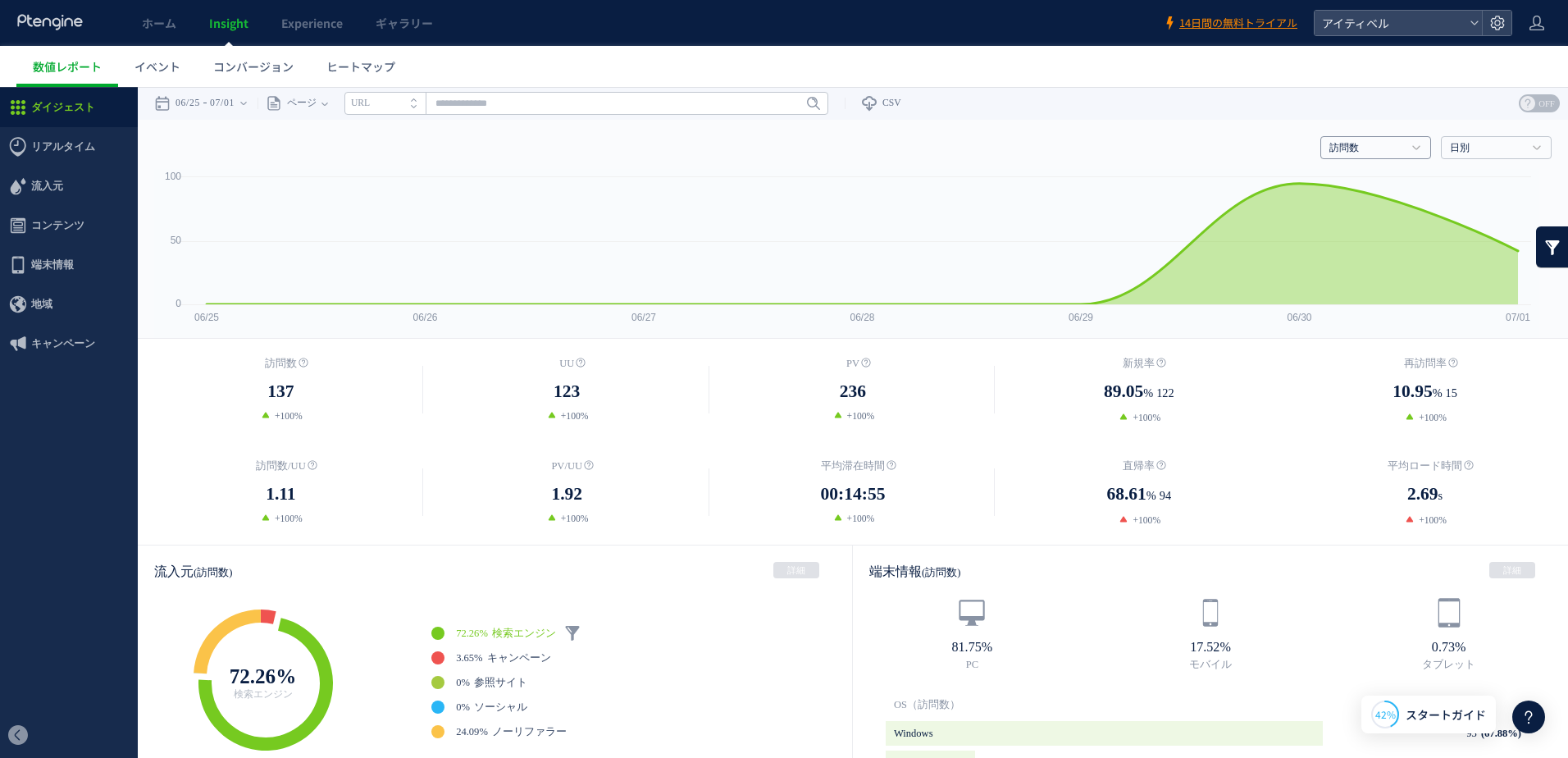 click on "訪問数" at bounding box center (1366, 148) 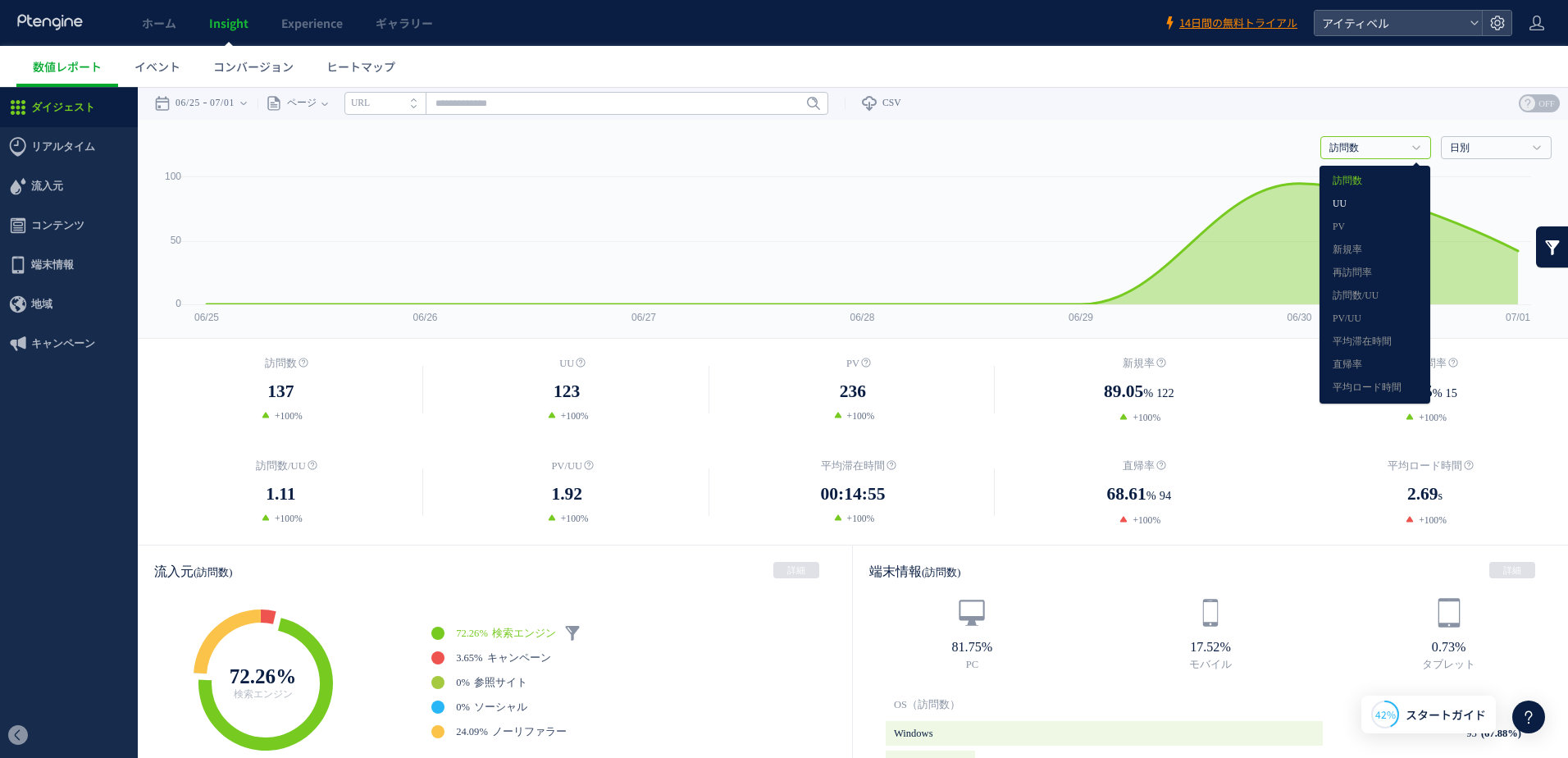 click on "UU" at bounding box center (1374, 204) 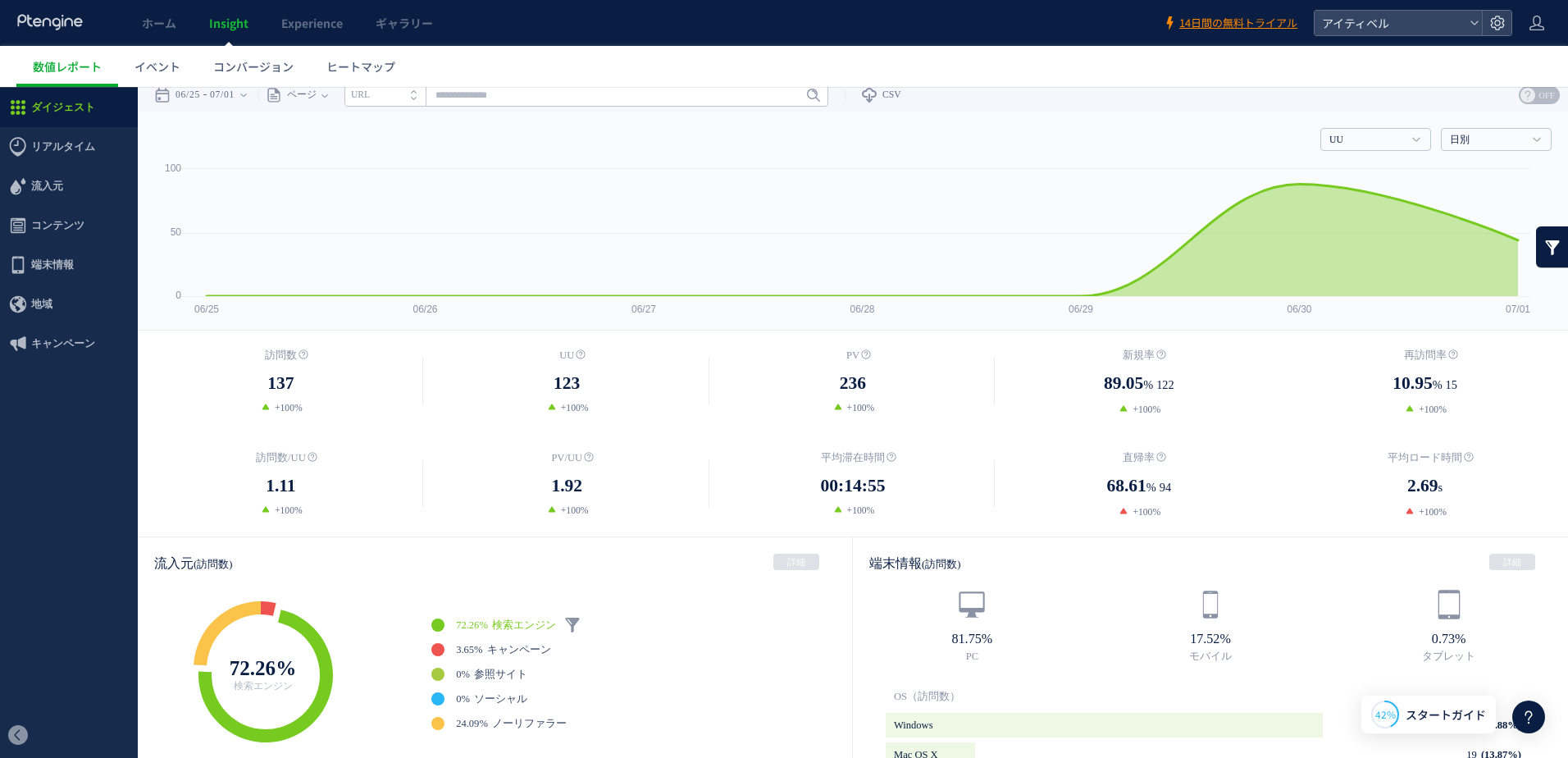 scroll, scrollTop: 0, scrollLeft: 0, axis: both 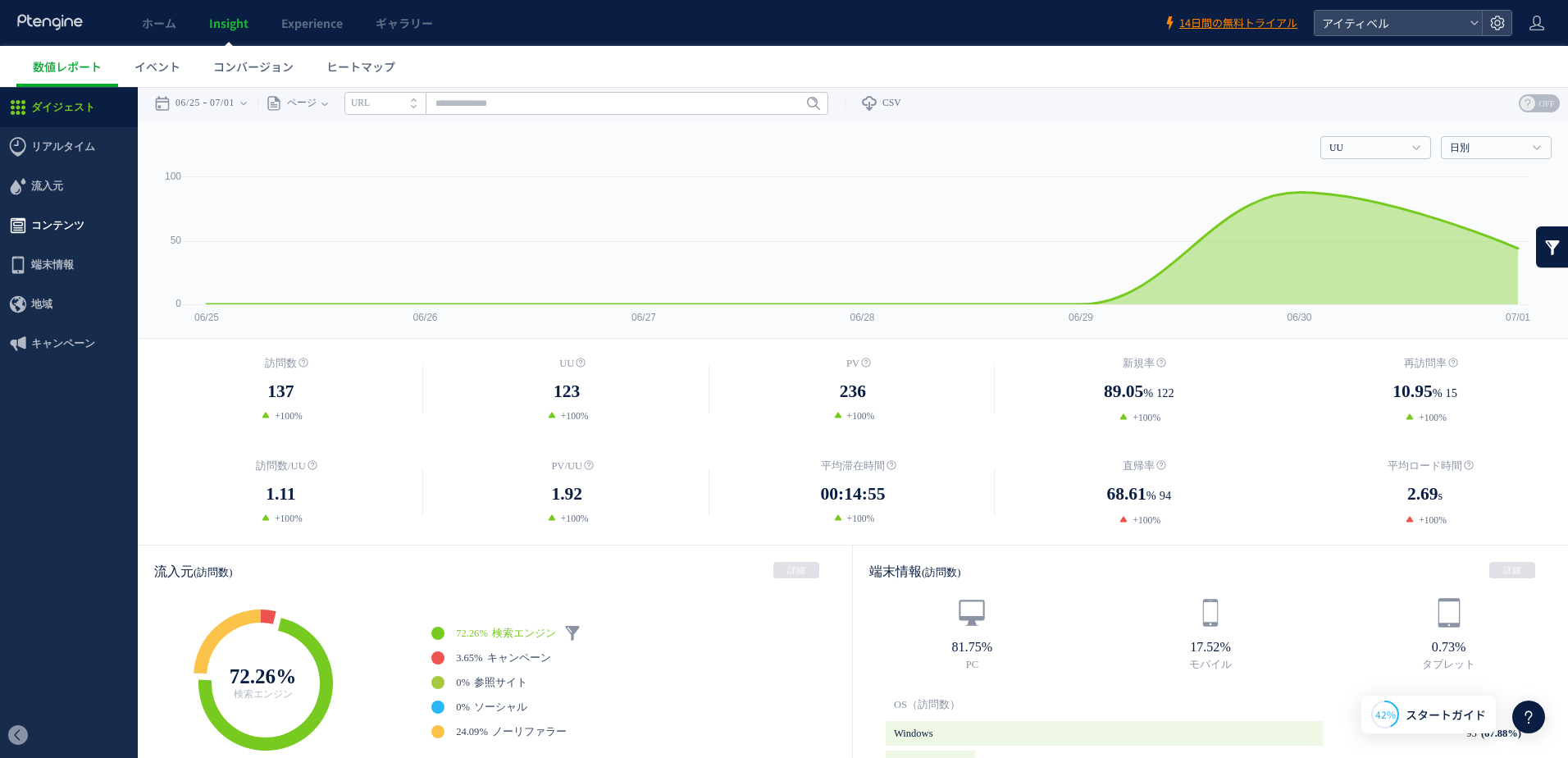 click on "コンテンツ" at bounding box center [57, 226] 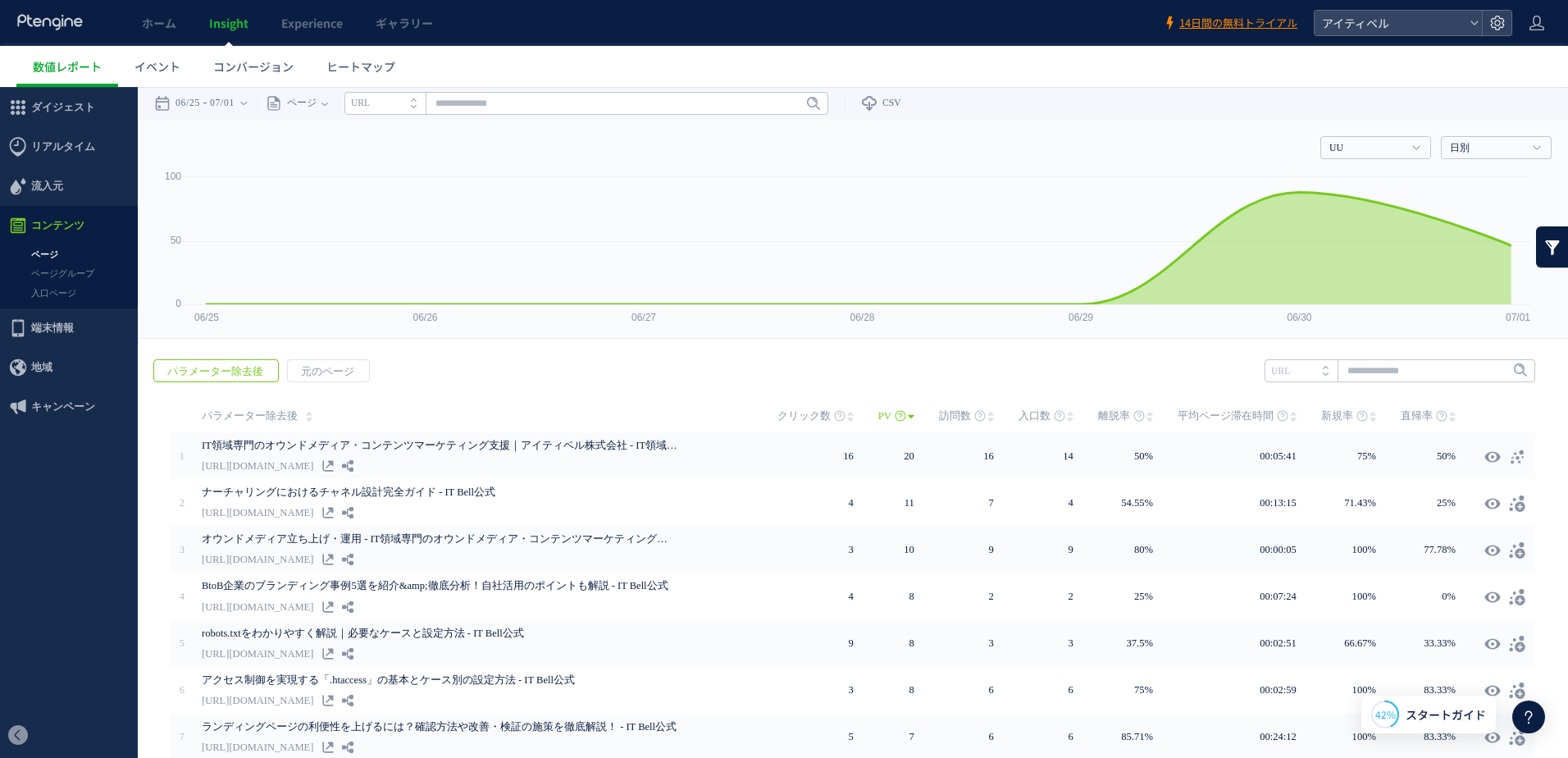 click on "ページ" at bounding box center (69, 254) 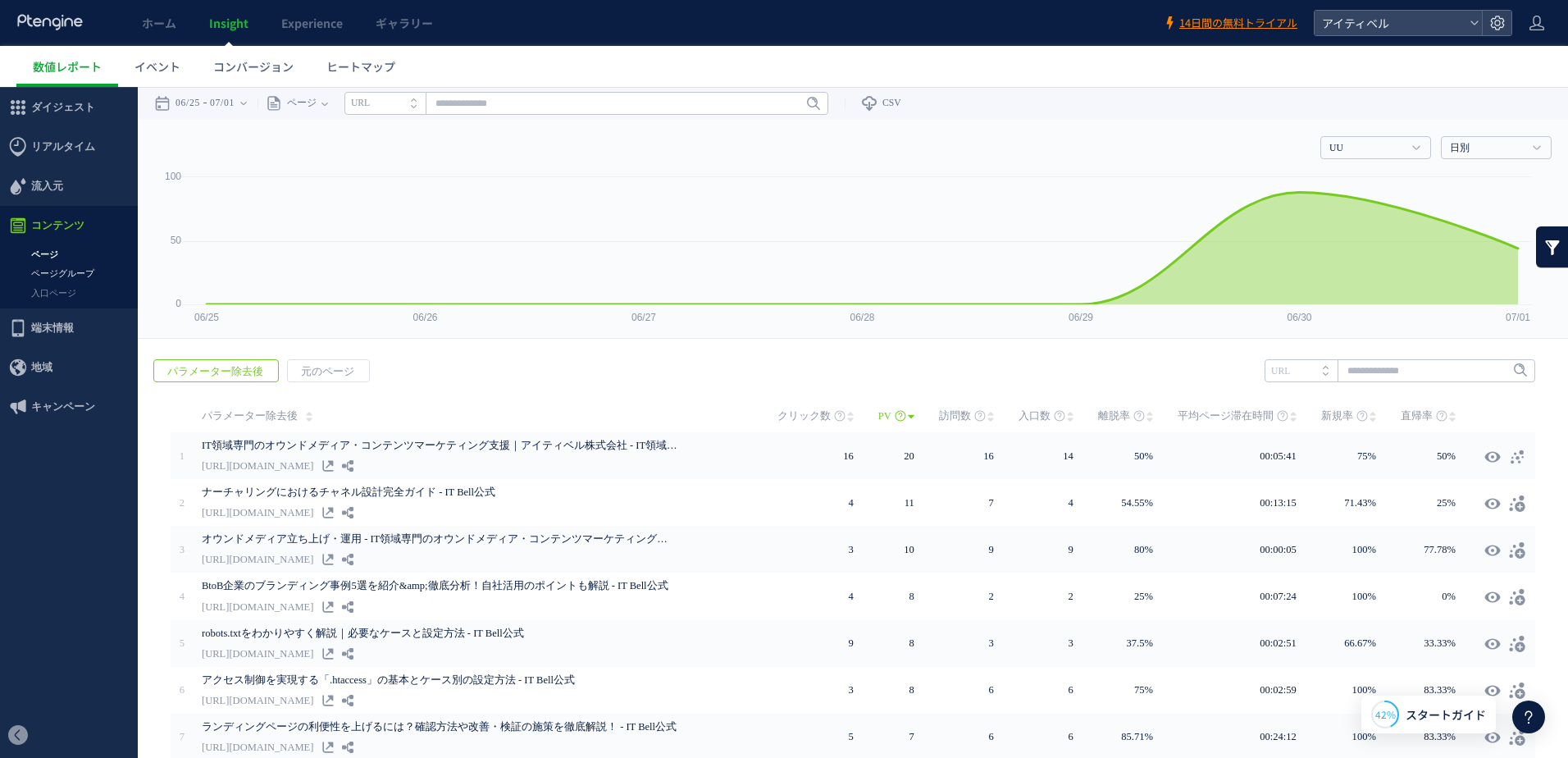 click on "ページグループ" at bounding box center (69, 273) 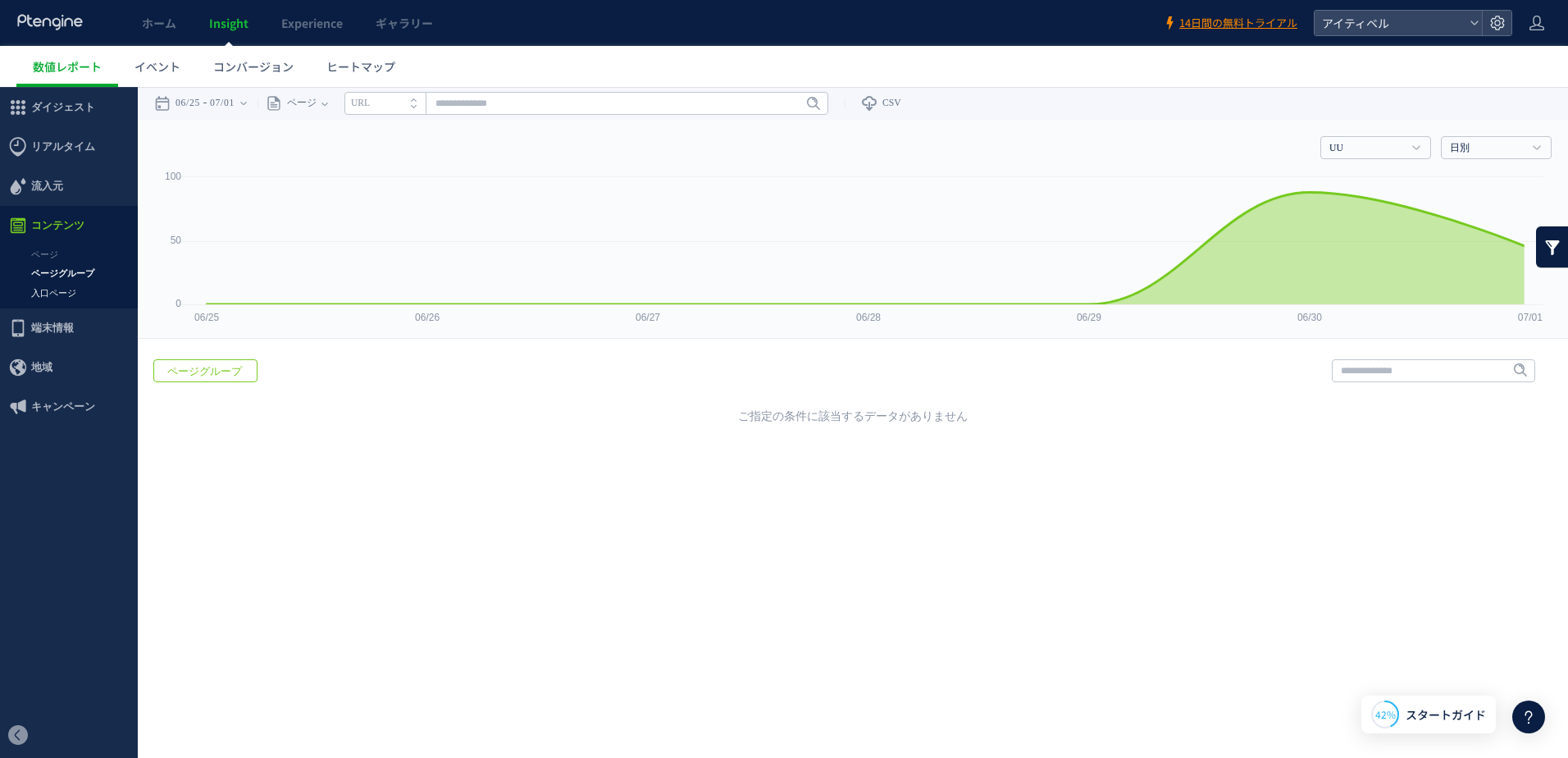 click on "入口ページ" at bounding box center [69, 293] 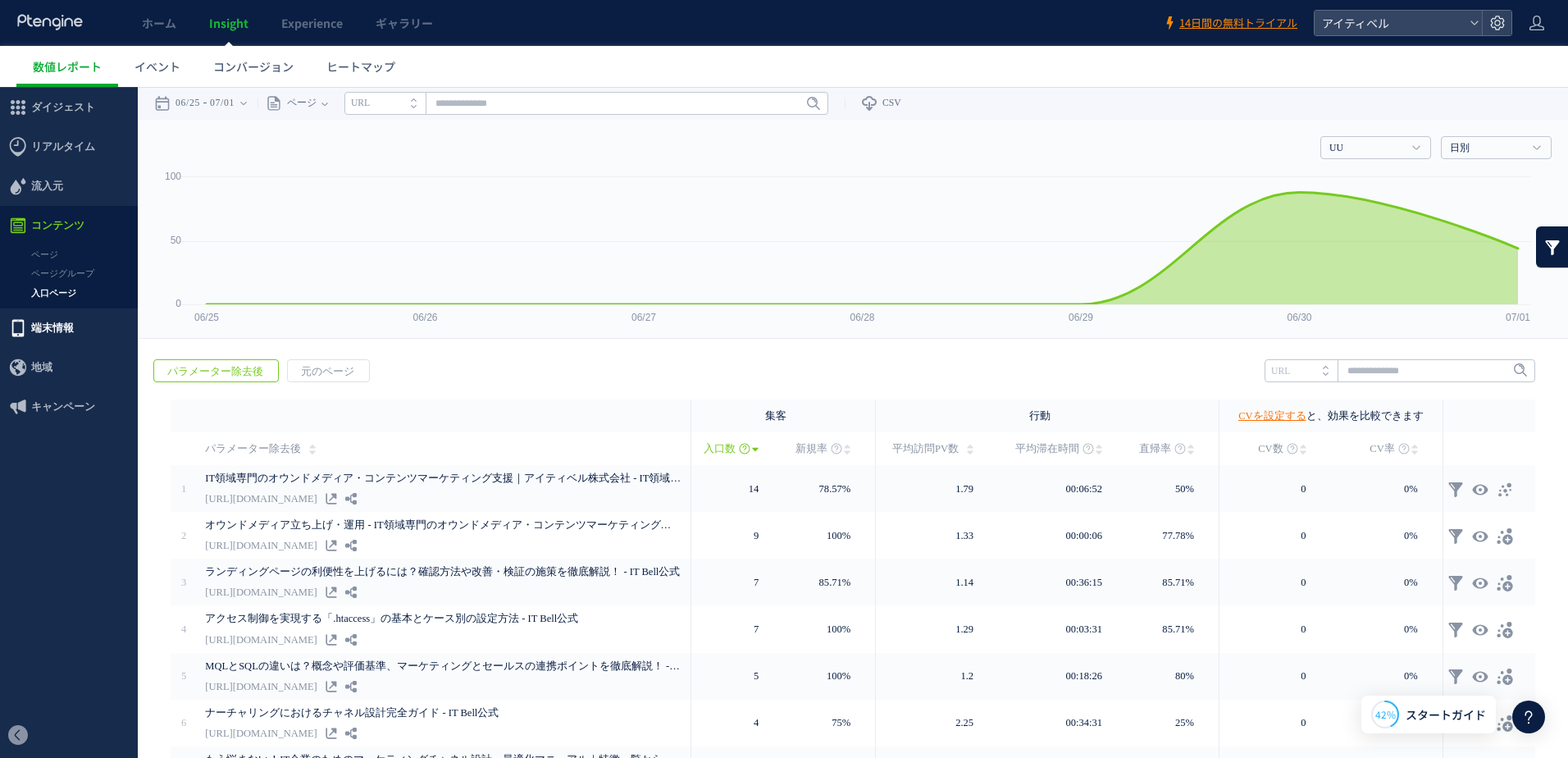 click on "端末情報" at bounding box center (52, 328) 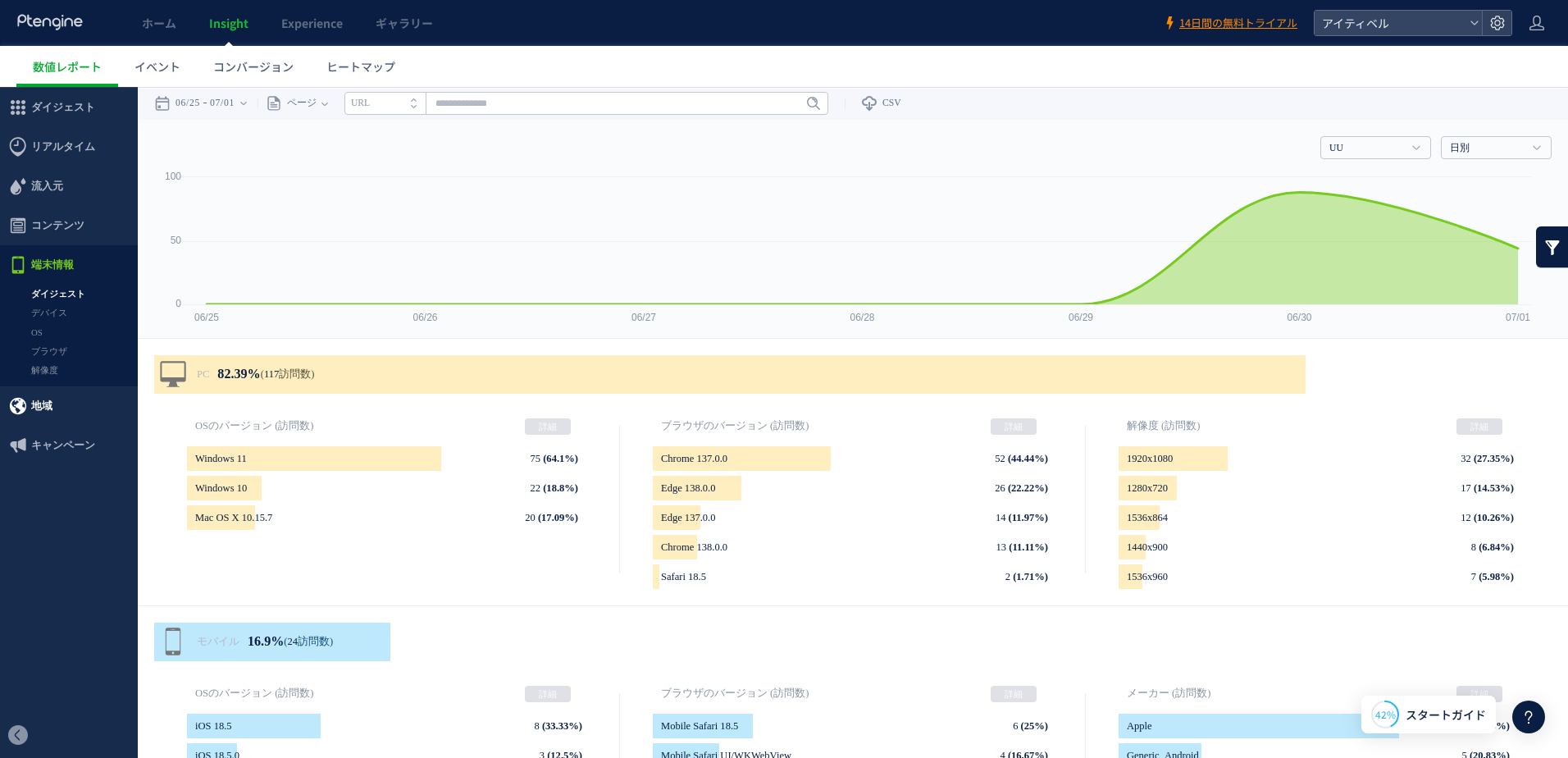 click on "地域" at bounding box center [69, 406] 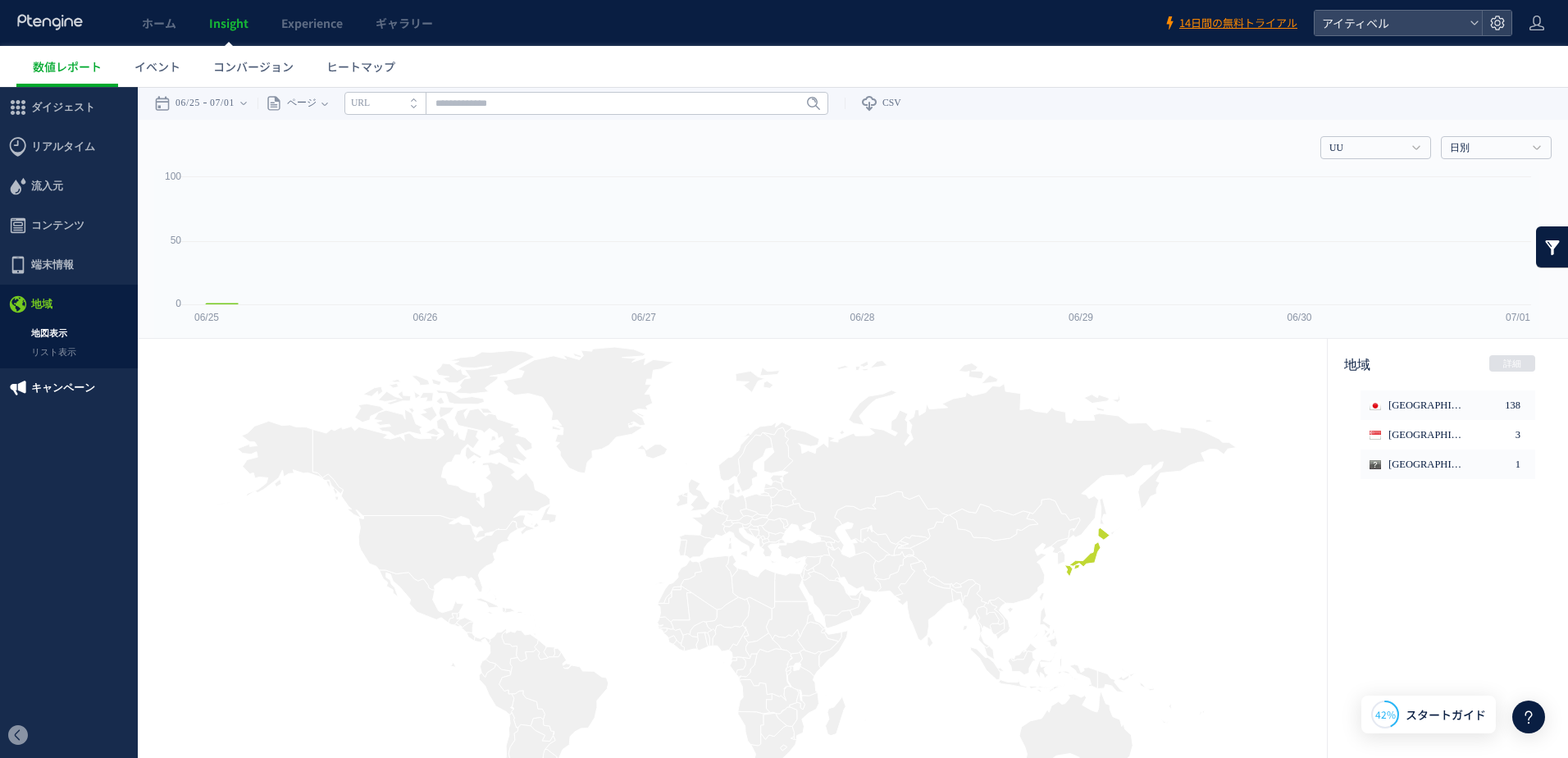 click at bounding box center (784, 379) 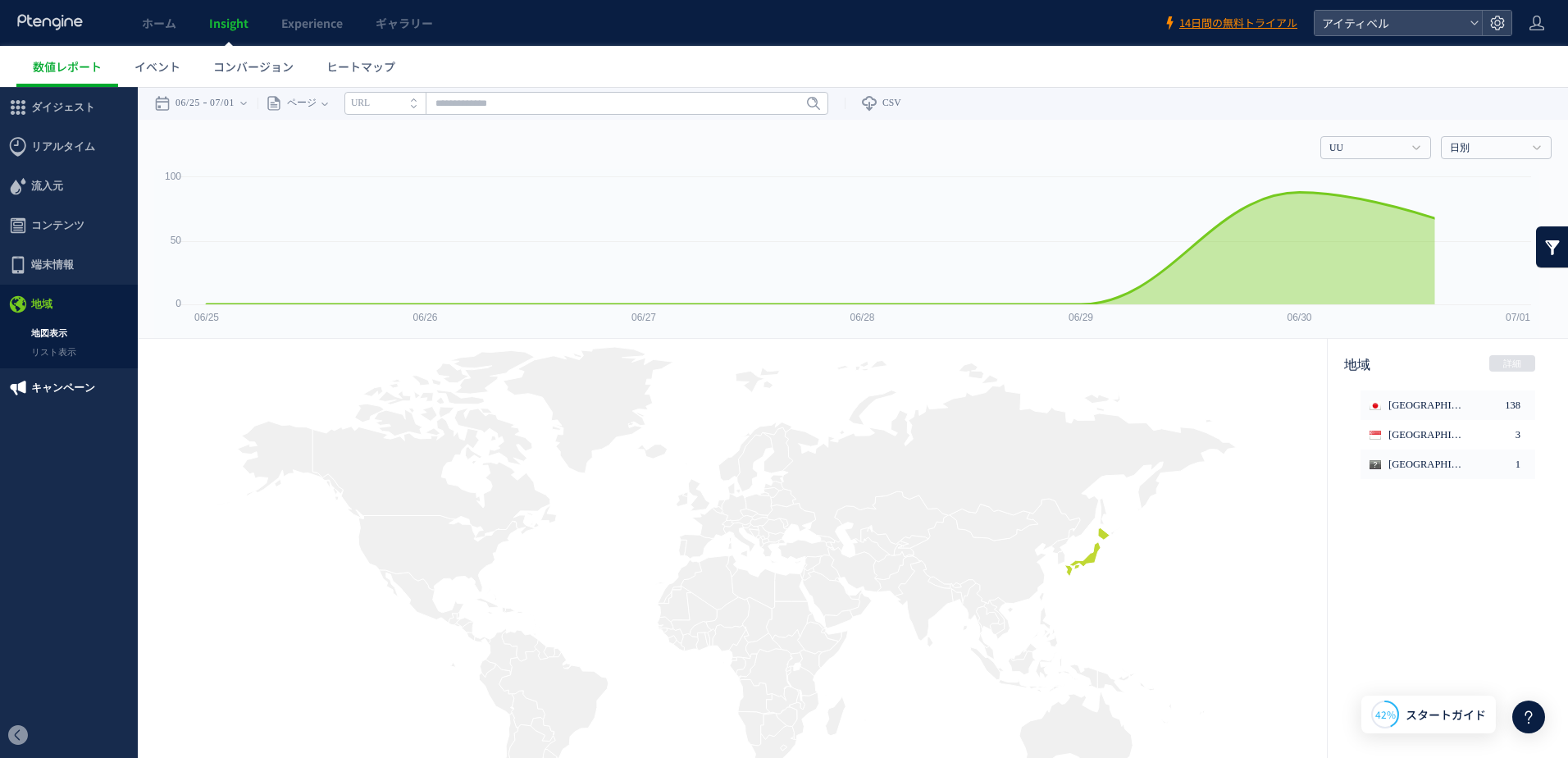 click on "キャンペーン" at bounding box center (63, 388) 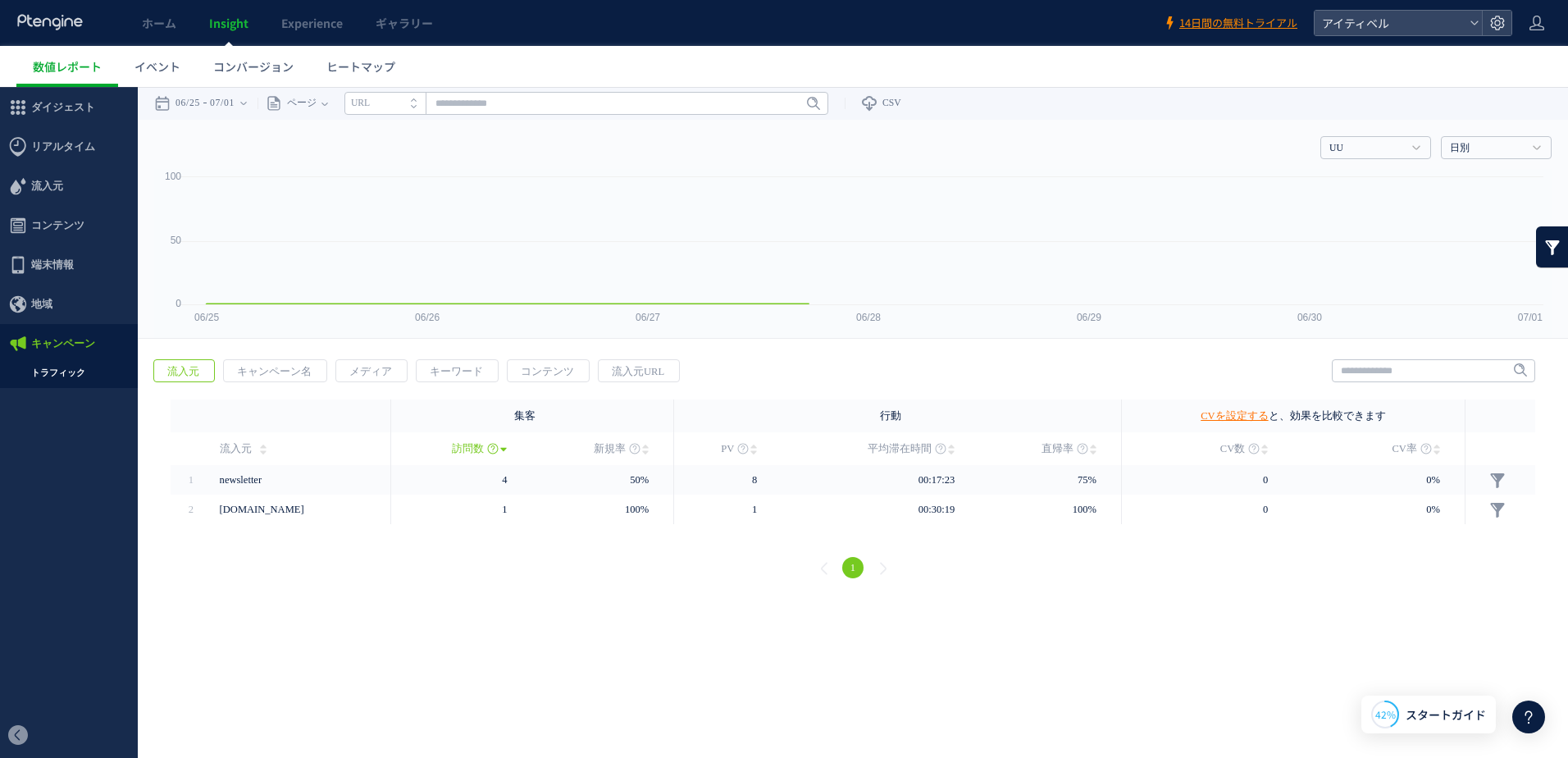 click on "トラフィック" at bounding box center (69, 372) 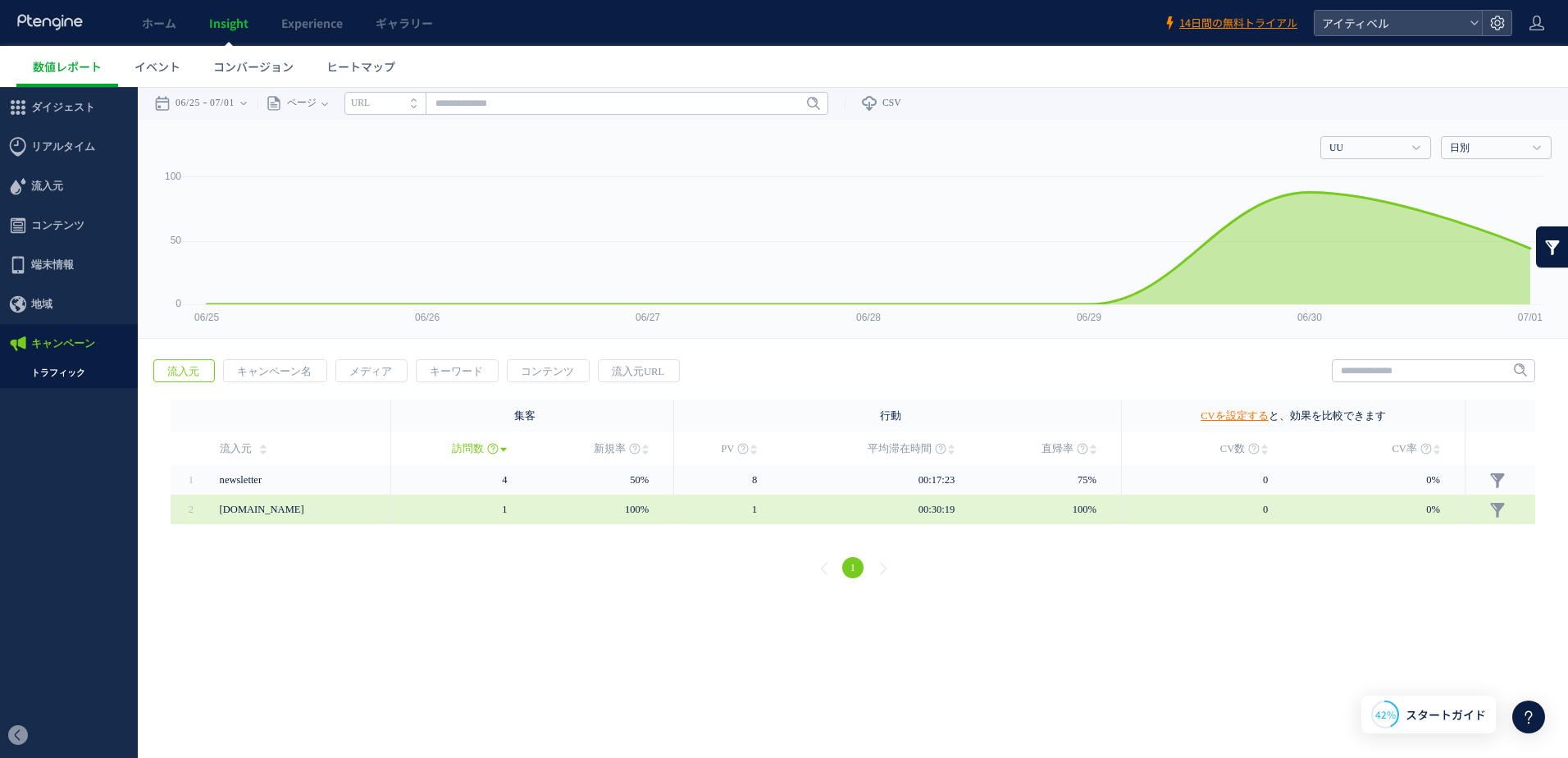 click on "1" at bounding box center [462, 509] 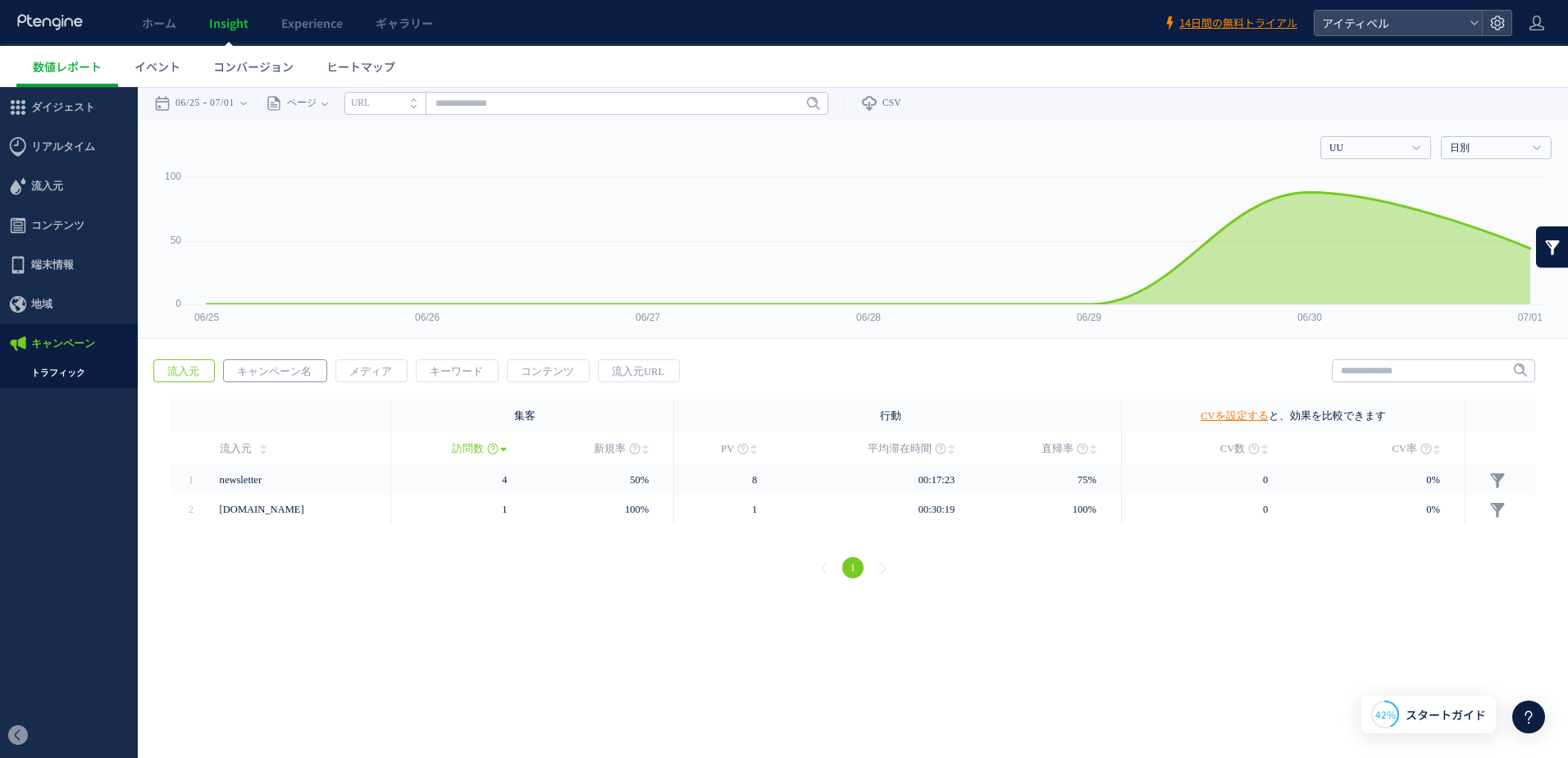 click on "キャンペーン名" at bounding box center (274, 372) 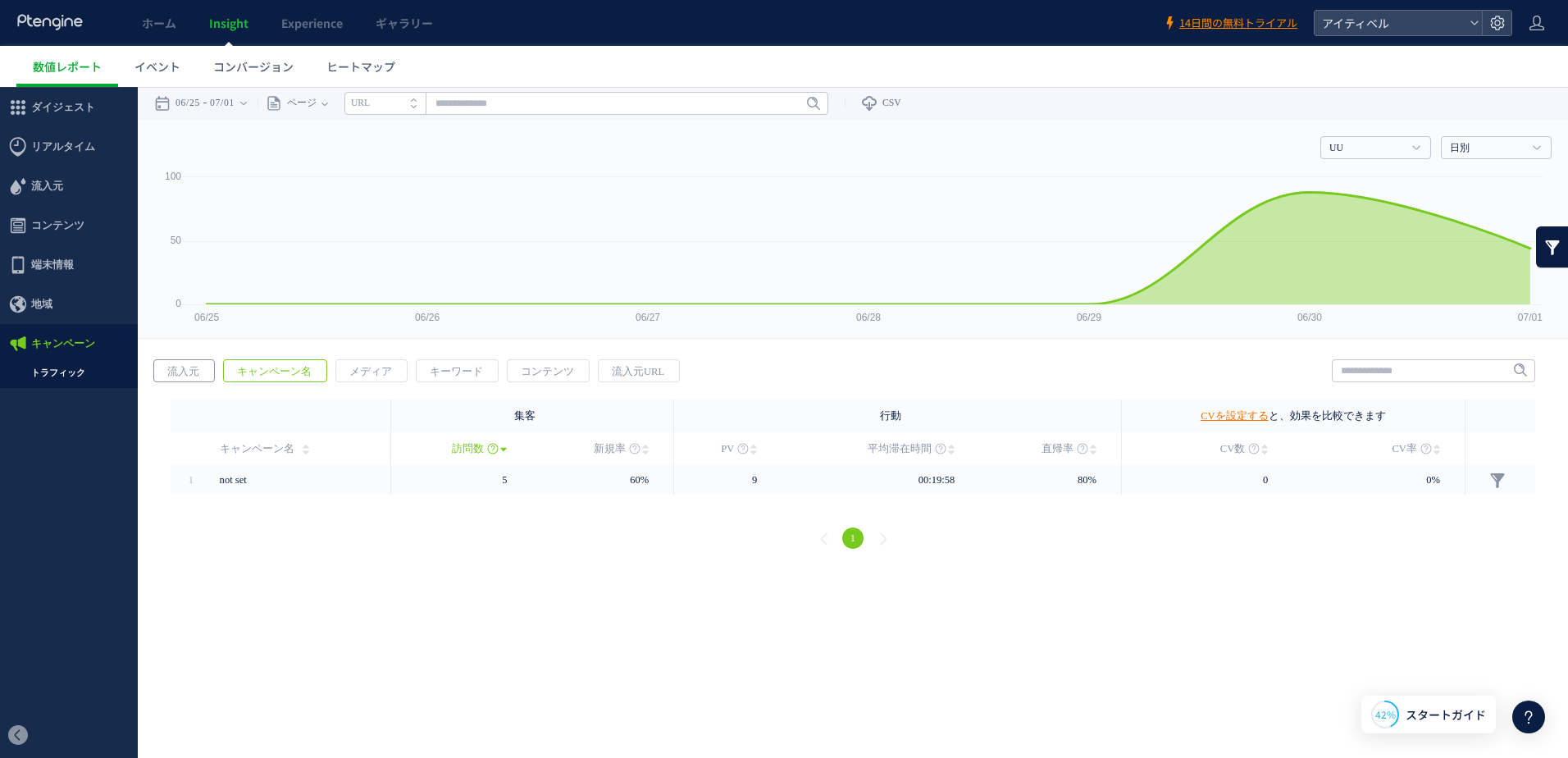 click on "流入元" at bounding box center [183, 372] 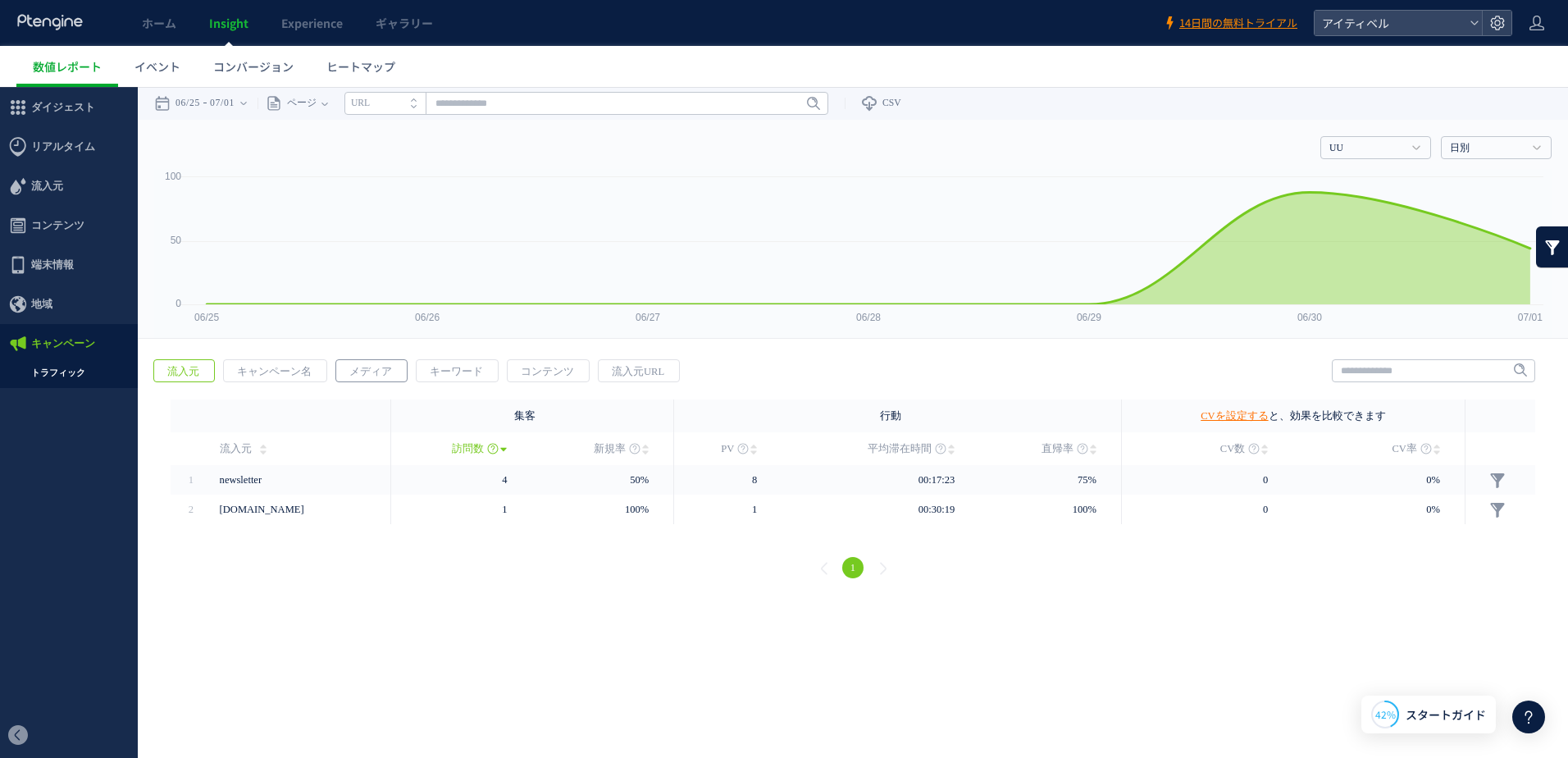 click on "メディア" at bounding box center [371, 372] 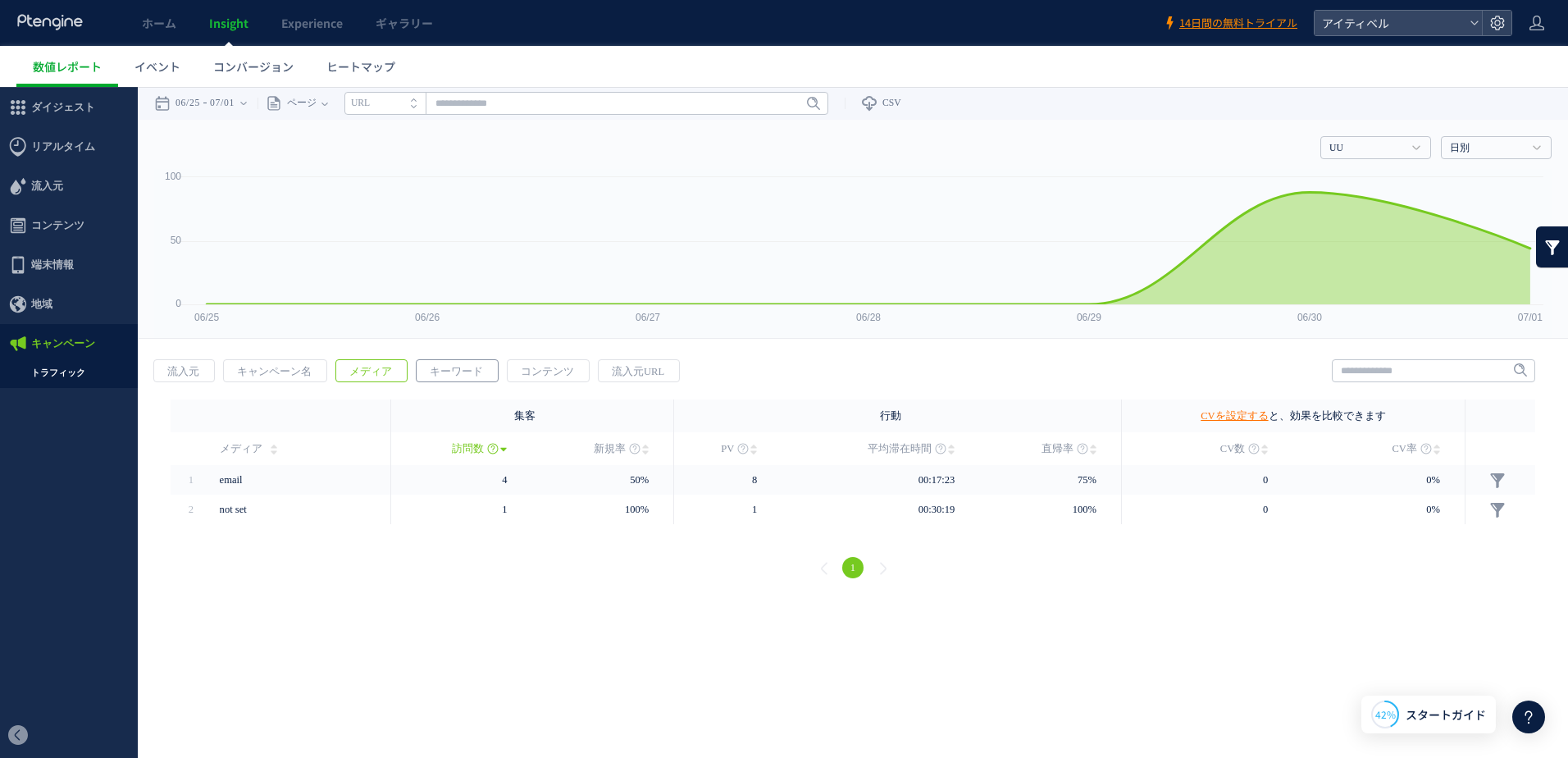 click on "キーワード" at bounding box center (456, 372) 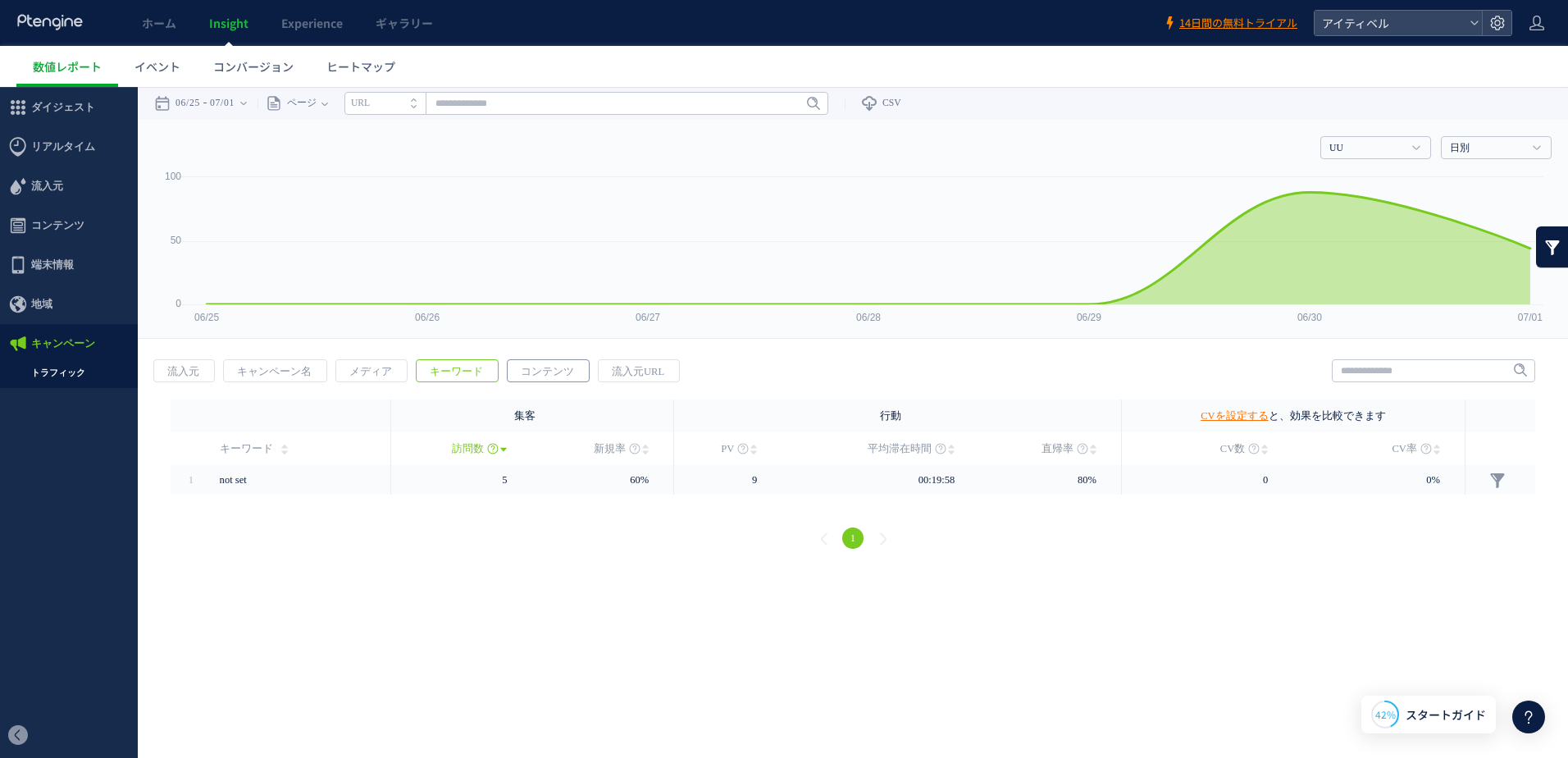 click on "コンテンツ" at bounding box center [547, 372] 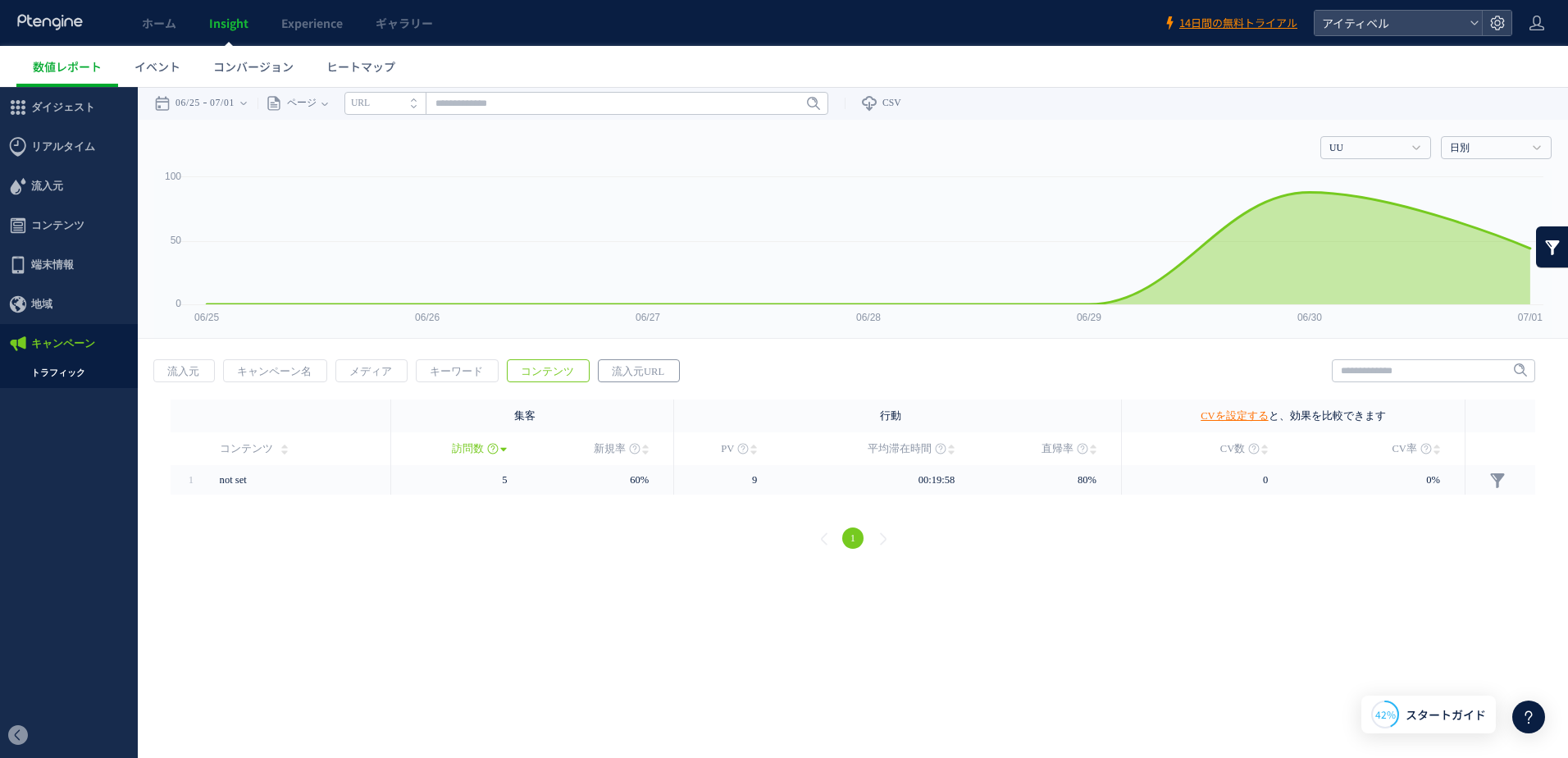 click on "流入元URL" at bounding box center (638, 372) 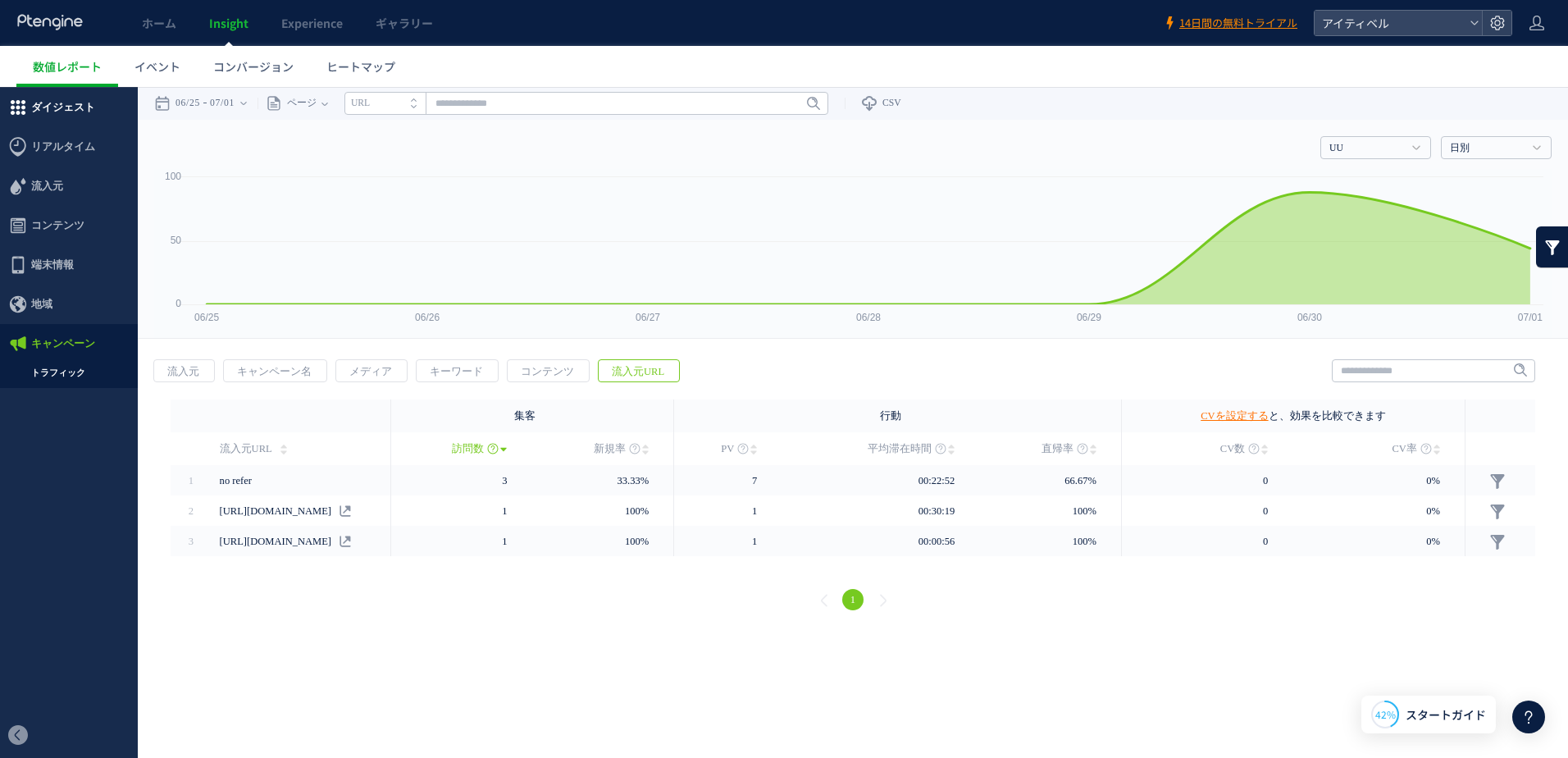 click on "ダイジェスト" at bounding box center (63, 107) 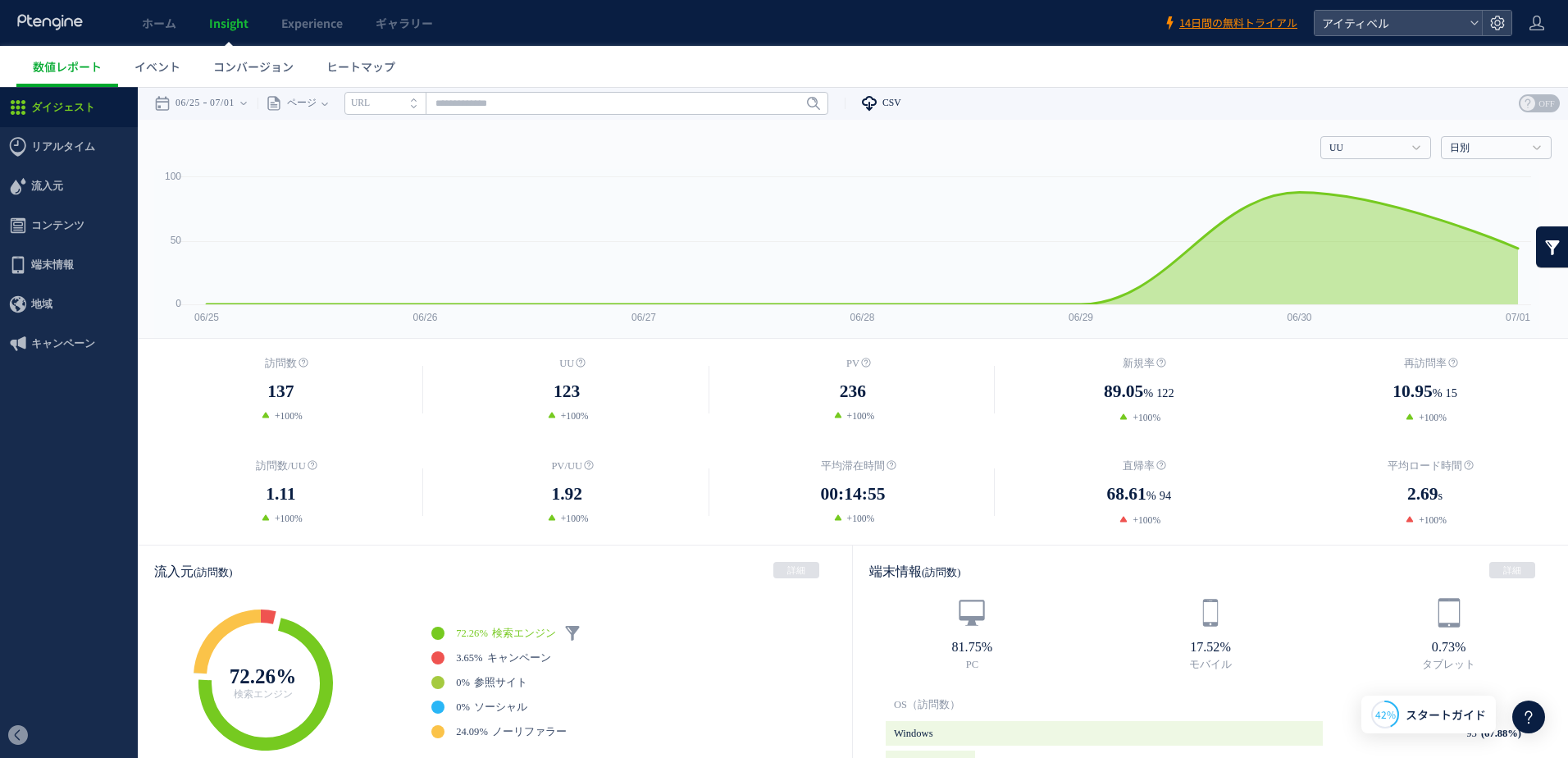 click on "CSV" at bounding box center (891, 103) 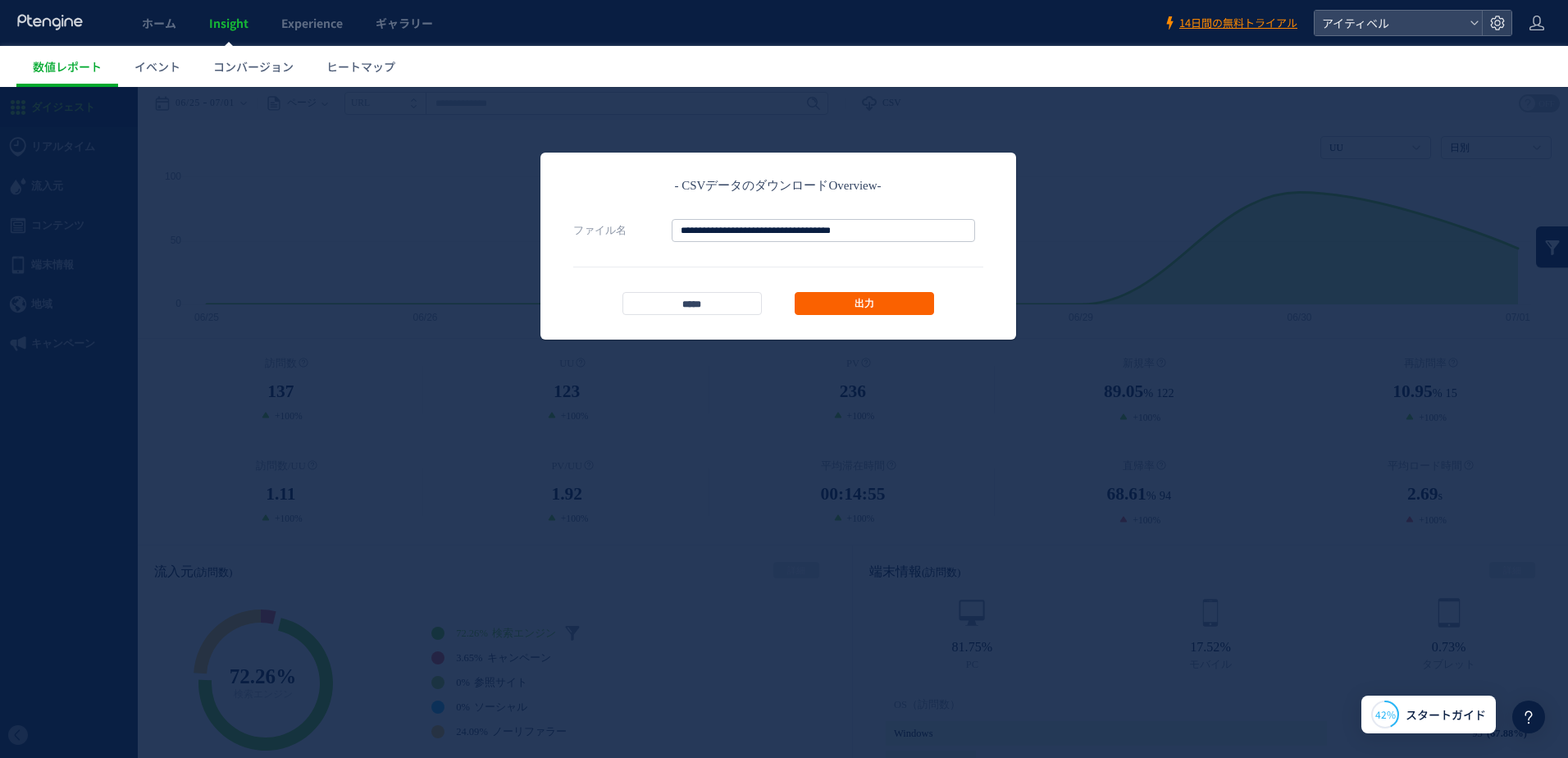 click on "出力" at bounding box center (864, 304) 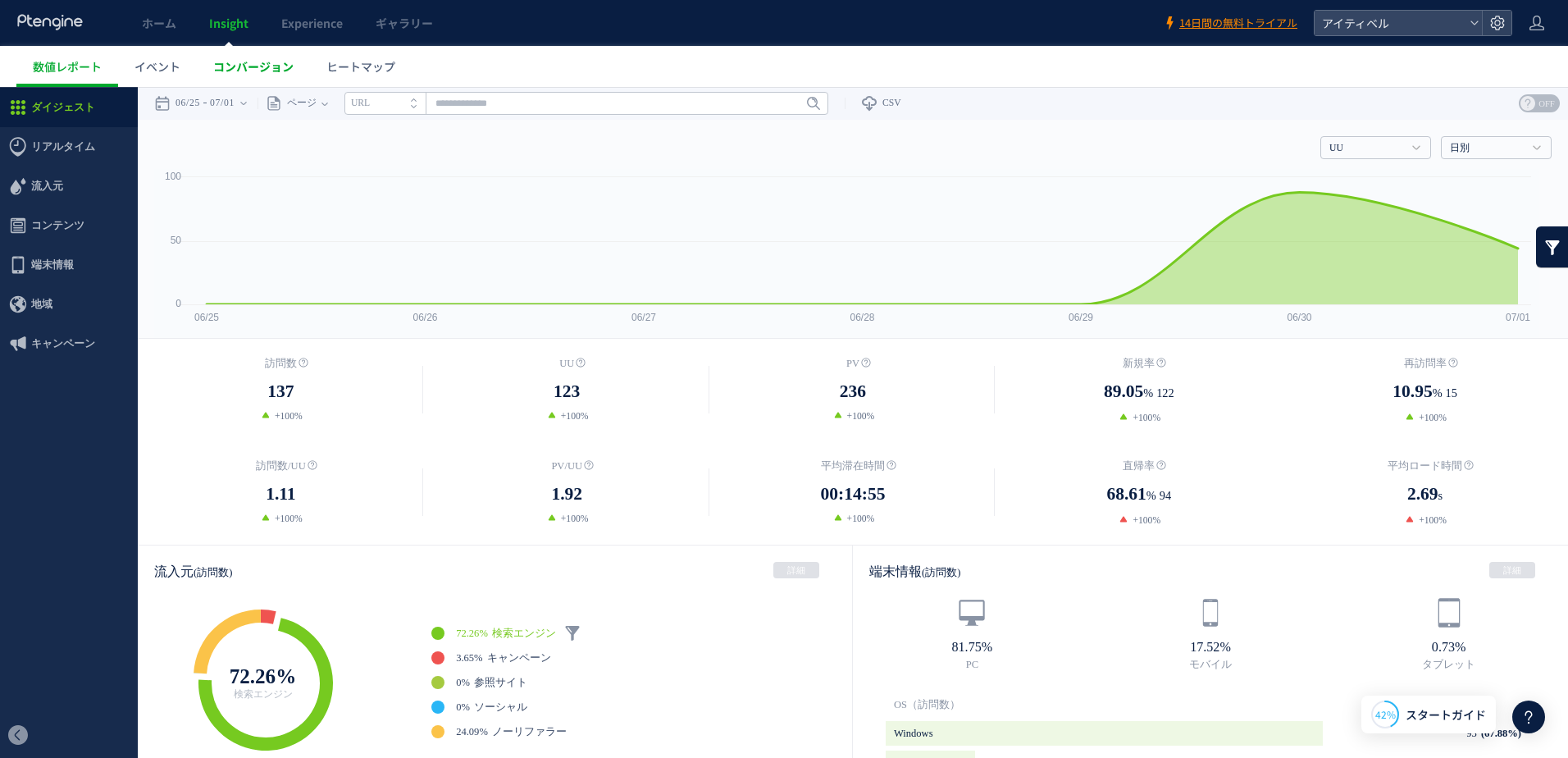 drag, startPoint x: 246, startPoint y: 66, endPoint x: 282, endPoint y: 82, distance: 39.395431 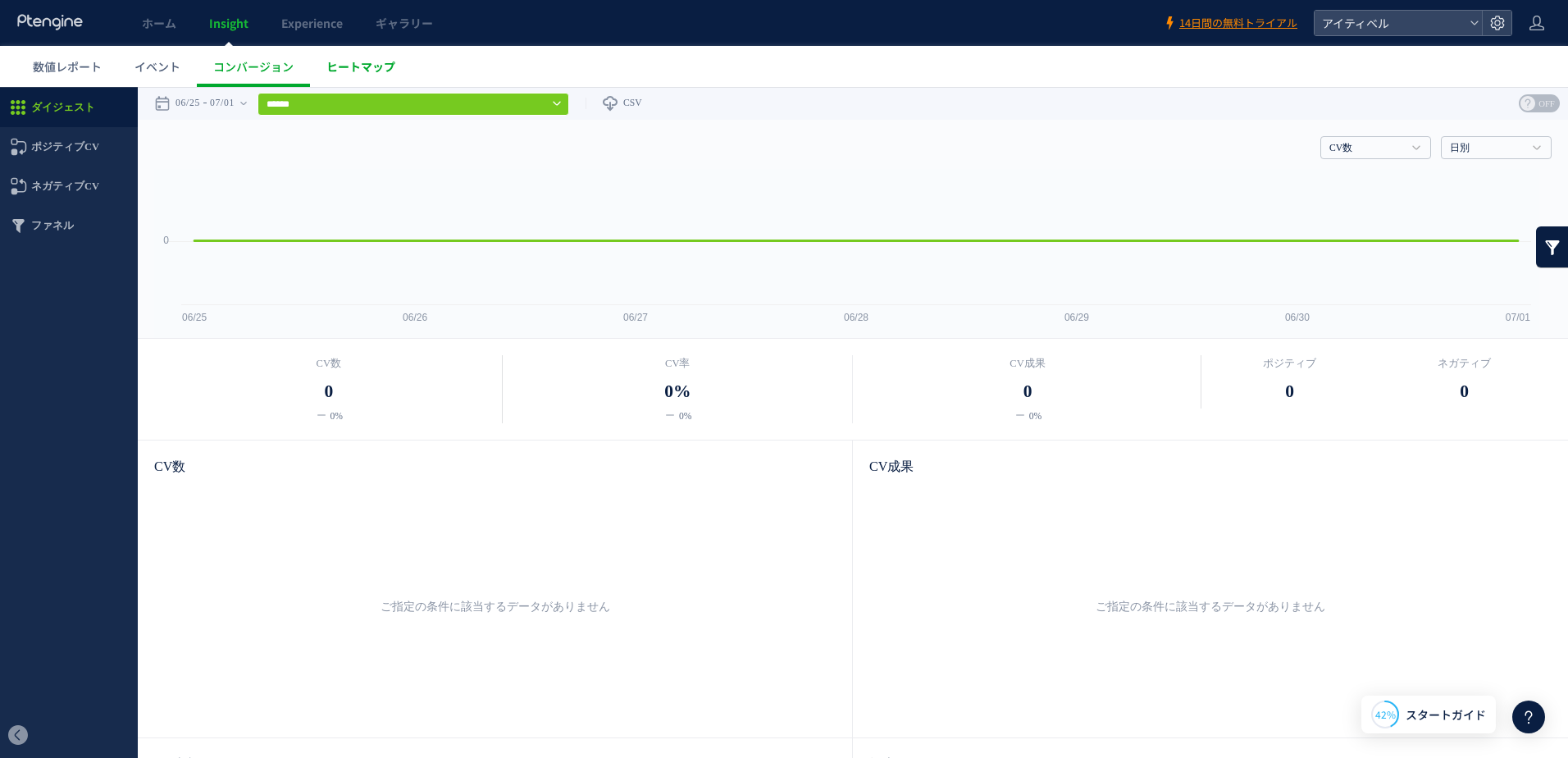 click on "ヒートマップ" at bounding box center [361, 66] 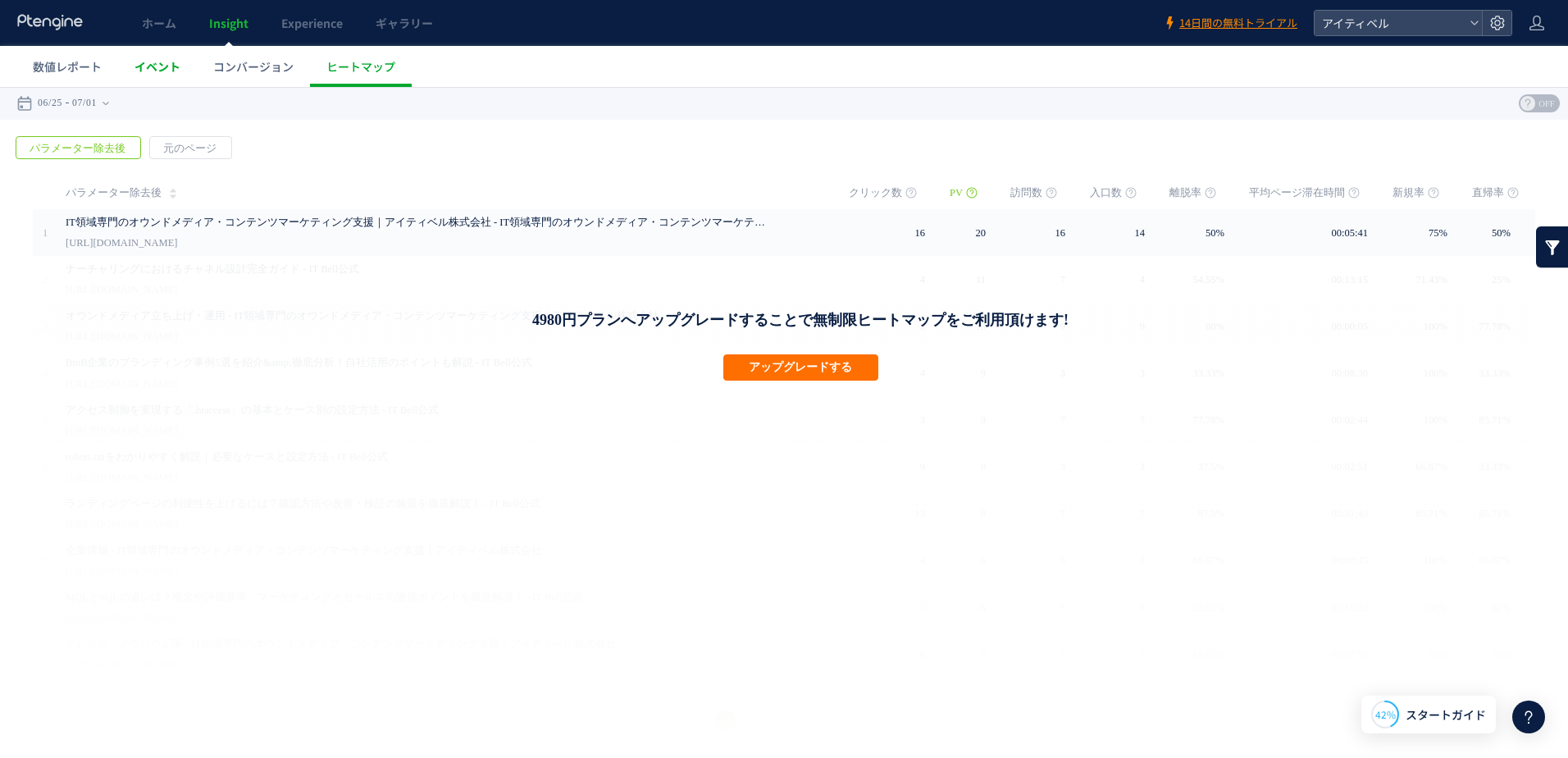 drag, startPoint x: 253, startPoint y: 59, endPoint x: 195, endPoint y: 66, distance: 58.42089 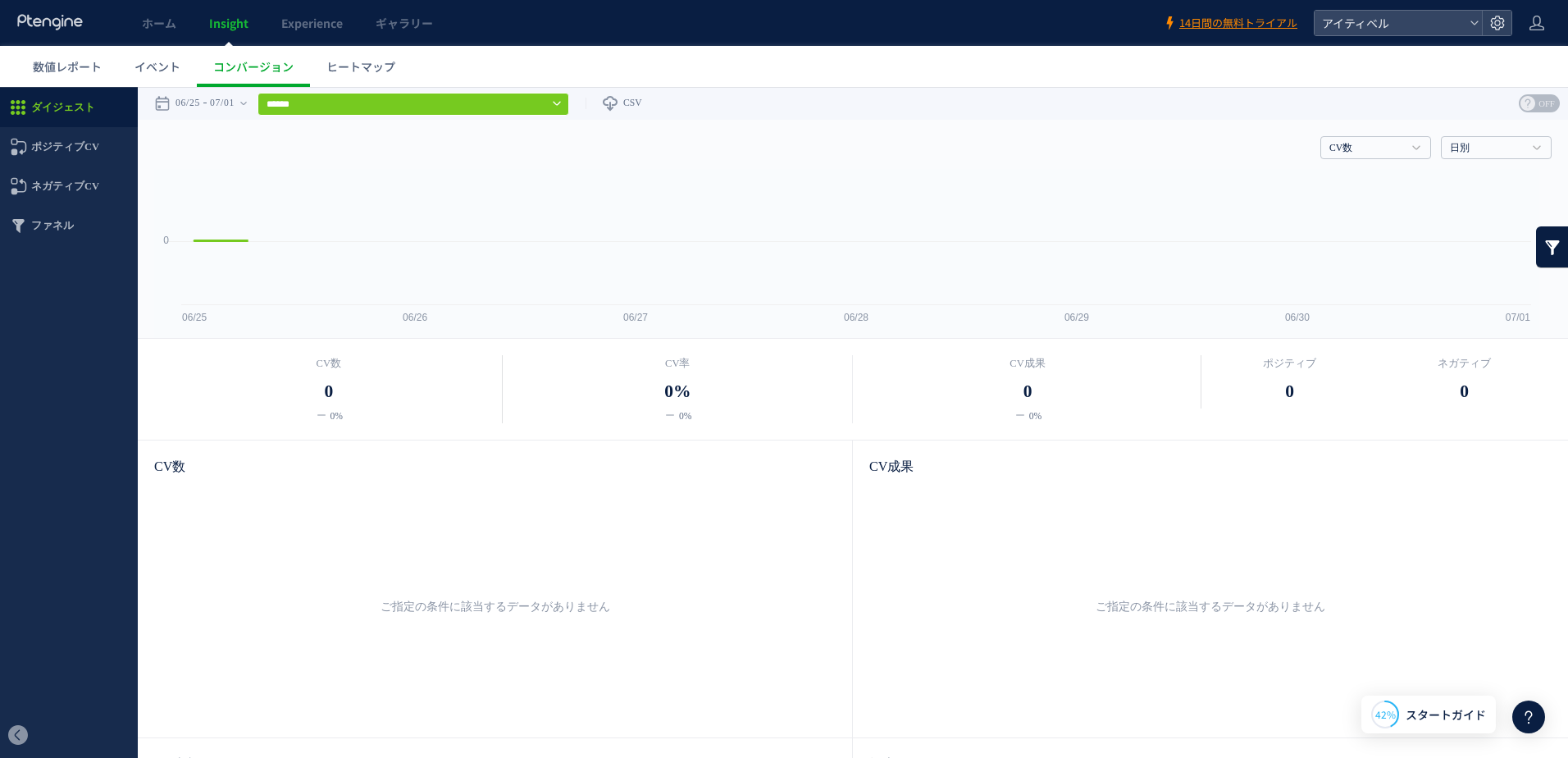 click 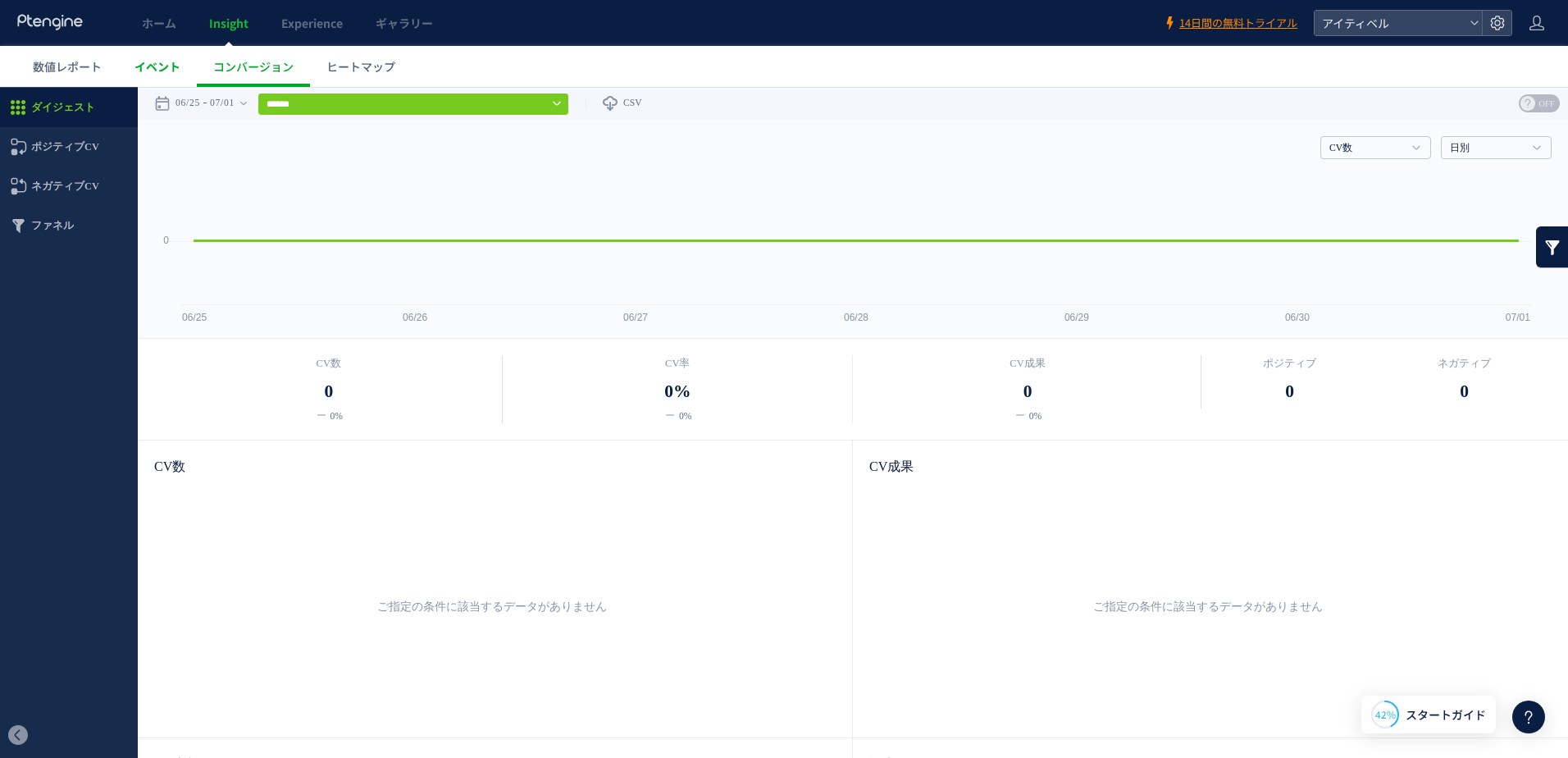 click on "イベント" at bounding box center [157, 66] 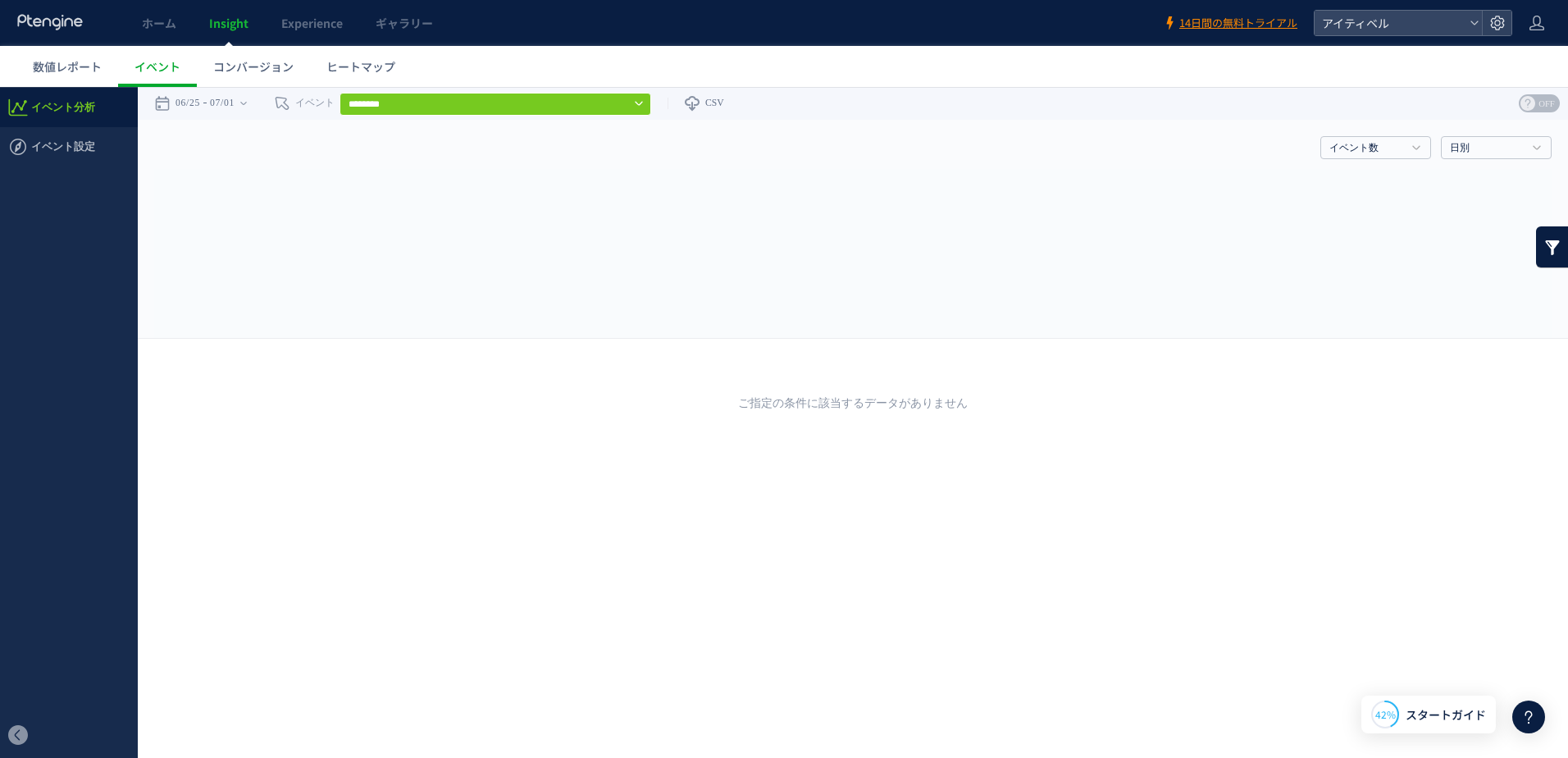 click on "********" at bounding box center [495, 104] 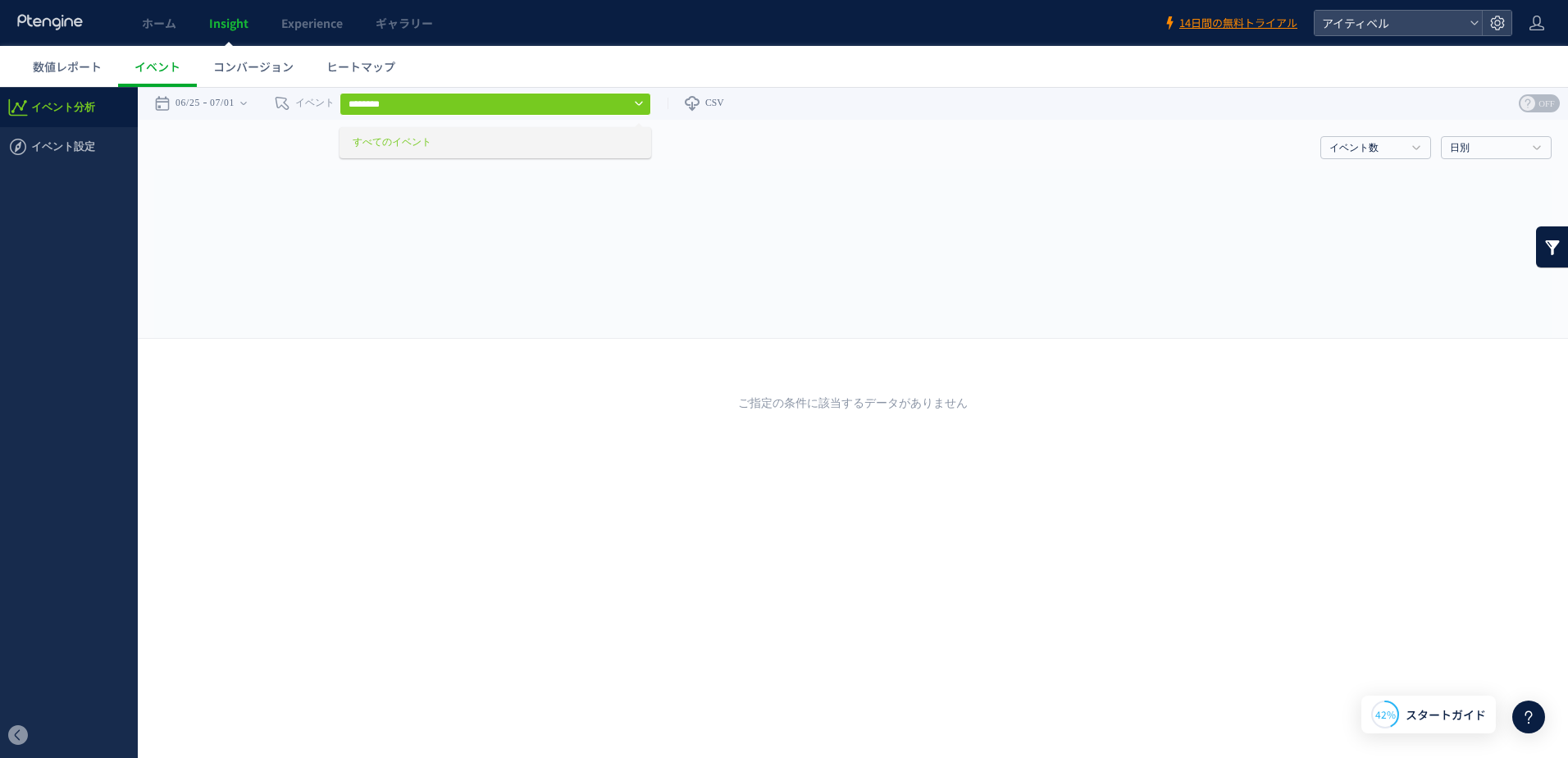 click 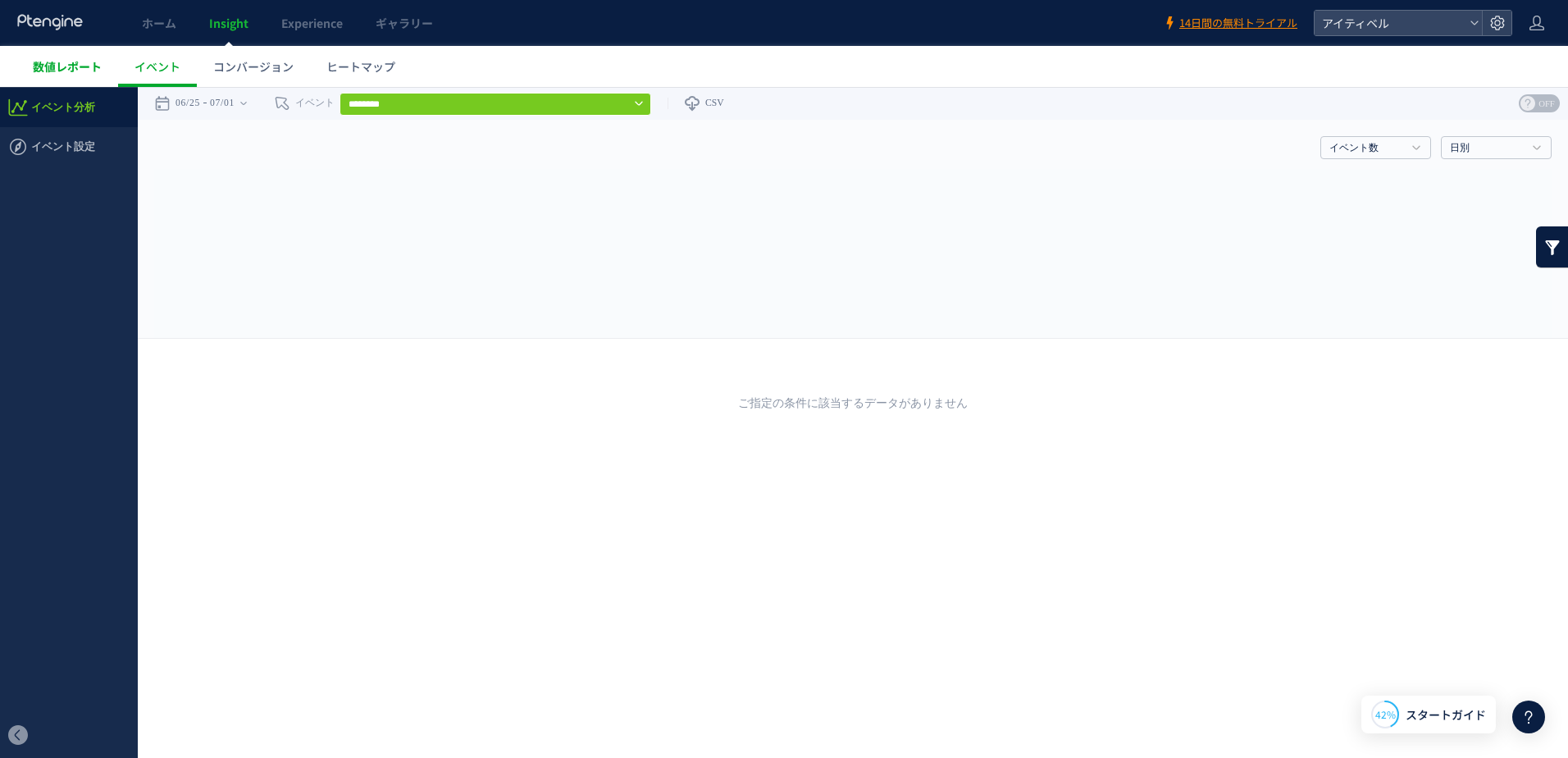click on "数値レポート" at bounding box center (67, 66) 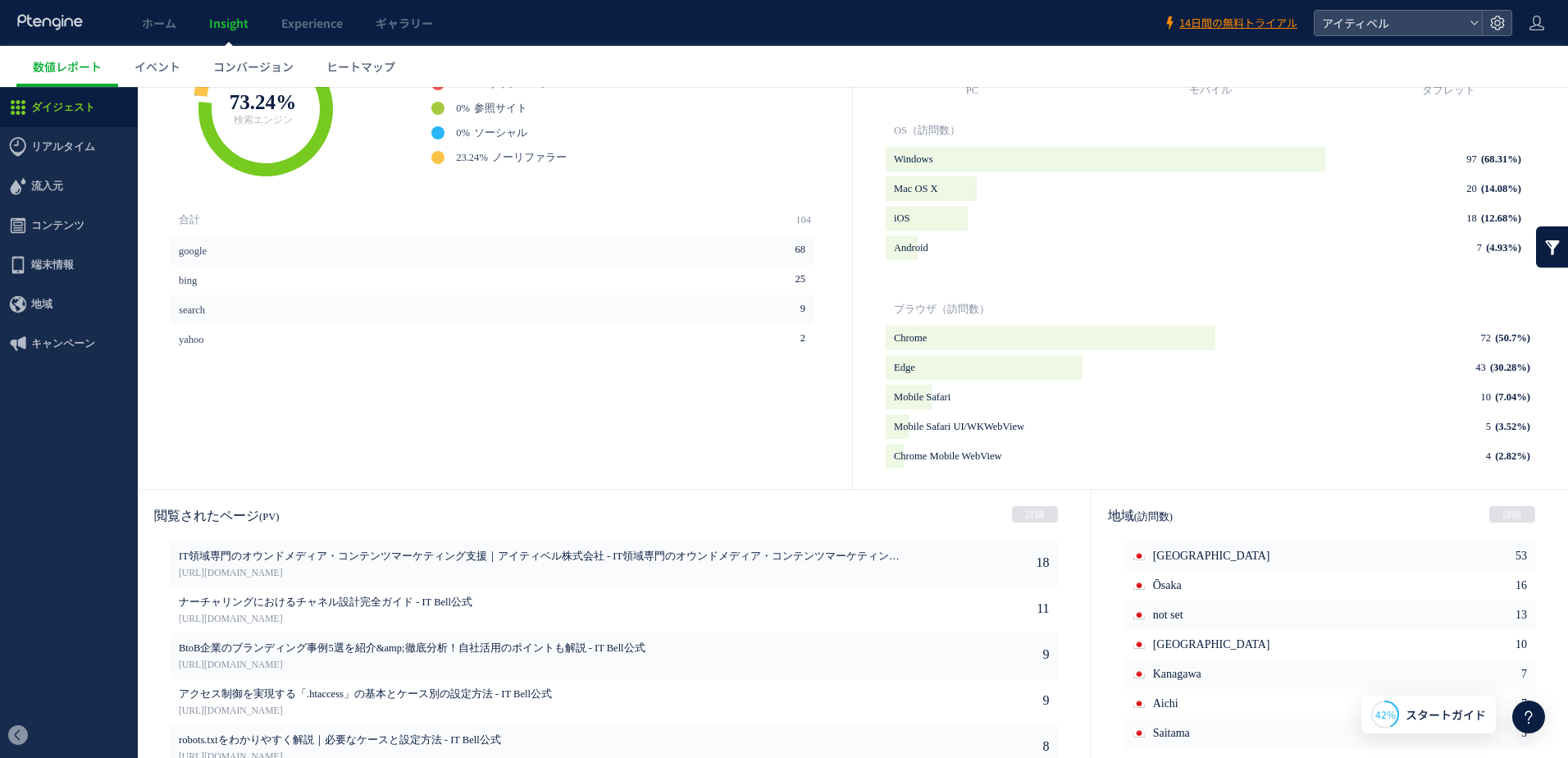 scroll, scrollTop: 703, scrollLeft: 0, axis: vertical 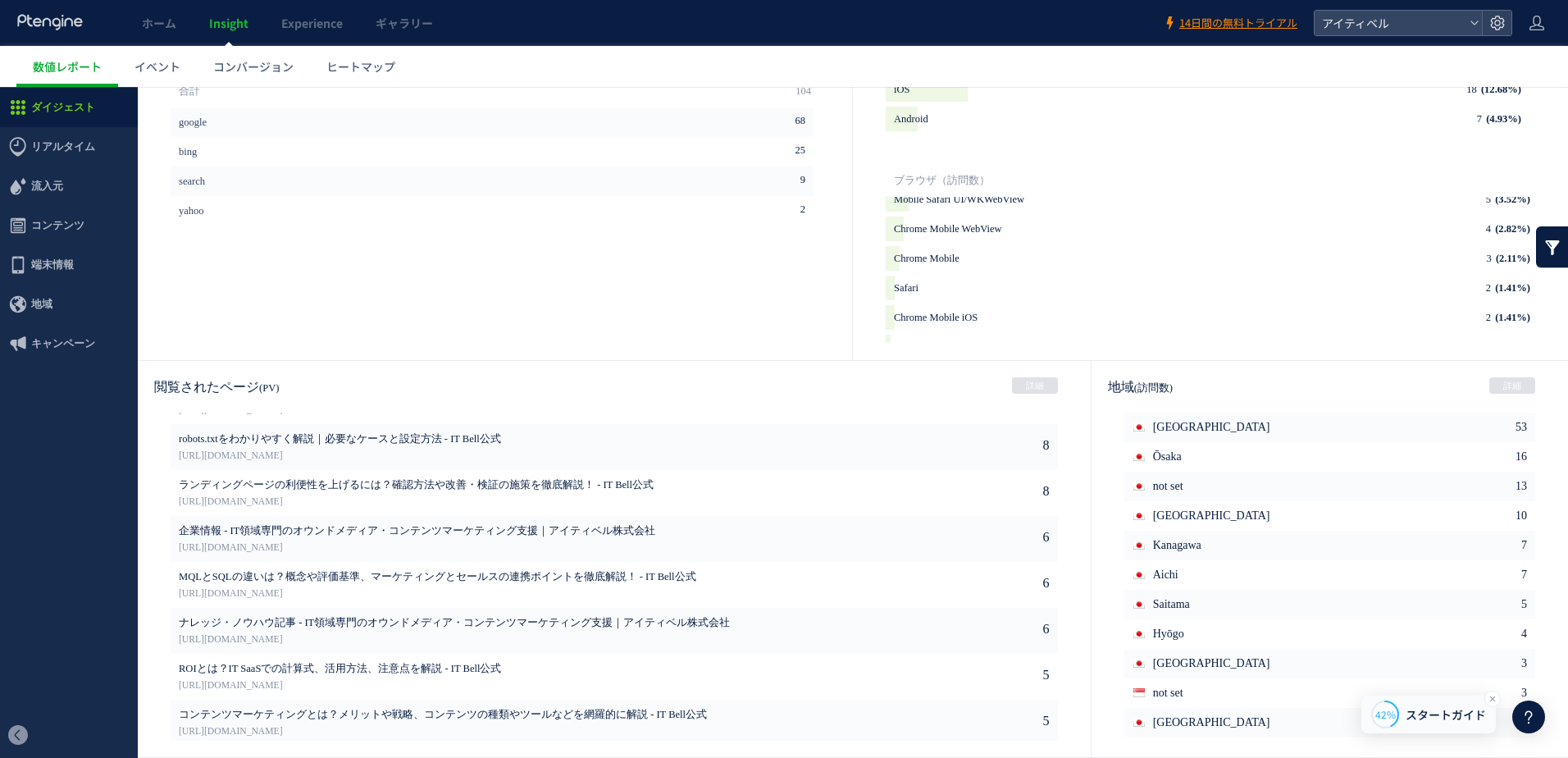 click on "スタートガイド" at bounding box center (1446, 715) 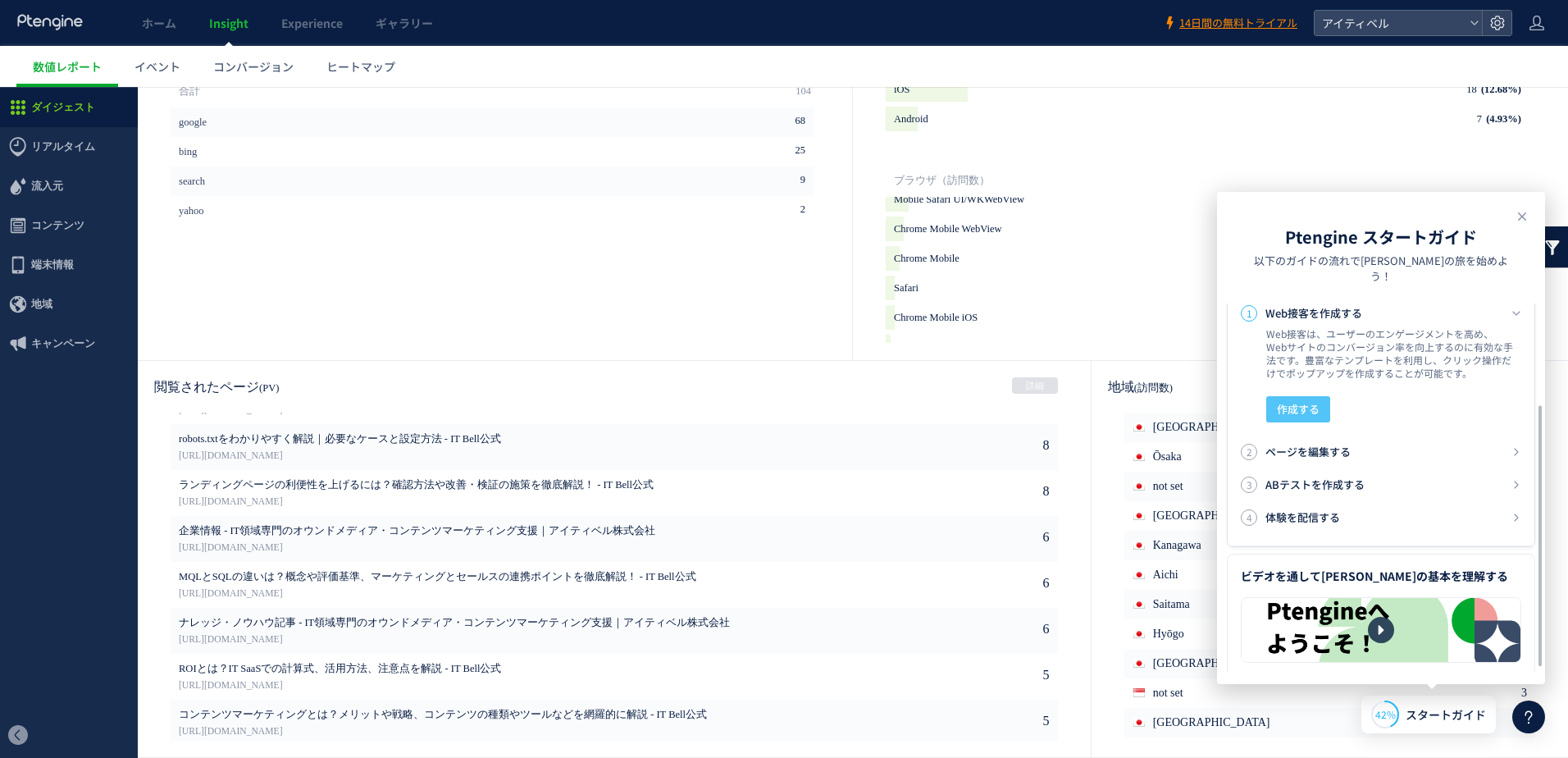 scroll, scrollTop: 0, scrollLeft: 0, axis: both 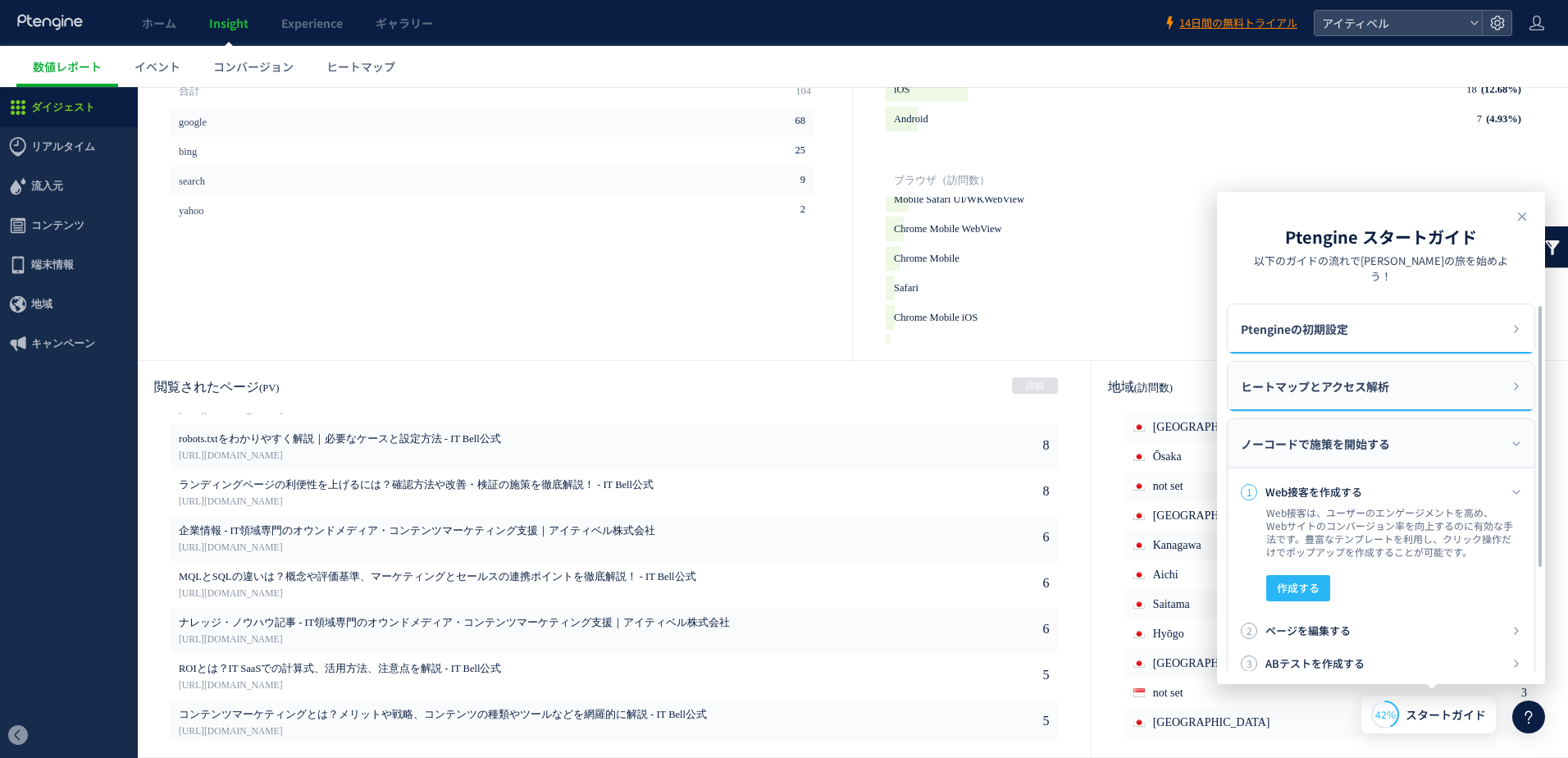 click on "ヒートマップとアクセス解析" at bounding box center (1381, 386) 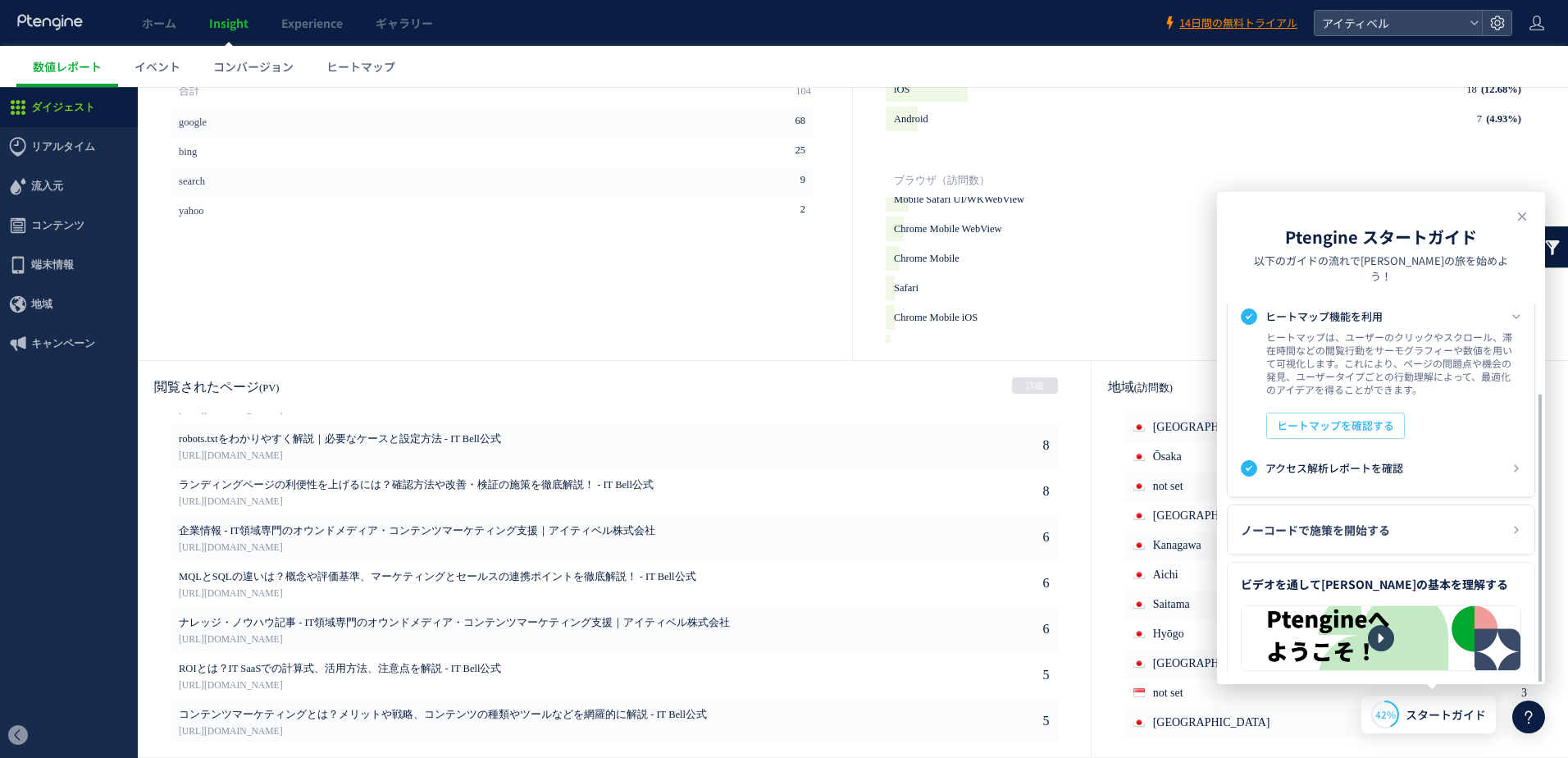 scroll, scrollTop: 126, scrollLeft: 0, axis: vertical 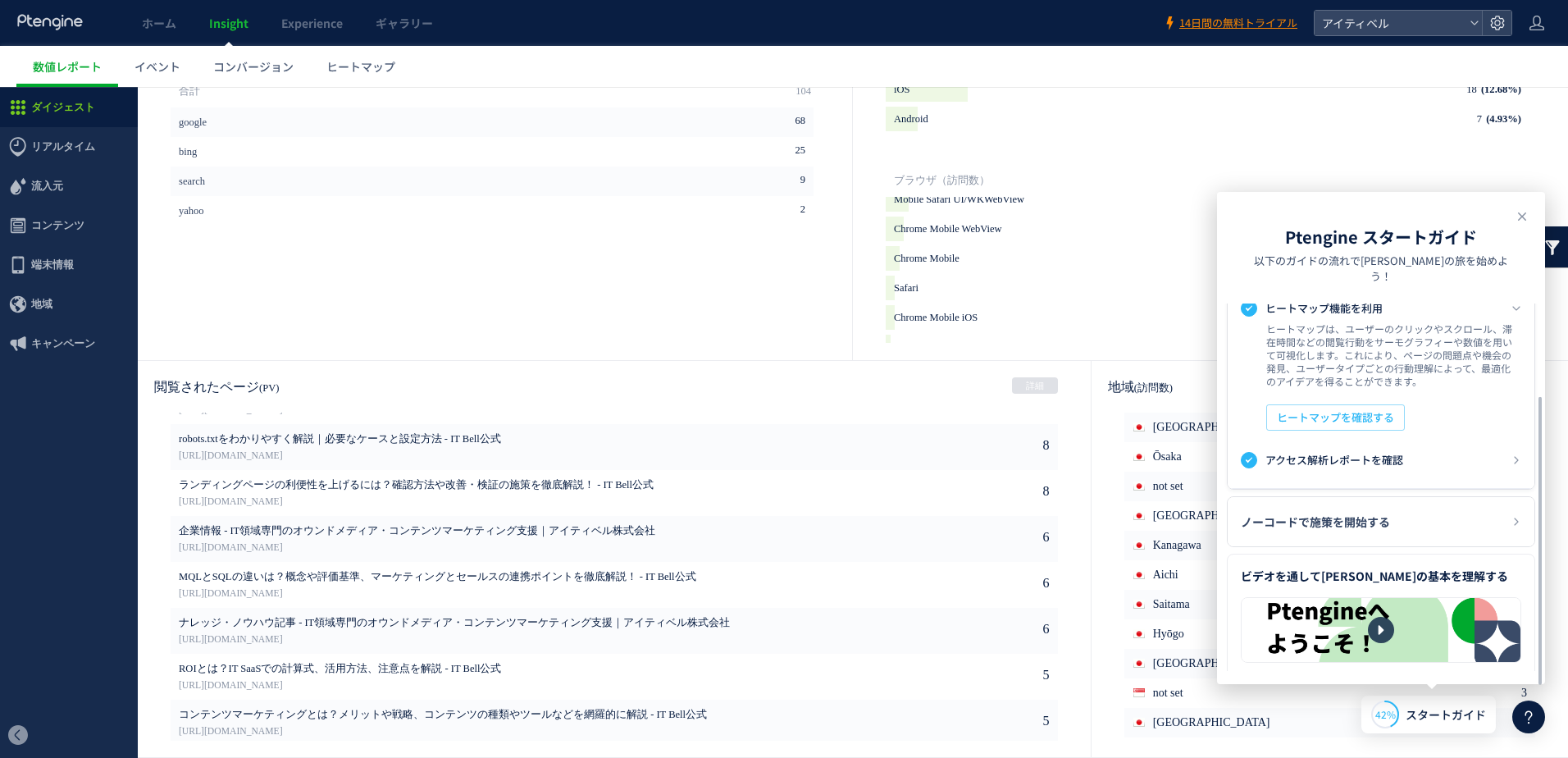 click on "1 ヒートマップ機能を利用 ヒートマップは、ユーザーのクリックやスクロール、滞在時間などの閲覧行動をサーモグラフィーや数値を用いて可視化します。これにより、ページの問題点や機会の発見、ユーザータイプごとの行動理解によって、最適化のアイデアを得ることができます。 ヒートマップを確認する 2 アクセス解析レポートを確認 数値レポートでは、Webサイトの全体的なパフォーマンスを定量的に確認することができます。どの流入が高いコンバージョンにつながったか、または低いコンバージョンにつながっているかをドリルダウンすることでより深い洞察を得ることができます。 数値レポートを確認" at bounding box center (1381, 386) 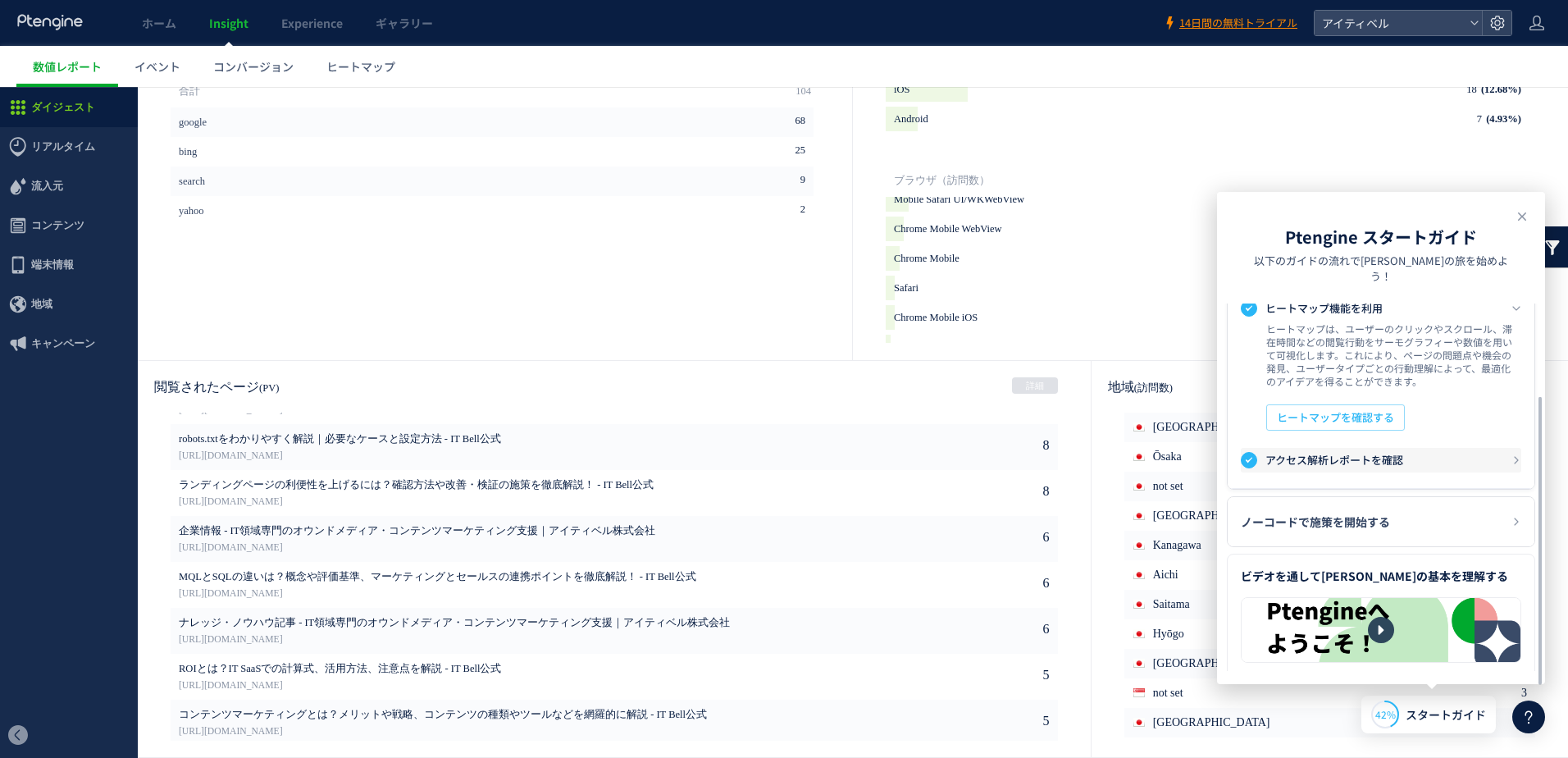 click on "2 アクセス解析レポートを確認" at bounding box center [1381, 460] 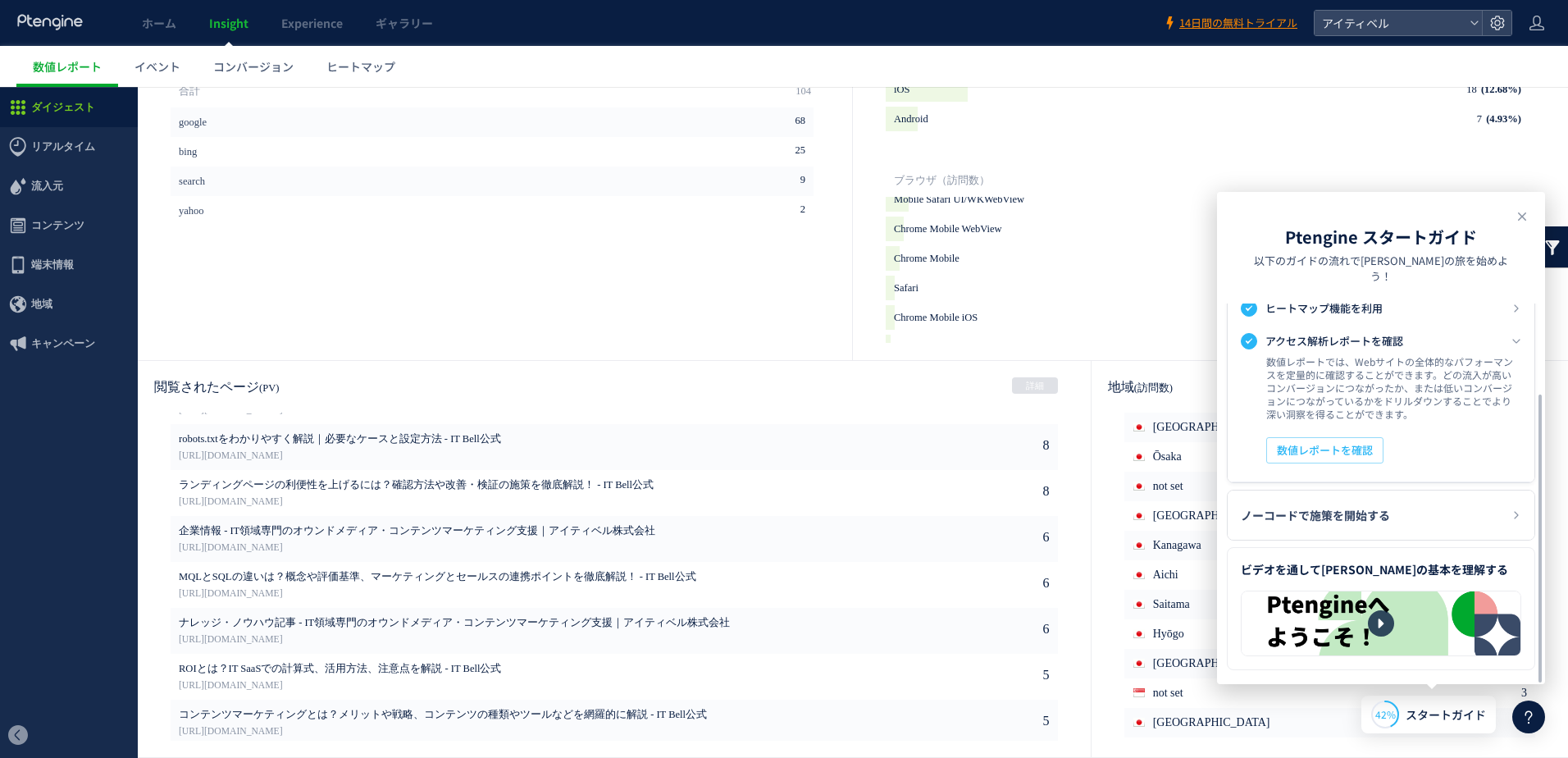 scroll, scrollTop: 126, scrollLeft: 0, axis: vertical 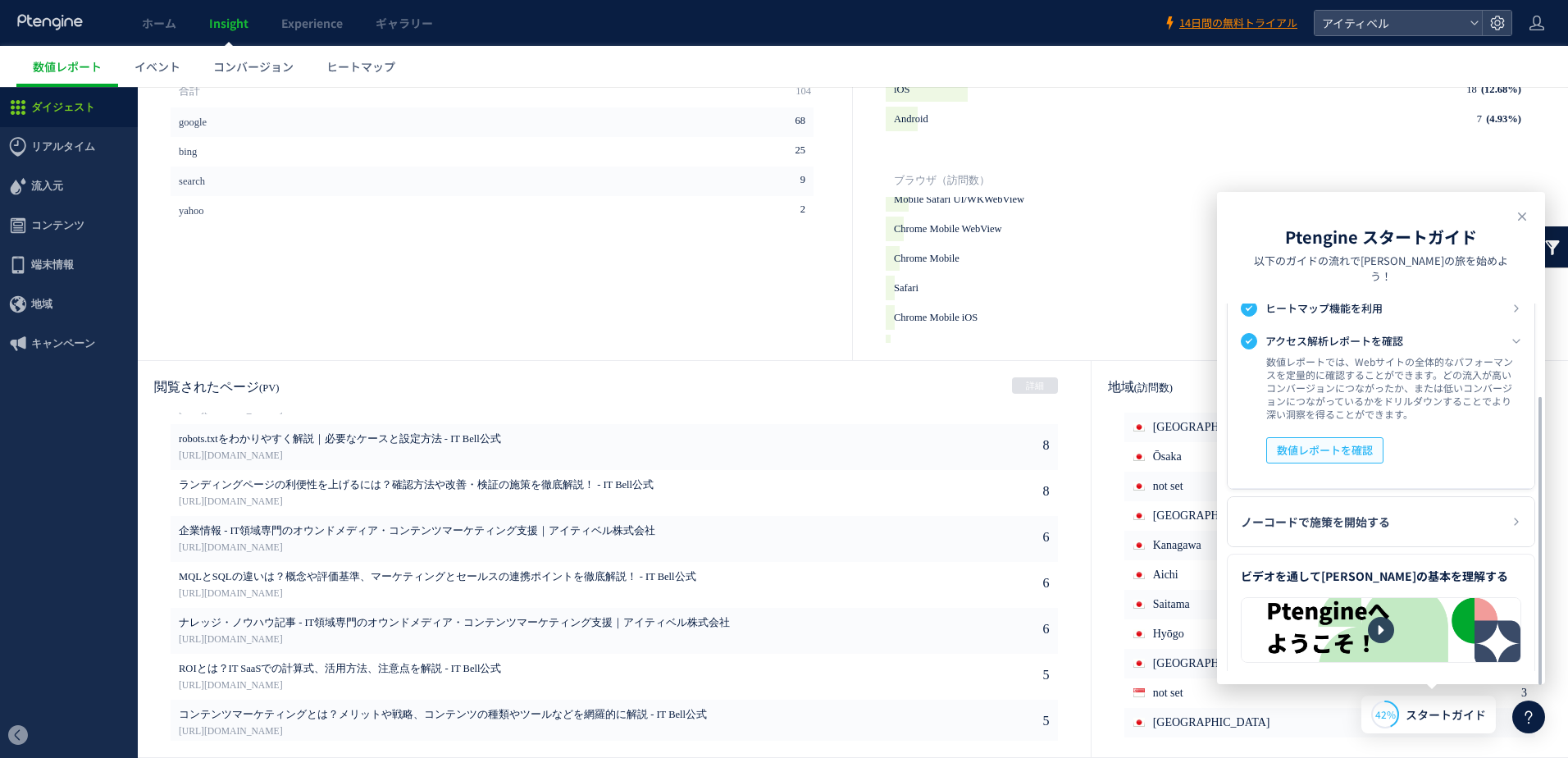 click on "数値レポートを確認" at bounding box center [1324, 450] 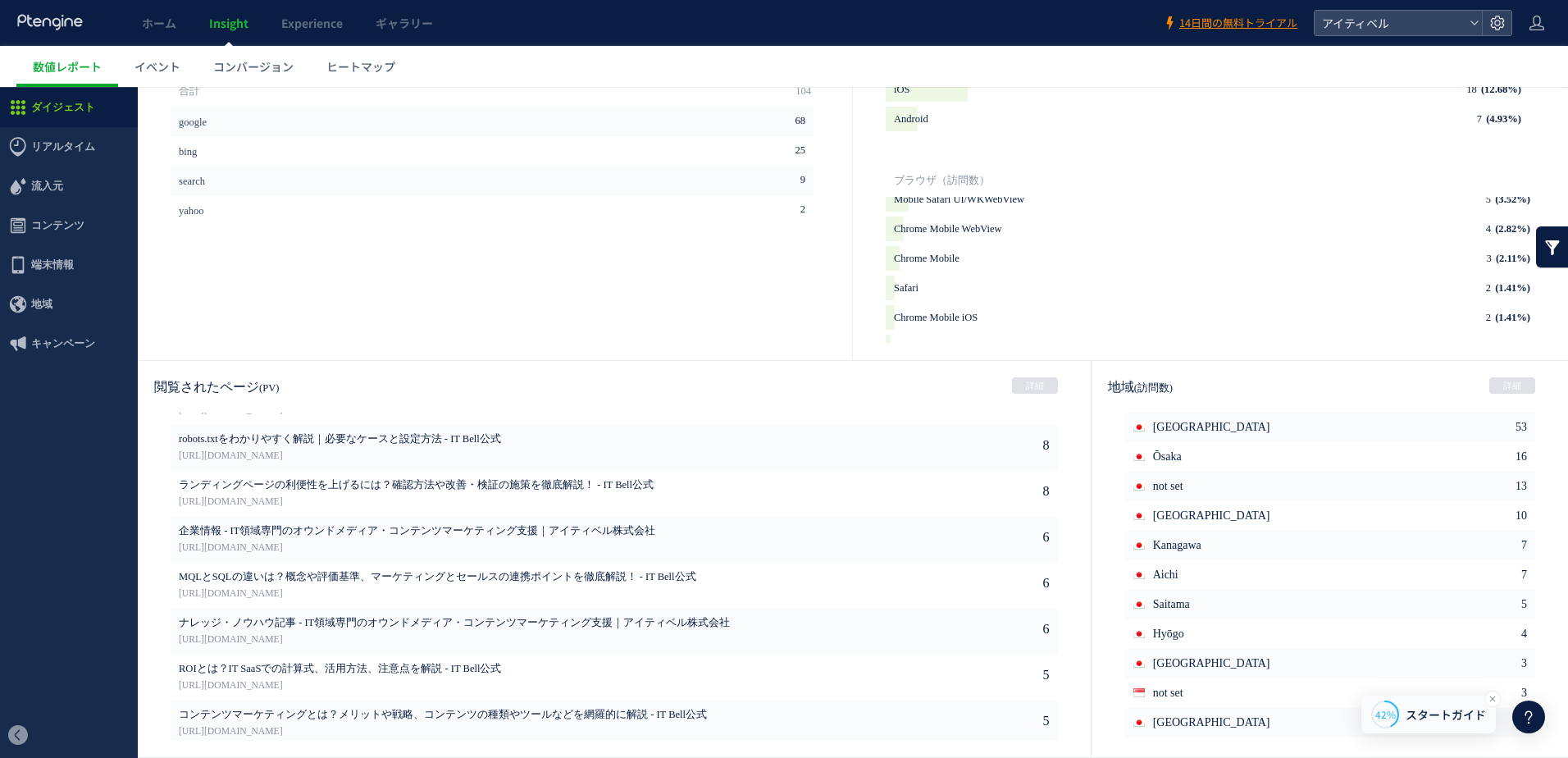 click on "42%" 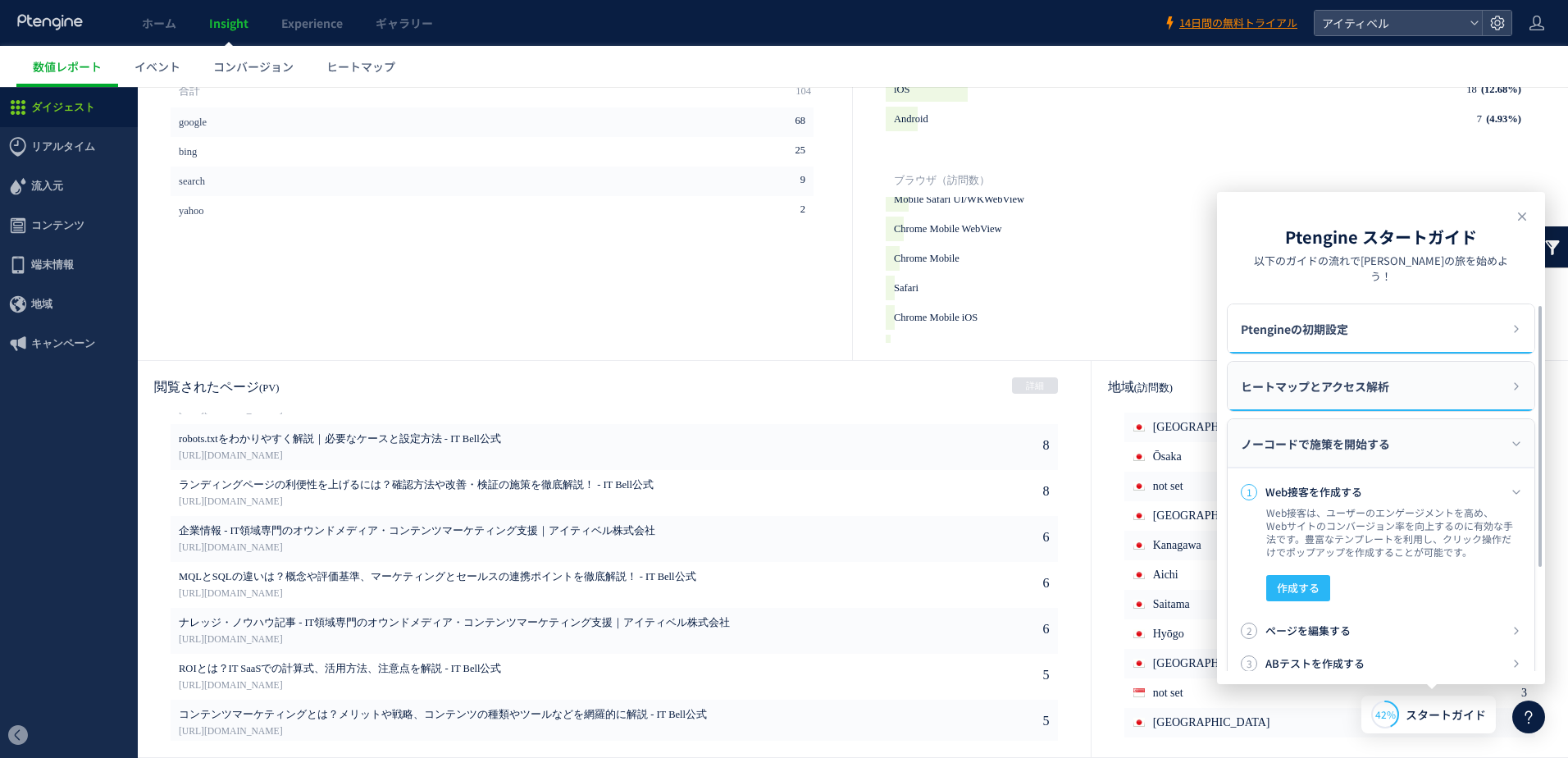 click on "ヒートマップとアクセス解析" at bounding box center [1381, 386] 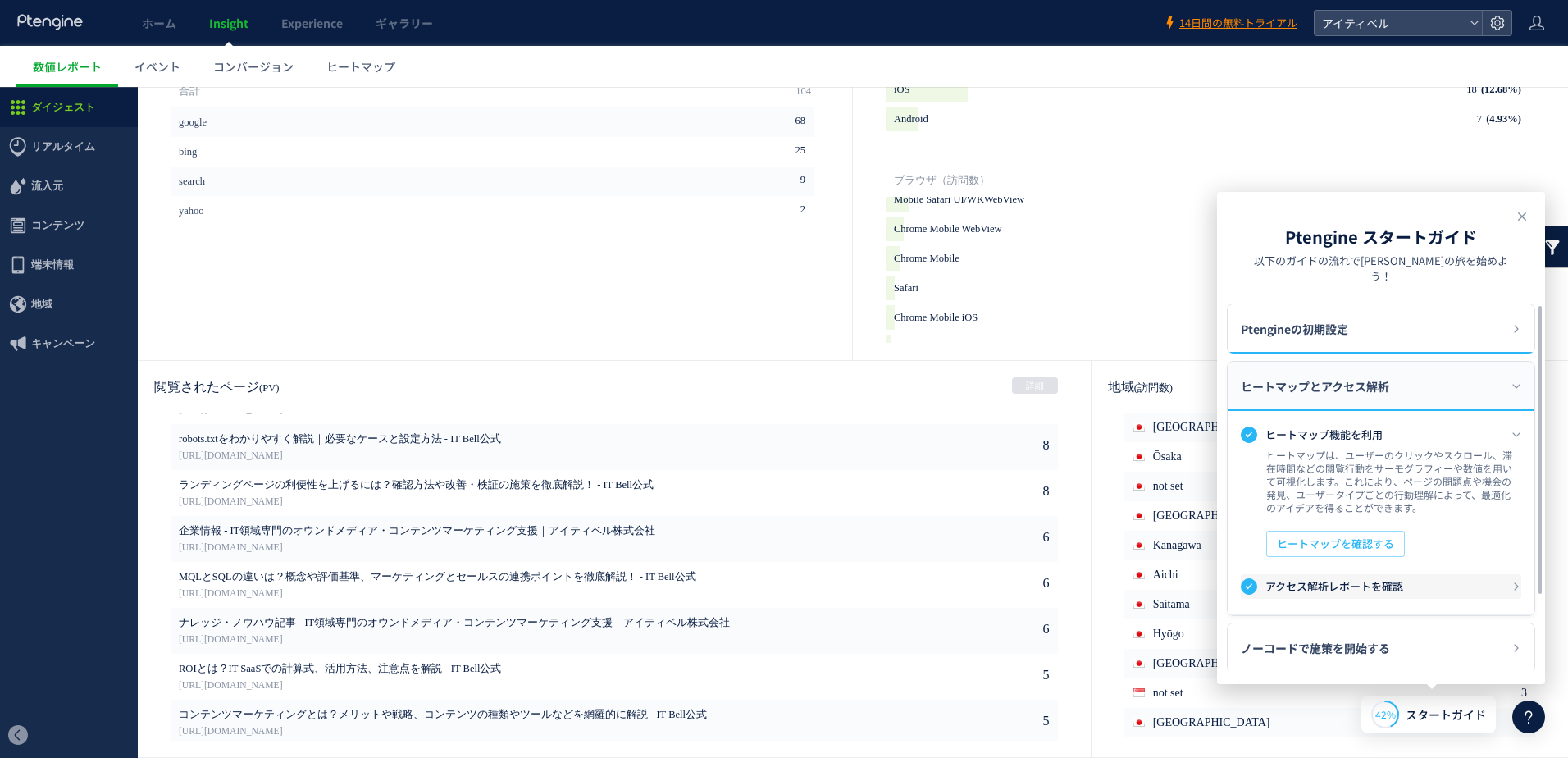 click on "2 アクセス解析レポートを確認" at bounding box center (1381, 587) 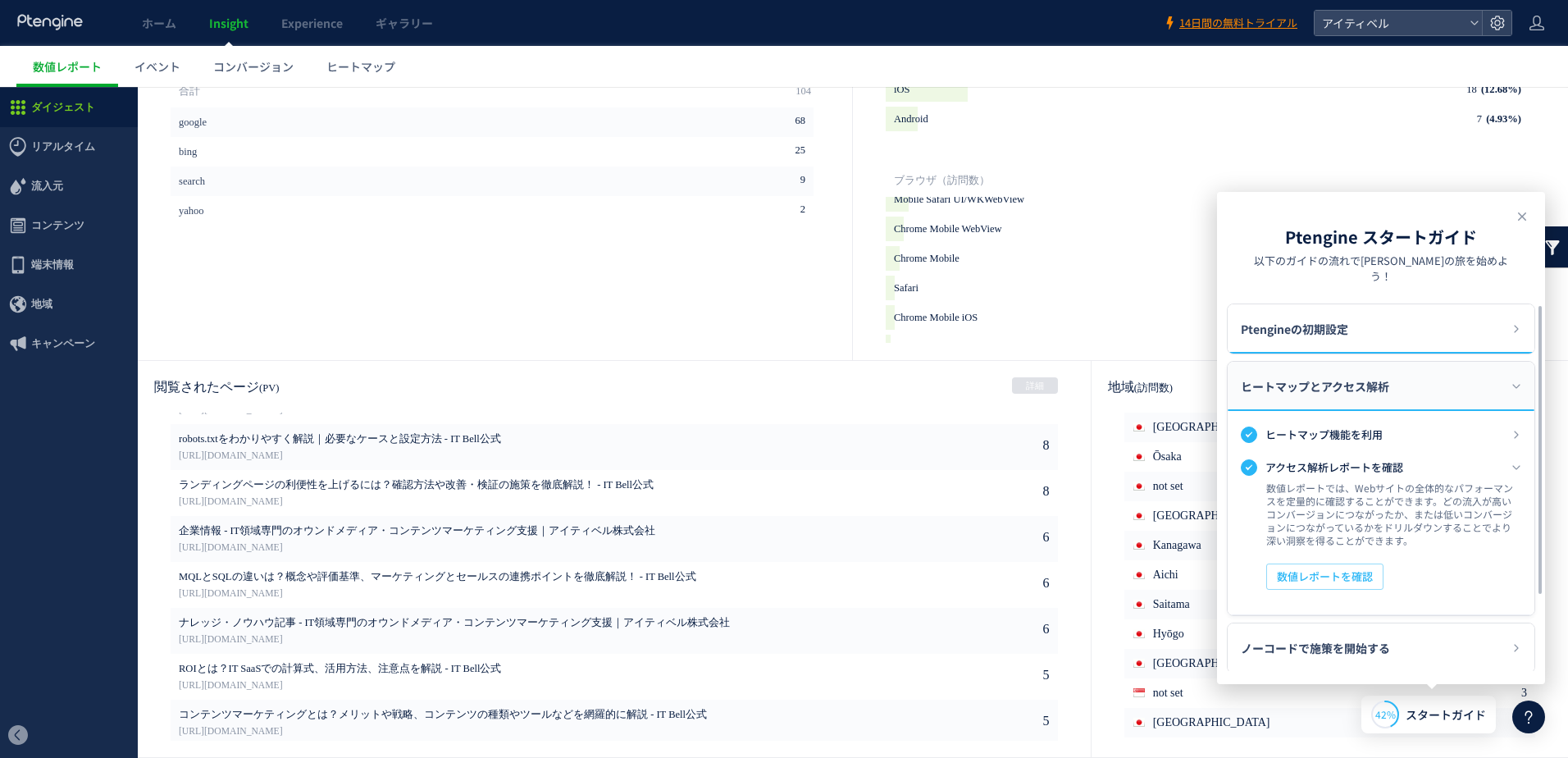 click on "数値レポートでは、Webサイトの全体的なパフォーマンスを定量的に確認することができます。どの流入が高いコンバージョンにつながったか、または低いコンバージョンにつながっているかをドリルダウンすることでより深い洞察を得ることができます。" 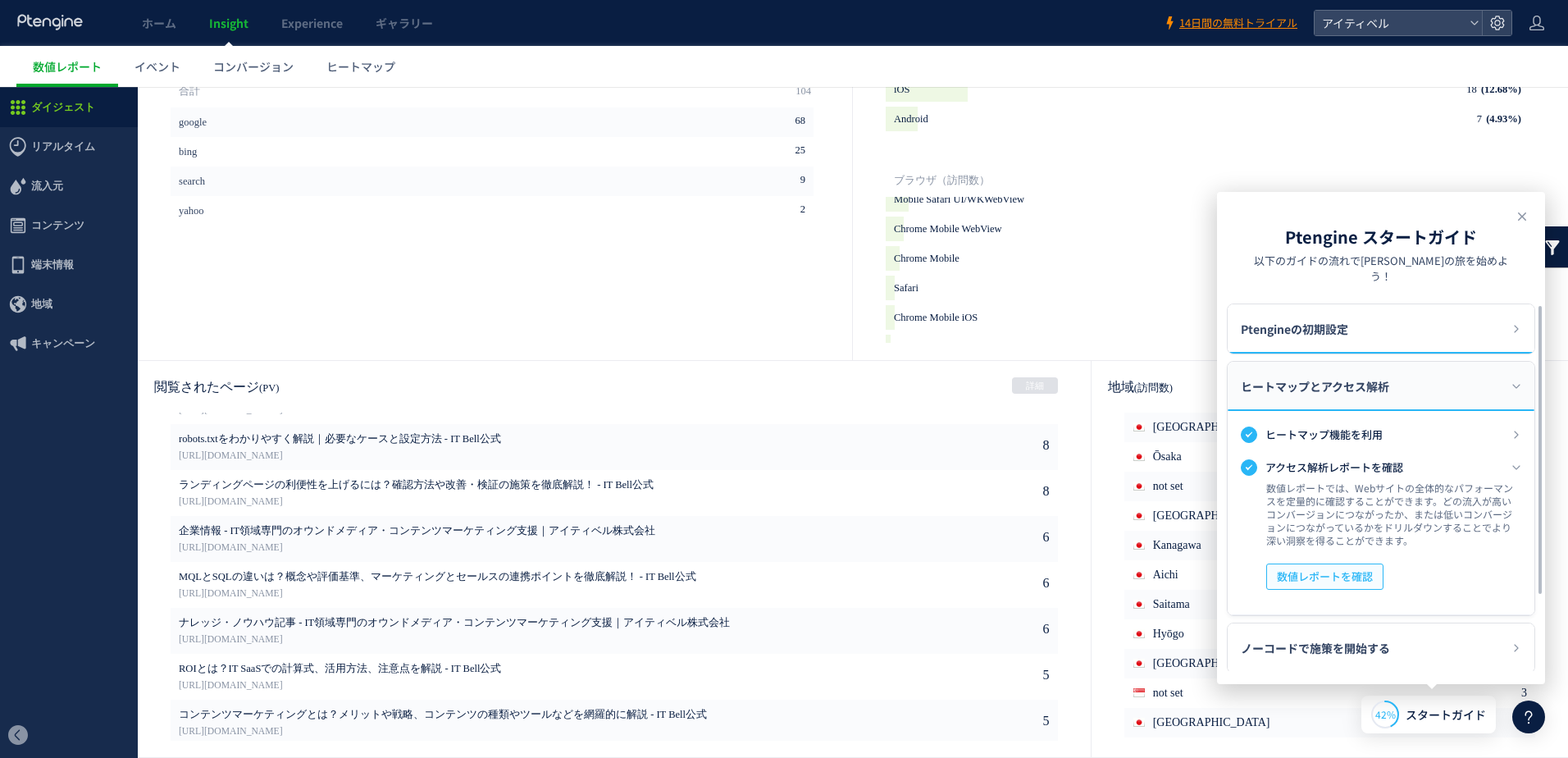click on "数値レポートを確認" at bounding box center (1324, 577) 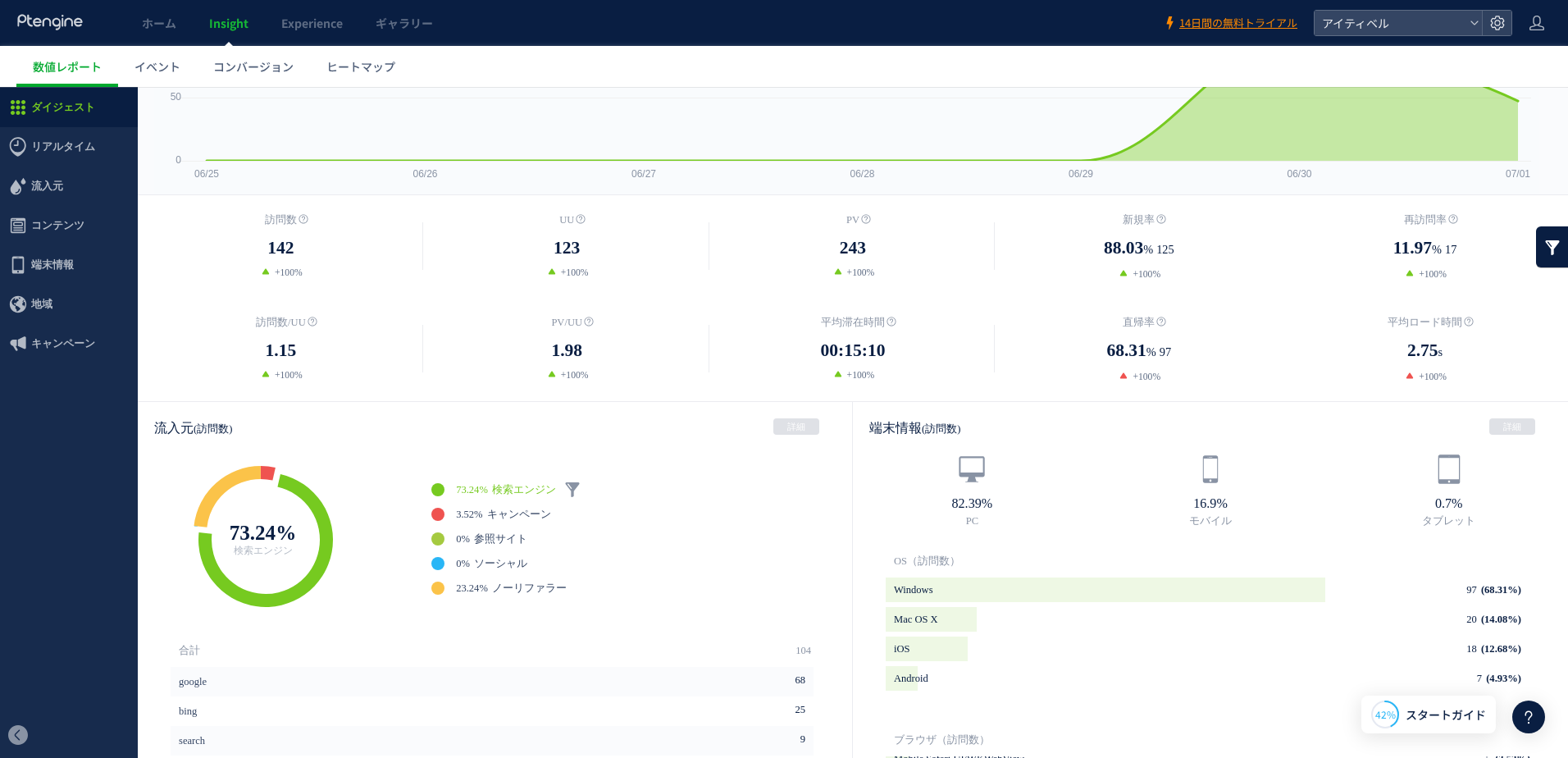 scroll, scrollTop: 0, scrollLeft: 0, axis: both 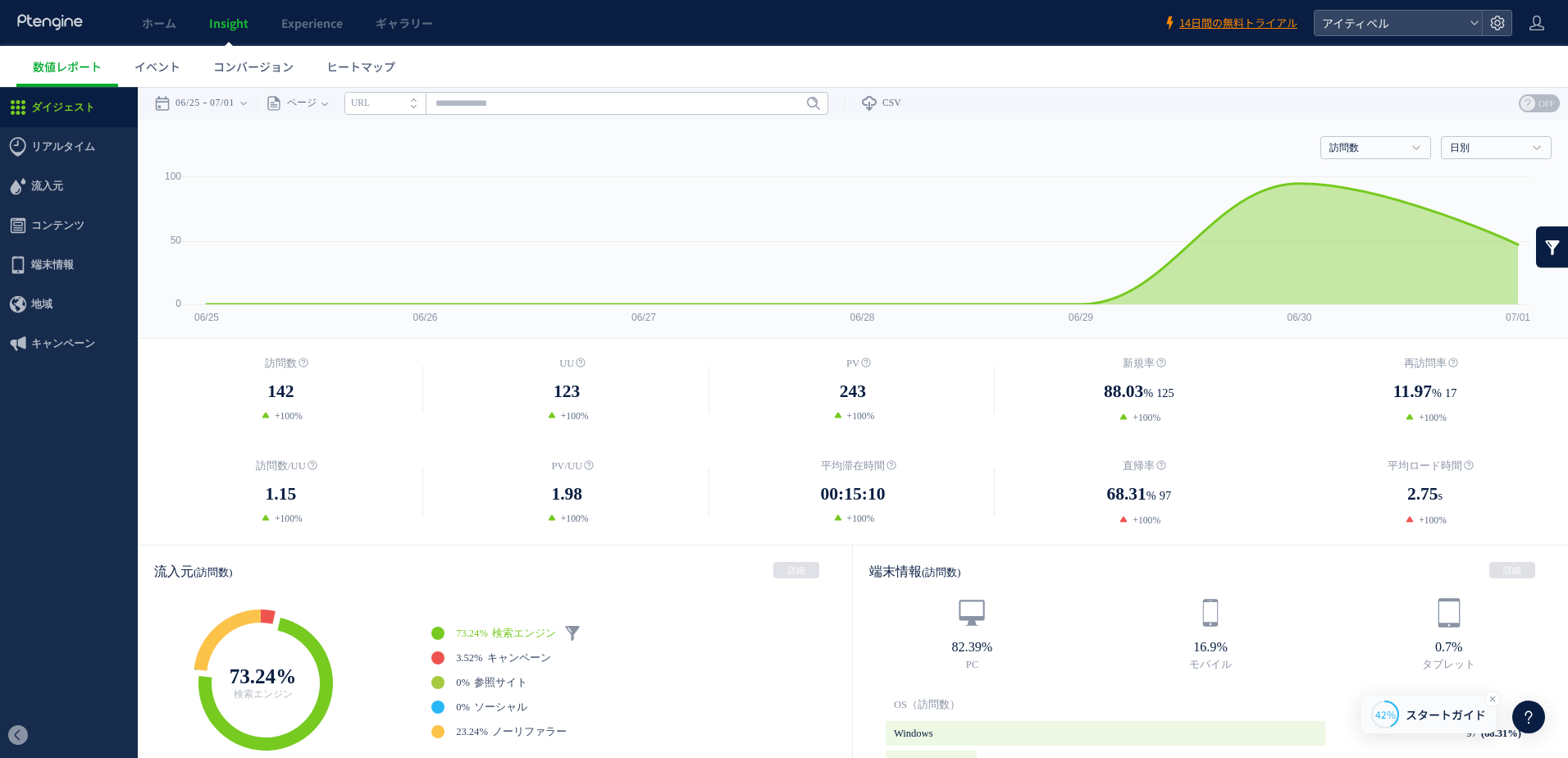 click 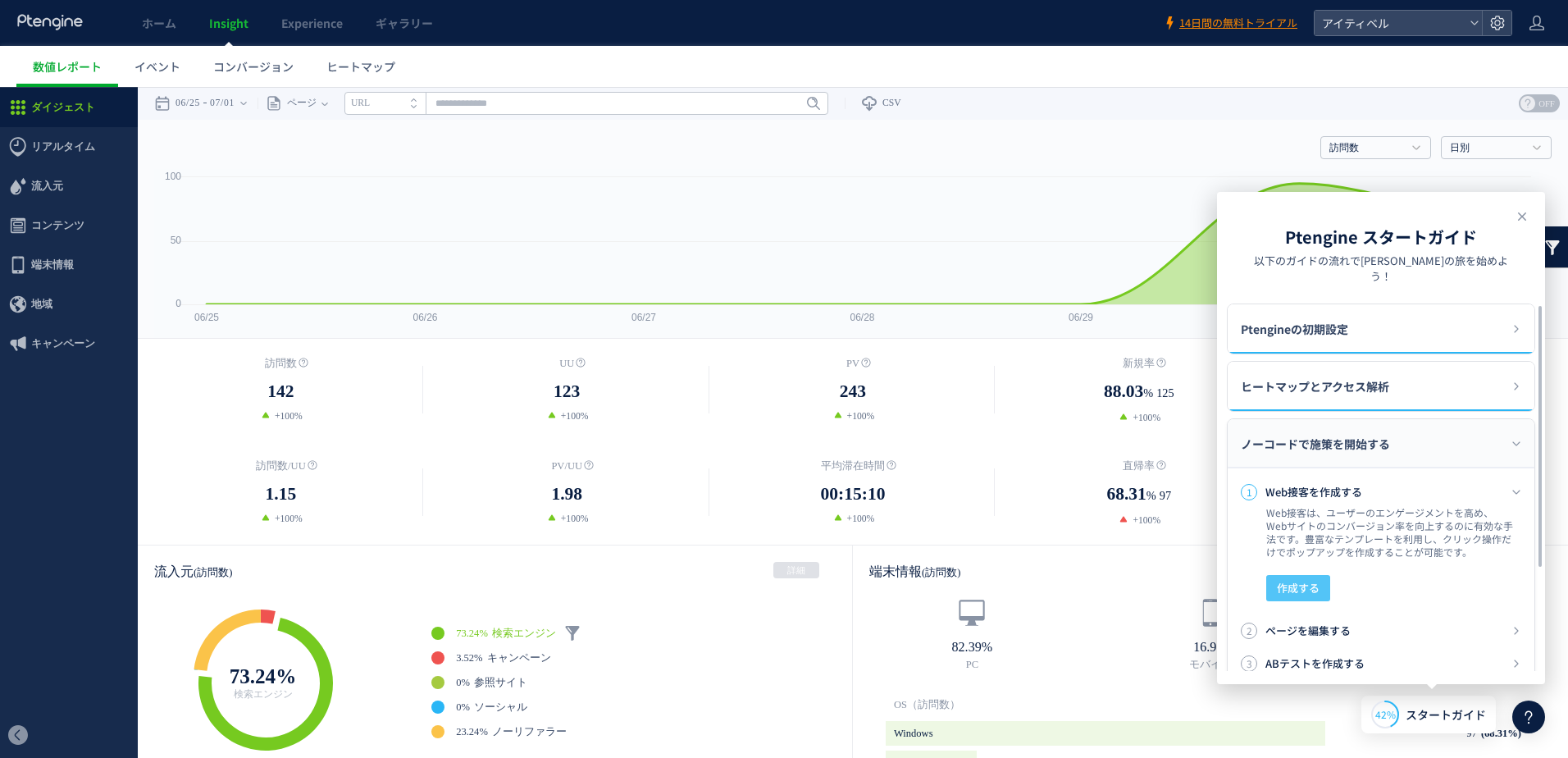 click on "作成する" at bounding box center (1298, 588) 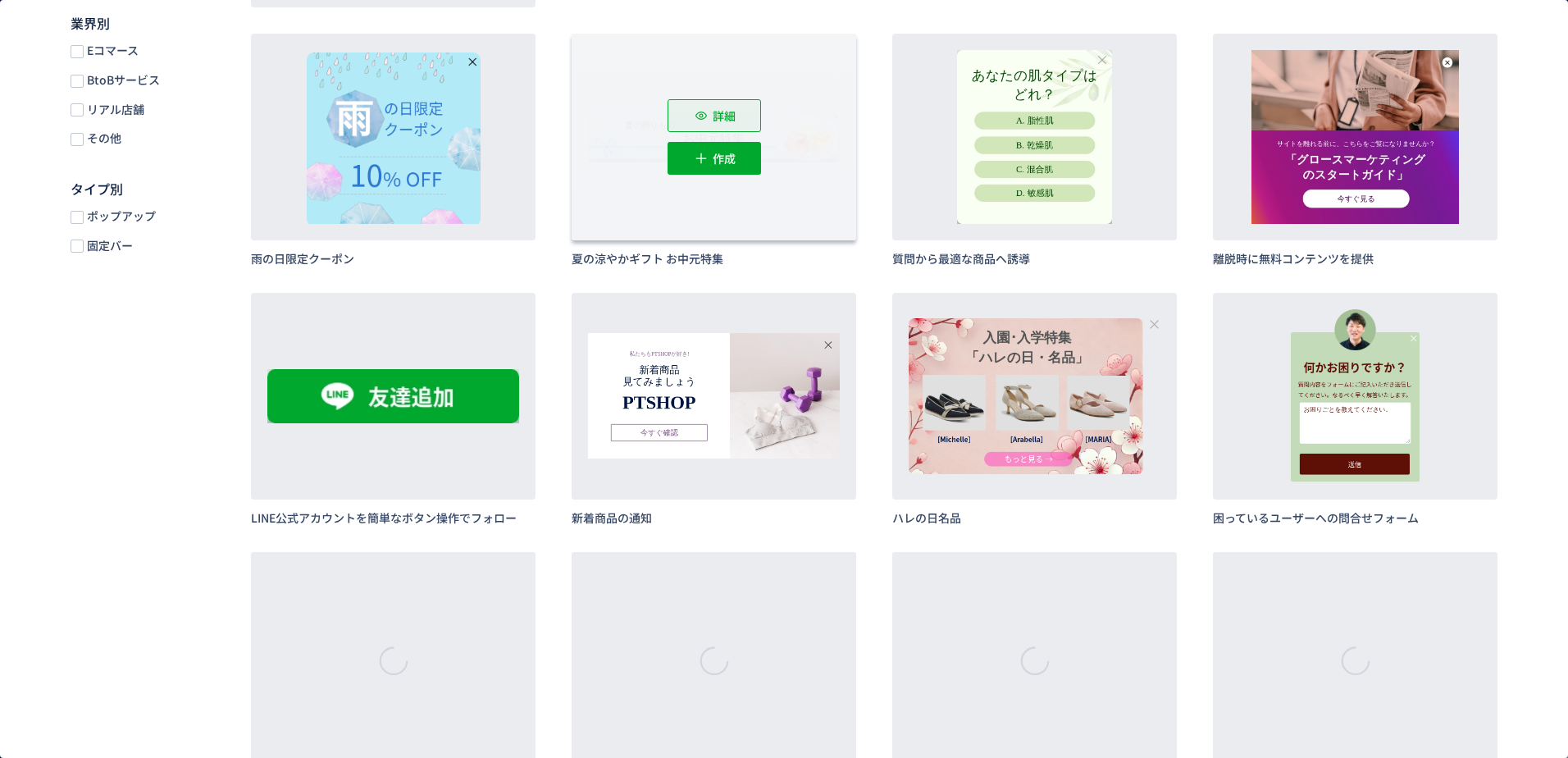 scroll, scrollTop: 656, scrollLeft: 0, axis: vertical 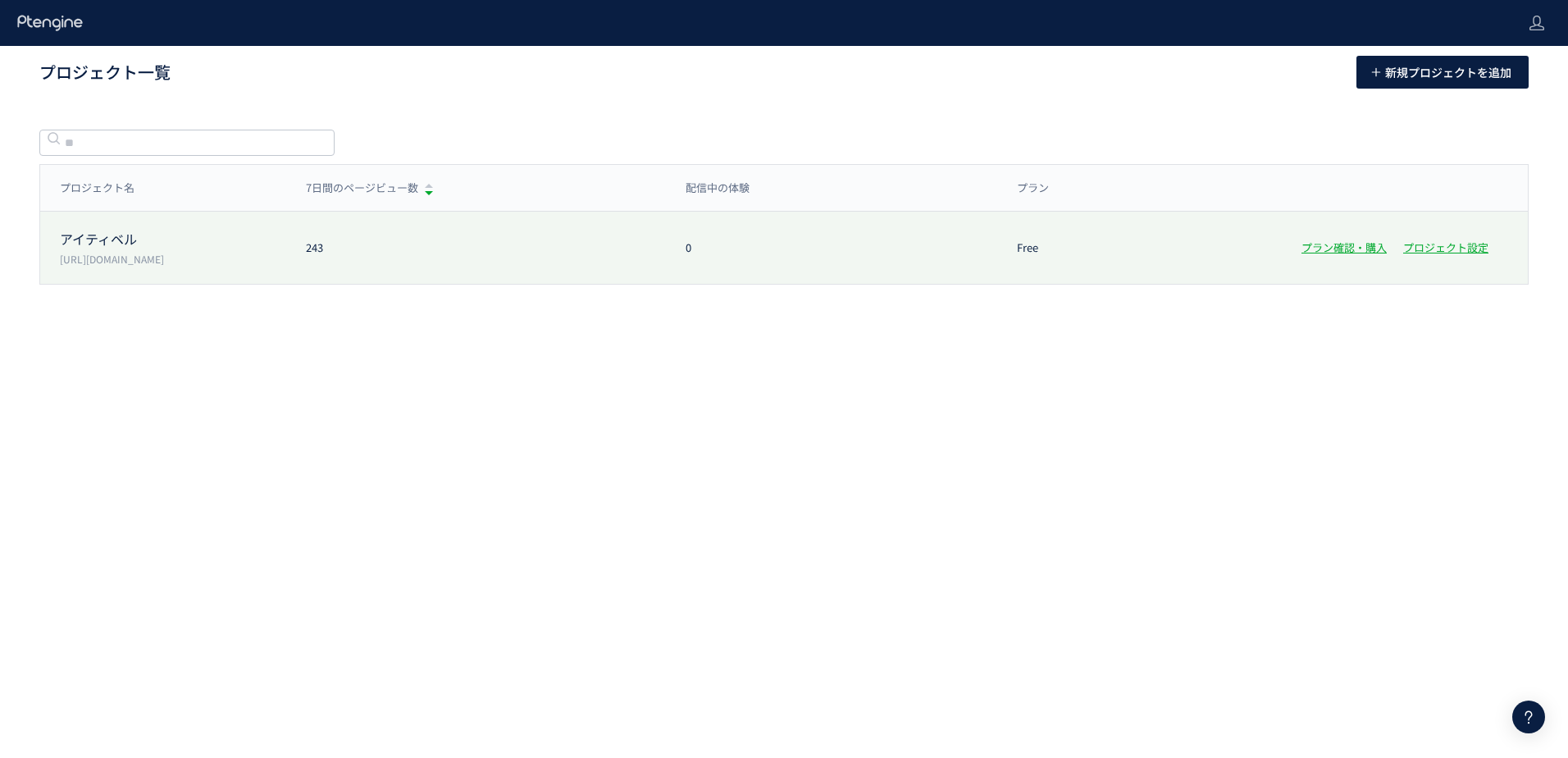 click on "[URL][DOMAIN_NAME]" 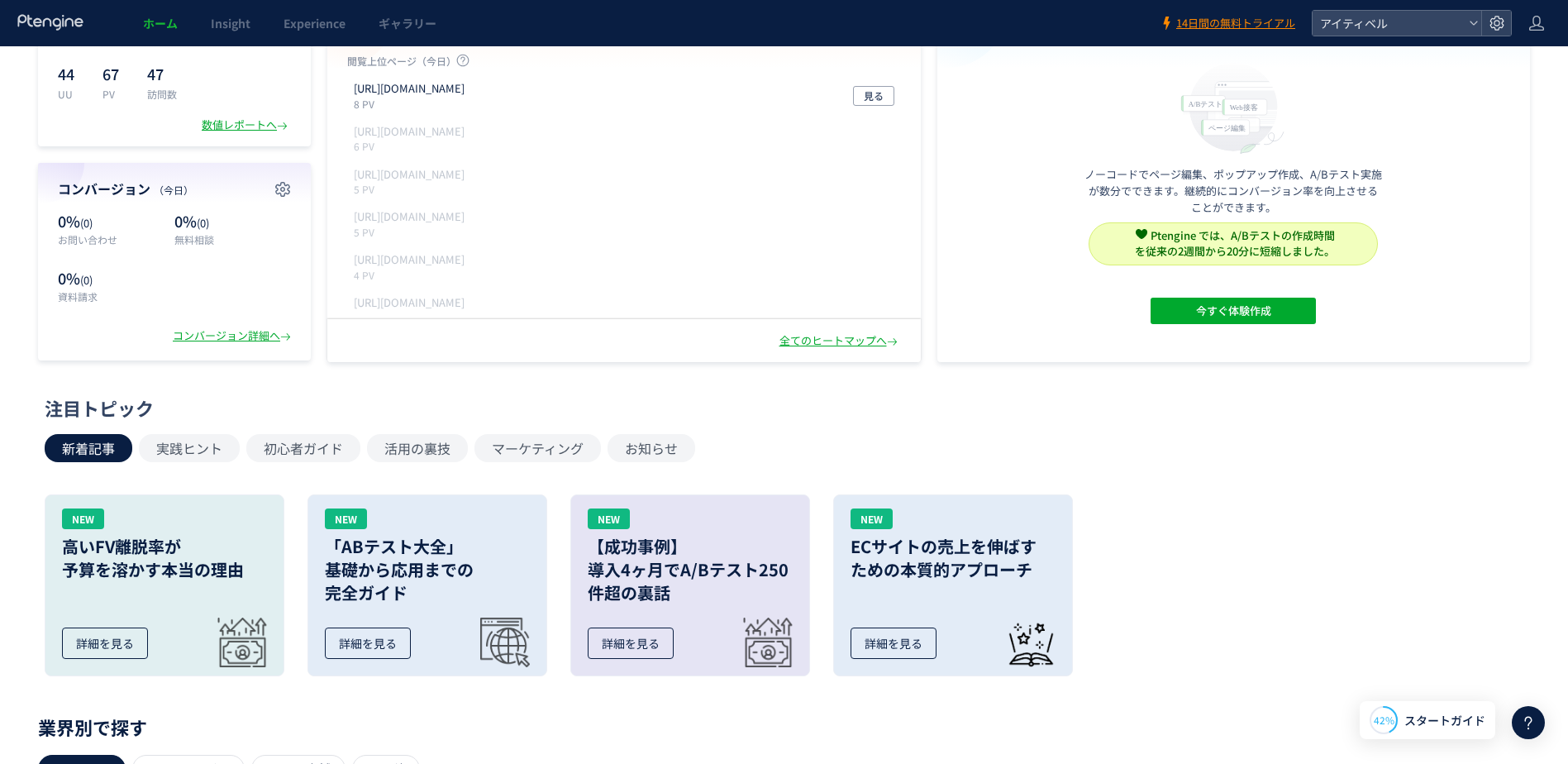 scroll, scrollTop: 0, scrollLeft: 0, axis: both 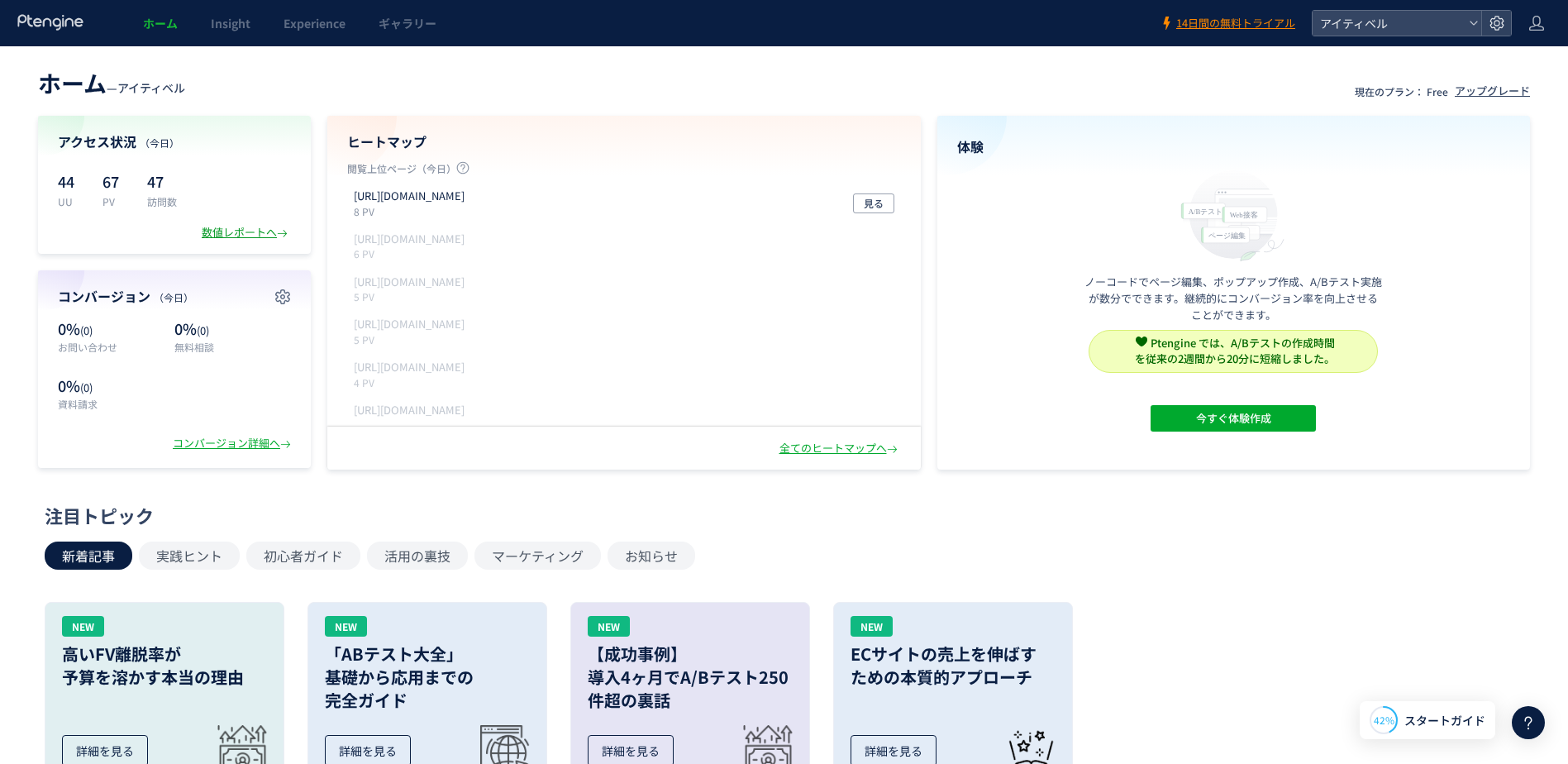 click on "数値レポートへ" at bounding box center [246, 232] 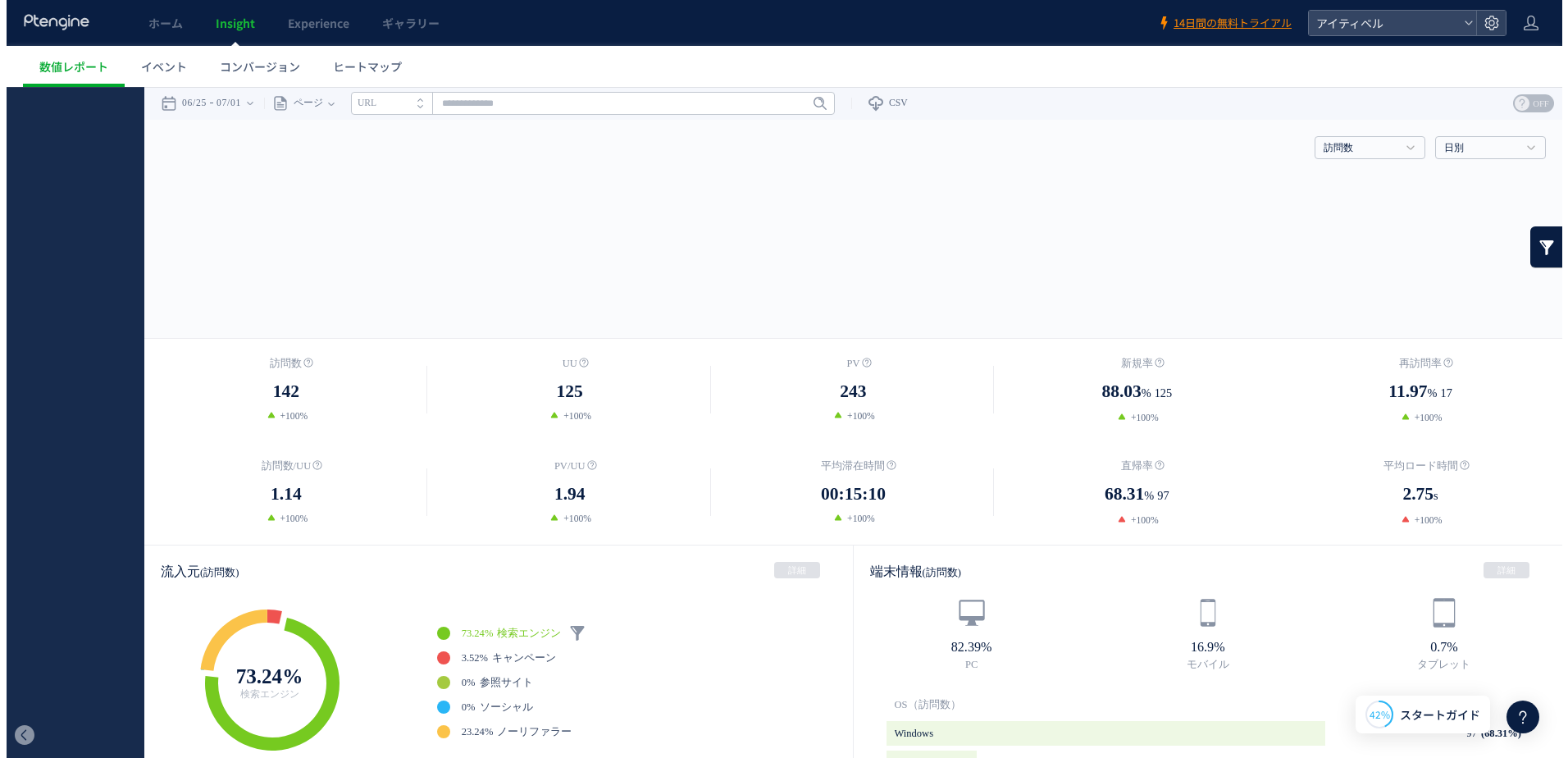 scroll, scrollTop: 0, scrollLeft: 0, axis: both 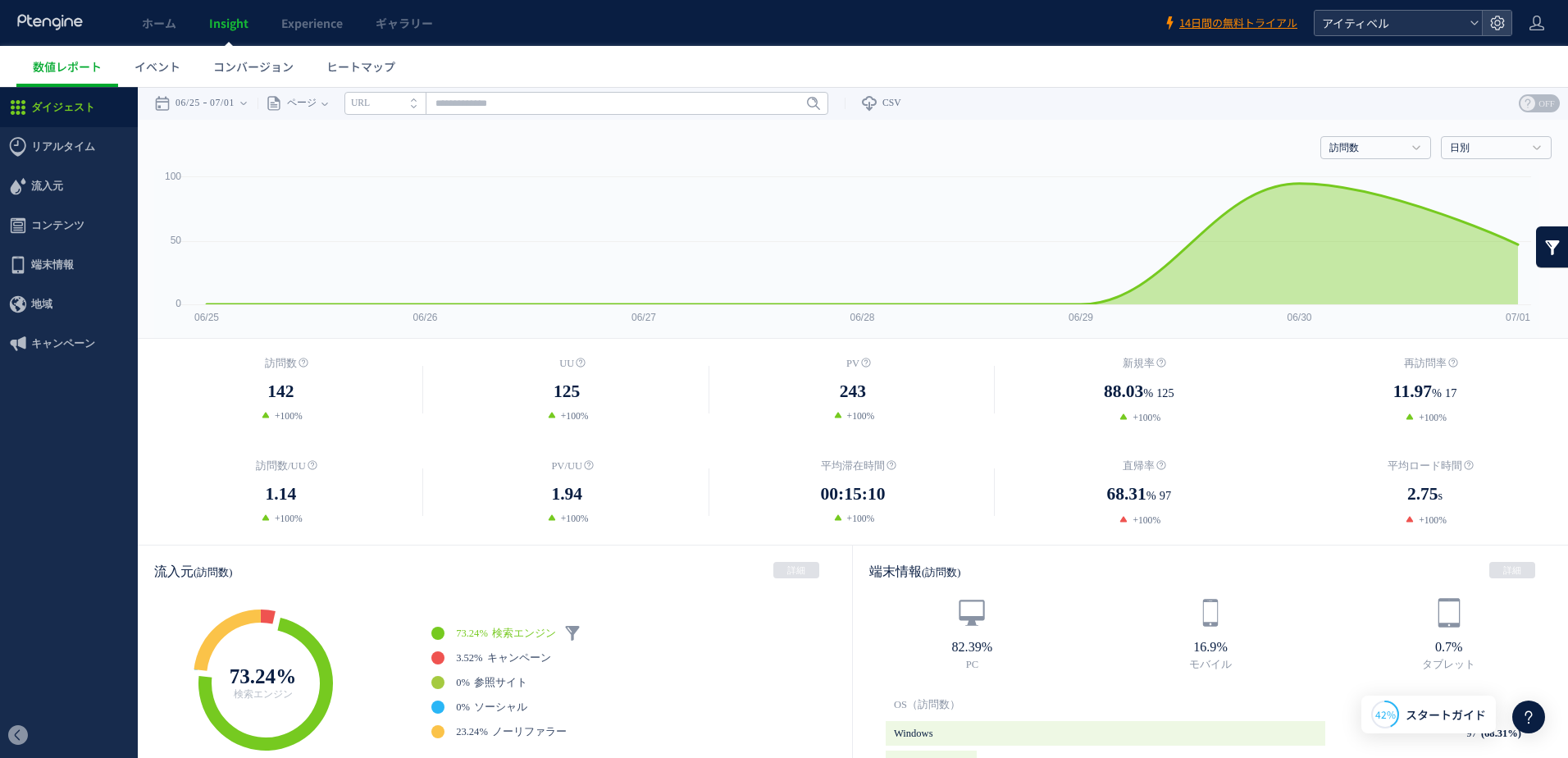click 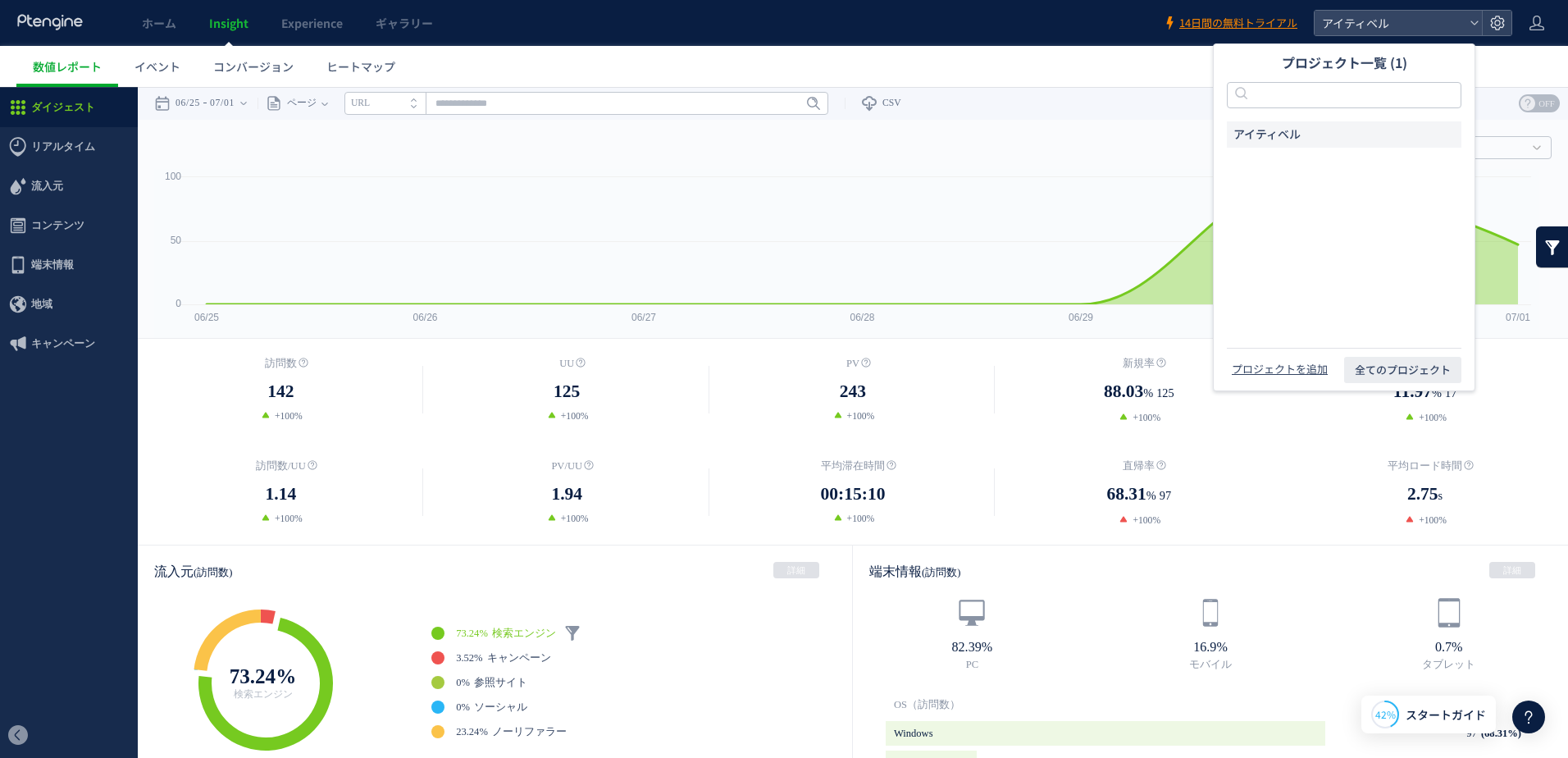 click on "数値レポート イベント コンバージョン ヒートマップ" at bounding box center [792, 66] 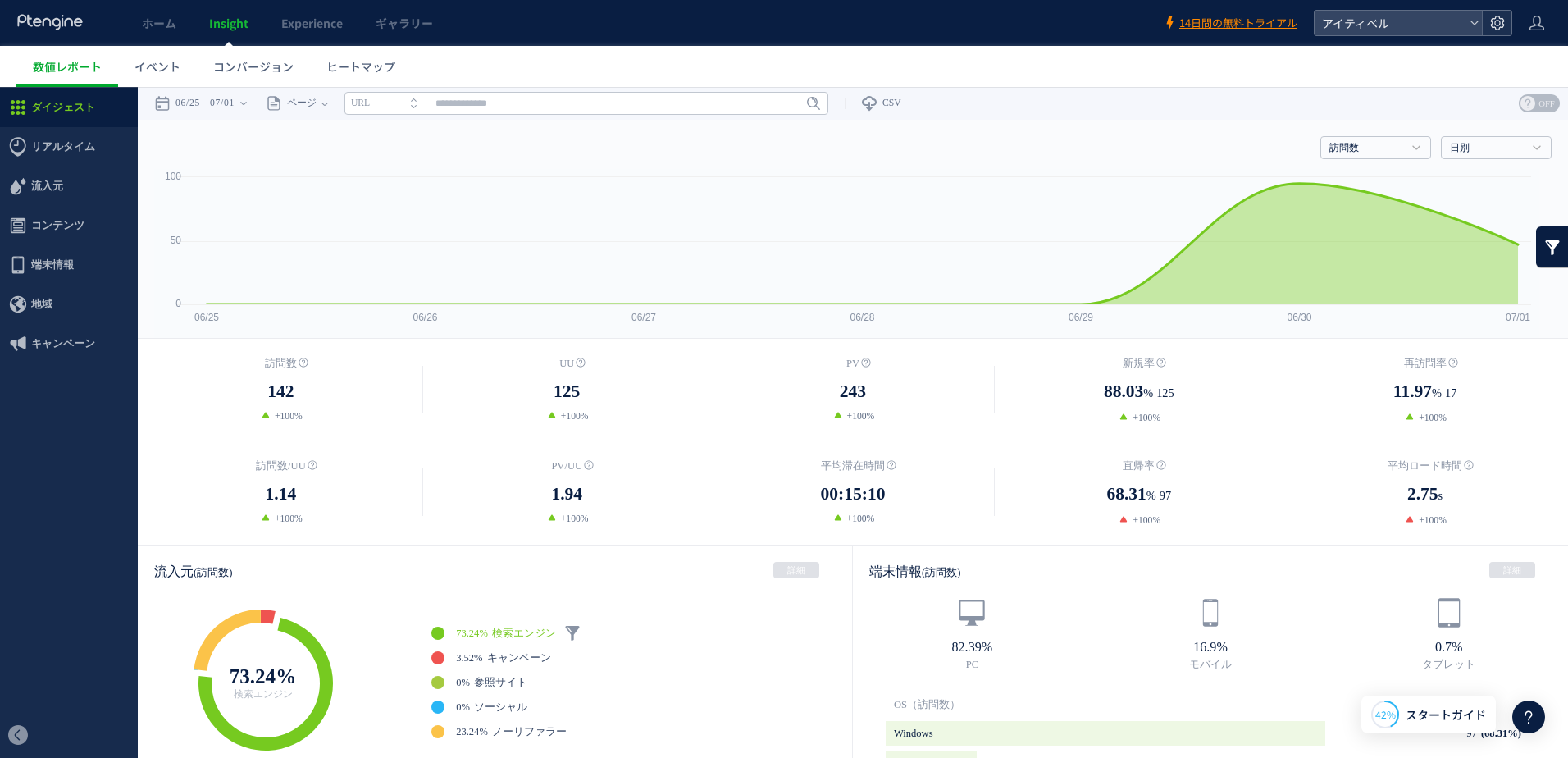 click 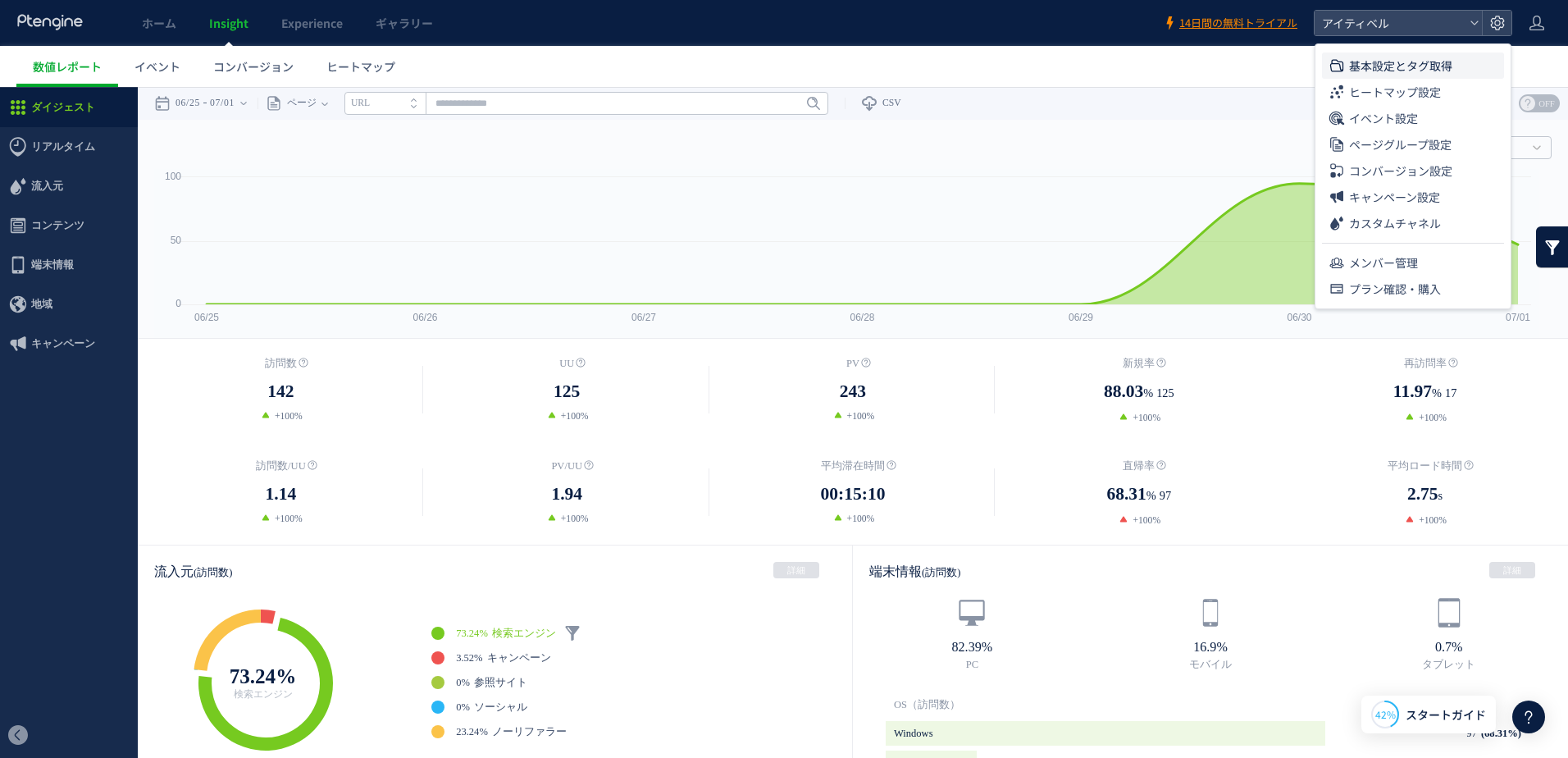 click on "基本設定とタグ取得" at bounding box center (1401, 66) 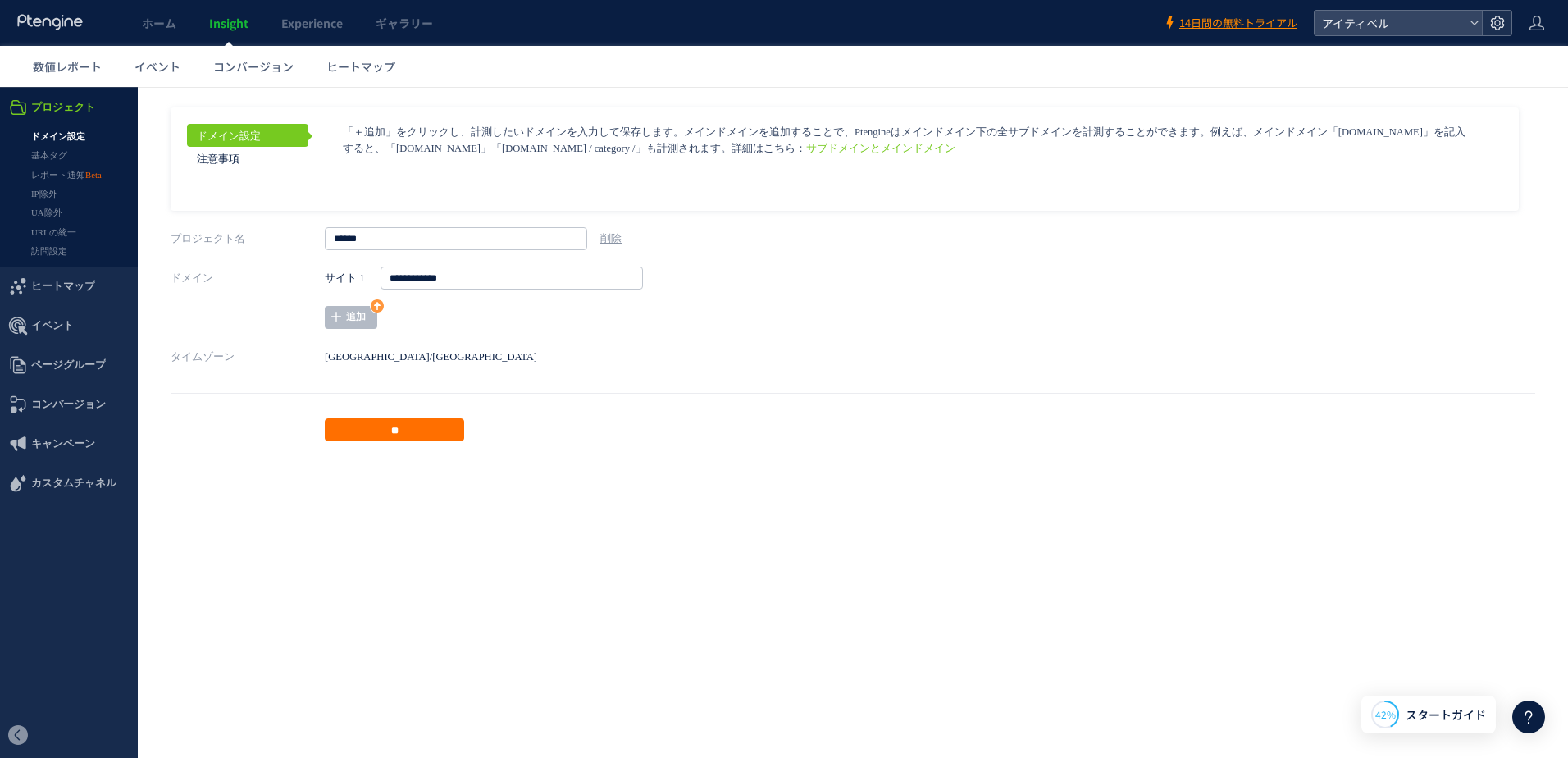 click 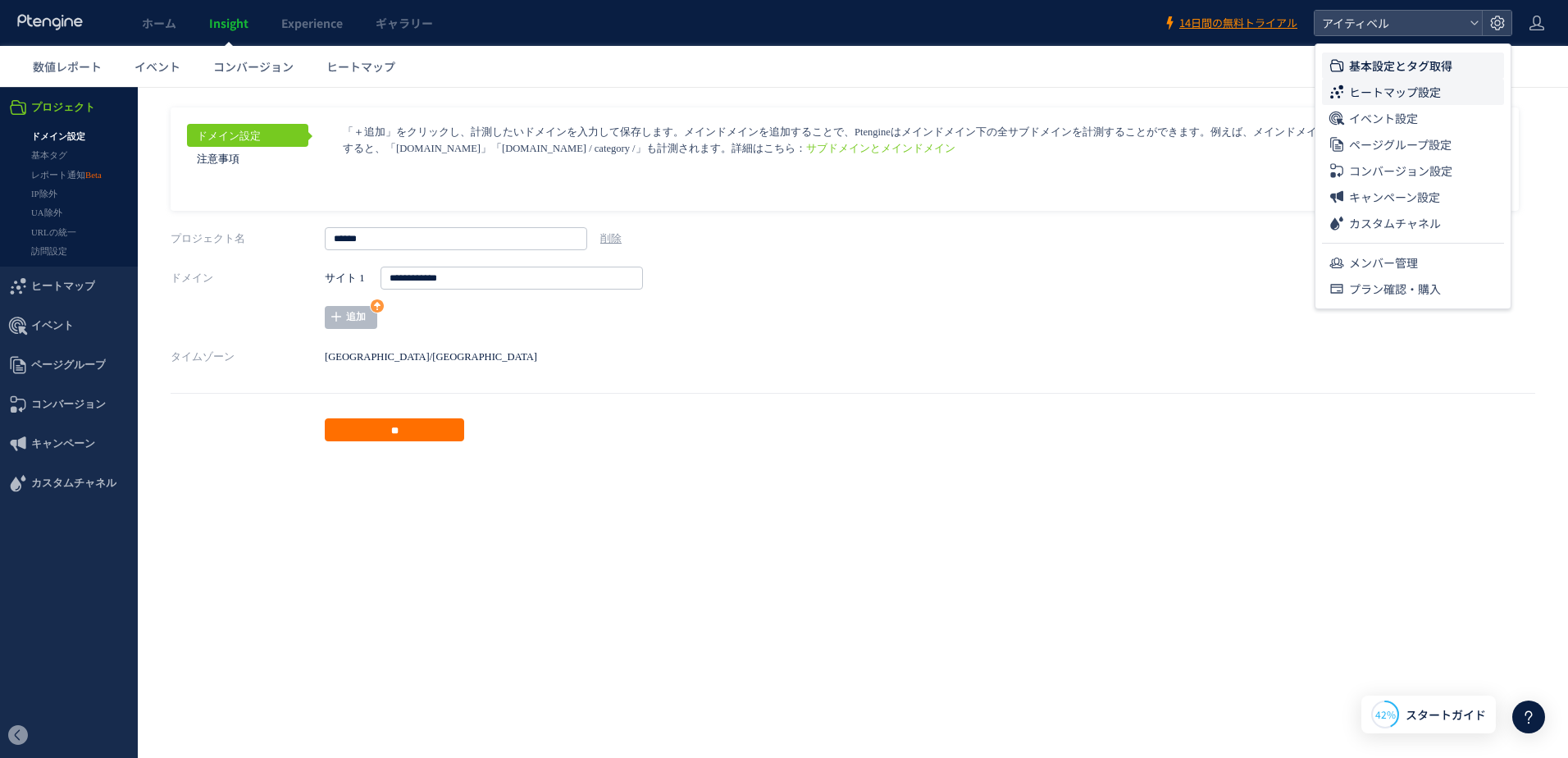 click on "ヒートマップ設定" 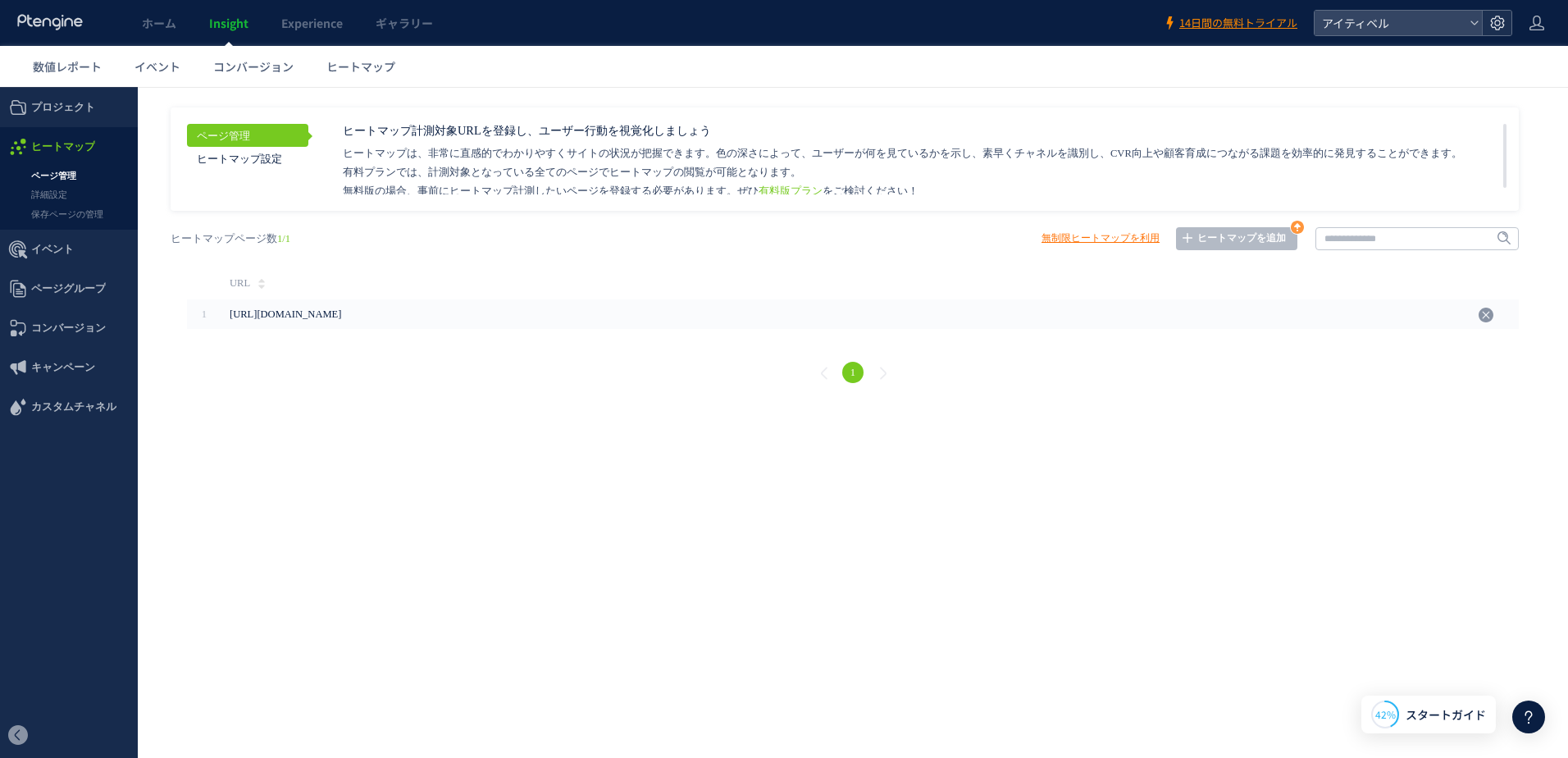 click 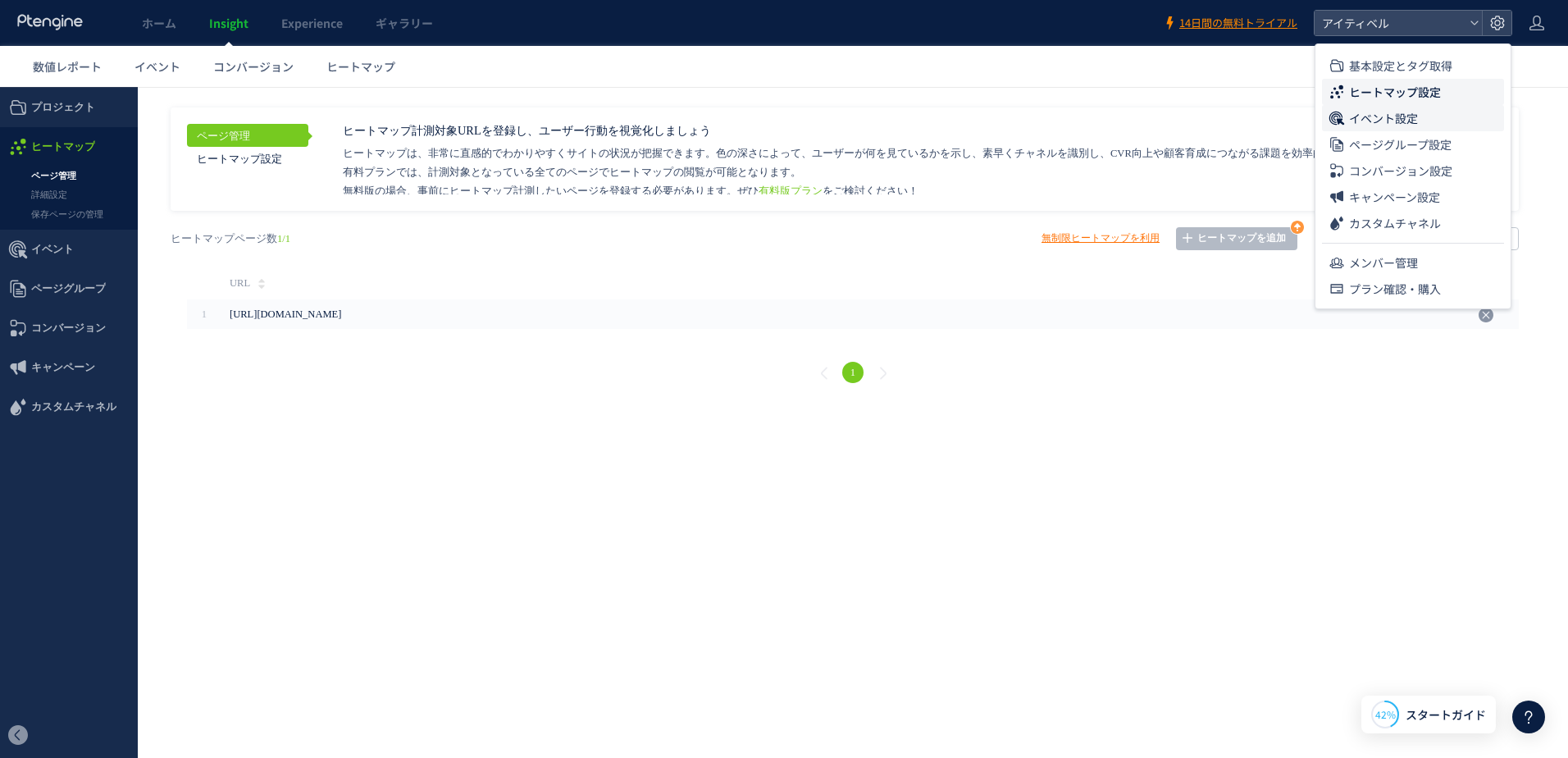 click on "イベント設定" 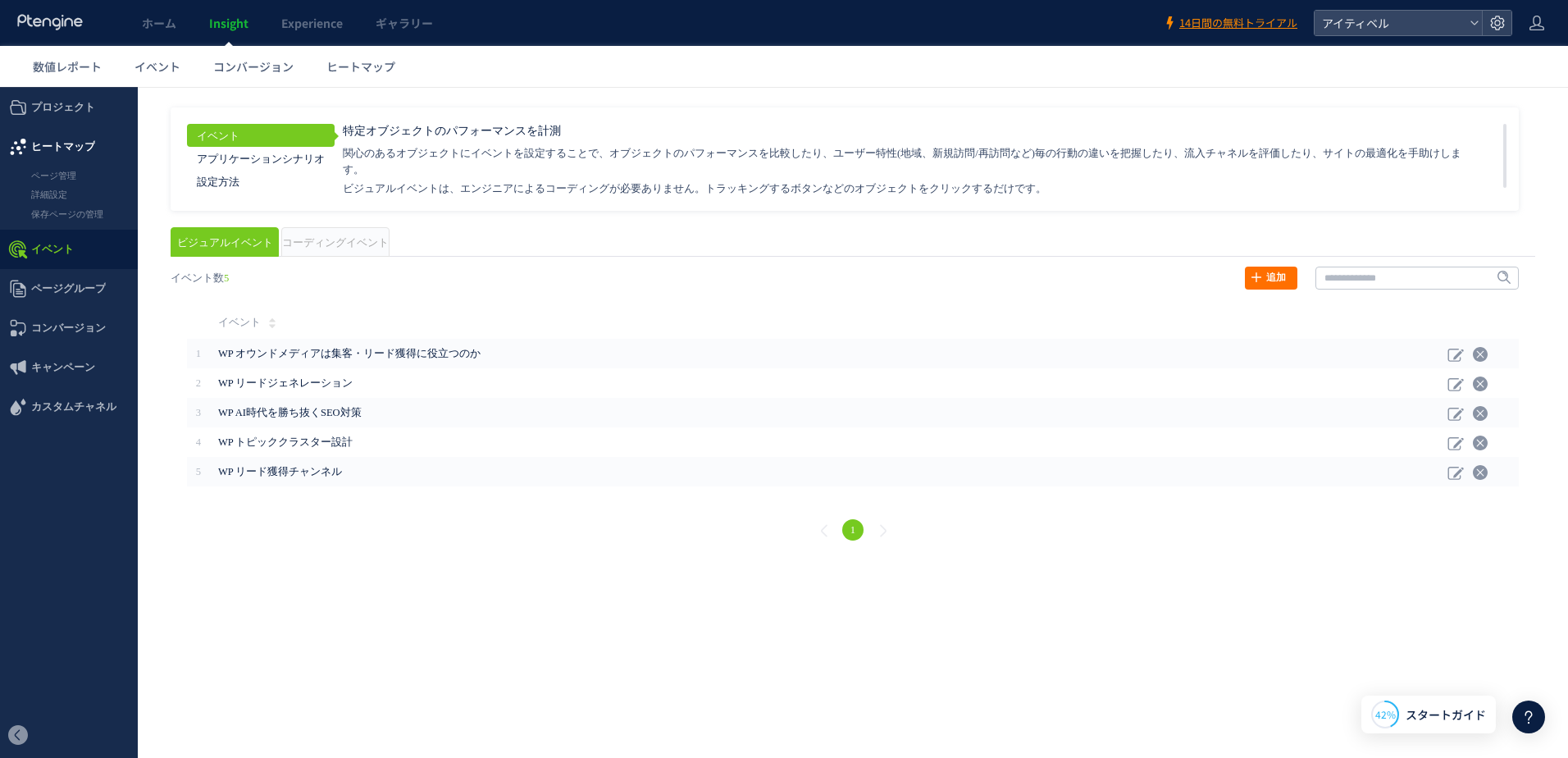 click on "ヒートマップ" at bounding box center [63, 147] 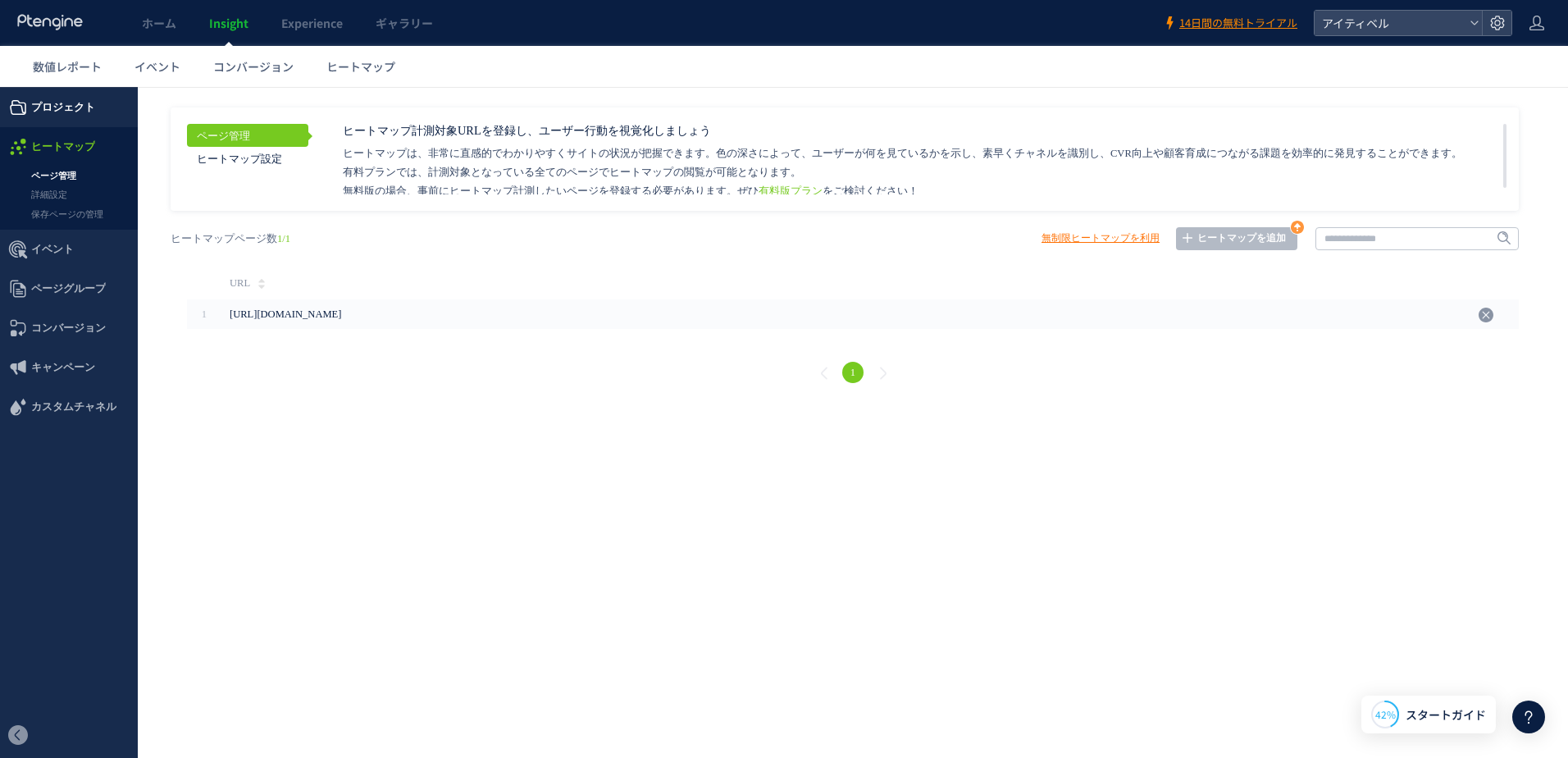 click on "プロジェクト" at bounding box center (63, 107) 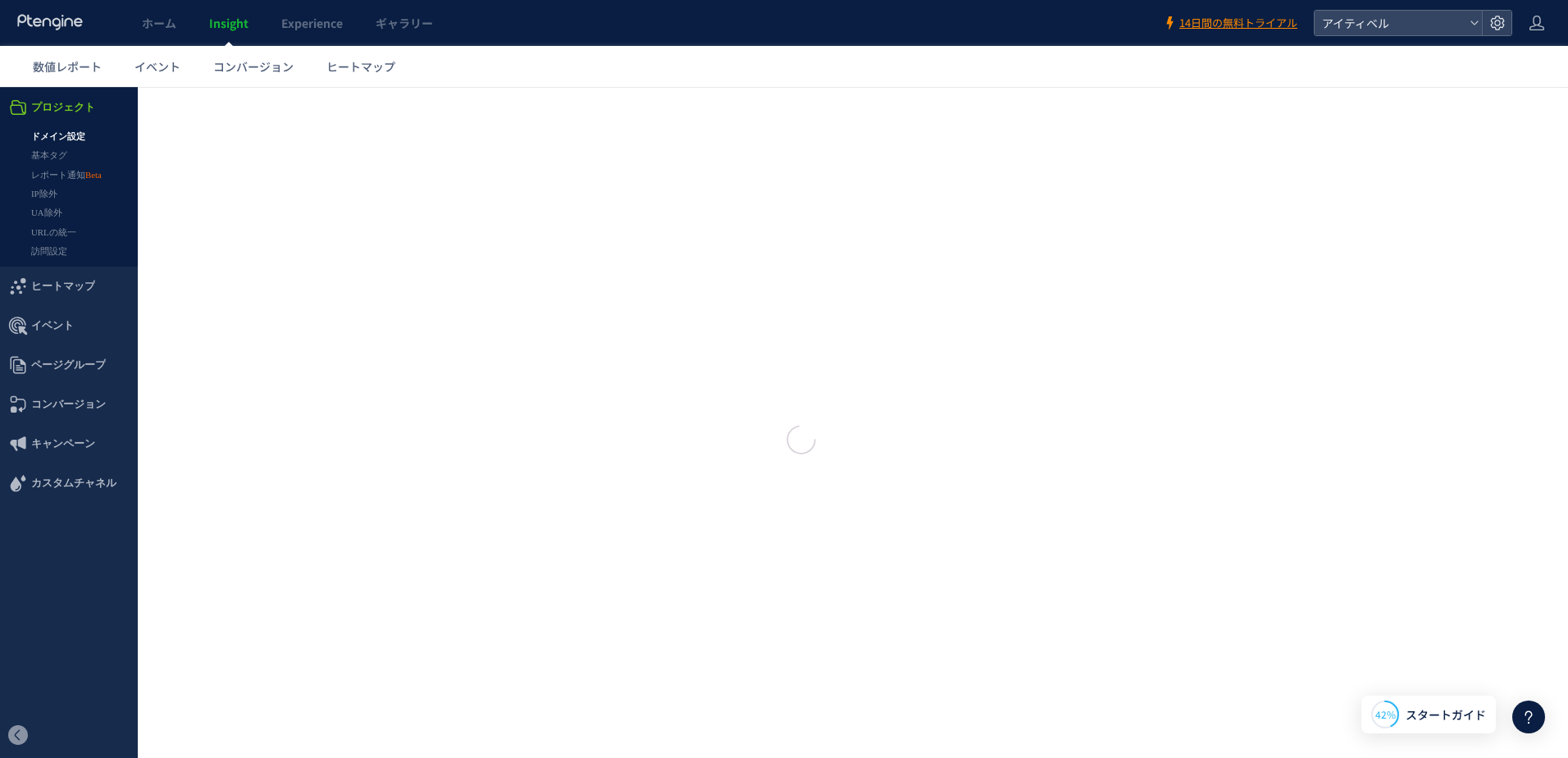 type on "******" 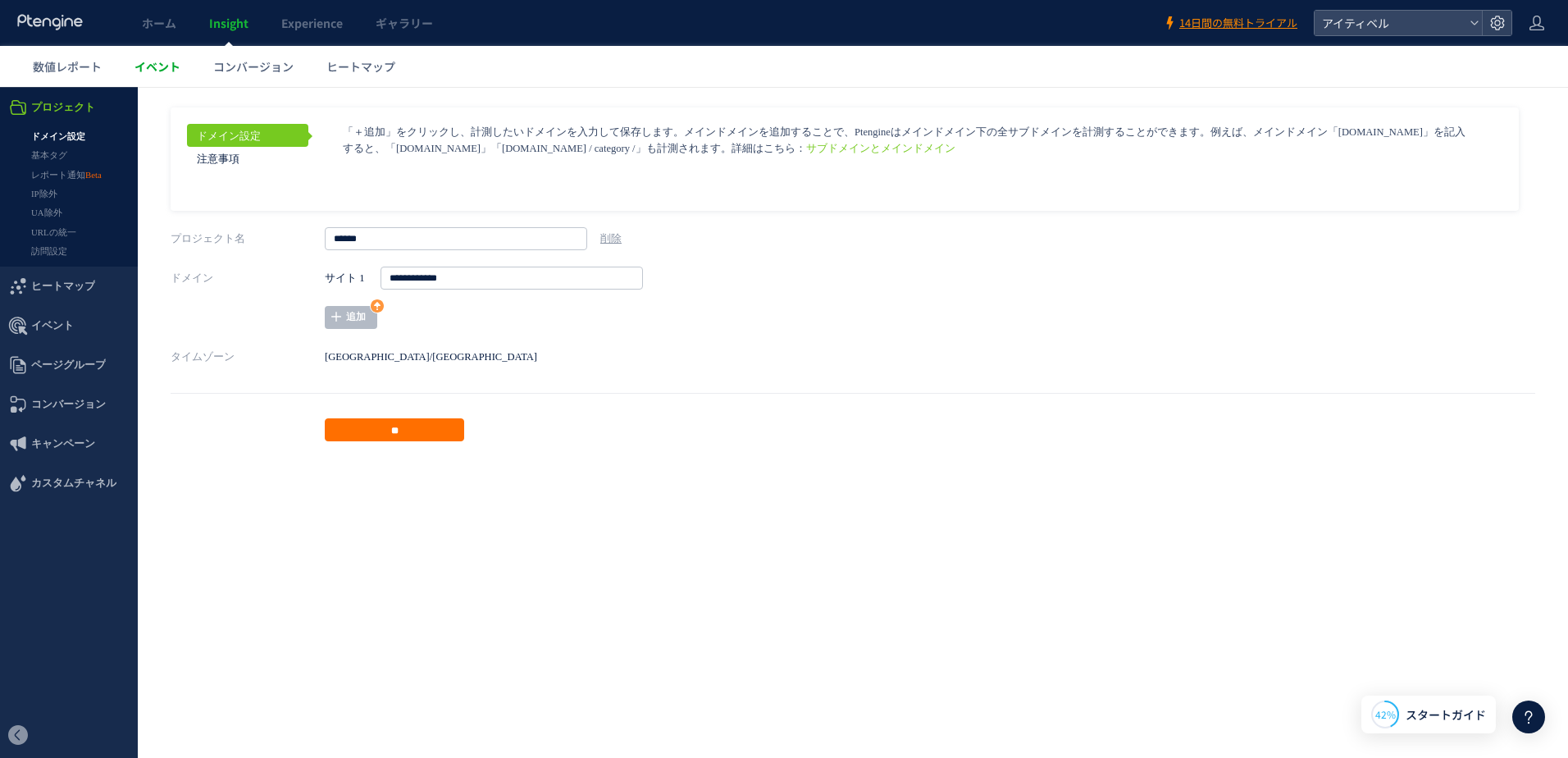 click on "イベント" at bounding box center [157, 66] 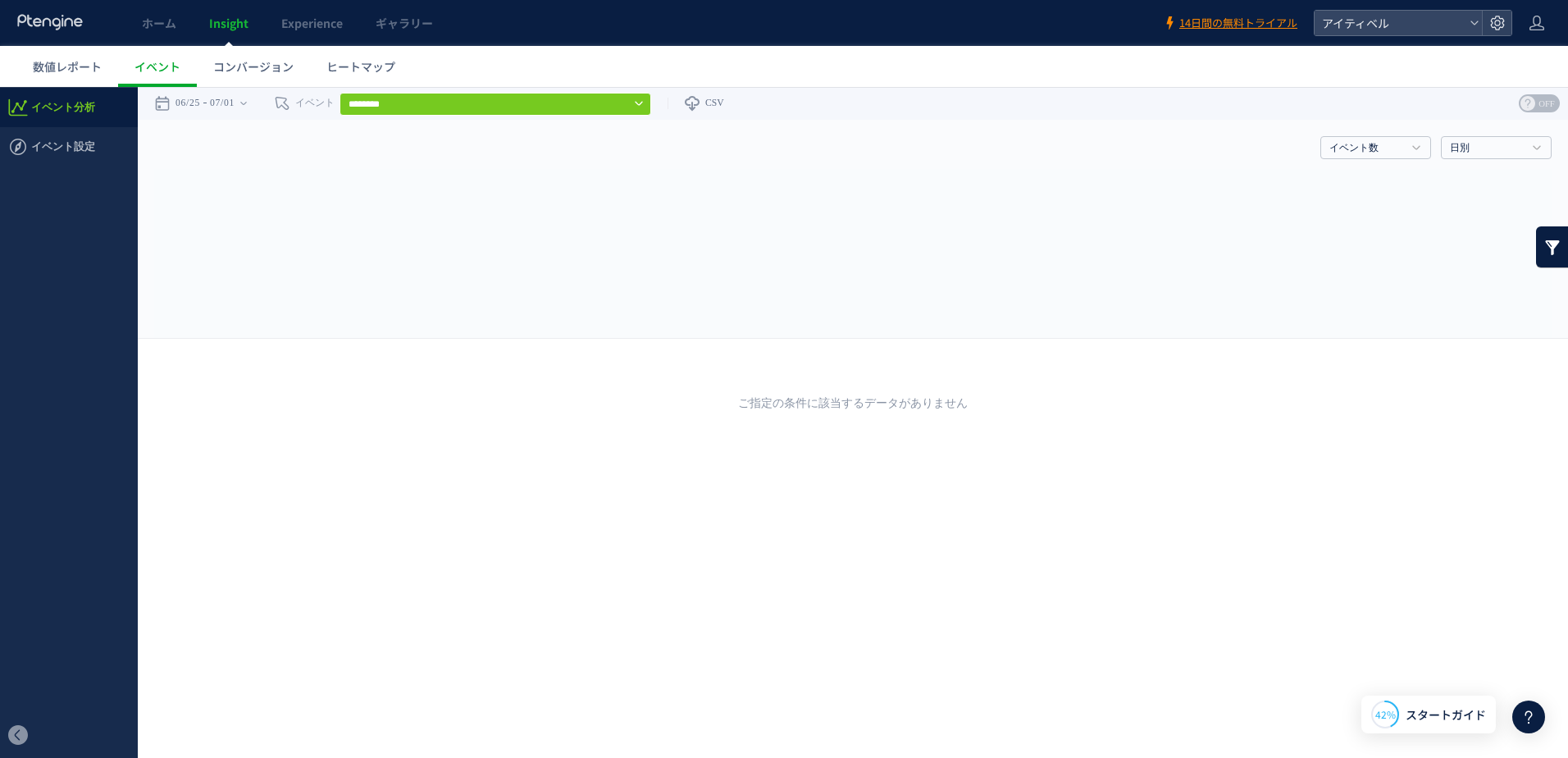 click on "数値レポート" at bounding box center [67, 66] 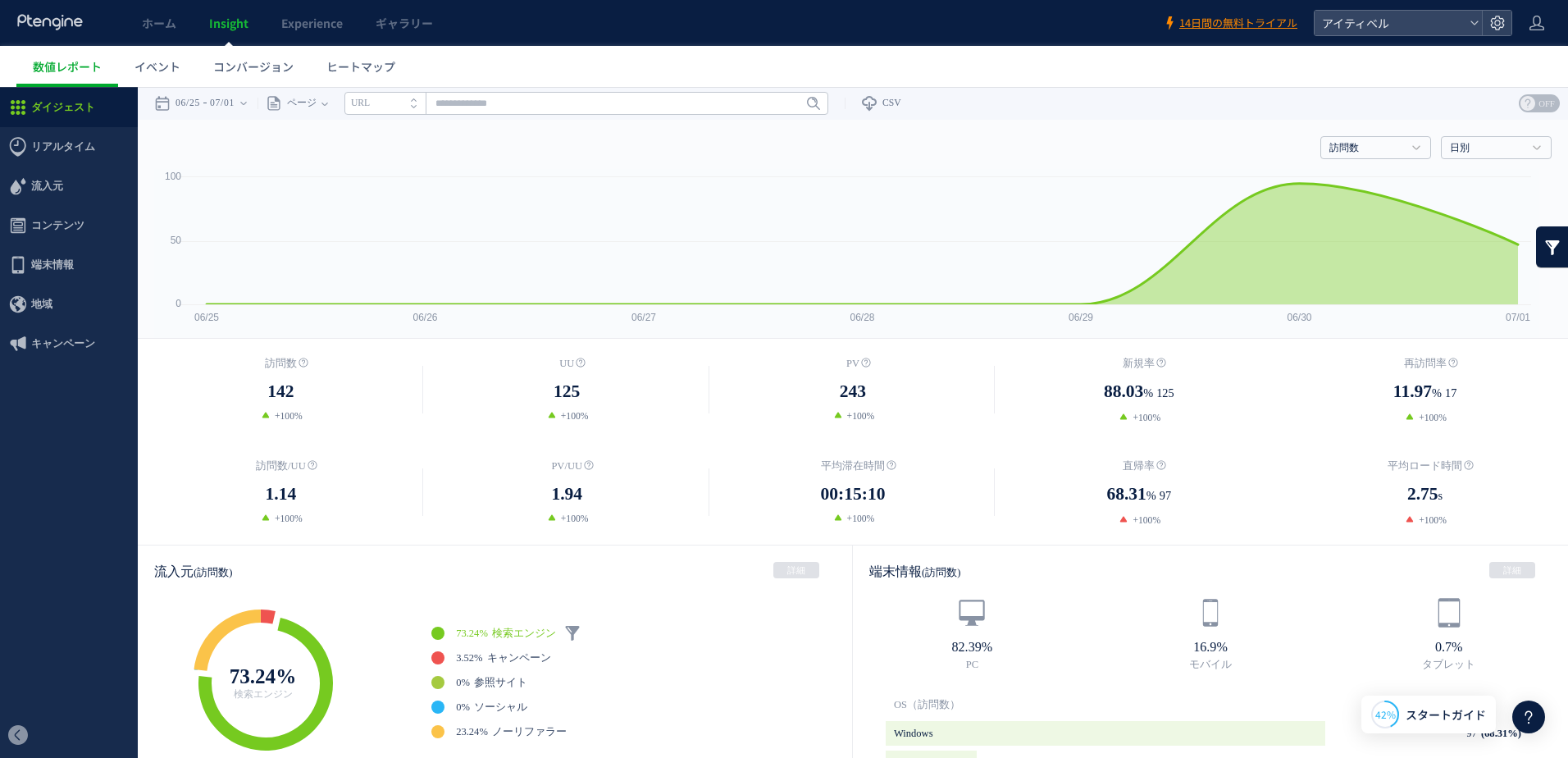 drag, startPoint x: 1414, startPoint y: 462, endPoint x: 1353, endPoint y: 467, distance: 61.20457 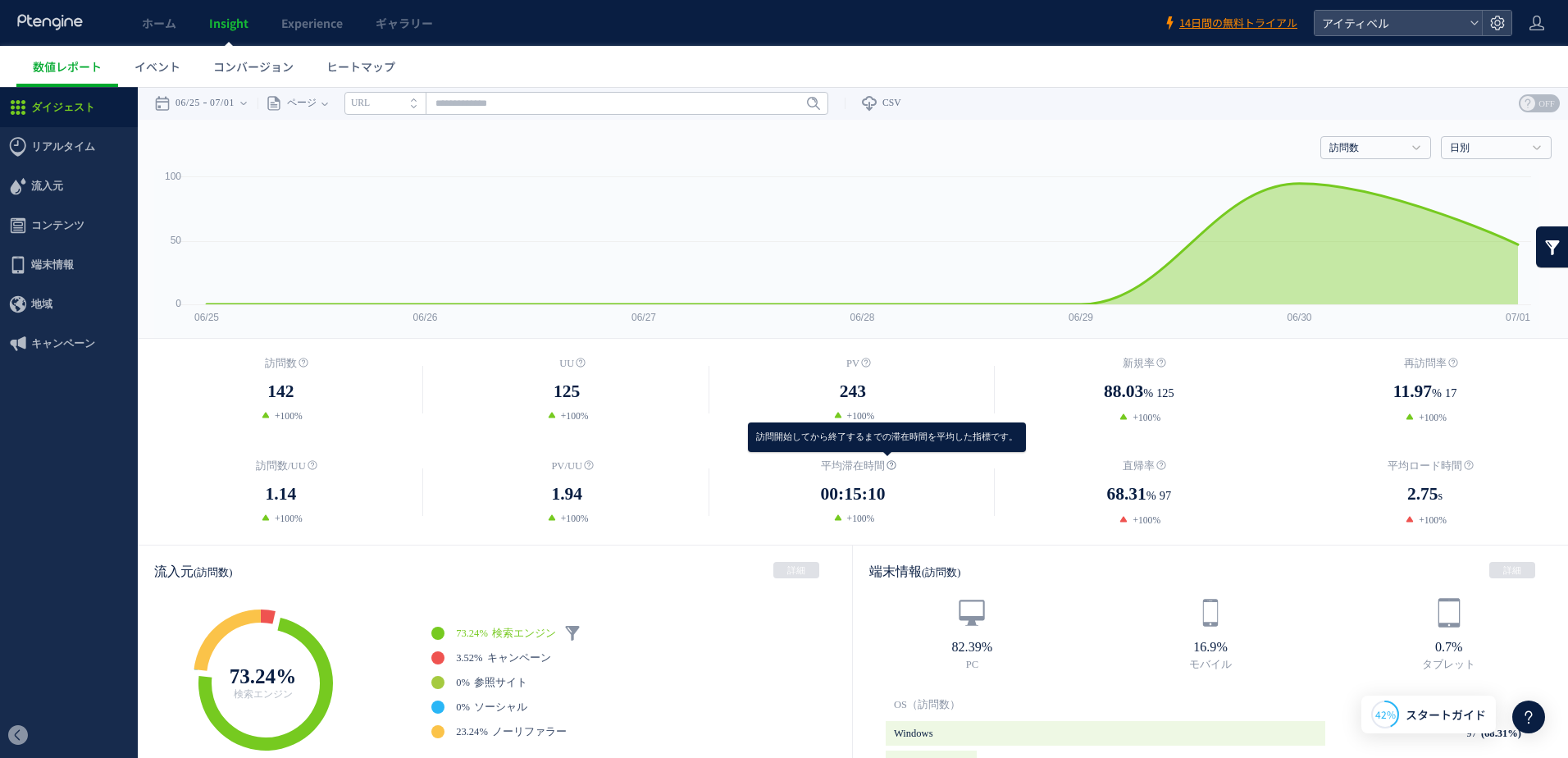click 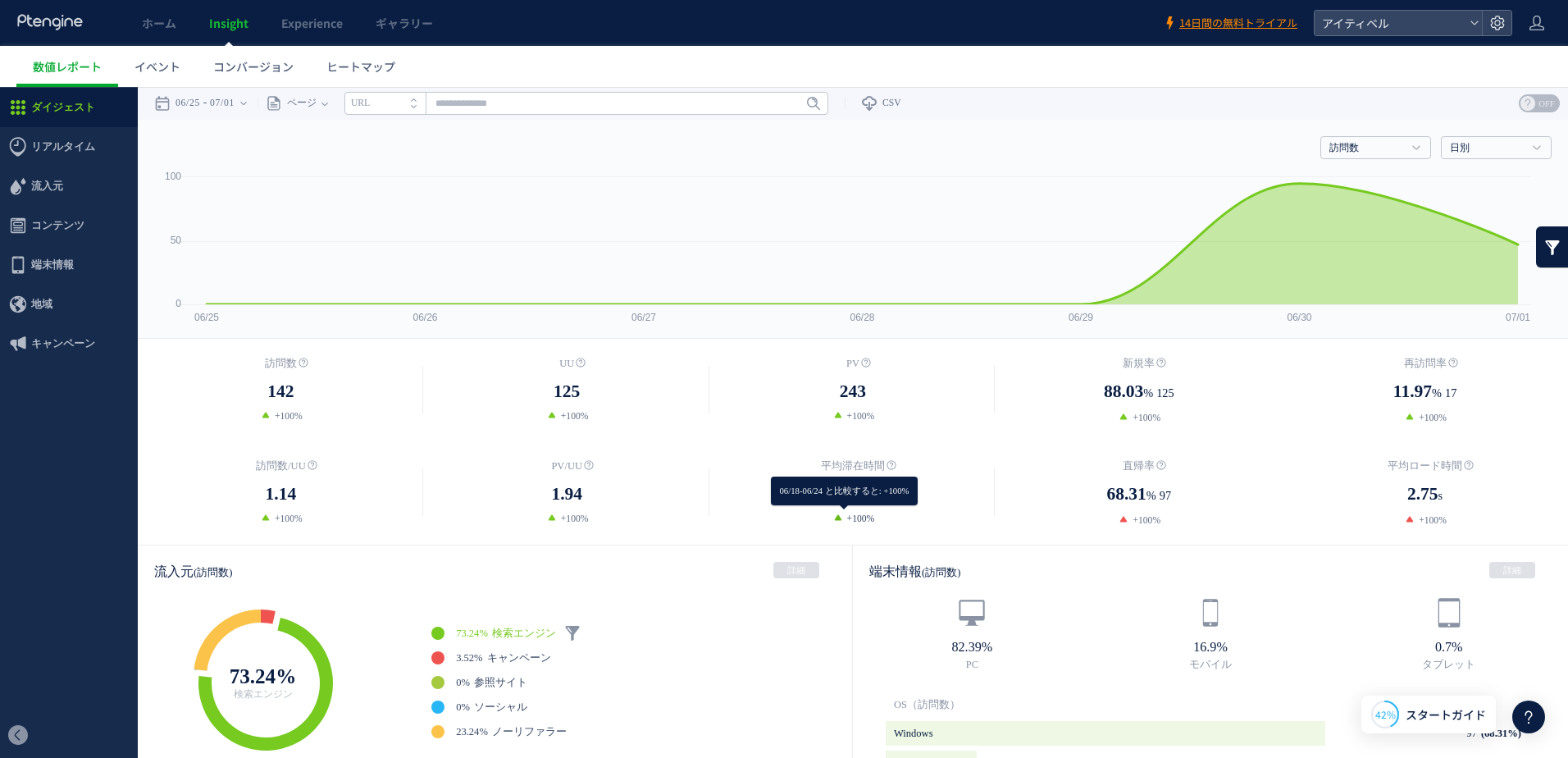 click on "+100%" at bounding box center (861, 518) 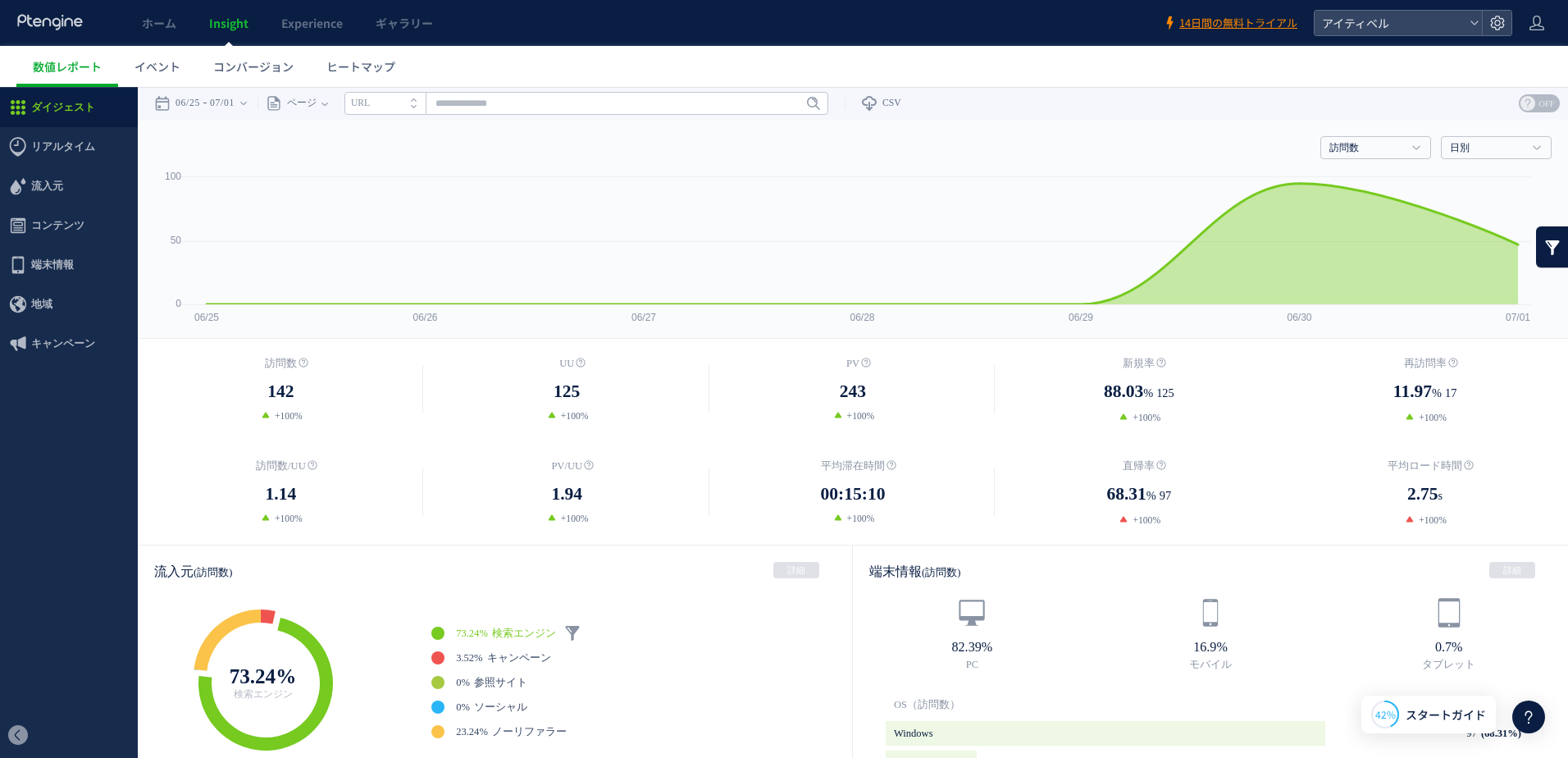 click on "00:15:10" at bounding box center [853, 494] 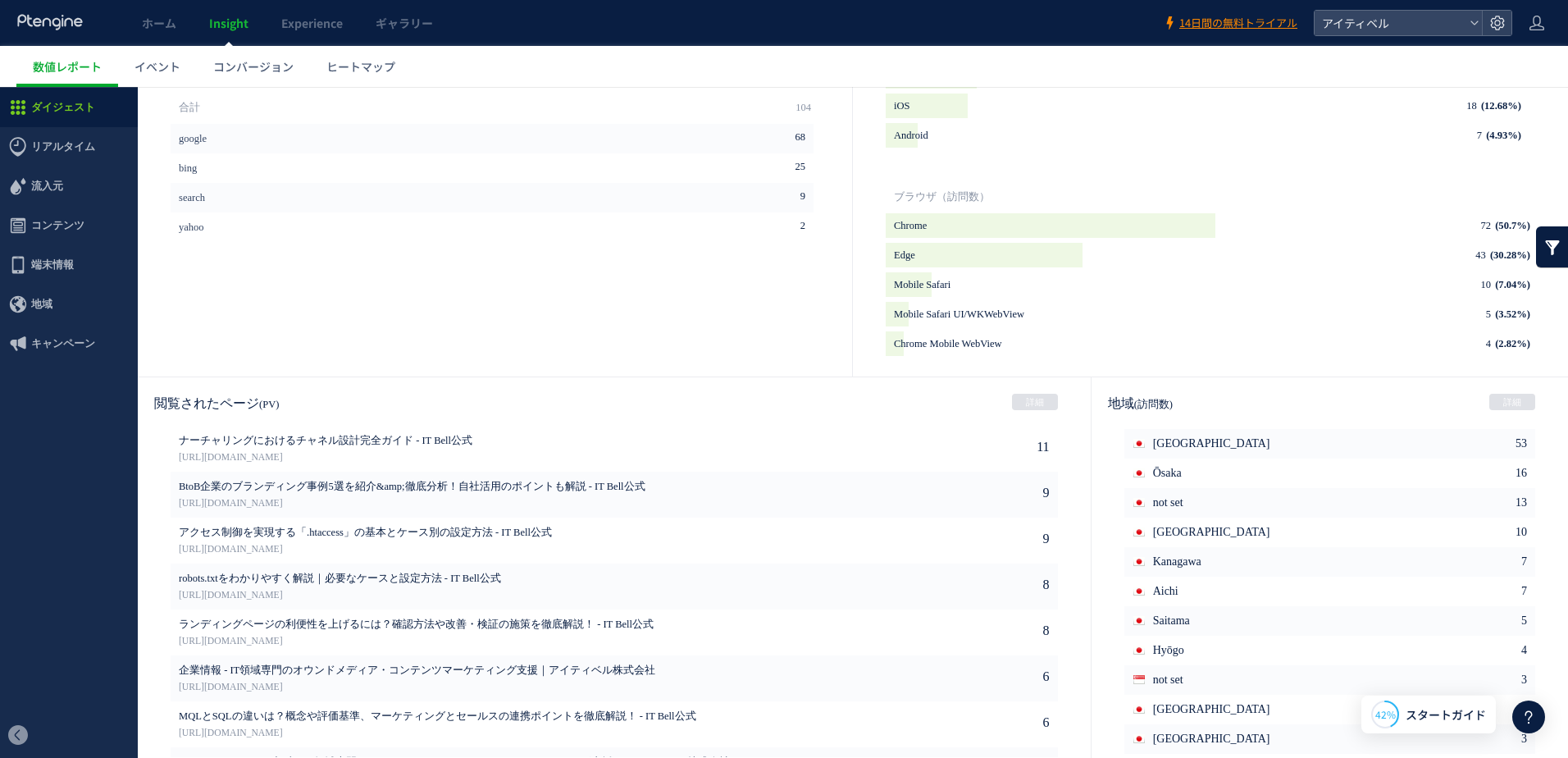 scroll, scrollTop: 703, scrollLeft: 0, axis: vertical 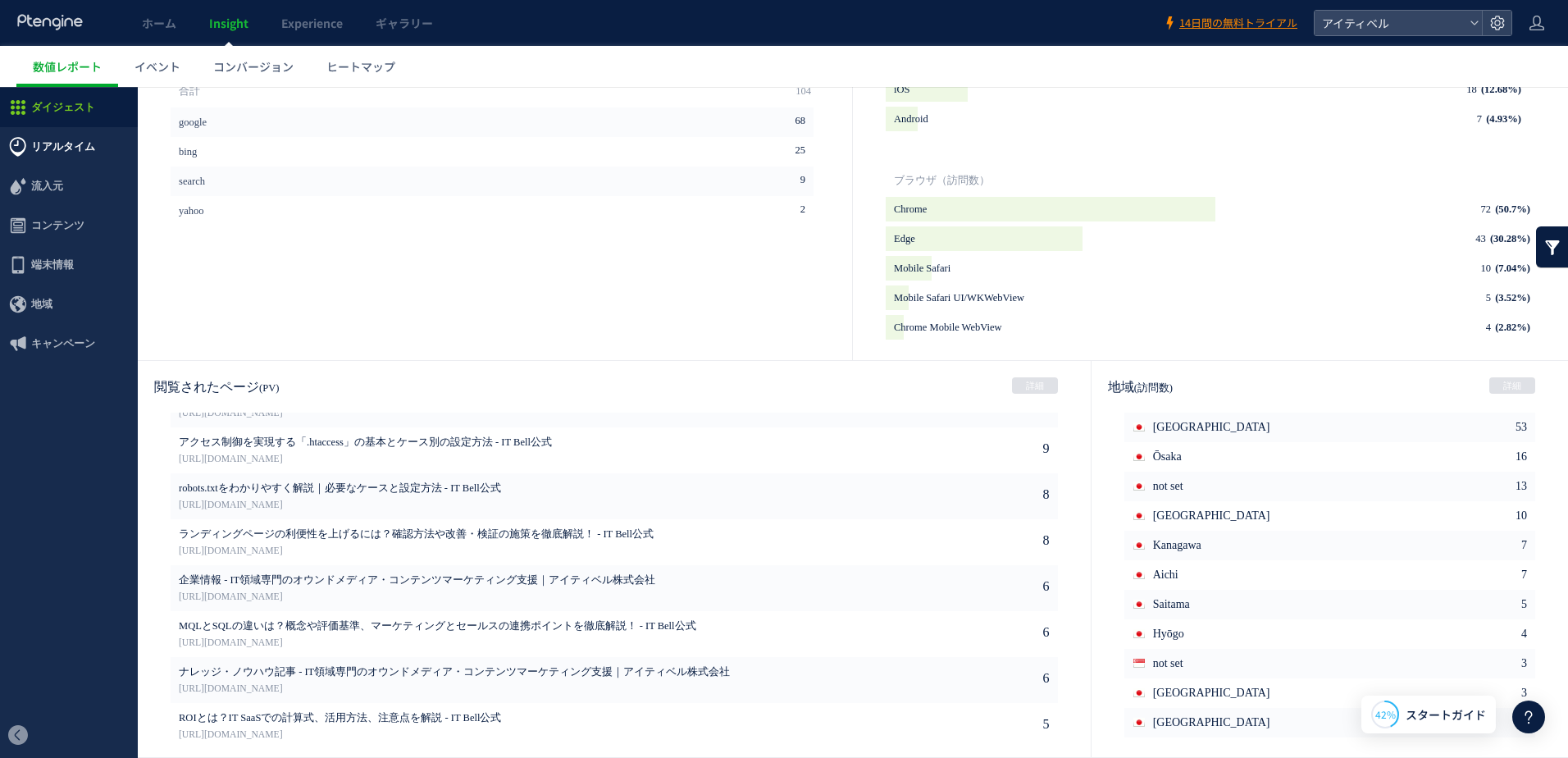 click on "リアルタイム" at bounding box center [63, 147] 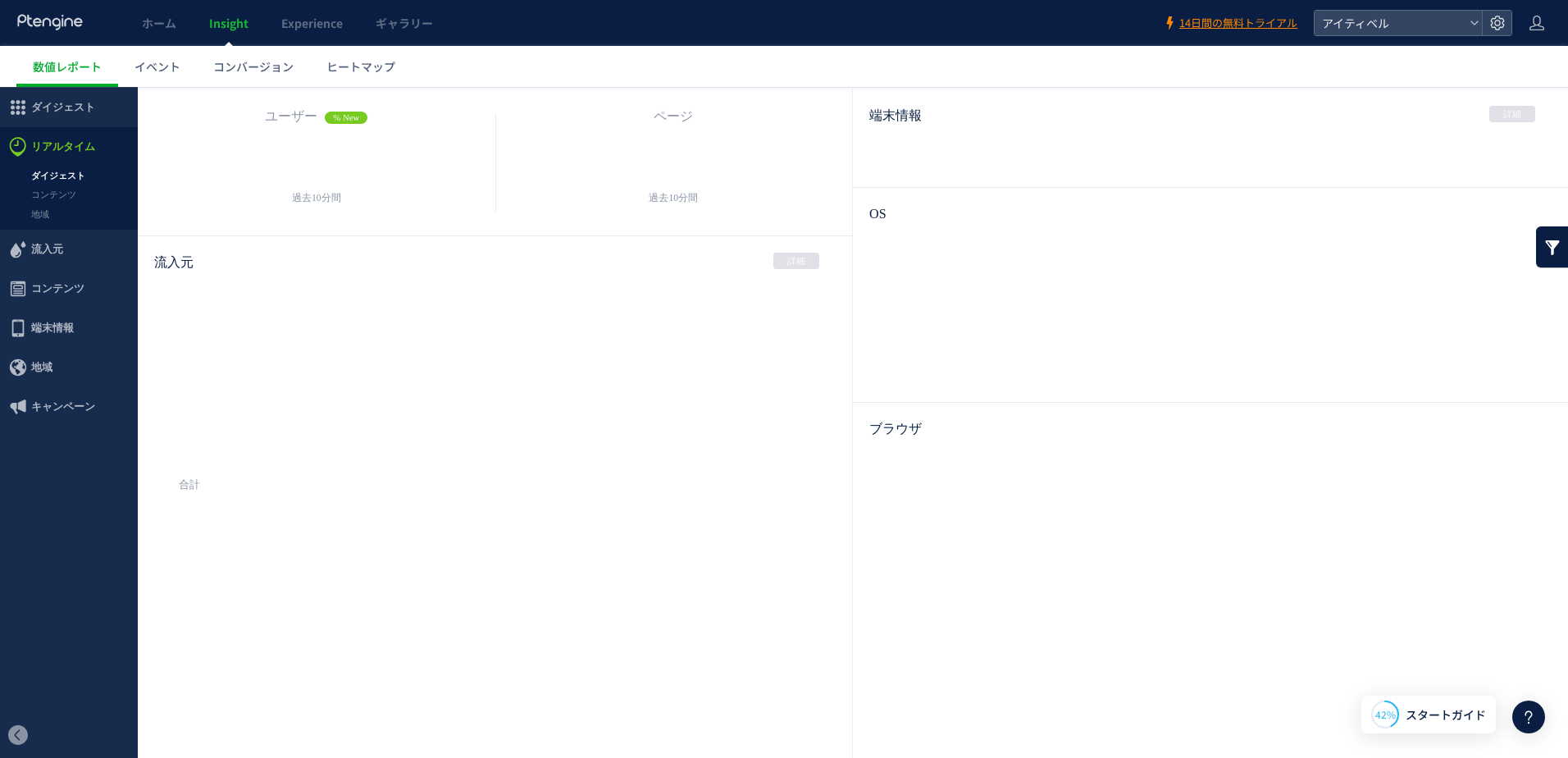 scroll, scrollTop: 60, scrollLeft: 0, axis: vertical 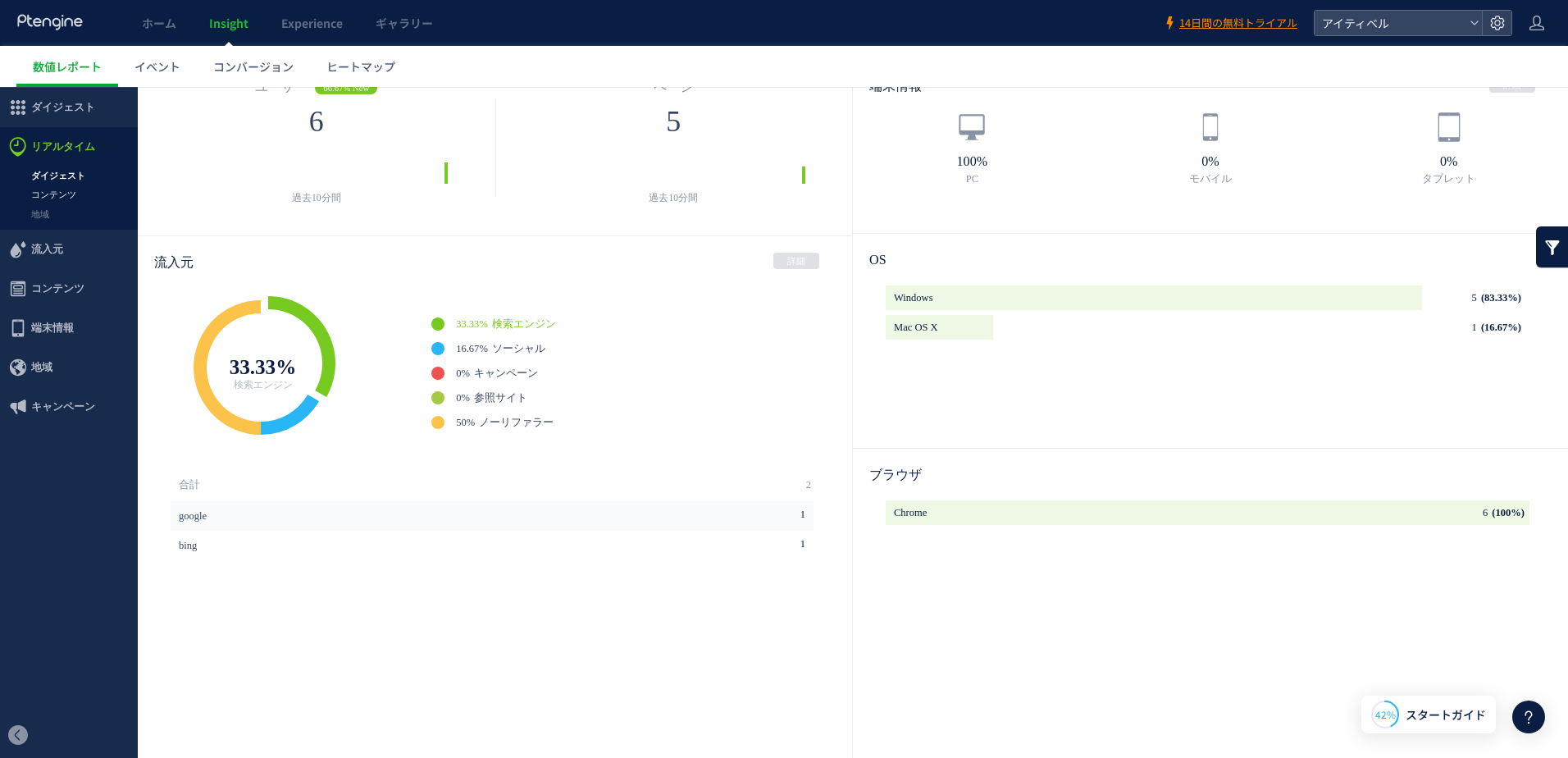 click on "コンテンツ" at bounding box center (69, 194) 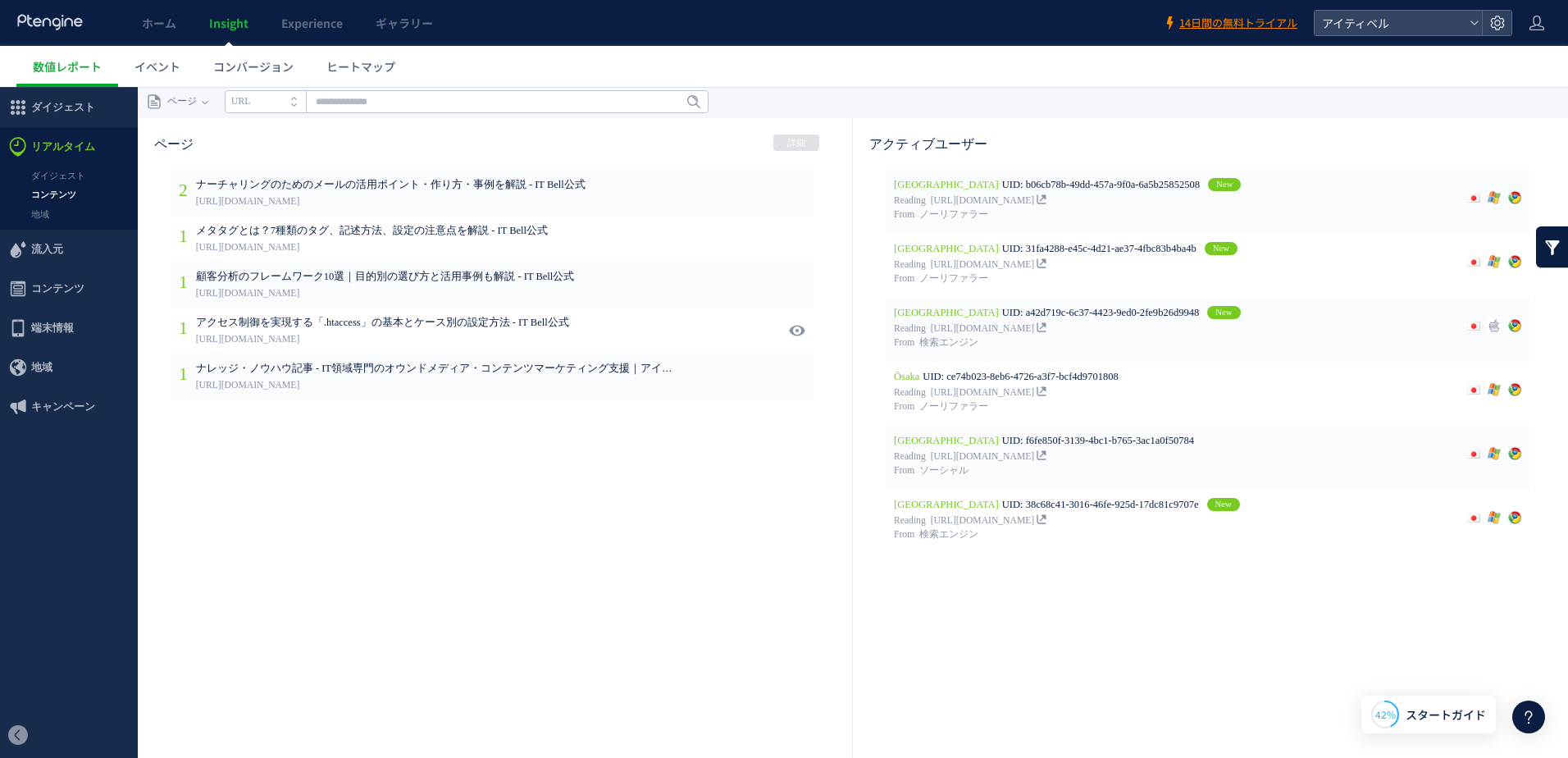 scroll, scrollTop: 0, scrollLeft: 0, axis: both 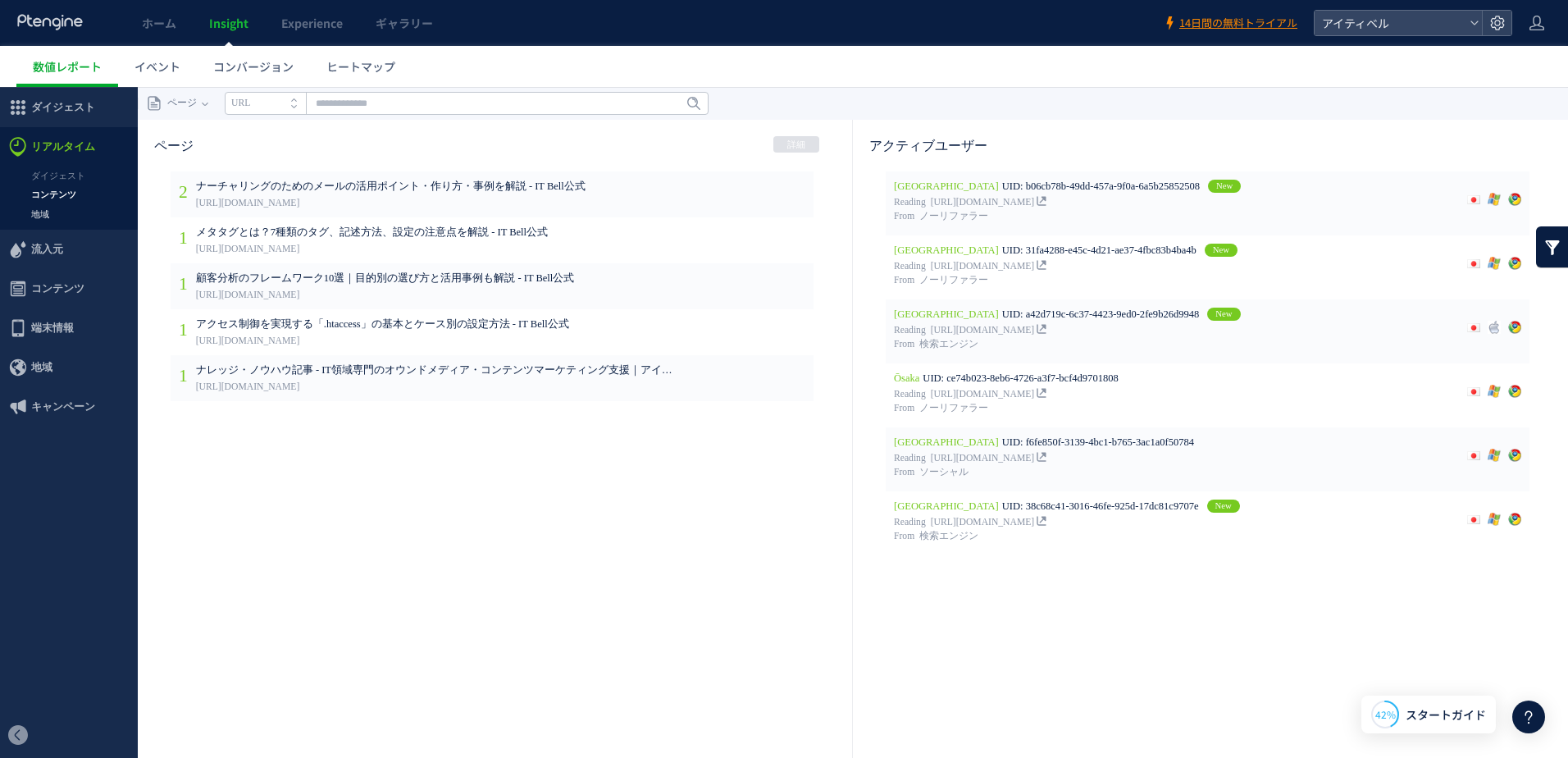 click on "地域" at bounding box center (69, 214) 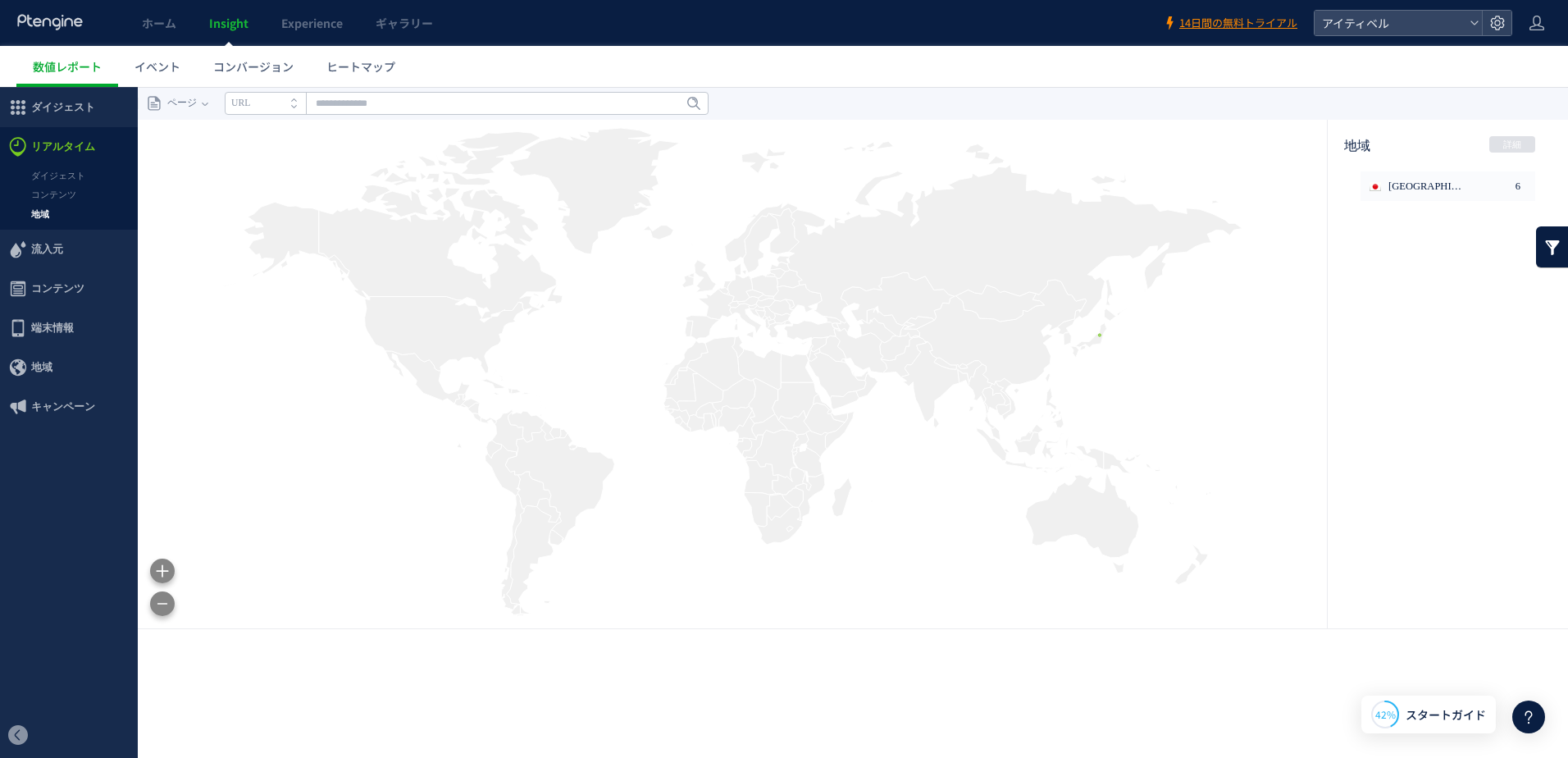 click on "流入元" at bounding box center (47, 249) 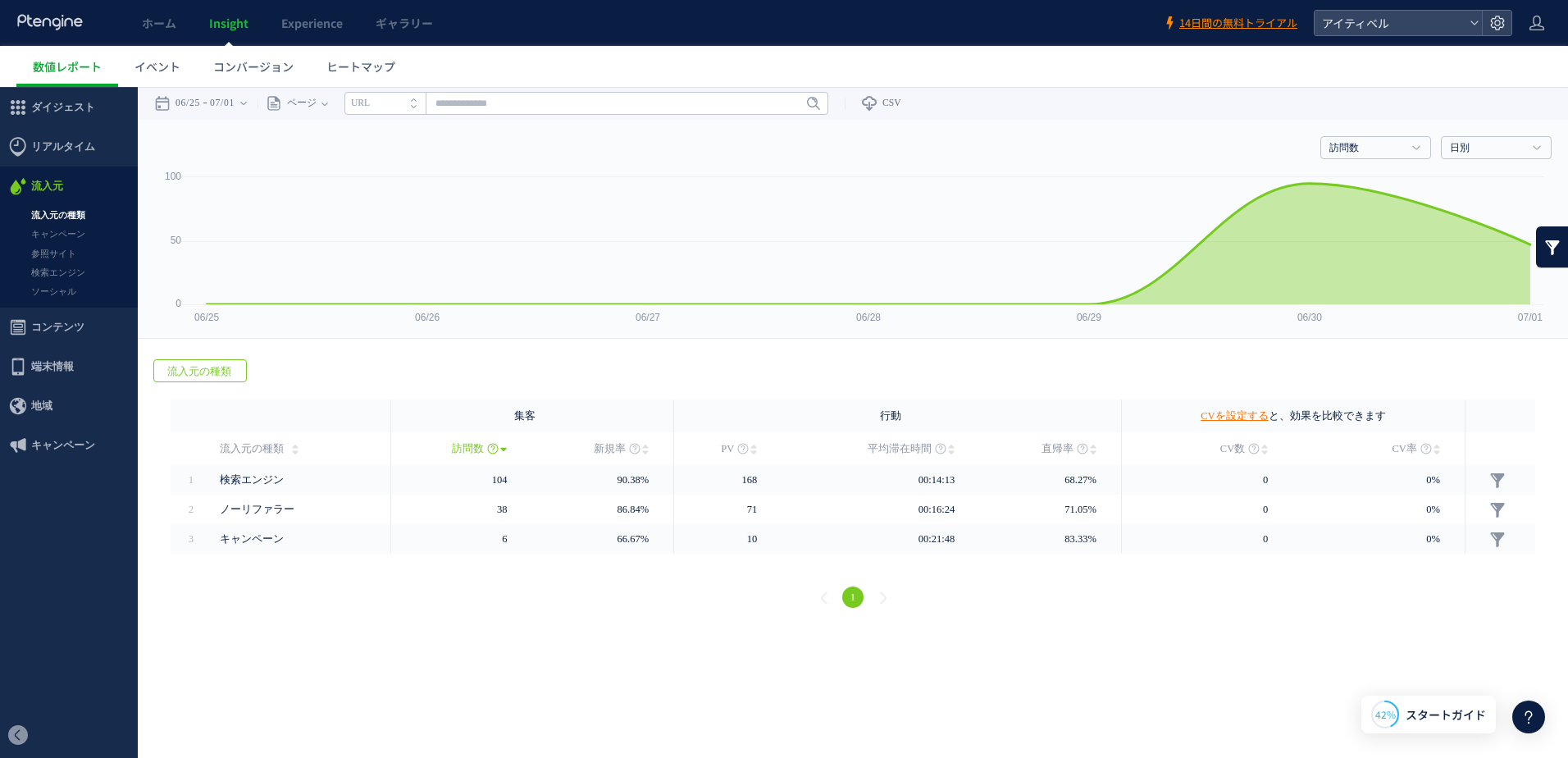 click on "流入元の種類" at bounding box center (69, 215) 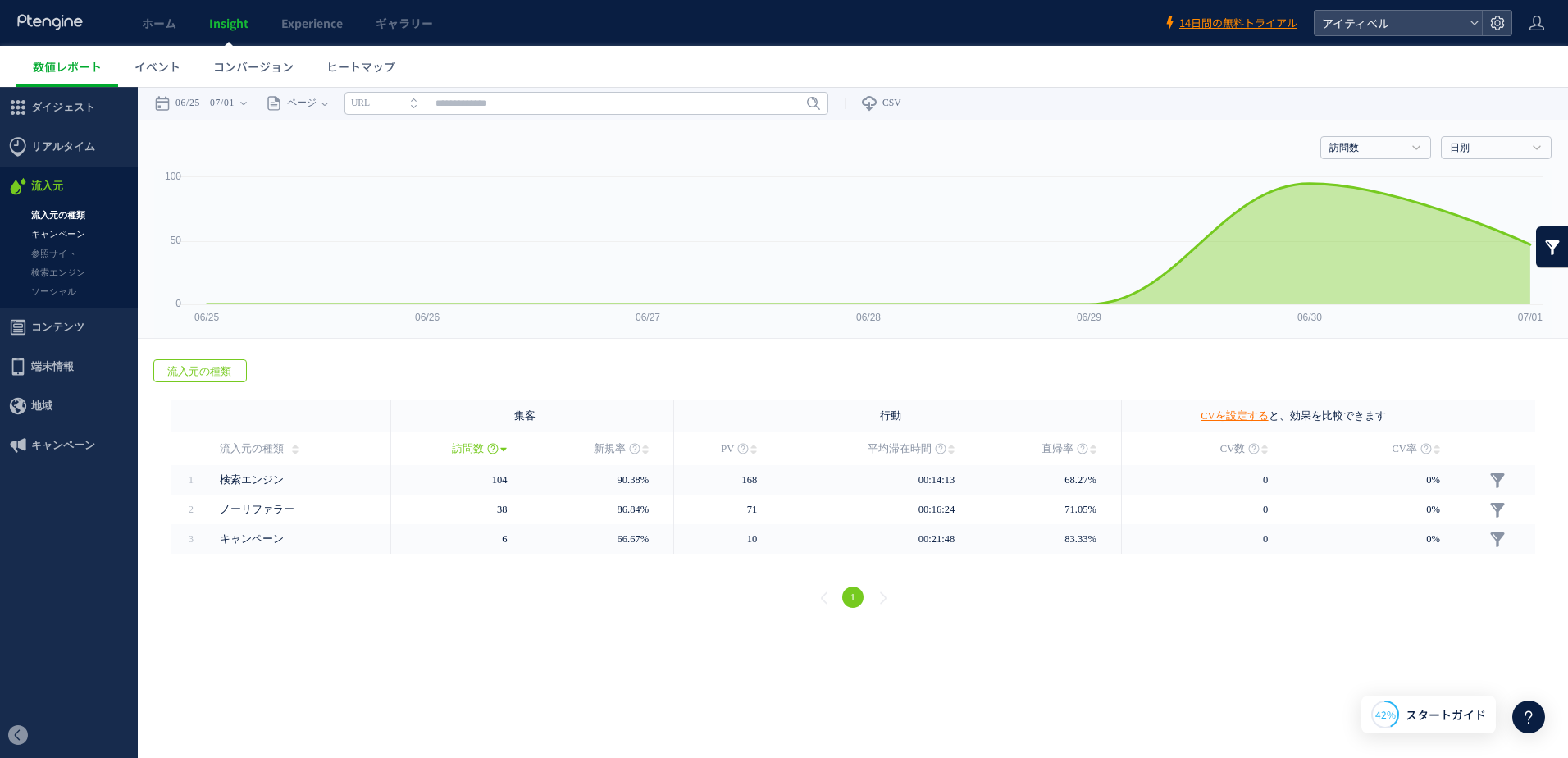 click on "キャンペーン" at bounding box center [69, 234] 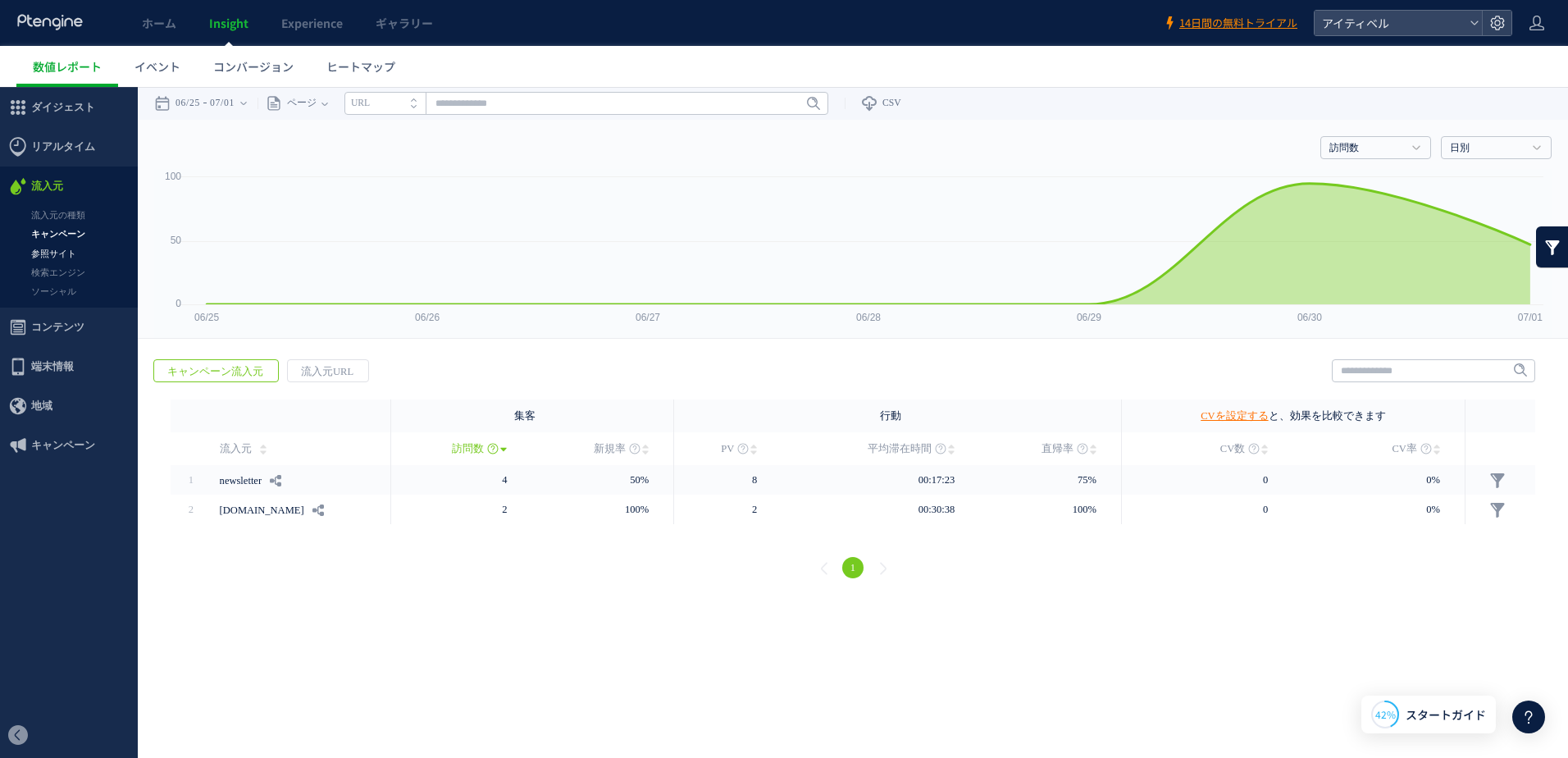 click on "参照サイト" at bounding box center (69, 253) 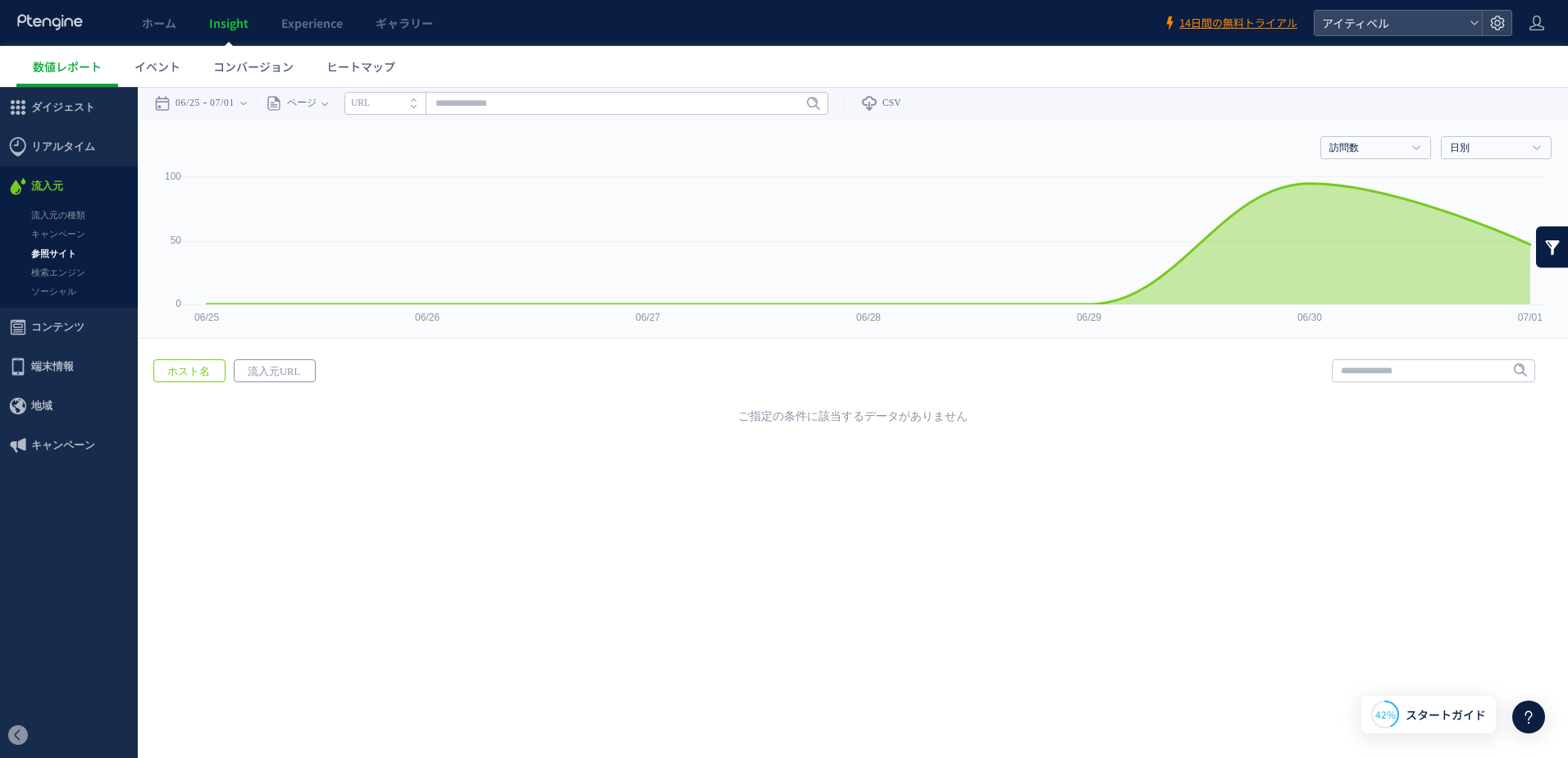 click on "流入元URL" at bounding box center [274, 372] 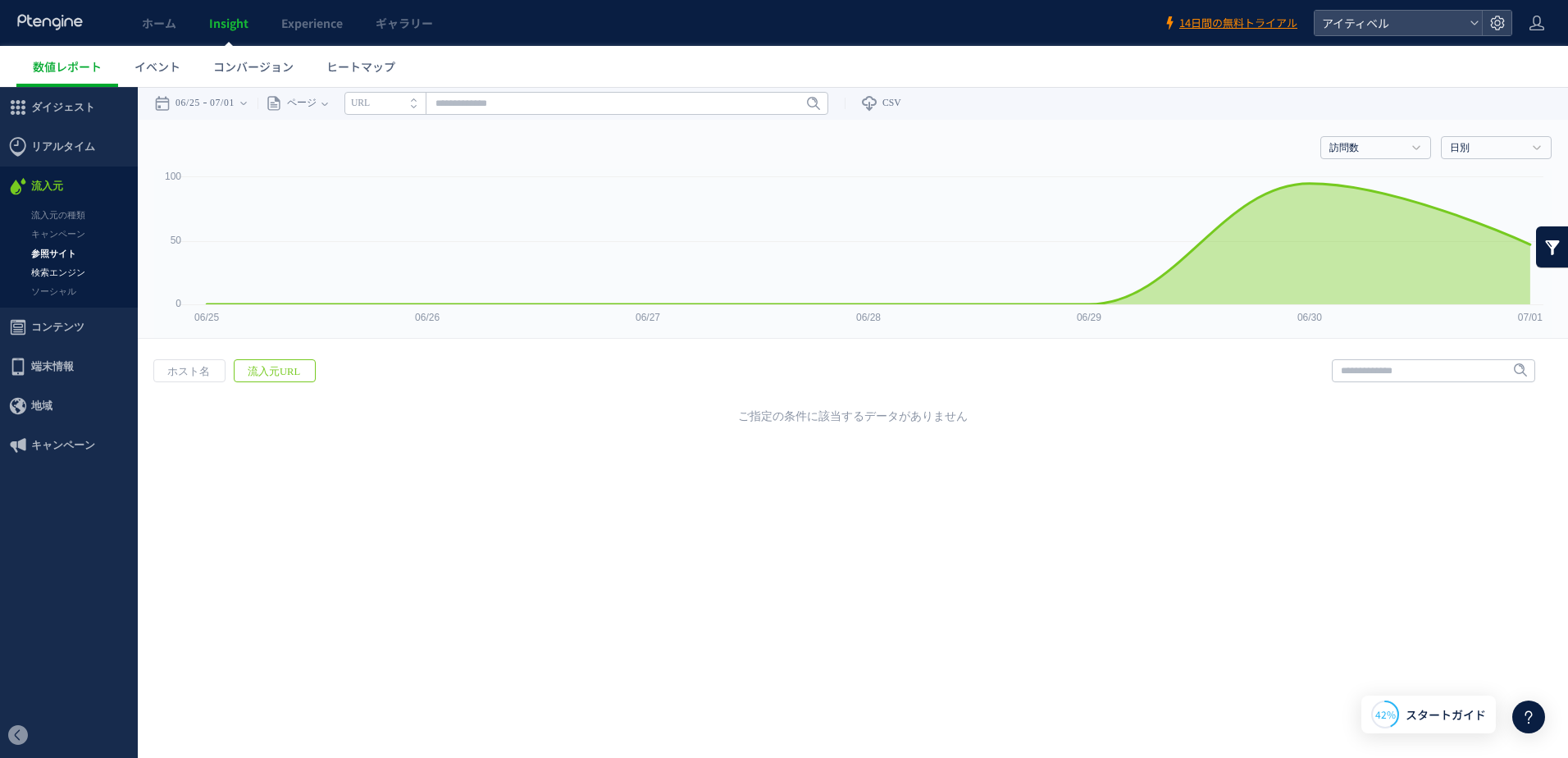 click on "検索エンジン" at bounding box center (69, 272) 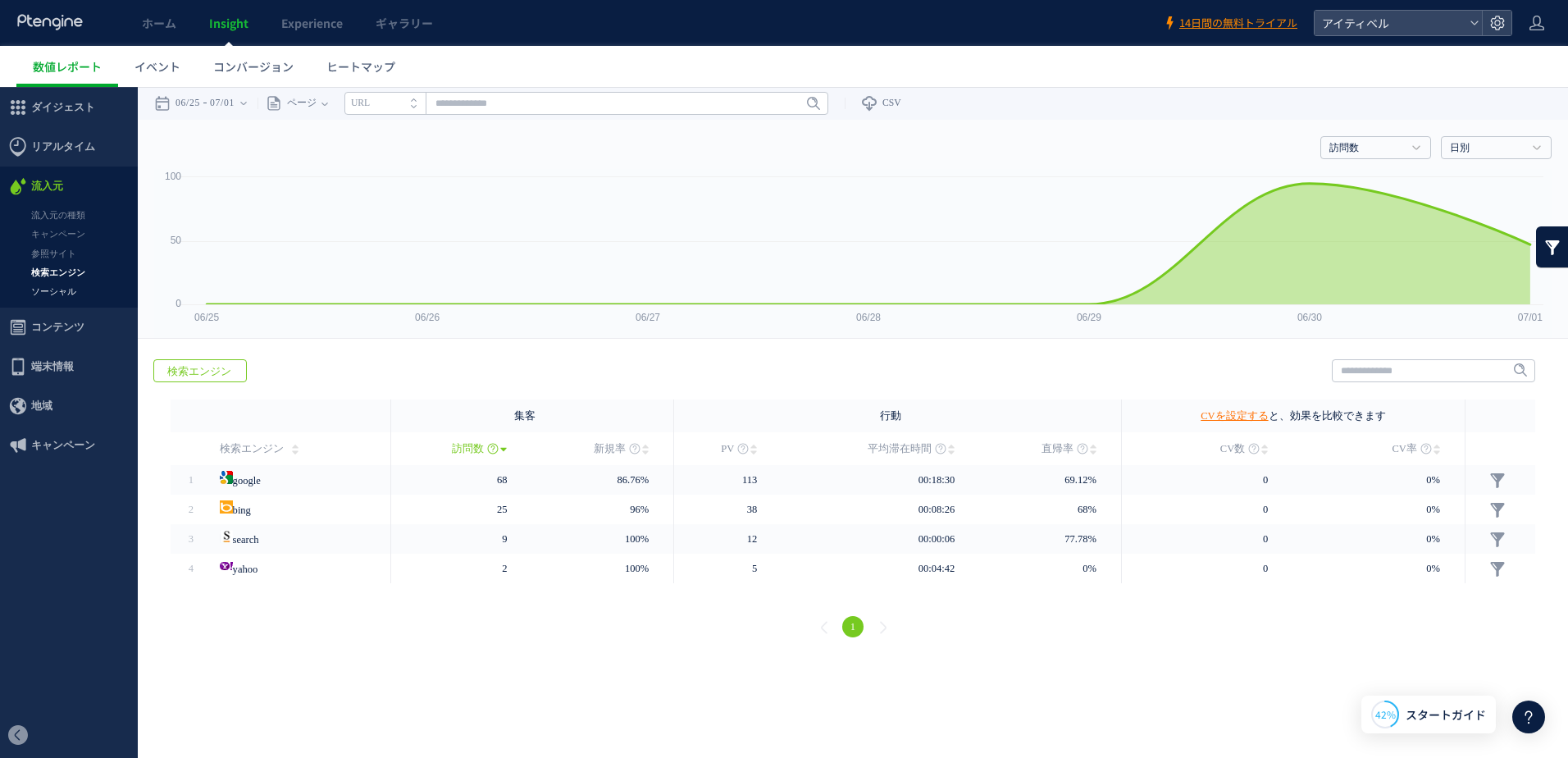 click on "ソーシャル" at bounding box center [69, 291] 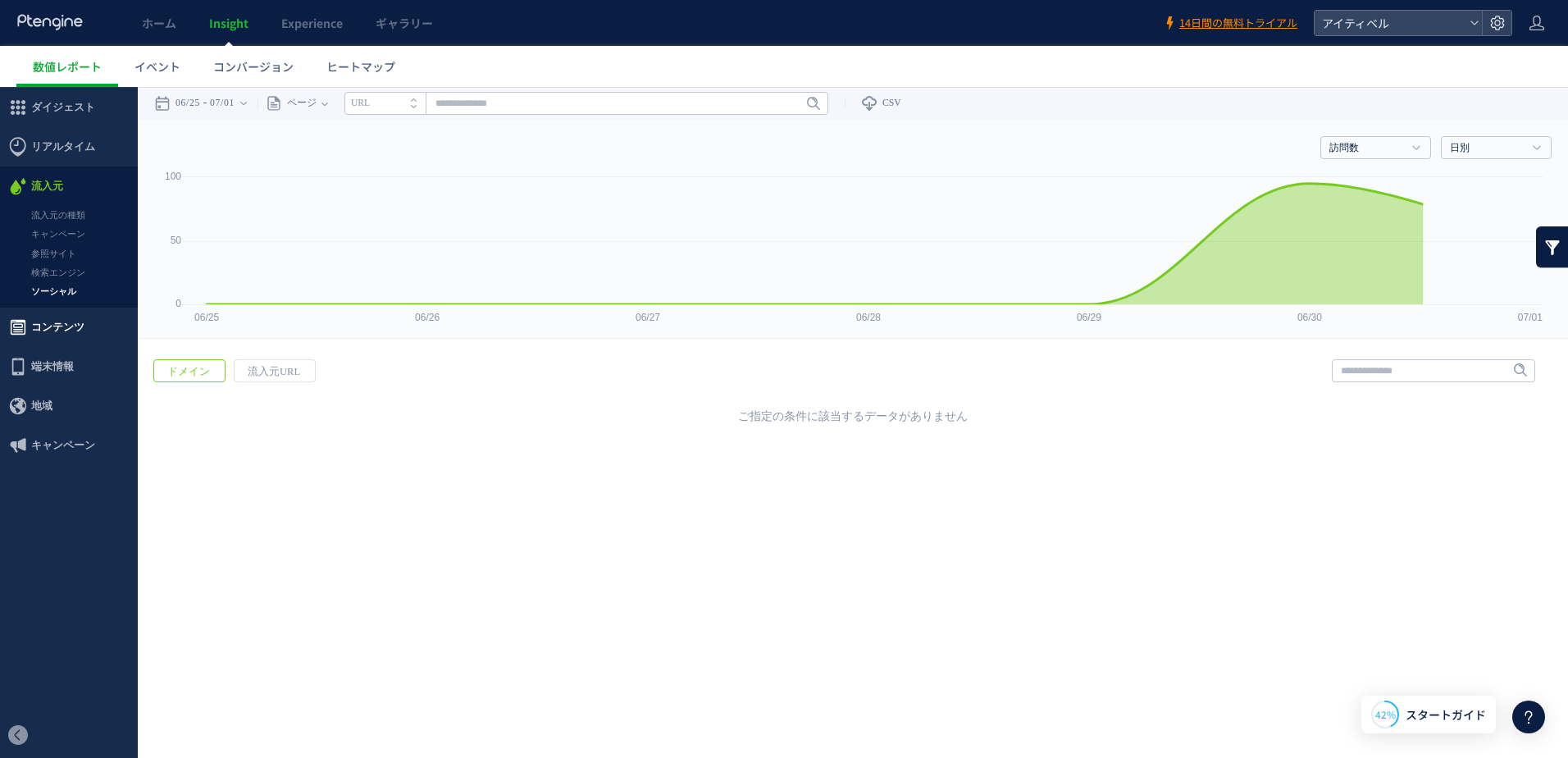 click on "コンテンツ" at bounding box center (57, 327) 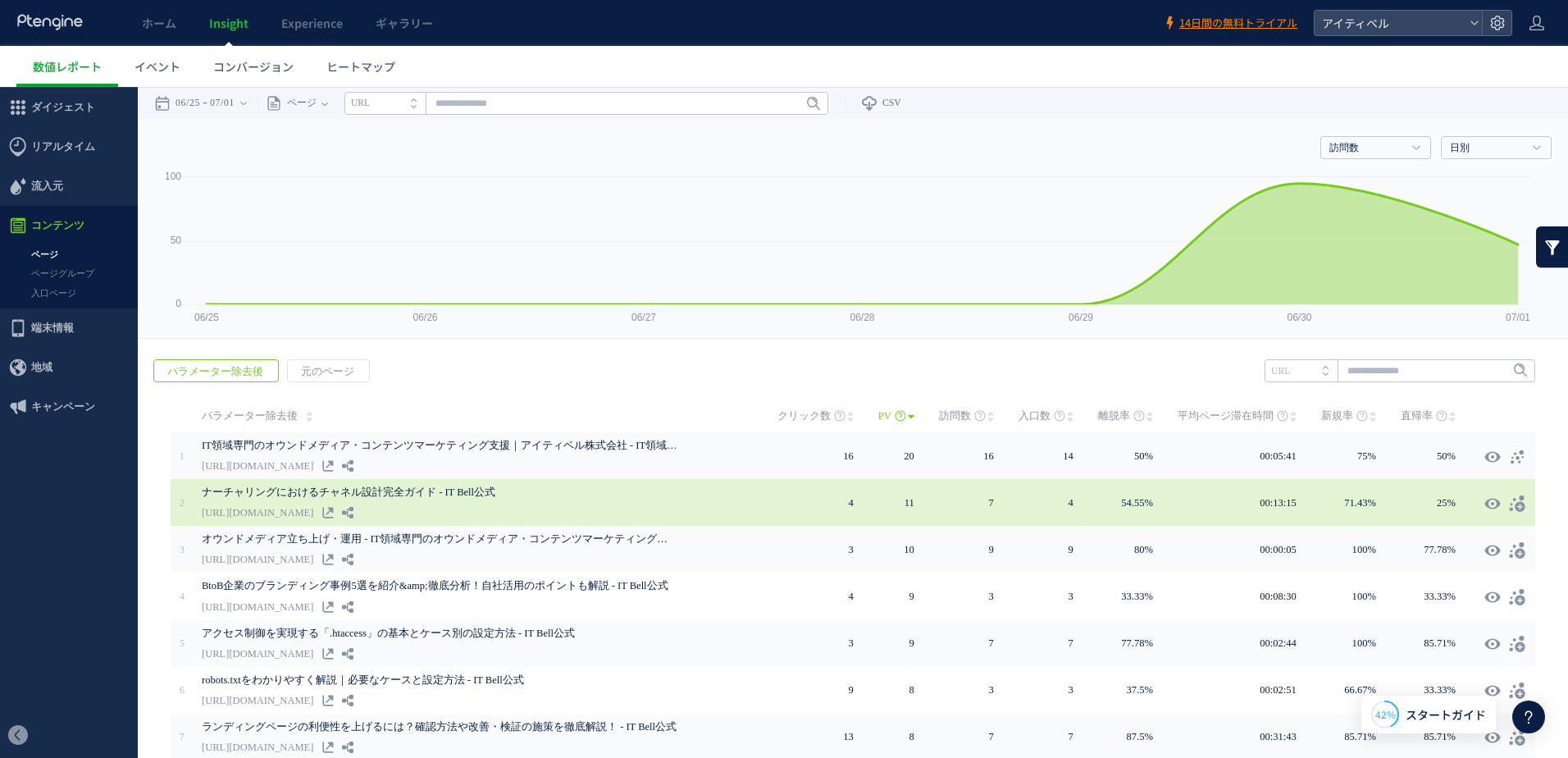 click on "ナーチャリングにおけるチャネル設計完全ガイド - IT Bell公式" at bounding box center [440, 492] 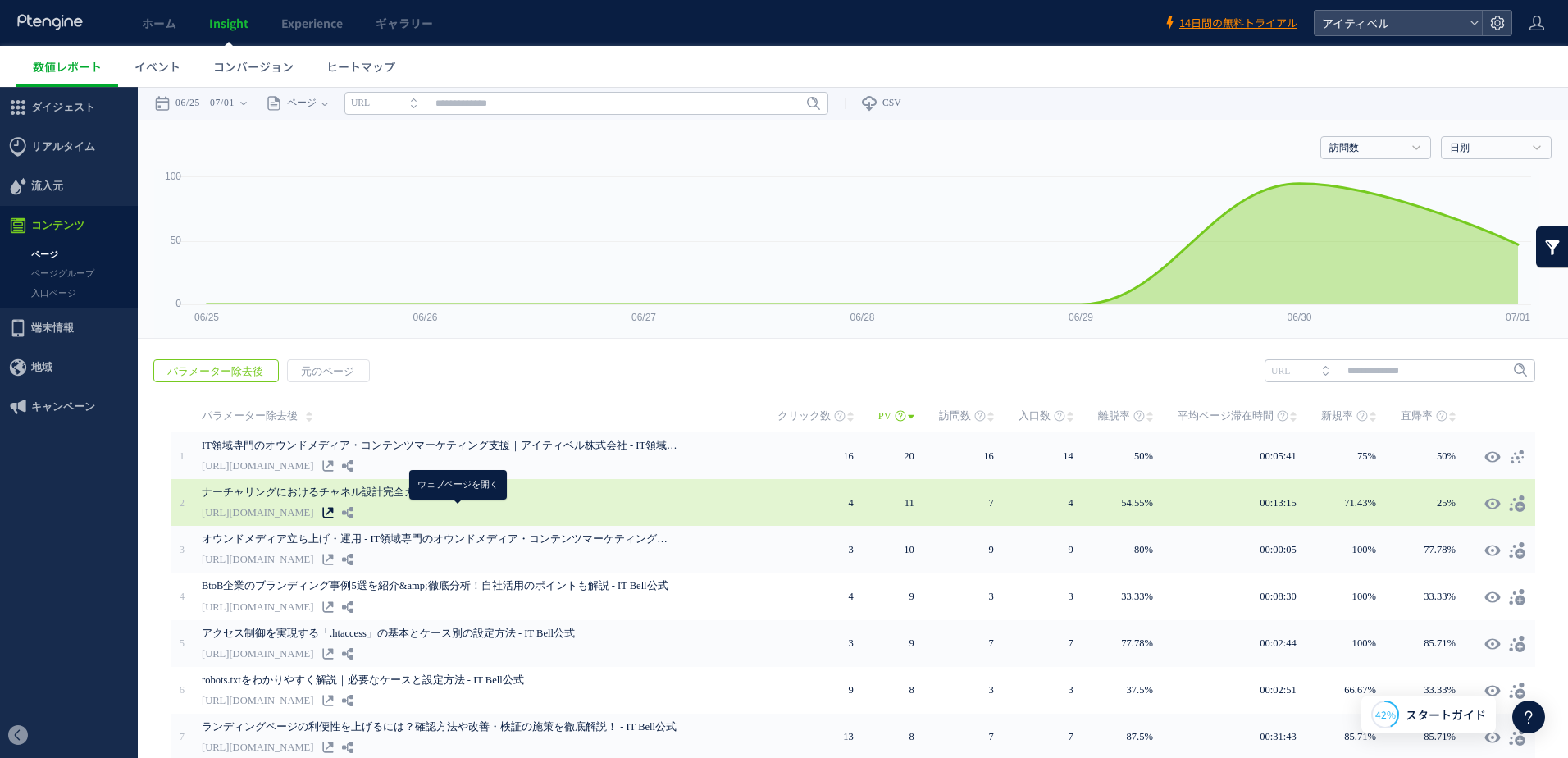 click 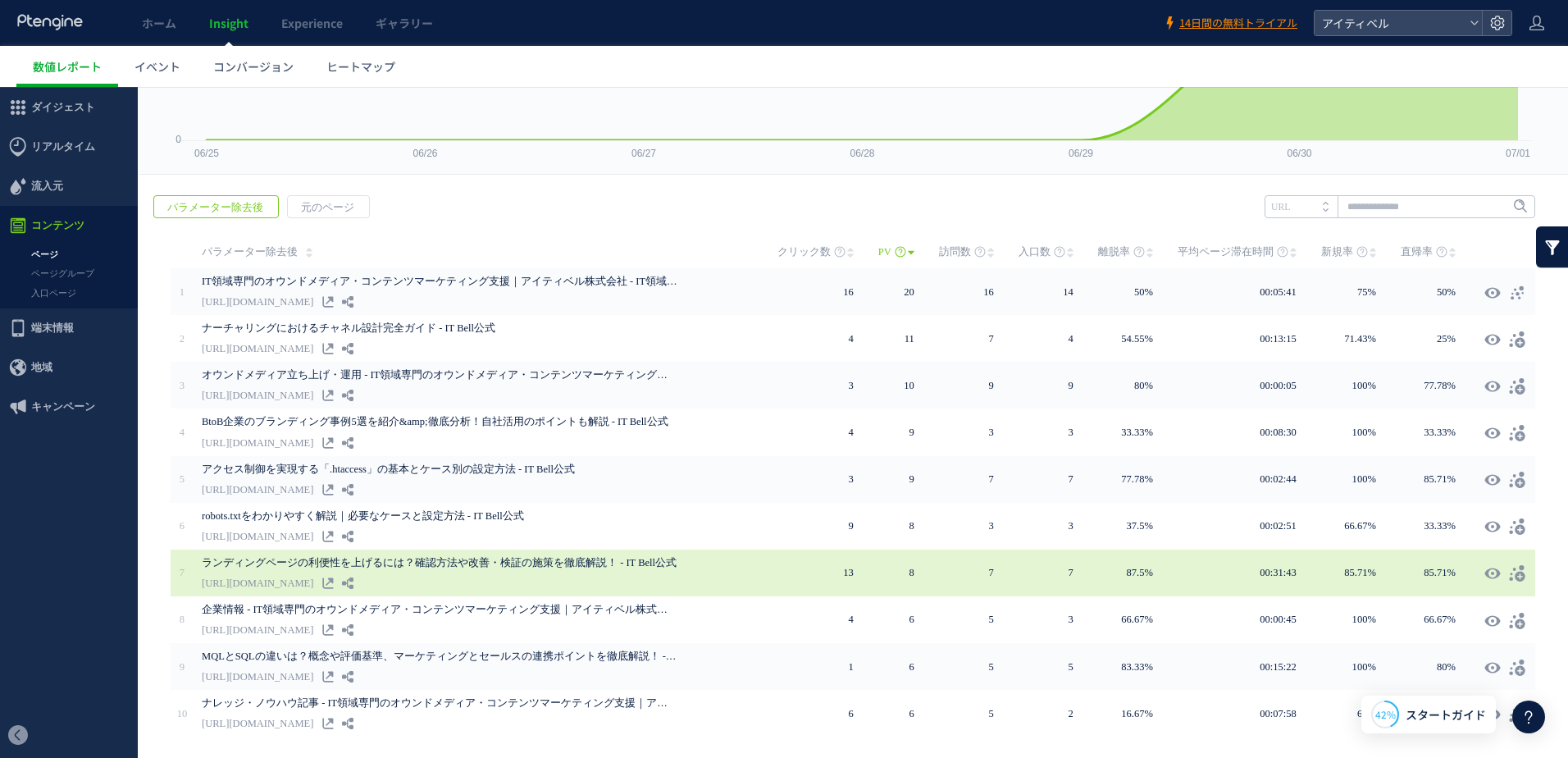 scroll, scrollTop: 212, scrollLeft: 0, axis: vertical 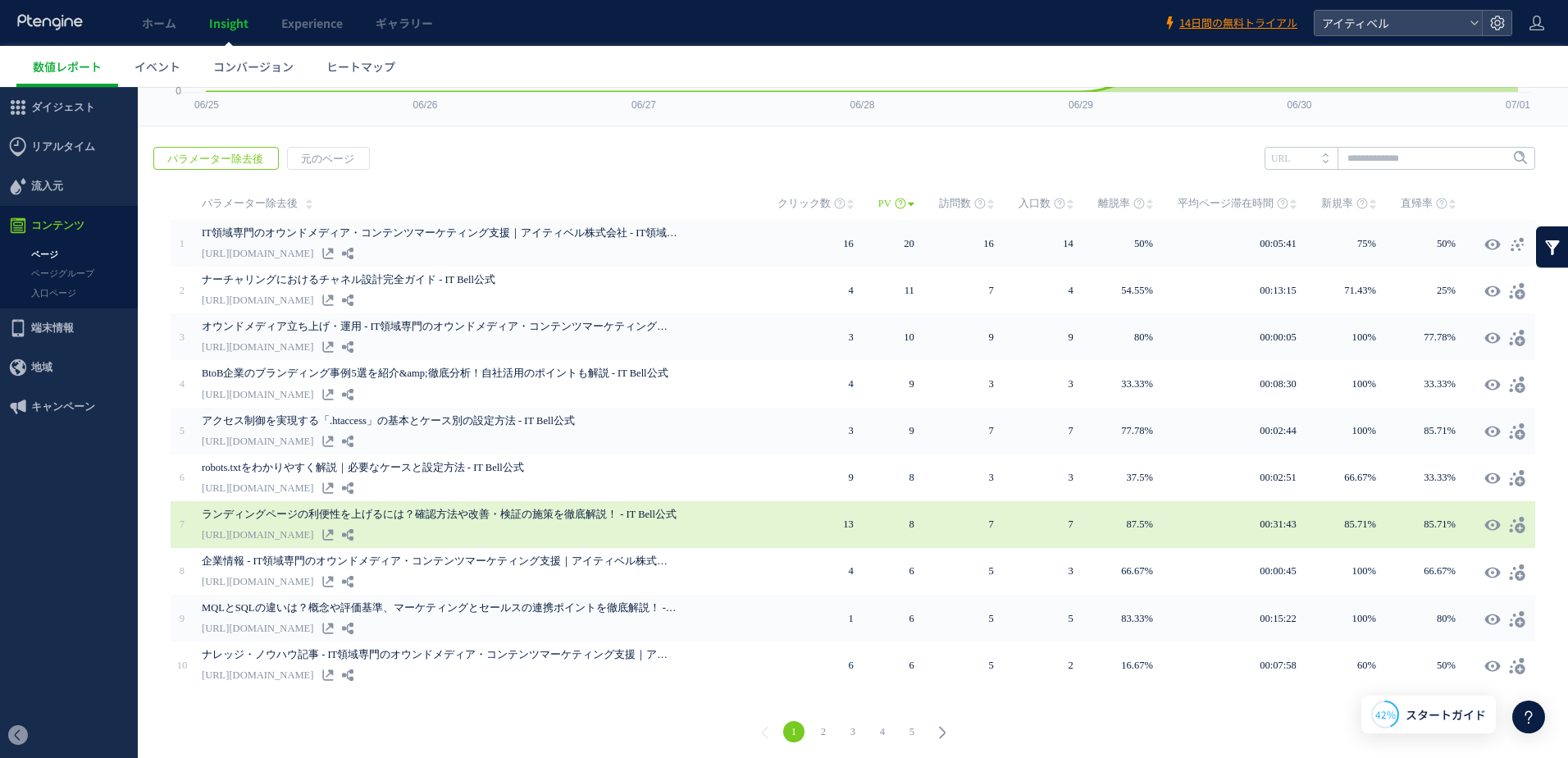 drag, startPoint x: 256, startPoint y: 514, endPoint x: 267, endPoint y: 520, distance: 12.529964 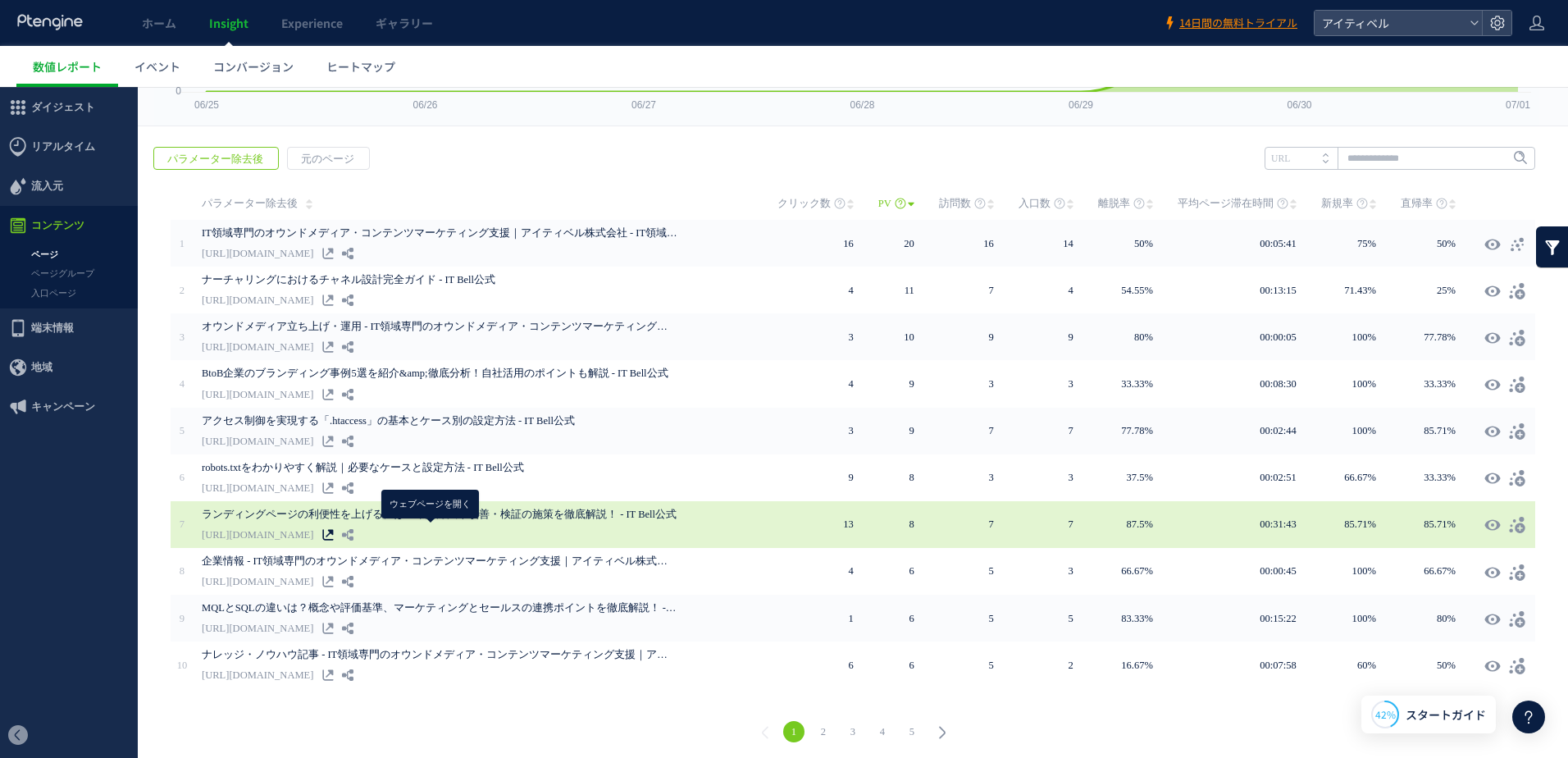 click 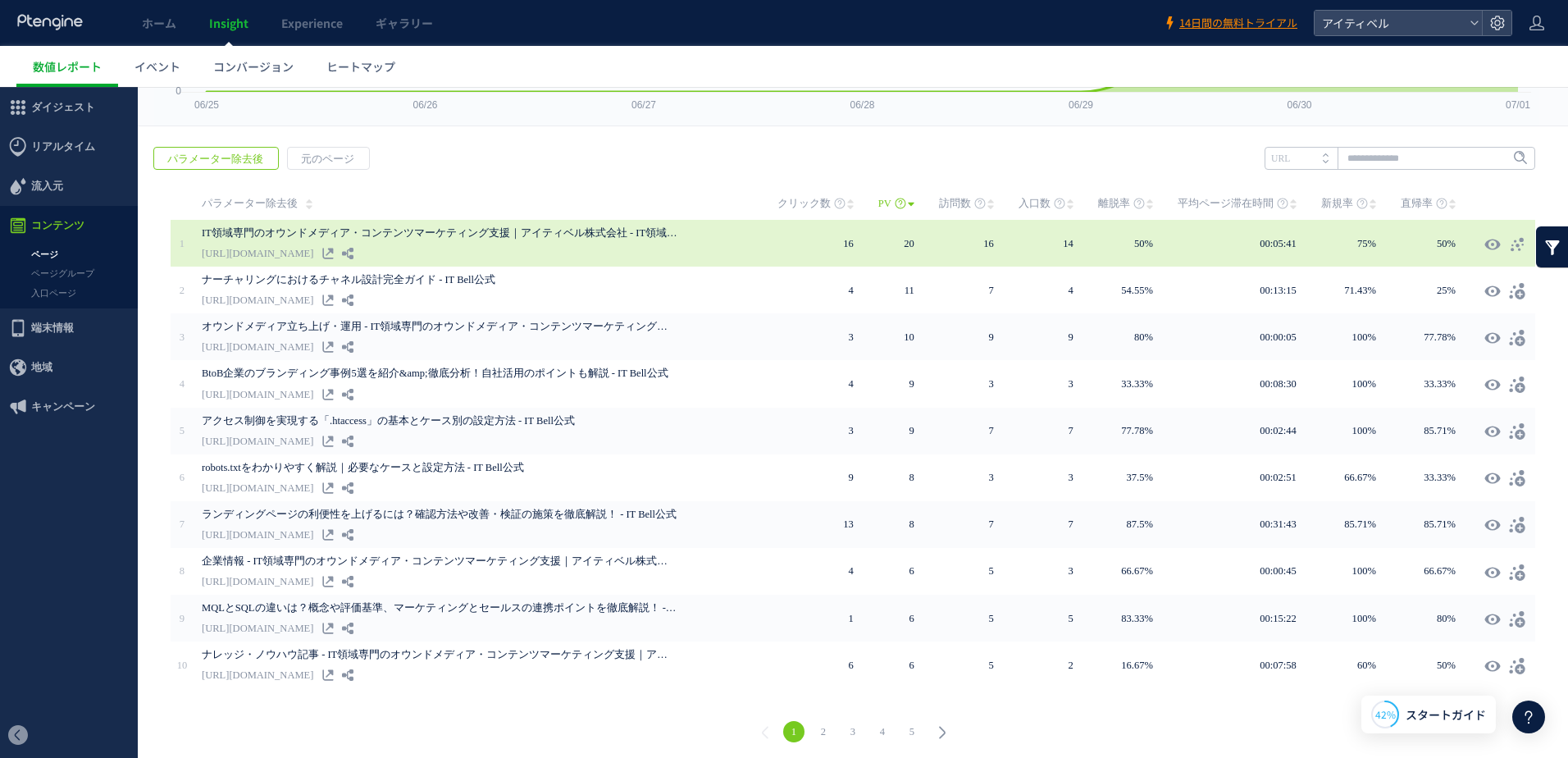 click on "IT領域専門のオウンドメディア・コンテンツマーケティング支援｜アイティベル株式会社 - IT領域専門のオウンドメディア・コンテンツマーケティング支援｜アイティベル株式会社" at bounding box center (440, 233) 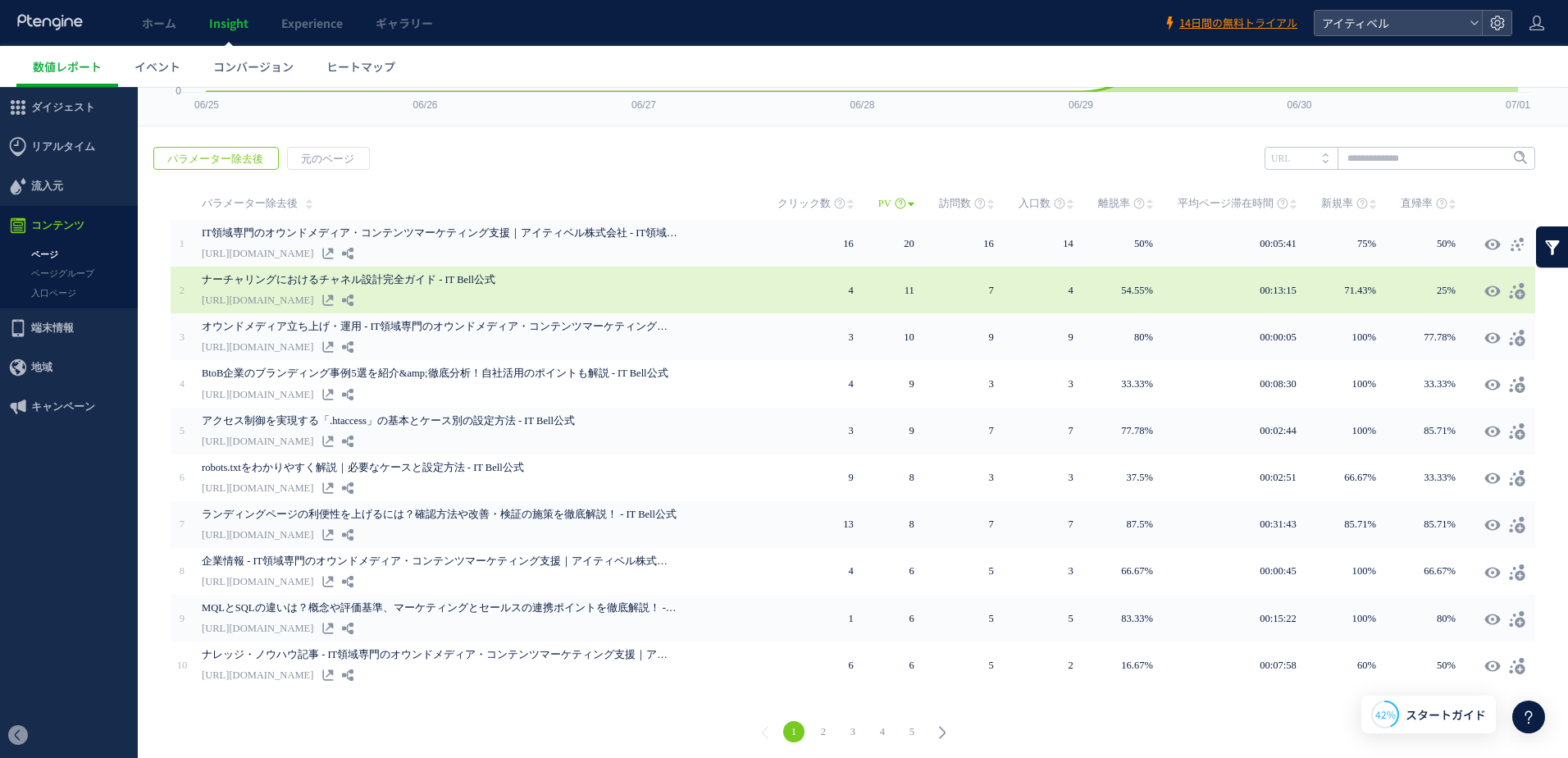 click on "ナーチャリングにおけるチャネル設計完全ガイド - IT Bell公式" at bounding box center [440, 280] 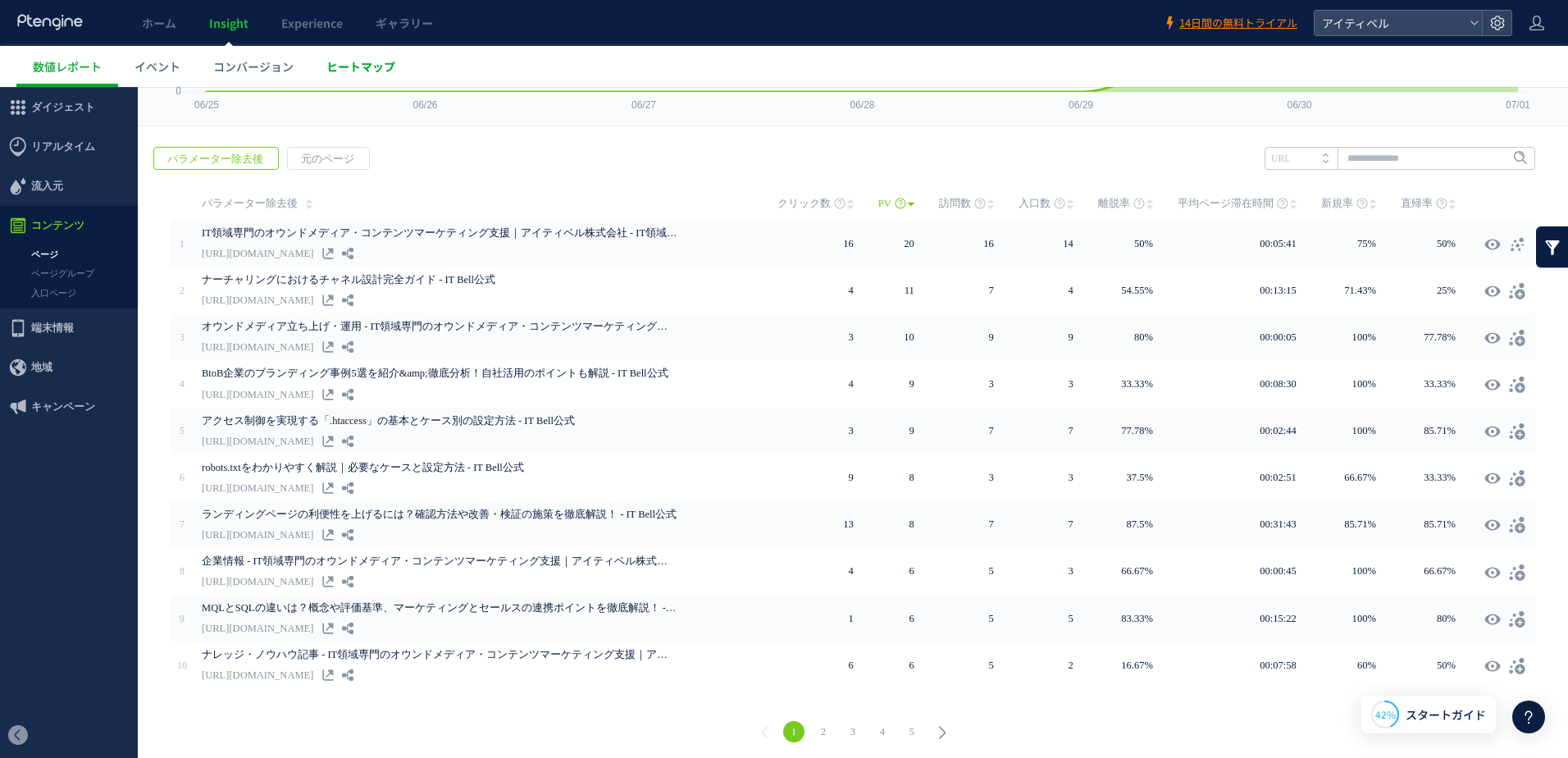 drag, startPoint x: 203, startPoint y: 212, endPoint x: 391, endPoint y: 73, distance: 233.8055 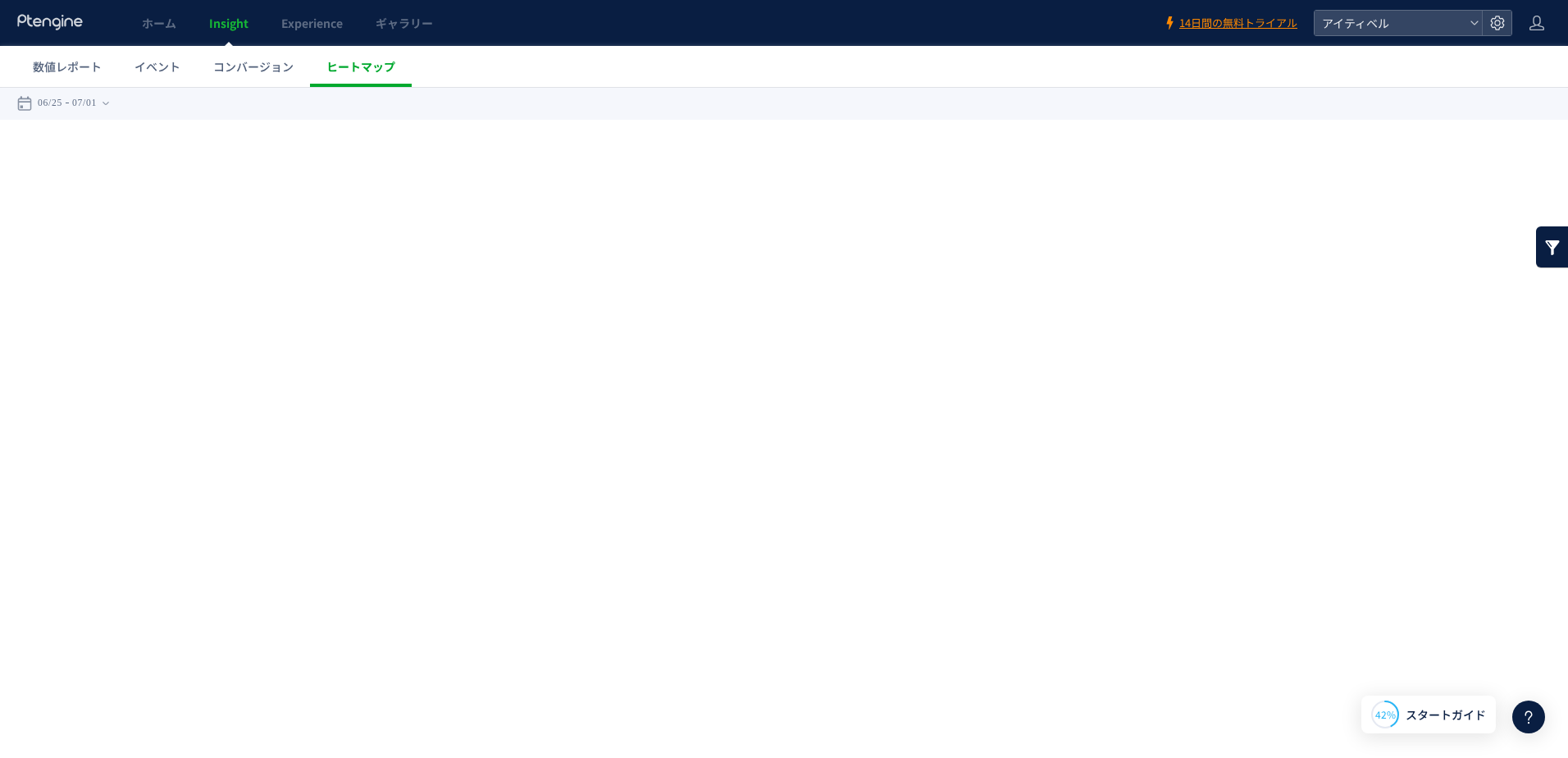 scroll, scrollTop: 0, scrollLeft: 0, axis: both 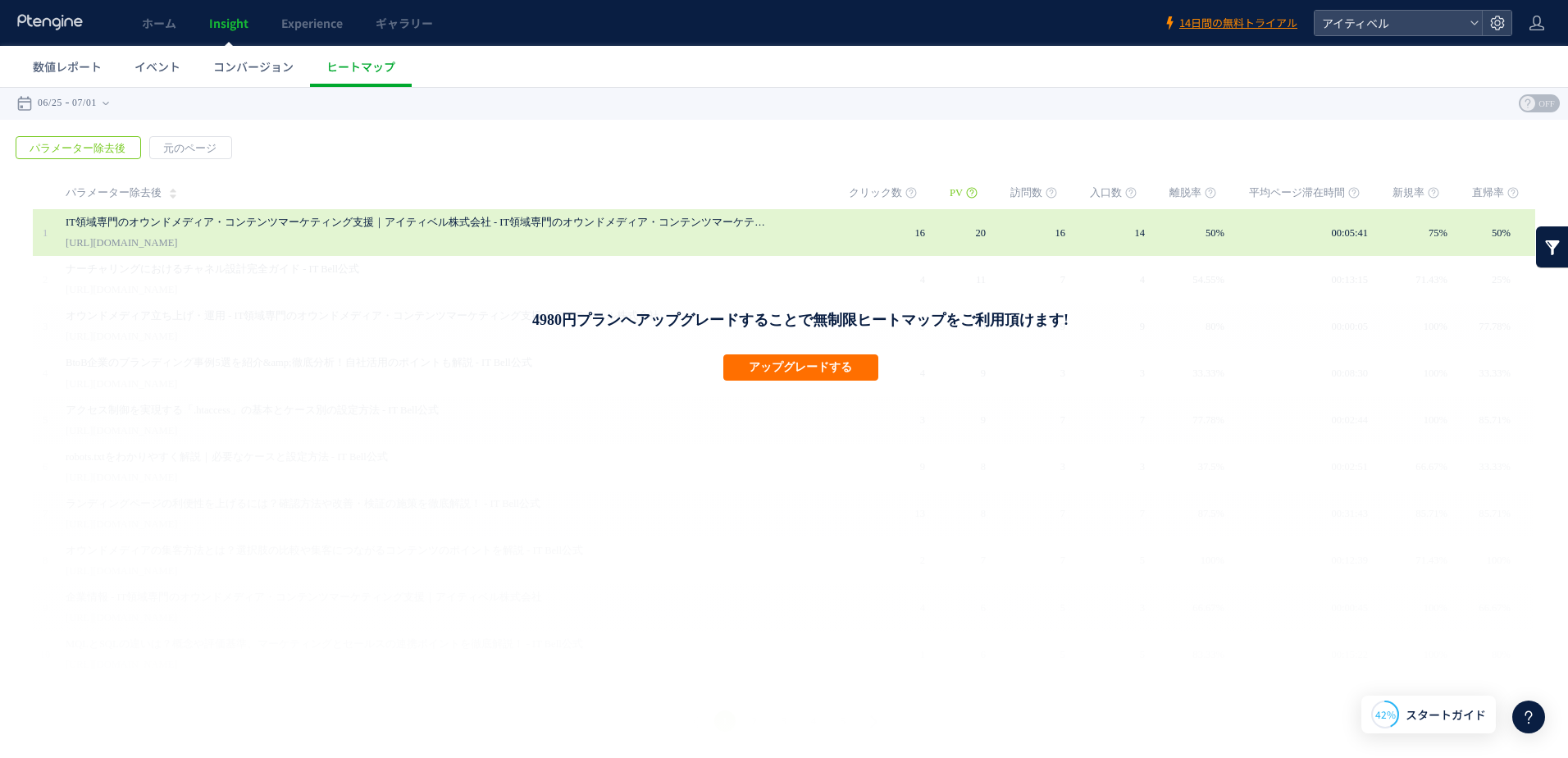 click on "IT領域専門のオウンドメディア・コンテンツマーケティング支援｜アイティベル株式会社 - IT領域専門のオウンドメディア・コンテンツマーケティング支援｜アイティベル株式会社" at bounding box center (418, 222) 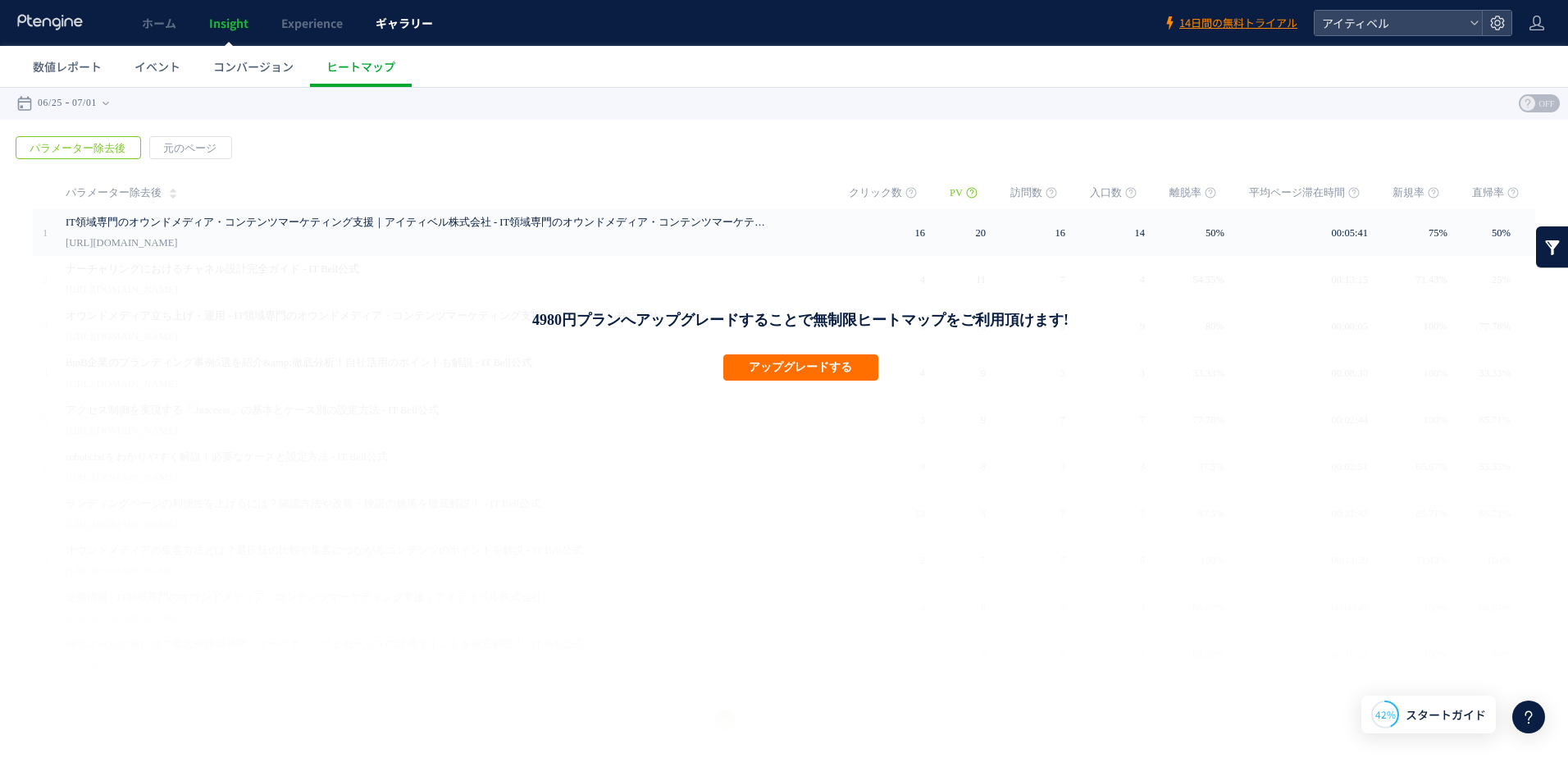 click on "ギャラリー" at bounding box center [404, 23] 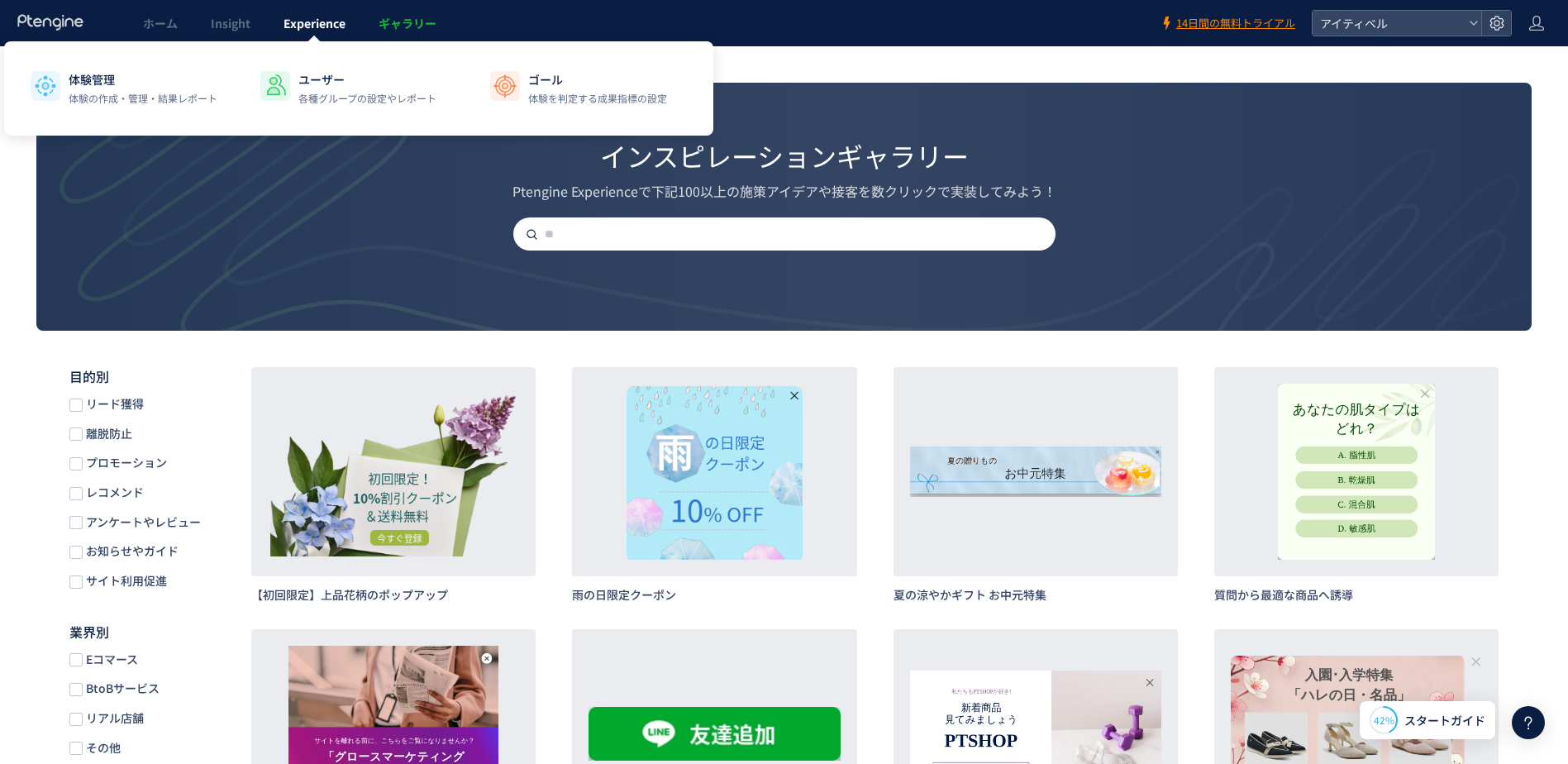 click on "Experience" at bounding box center [314, 23] 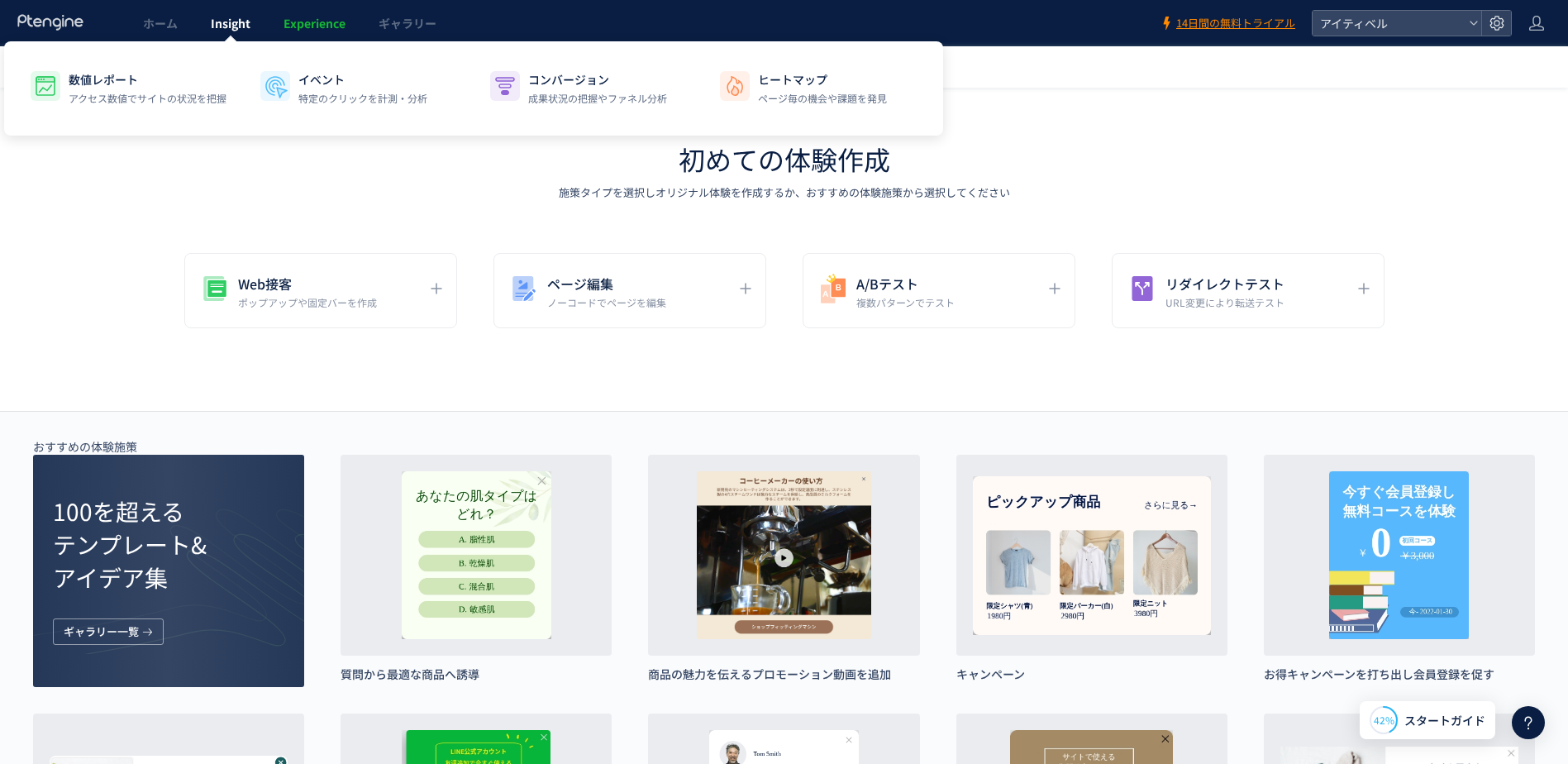 click on "Insight" at bounding box center [231, 23] 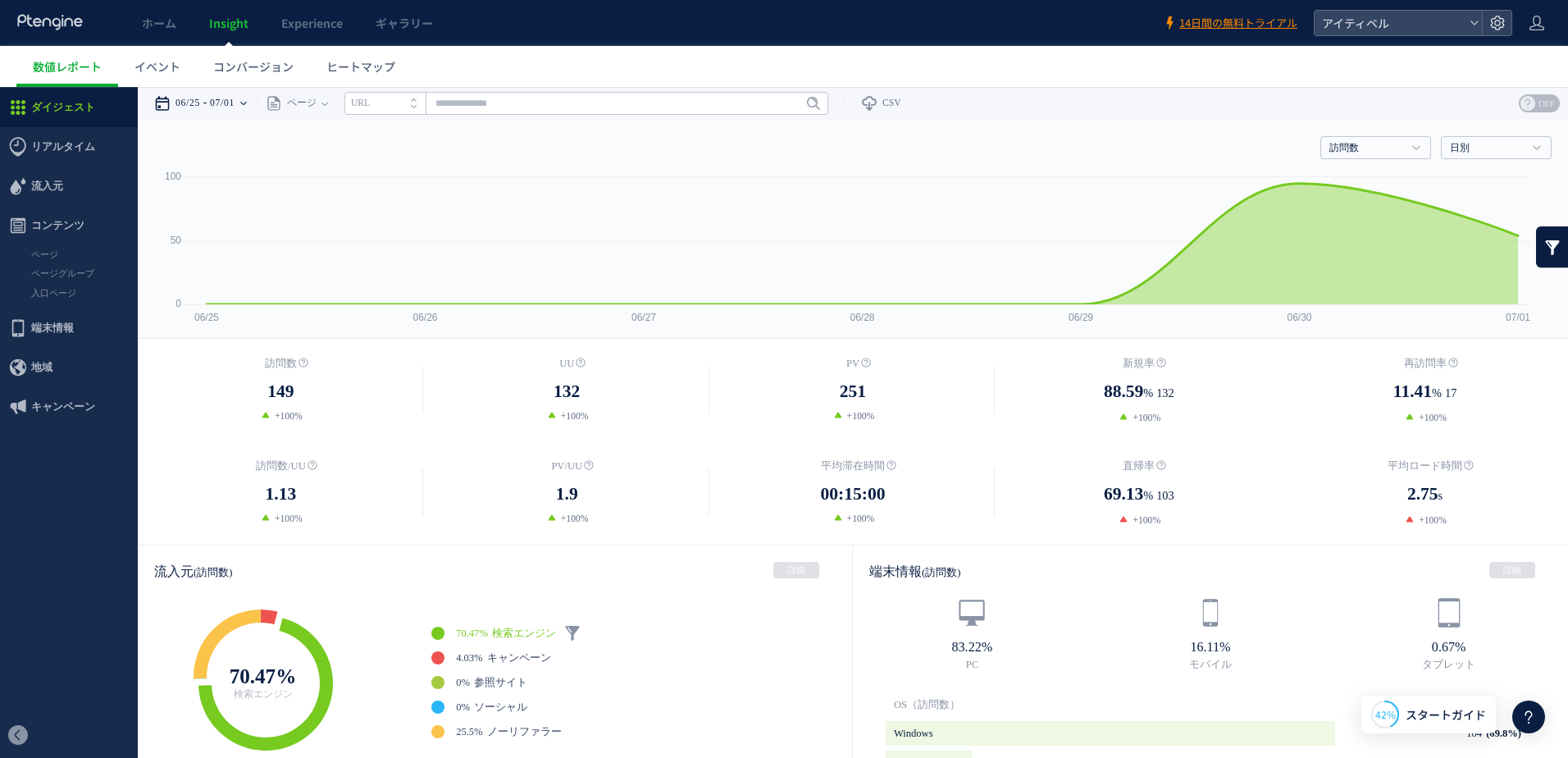 click on "07/01" at bounding box center (222, 103) 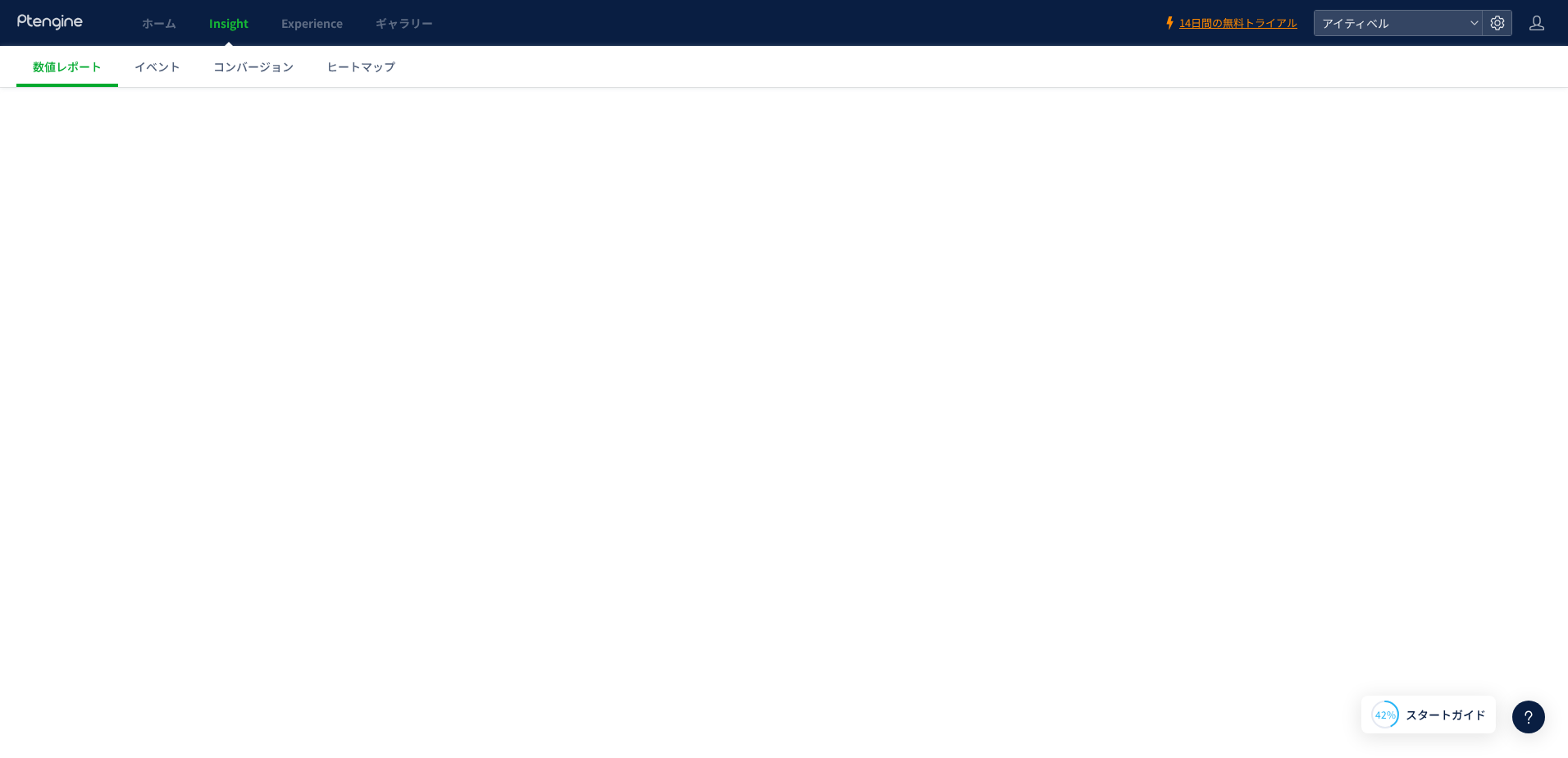 scroll, scrollTop: 0, scrollLeft: 0, axis: both 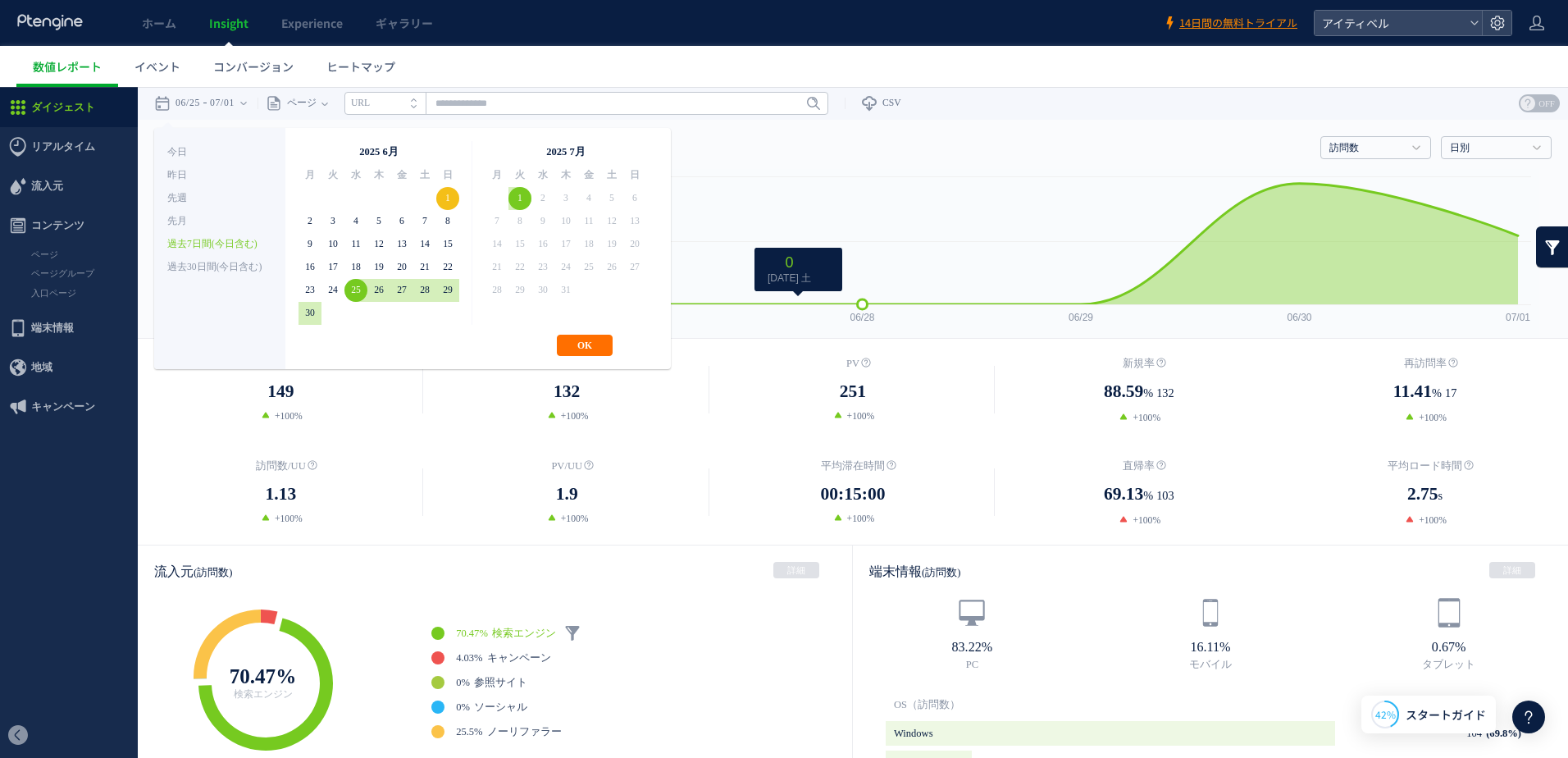 click 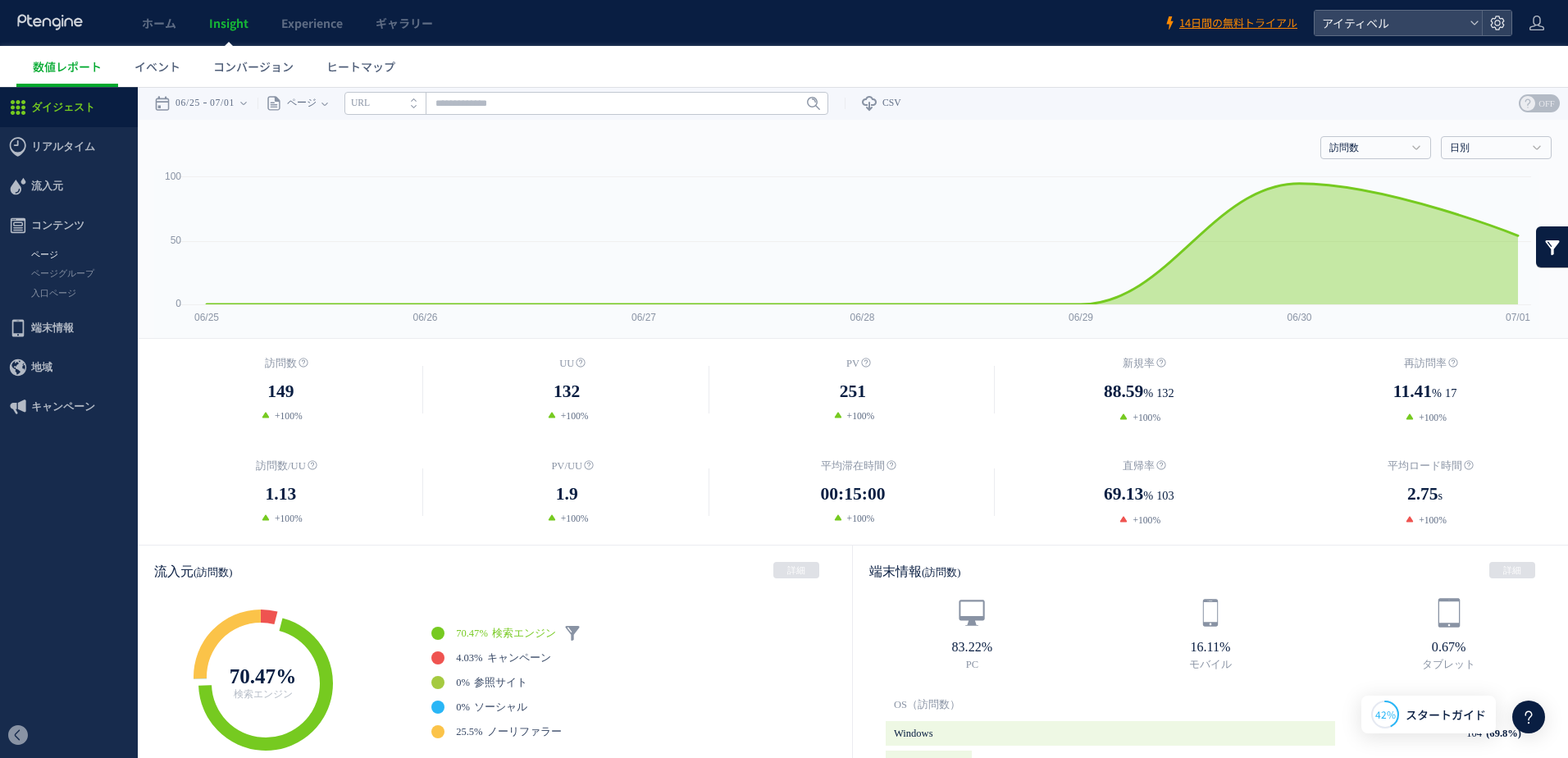 click on "ページ" at bounding box center (69, 254) 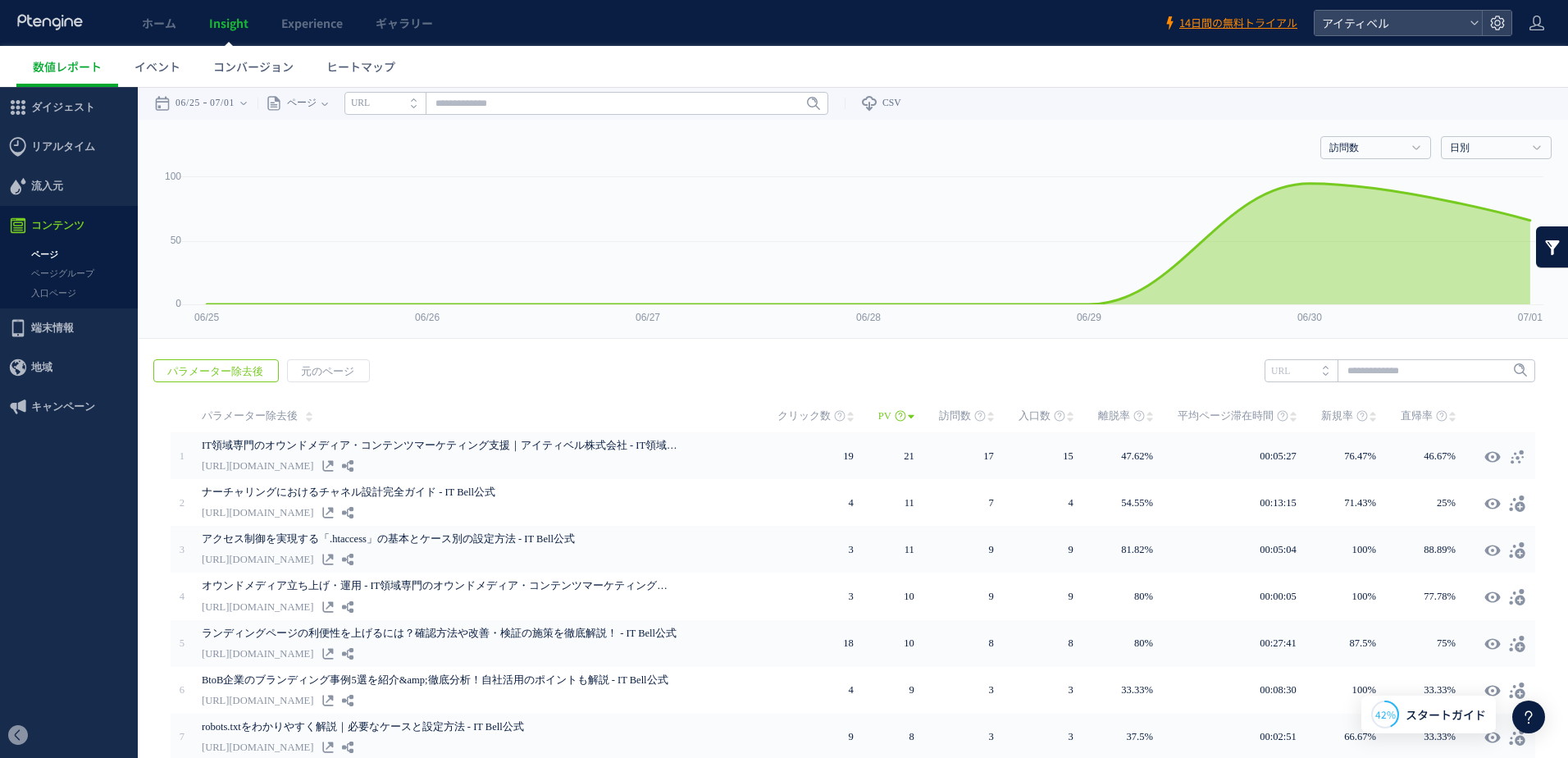 click on "平均ページ滞在時間" at bounding box center [1225, 416] 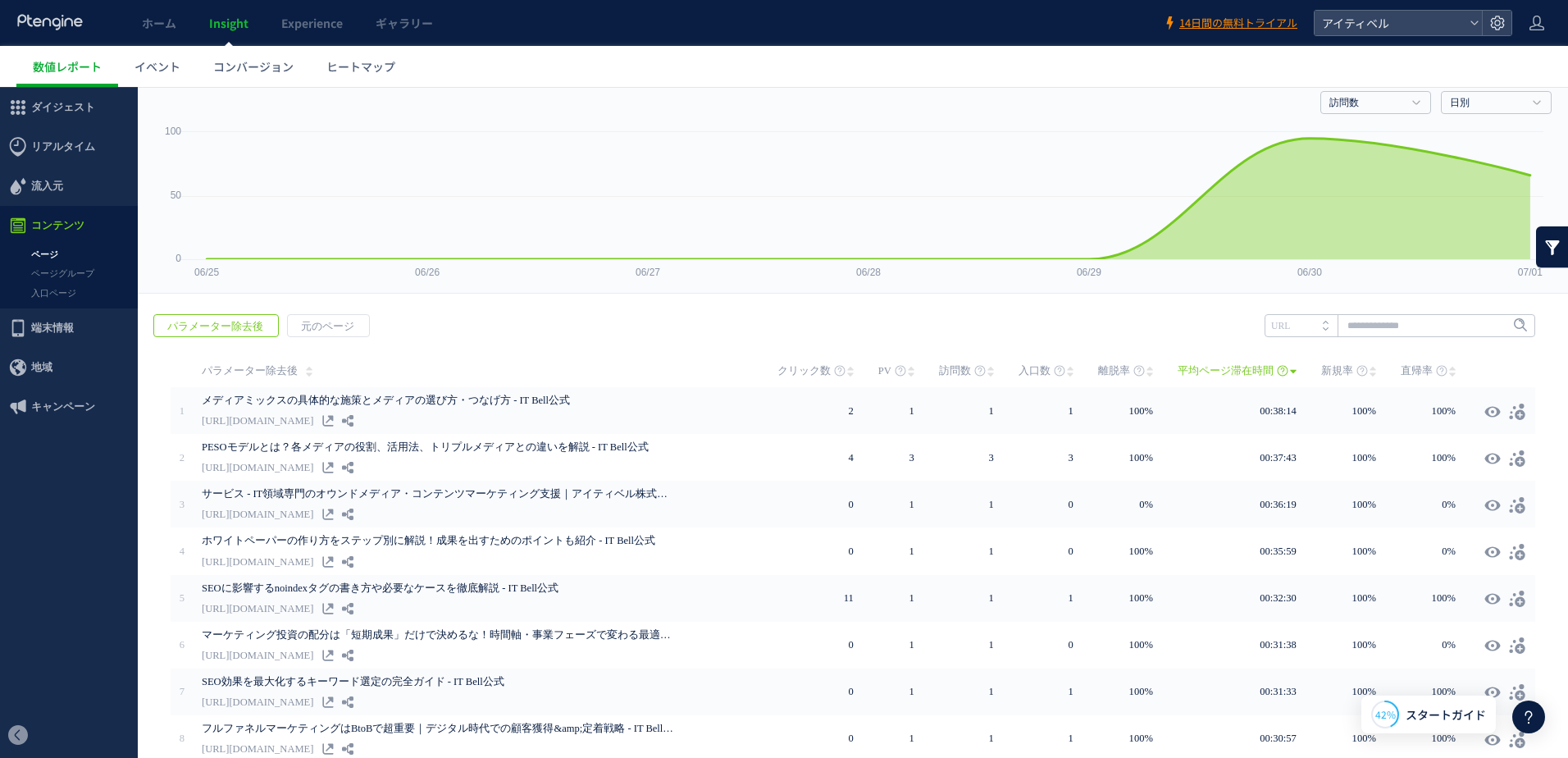 scroll, scrollTop: 82, scrollLeft: 0, axis: vertical 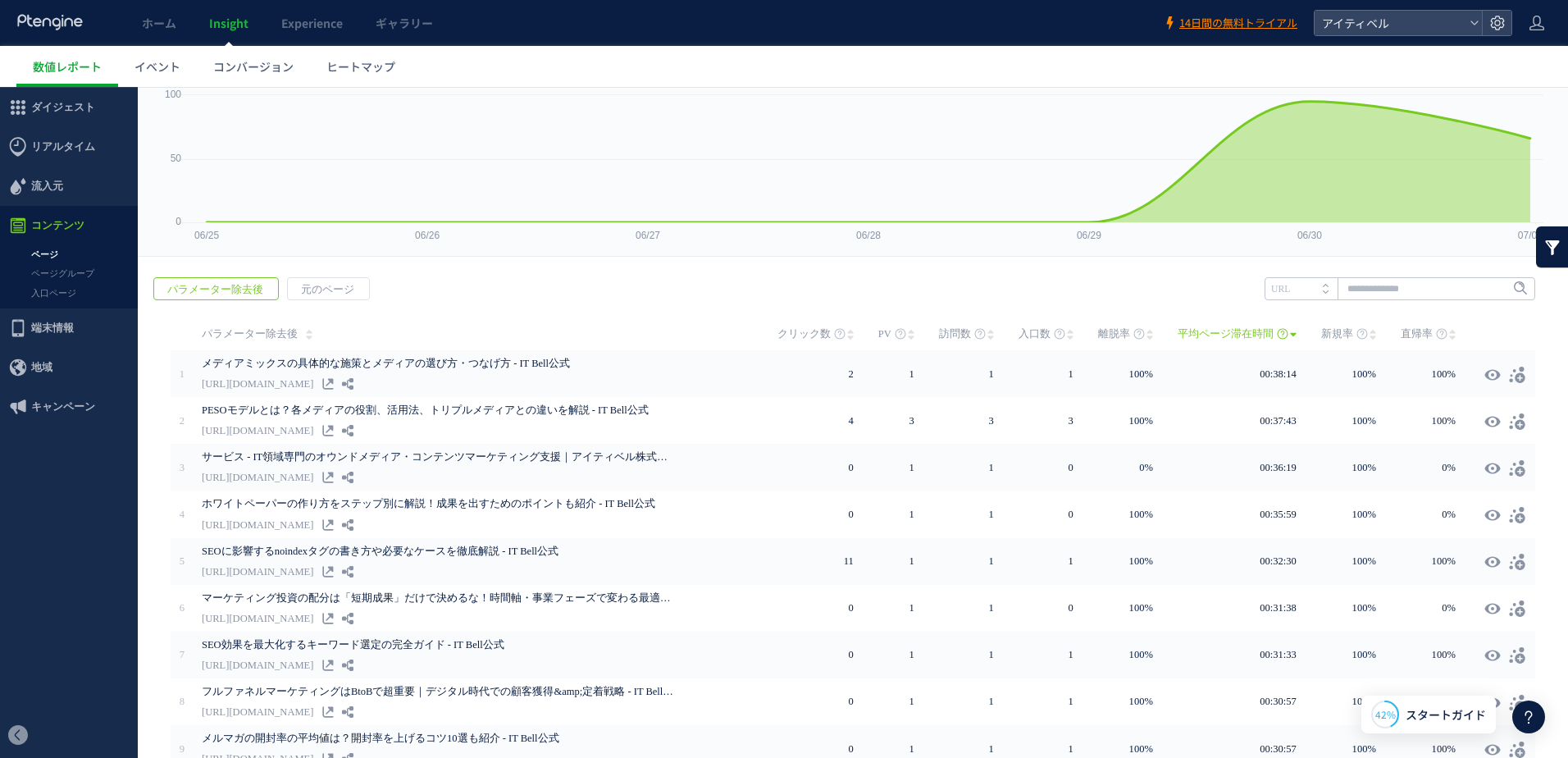 click on "戻る
パラメーター除去後
元のページ
ヒートマップを計測させるには、解析コードを実装してください。
実装
URL" at bounding box center (853, 578) 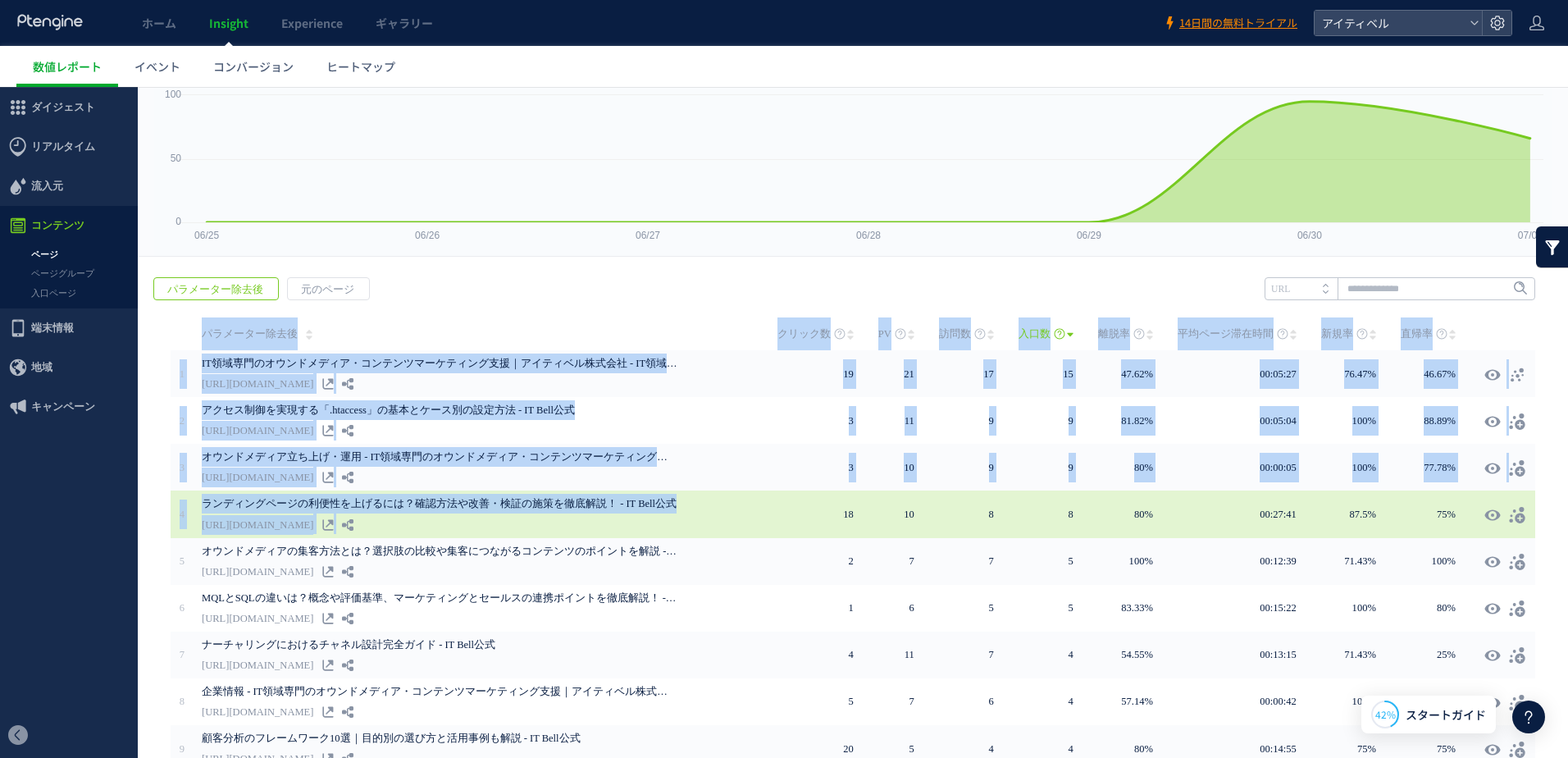 drag, startPoint x: 163, startPoint y: 491, endPoint x: 729, endPoint y: 521, distance: 566.7945 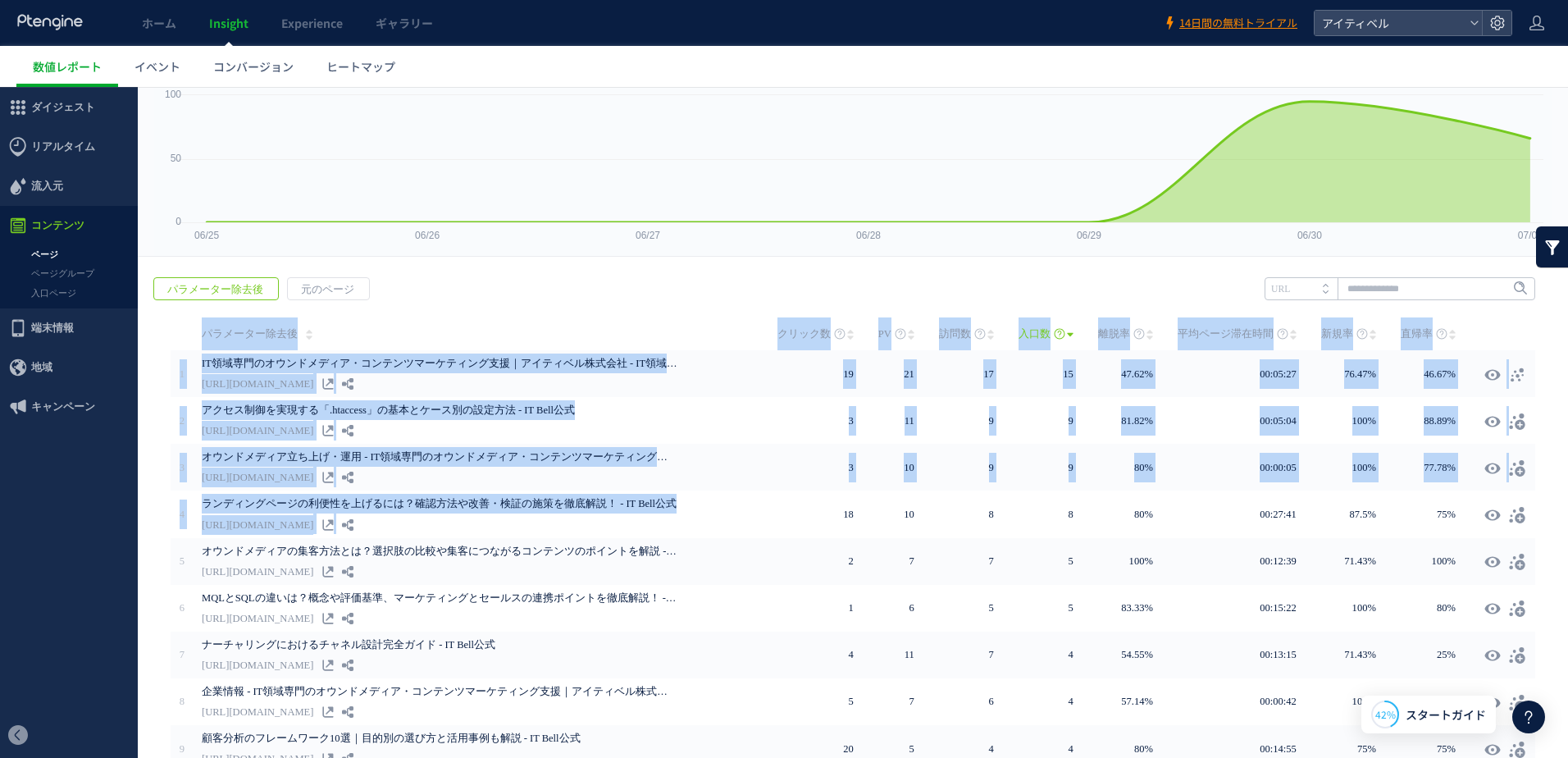 click on "PV" at bounding box center (853, 568) 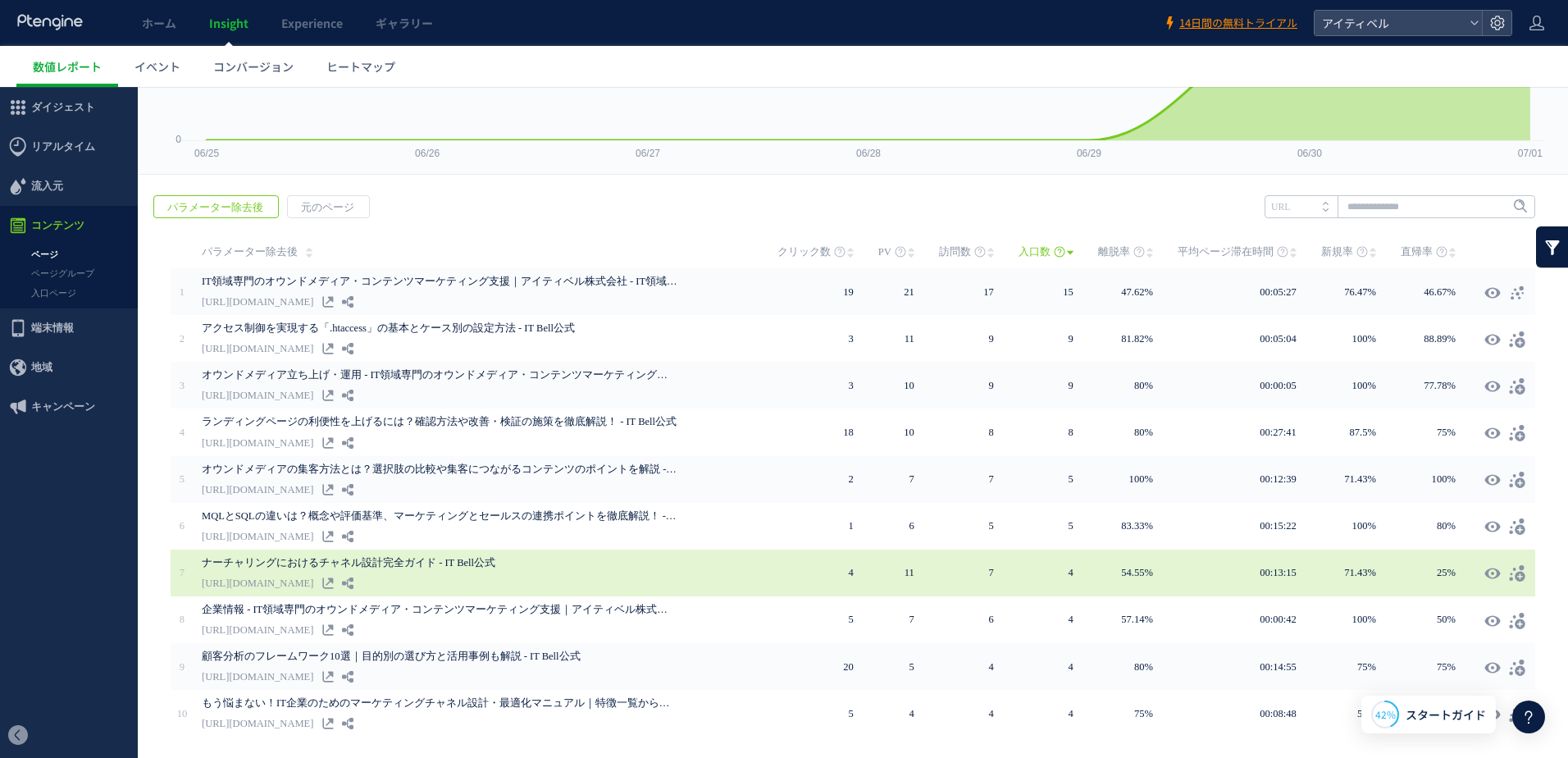 scroll, scrollTop: 212, scrollLeft: 0, axis: vertical 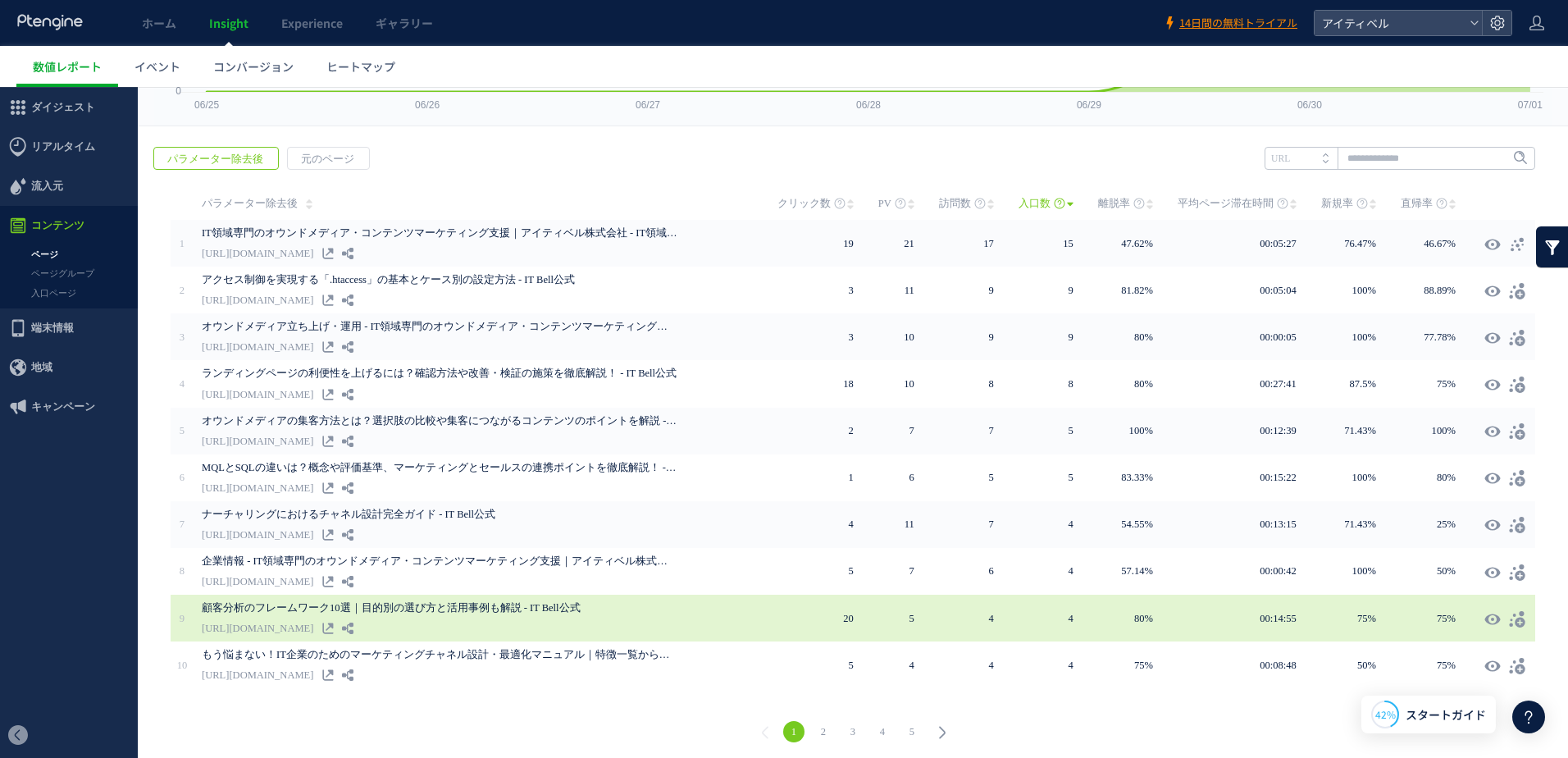 drag, startPoint x: 171, startPoint y: 591, endPoint x: 308, endPoint y: 601, distance: 137.36448 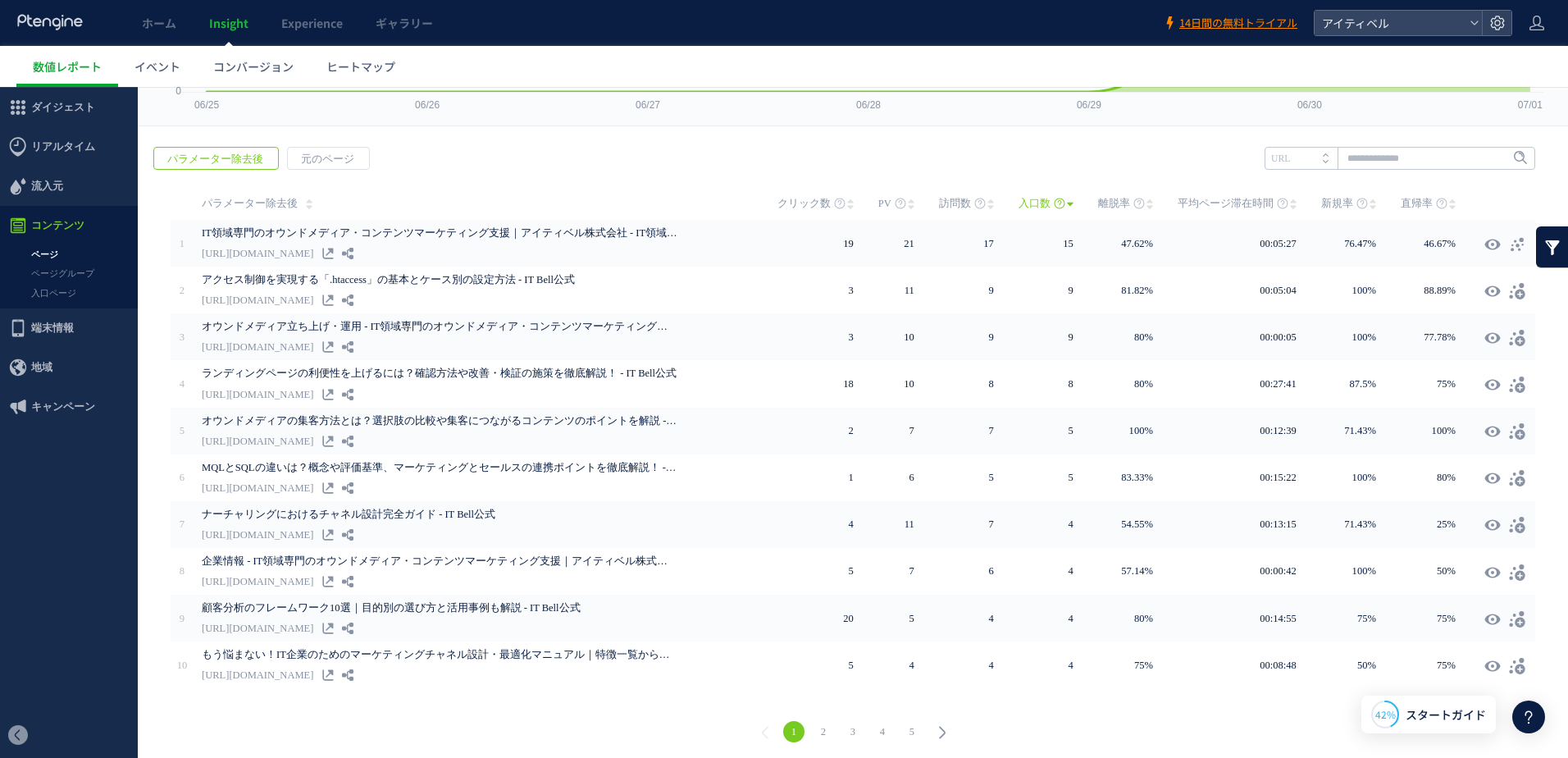 click on "PV" at bounding box center (853, 437) 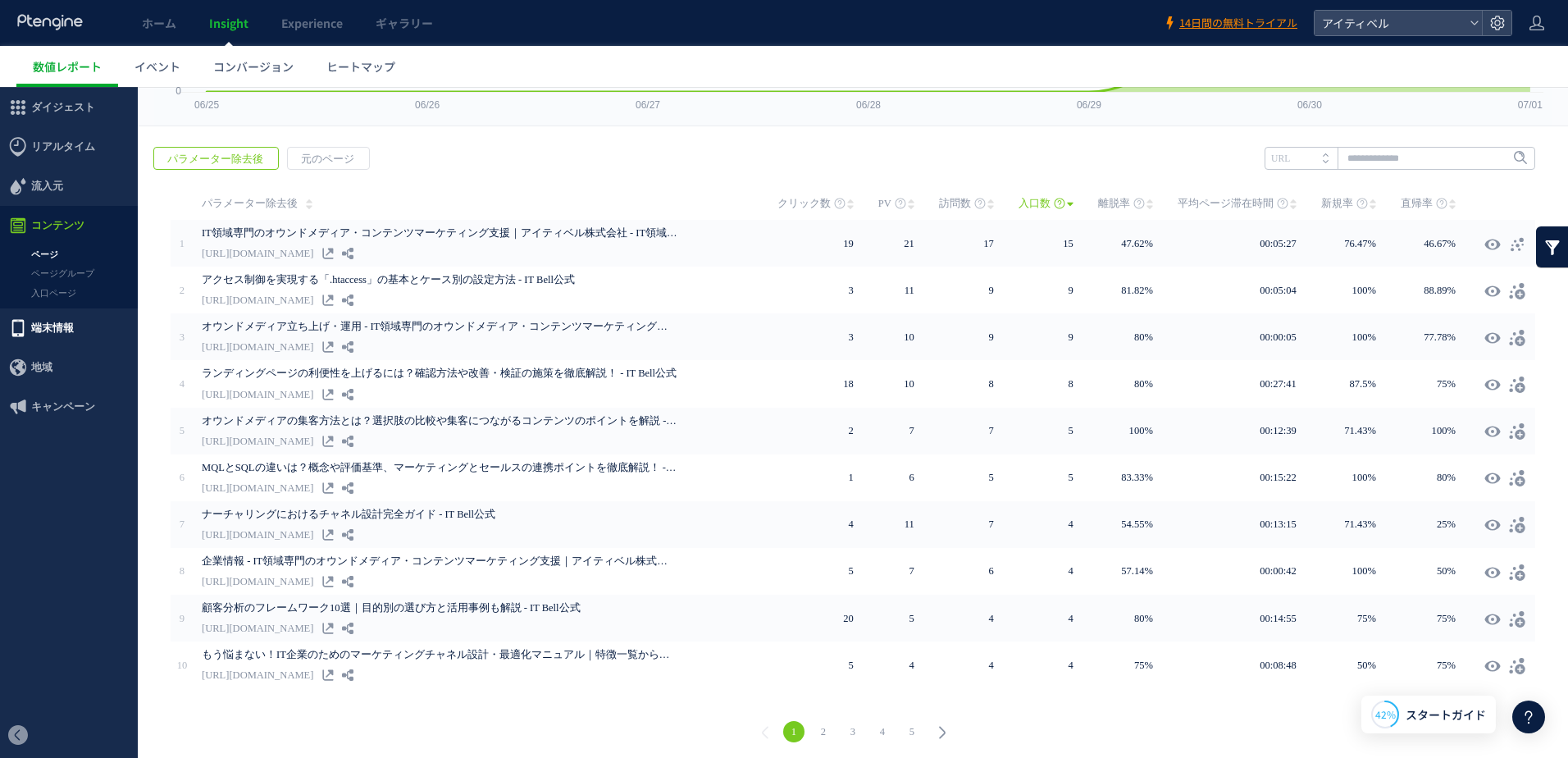 click on "端末情報" at bounding box center (52, 328) 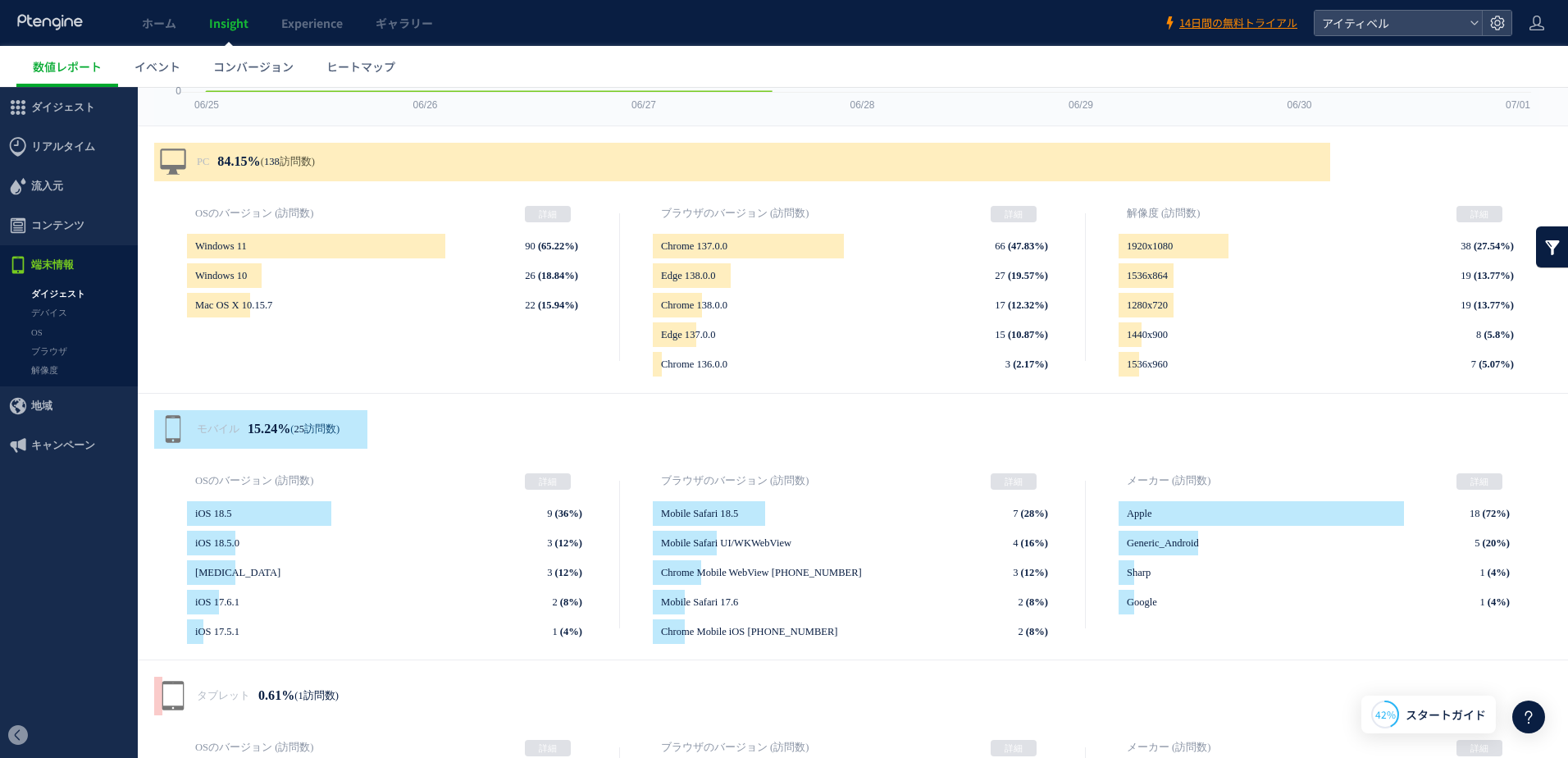 click on "ダイジェスト" at bounding box center [69, 294] 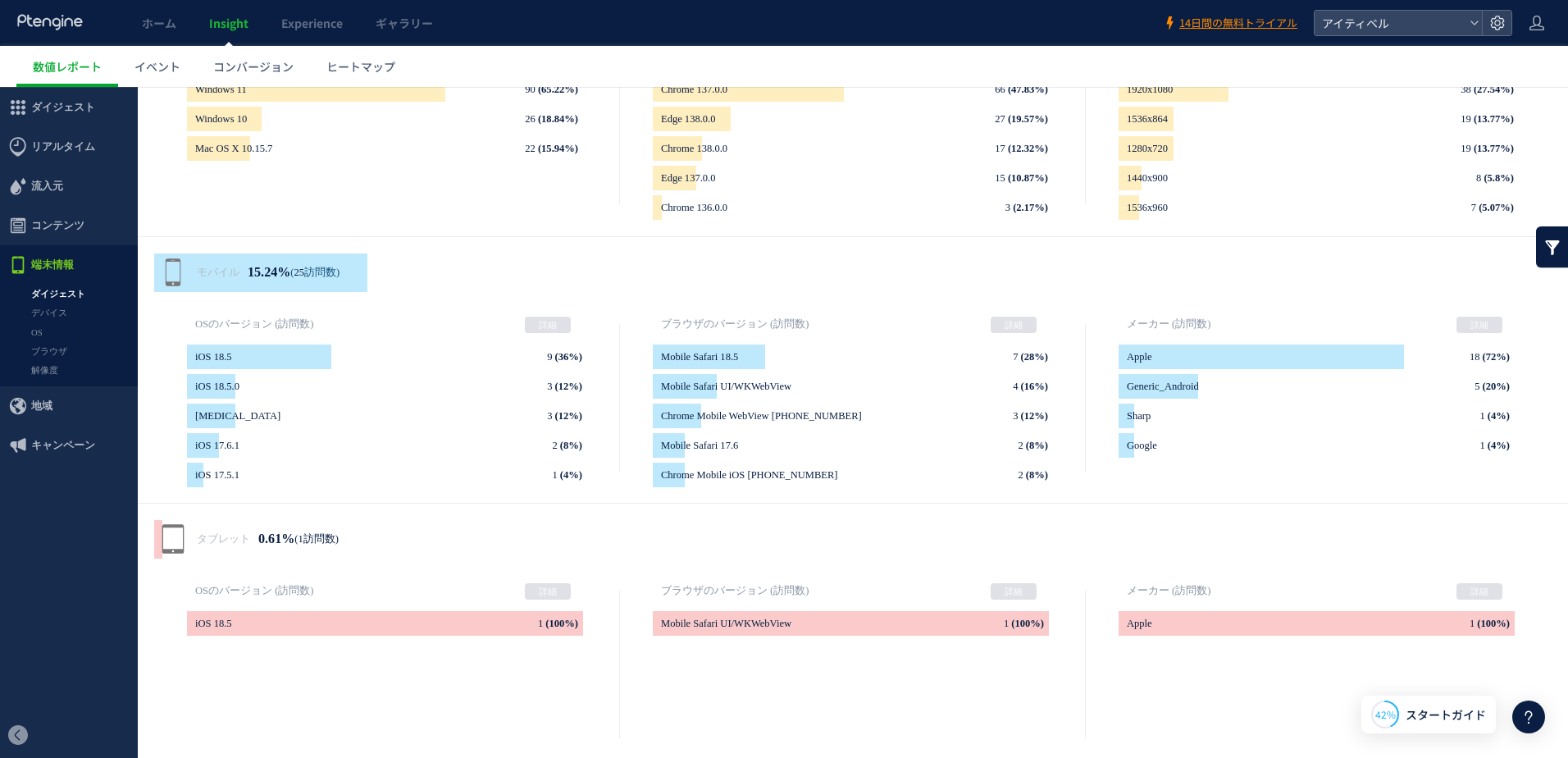 scroll, scrollTop: 377, scrollLeft: 0, axis: vertical 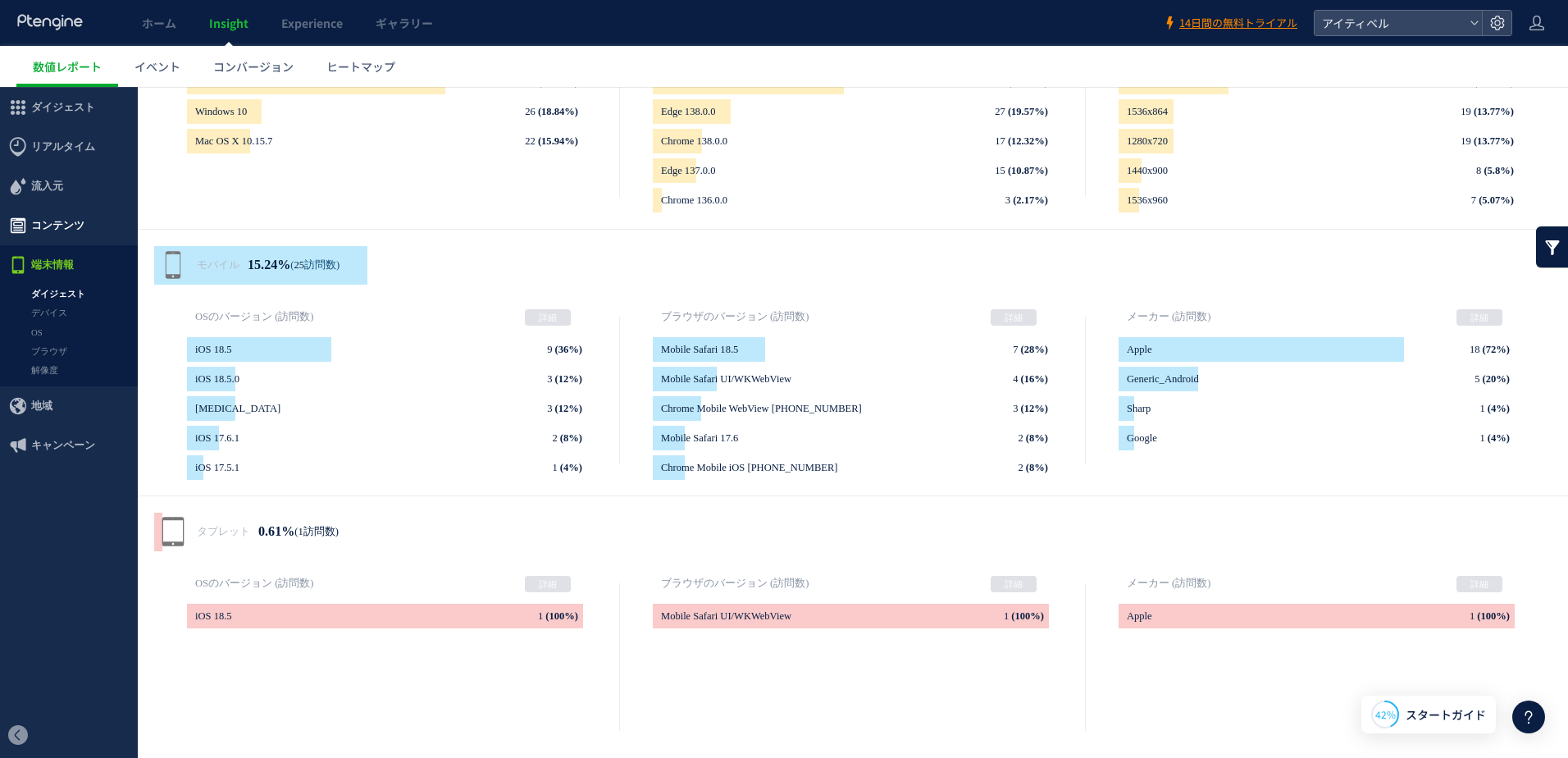 click on "コンテンツ" at bounding box center (57, 226) 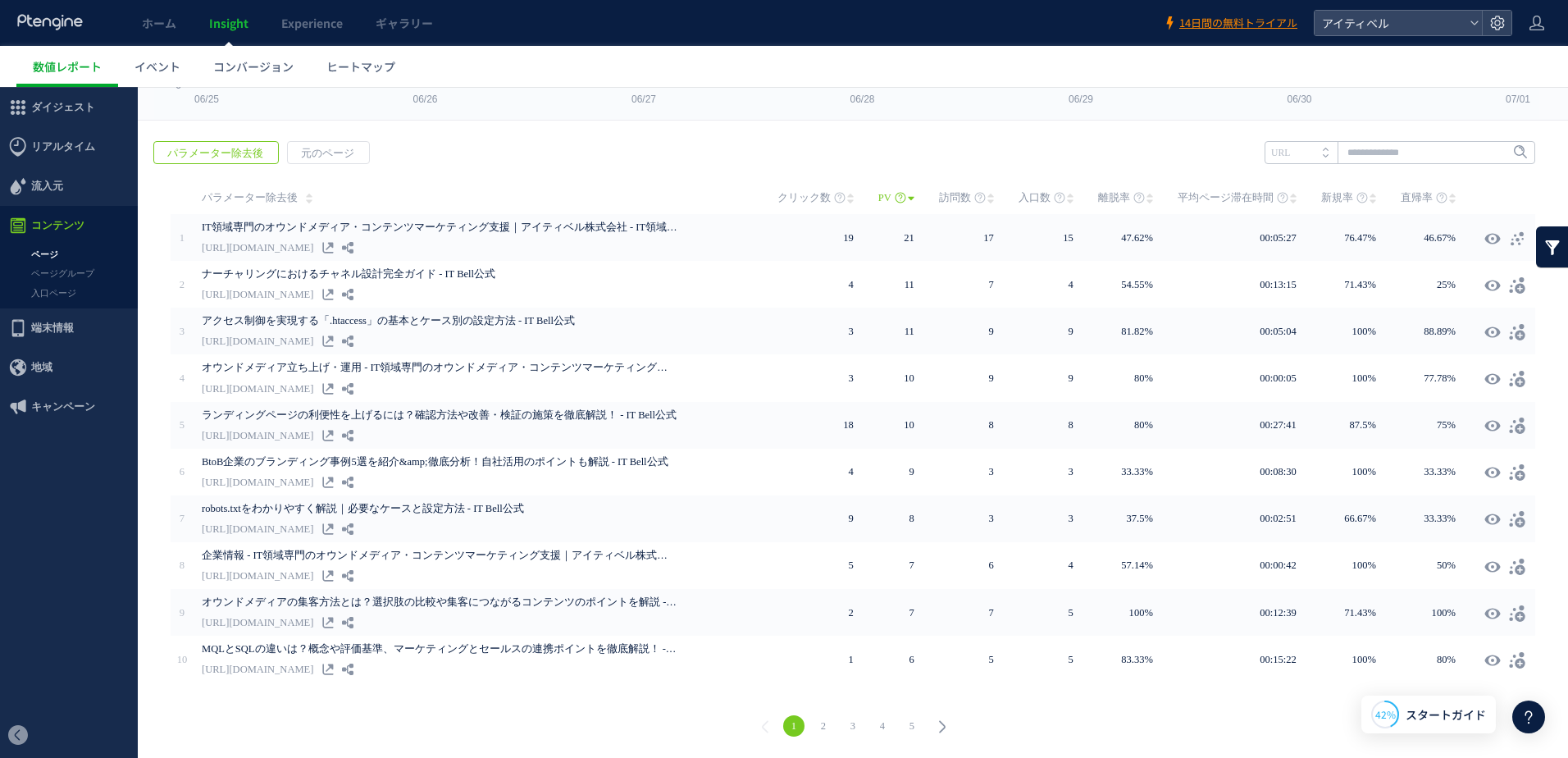 scroll, scrollTop: 0, scrollLeft: 0, axis: both 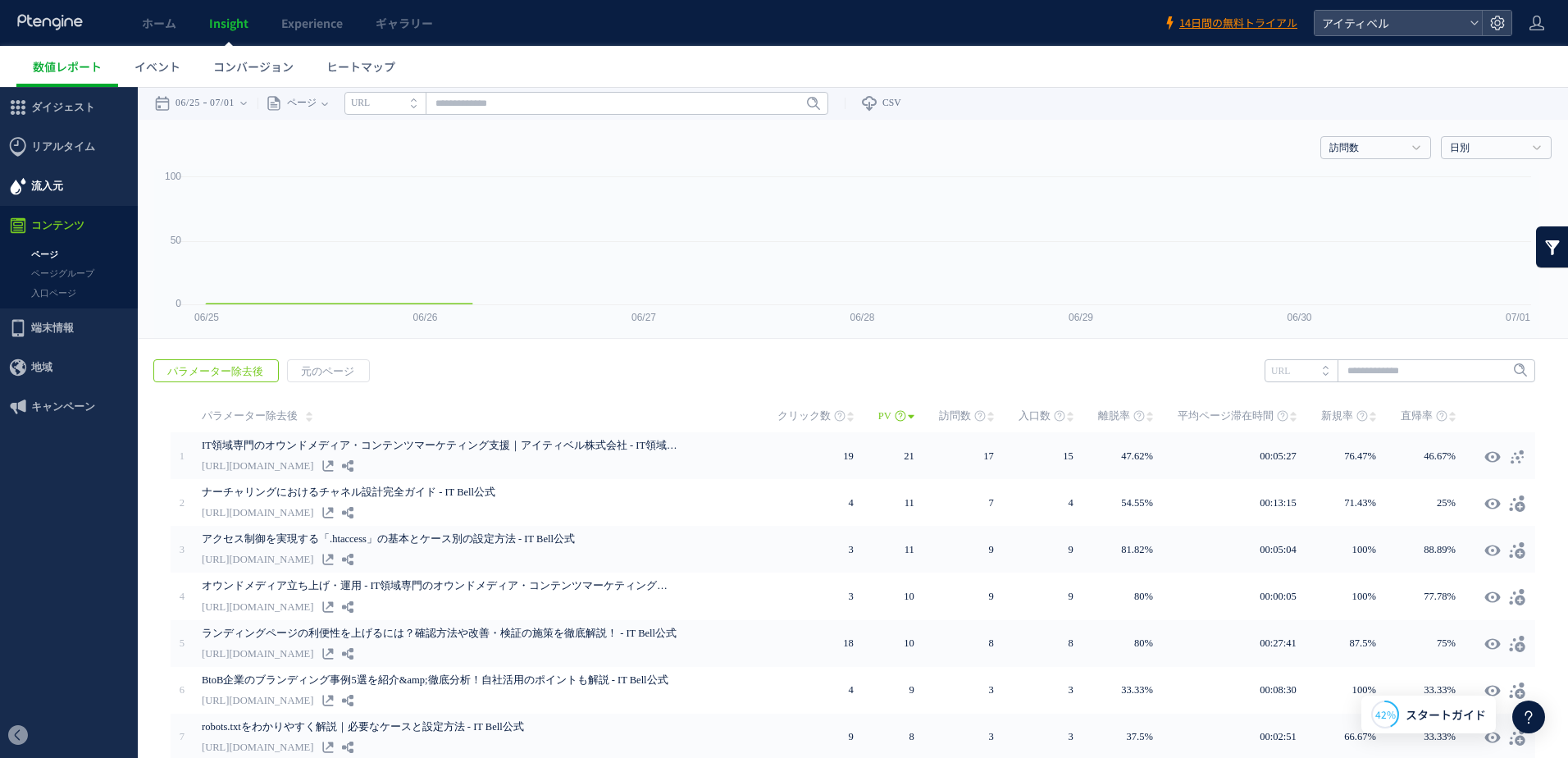 click on "流入元" at bounding box center (47, 186) 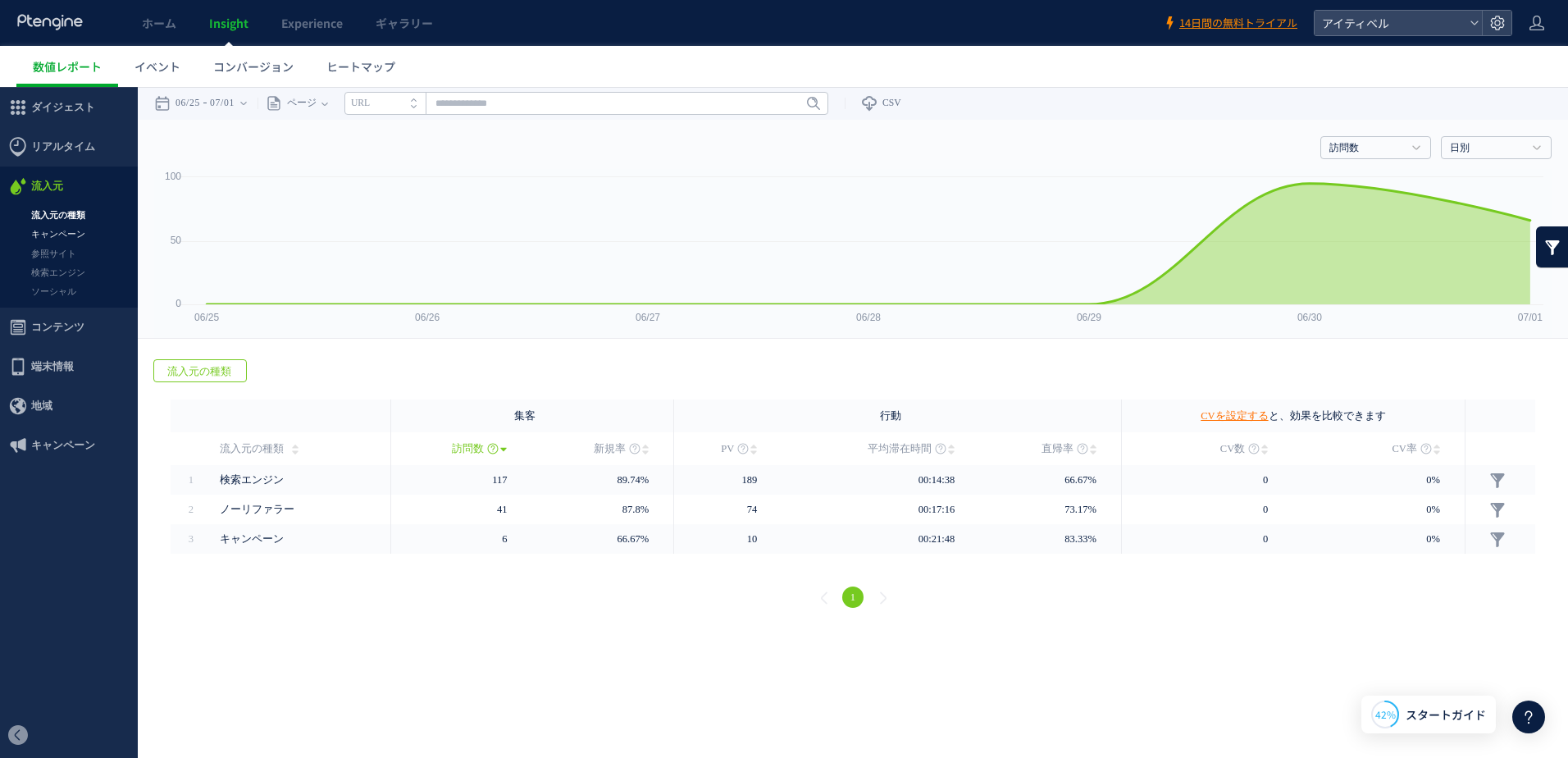 click on "キャンペーン" at bounding box center [69, 234] 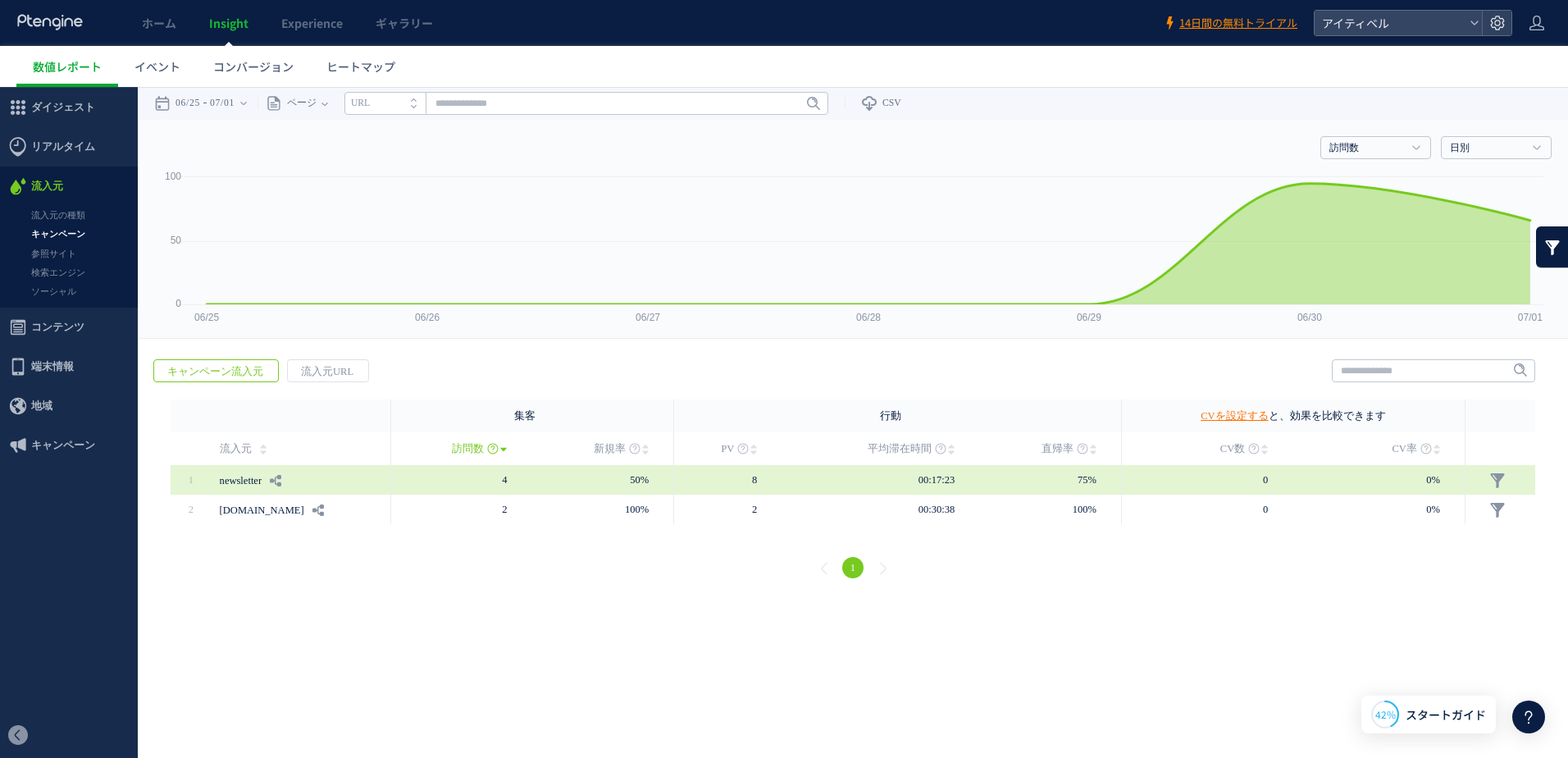 click on "newsletter" at bounding box center (241, 481) 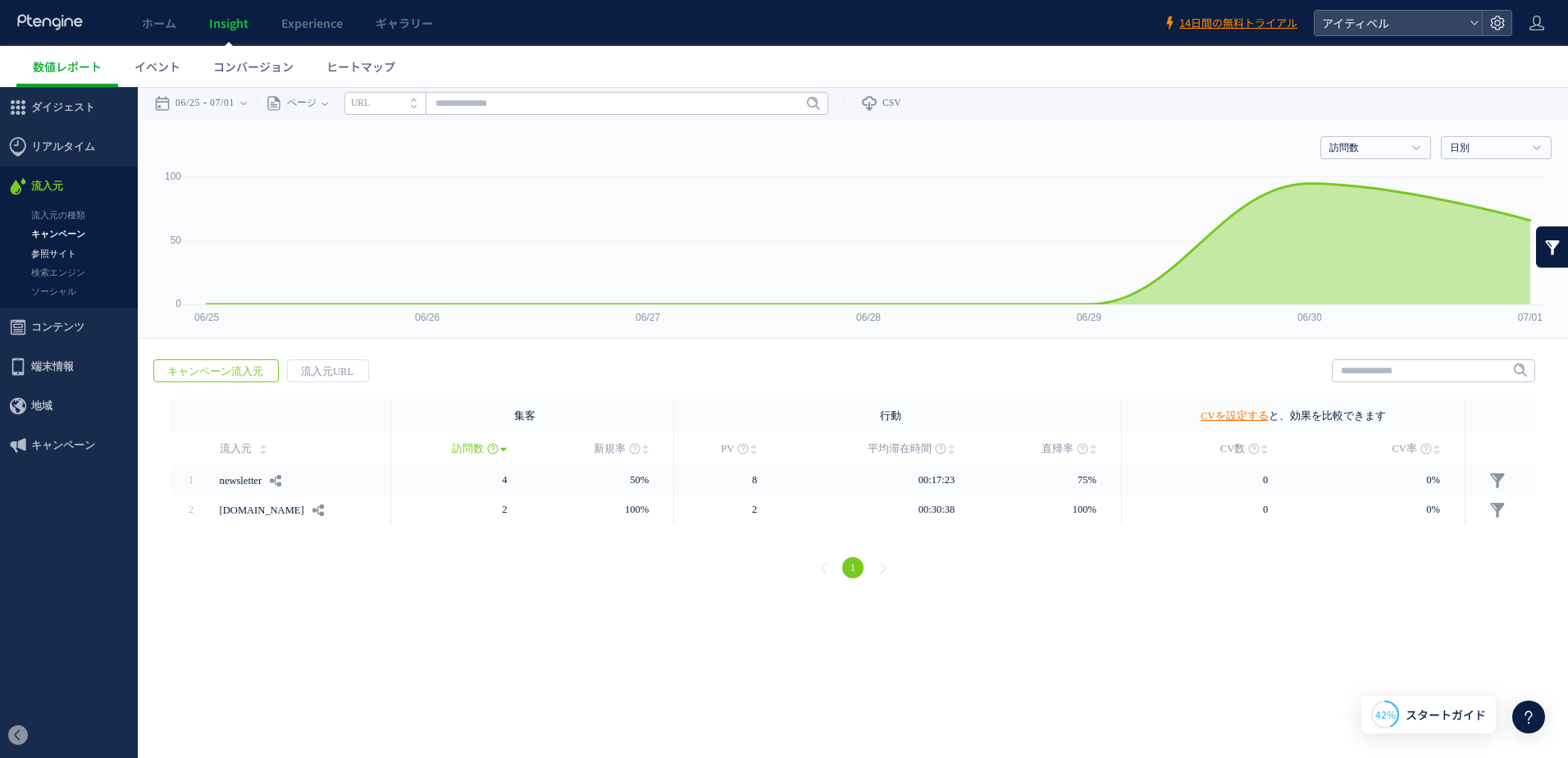 click on "参照サイト" at bounding box center [69, 253] 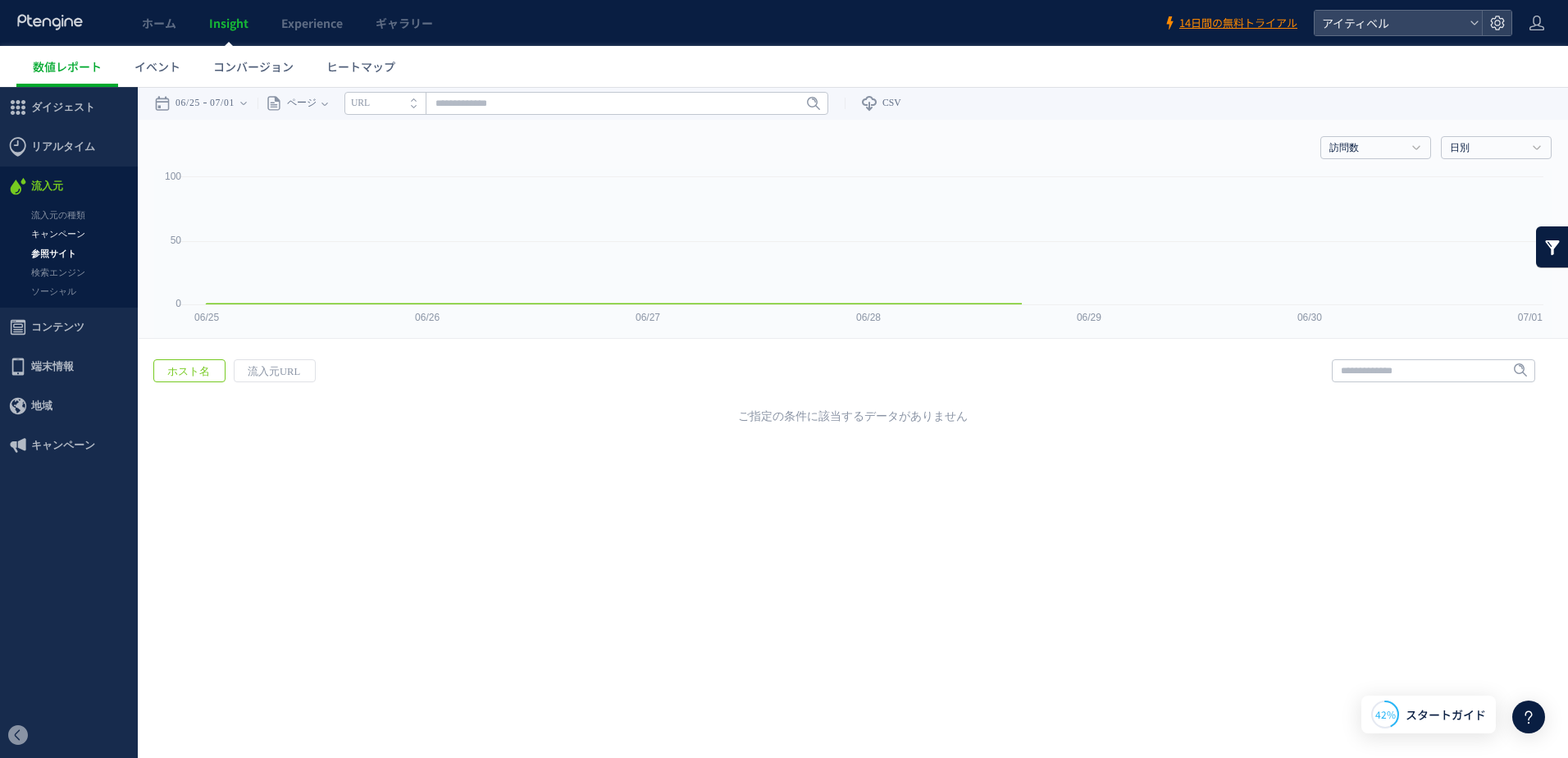 click on "キャンペーン" at bounding box center (69, 234) 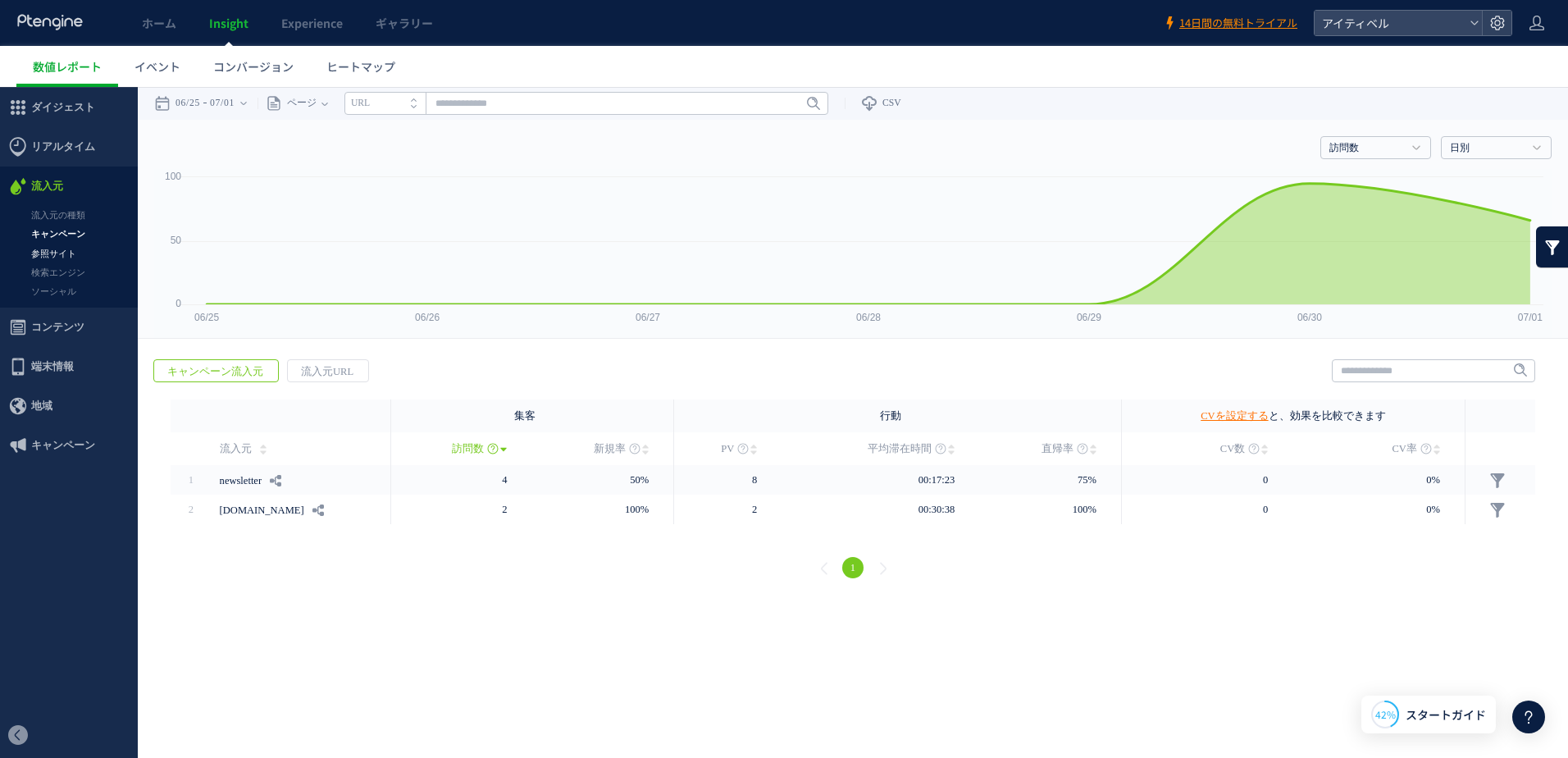 click on "参照サイト" at bounding box center (69, 253) 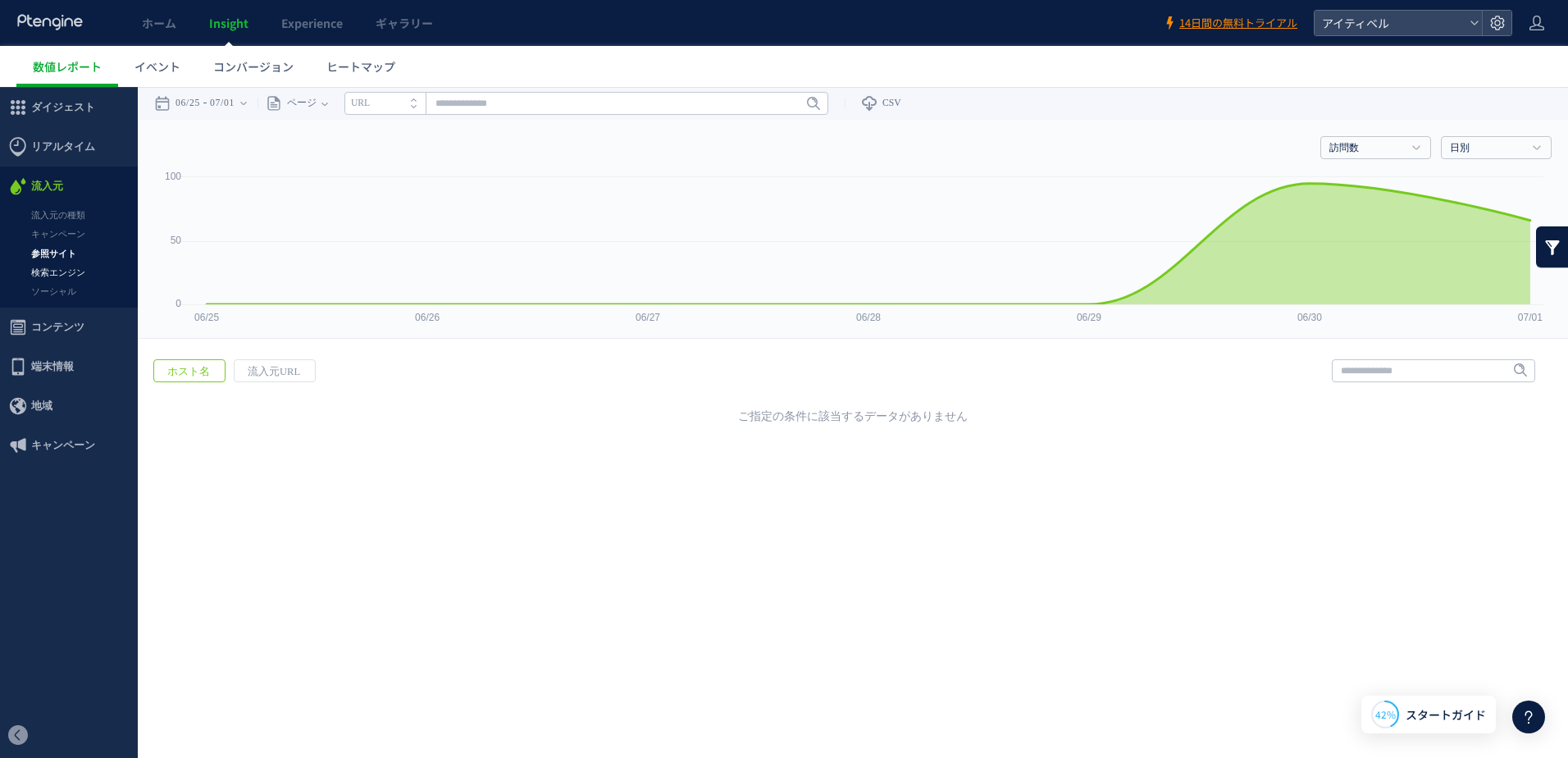 click on "検索エンジン" at bounding box center [69, 272] 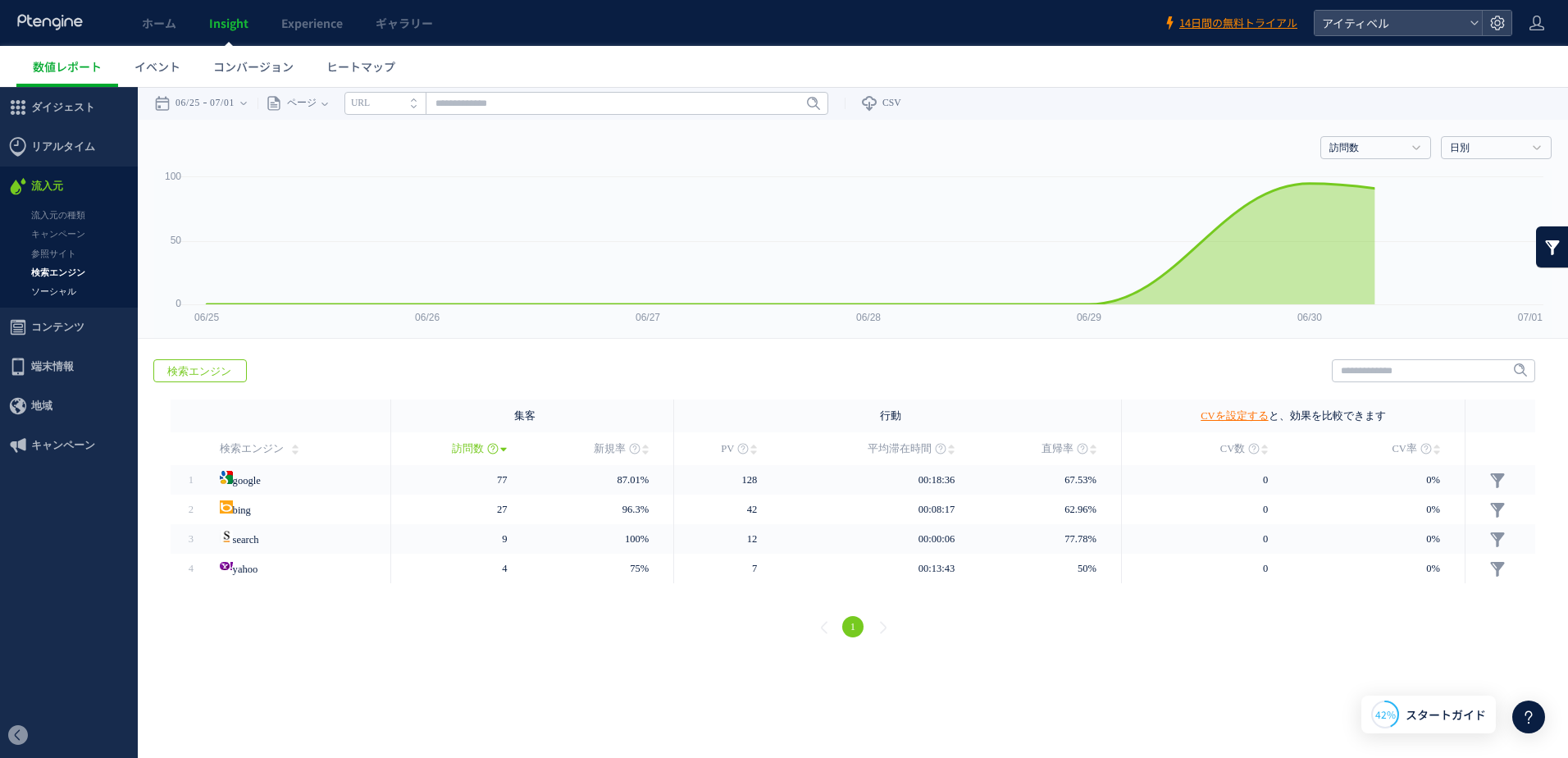 click on "ソーシャル" at bounding box center (69, 291) 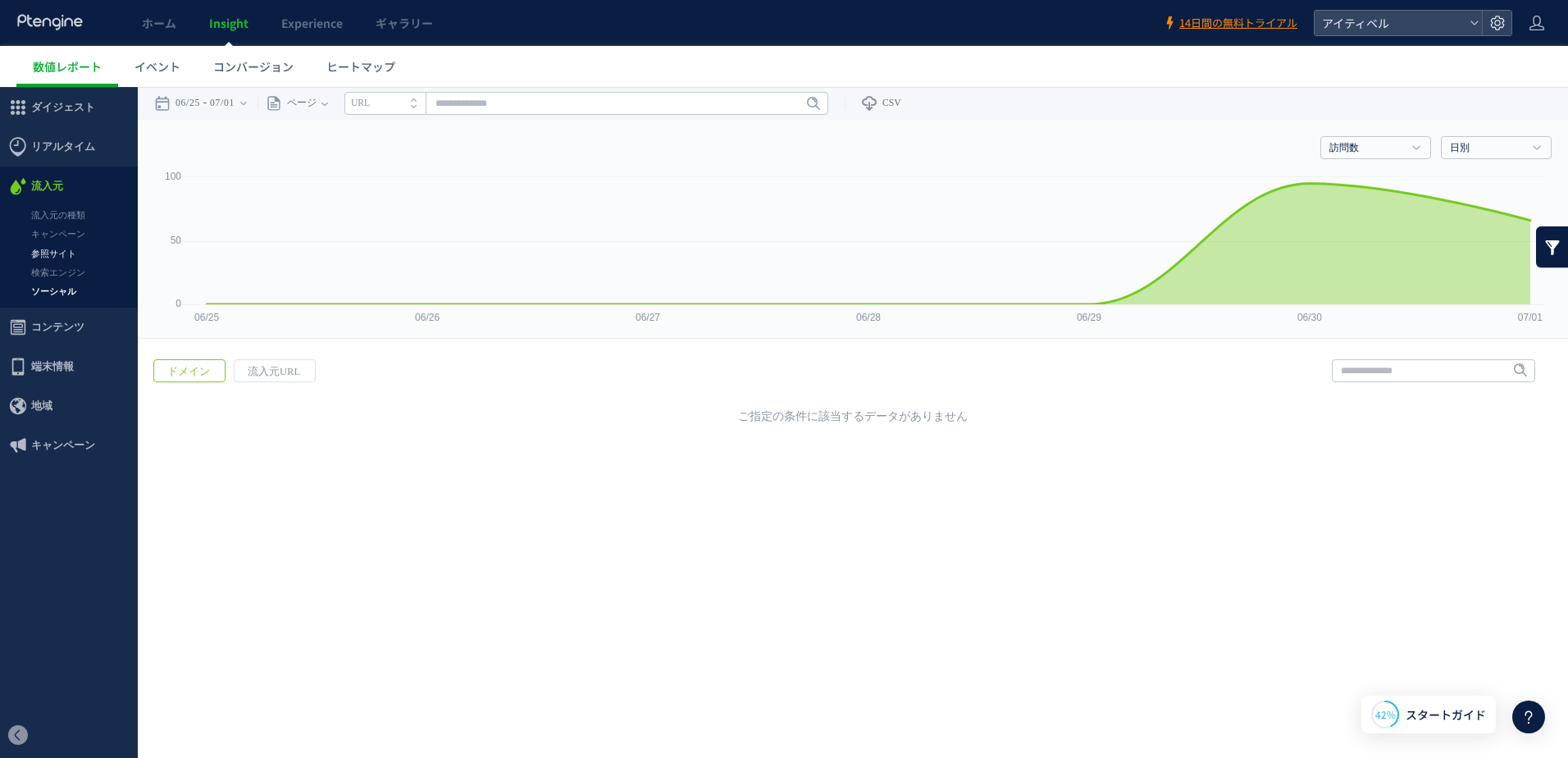 click on "参照サイト" at bounding box center (69, 253) 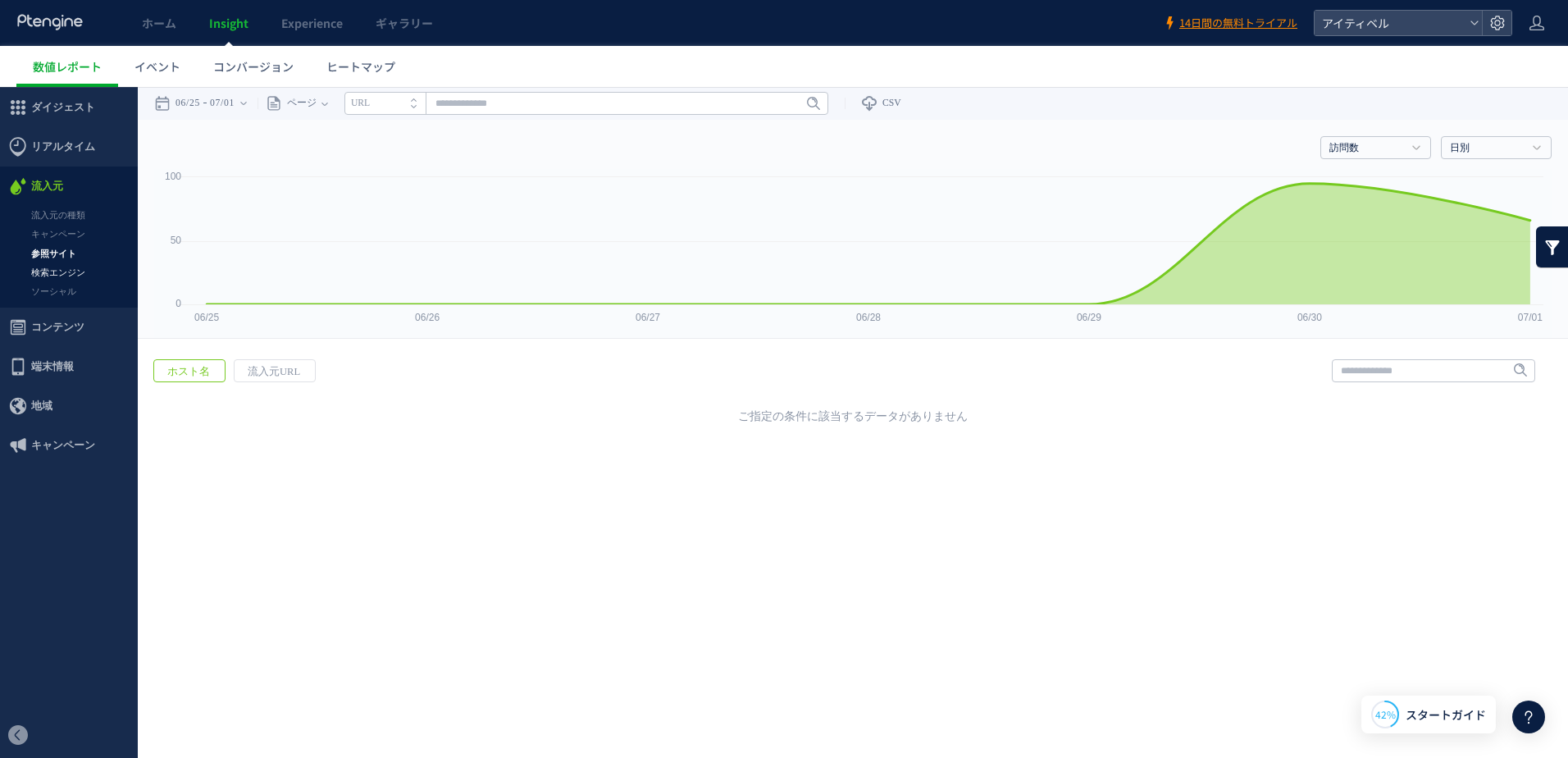 click on "検索エンジン" at bounding box center (69, 272) 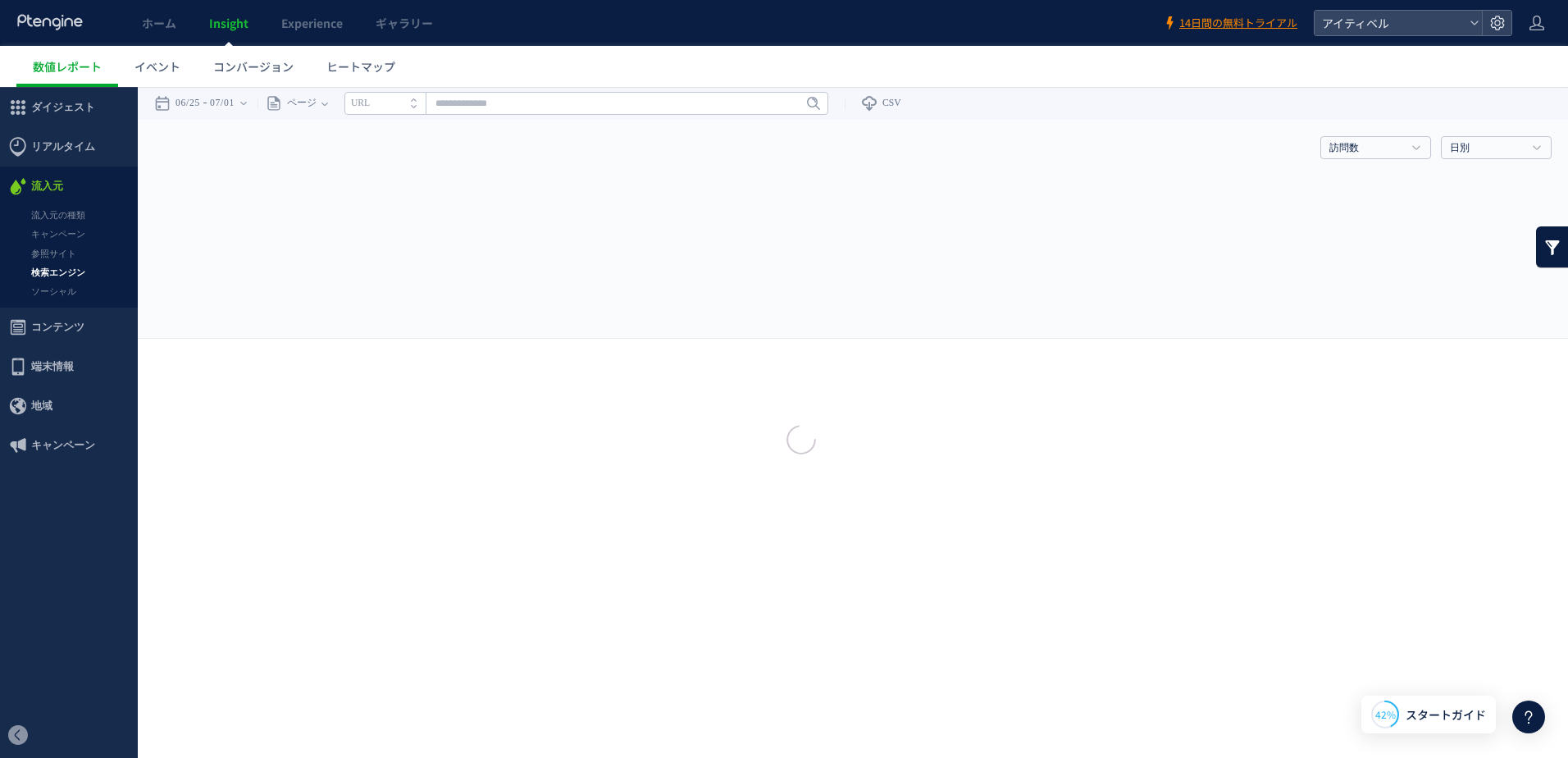 click 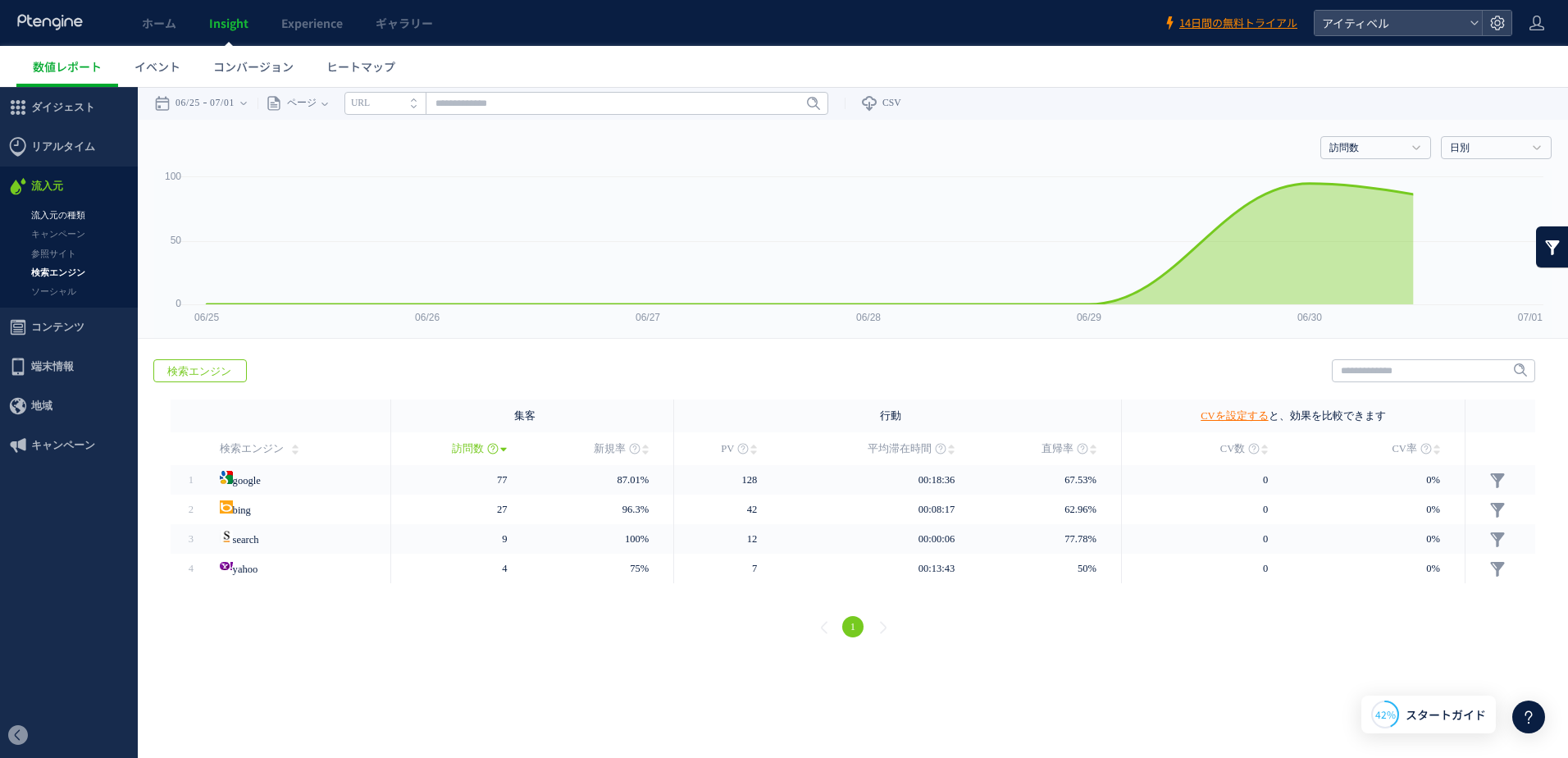 click on "流入元の種類" at bounding box center [69, 215] 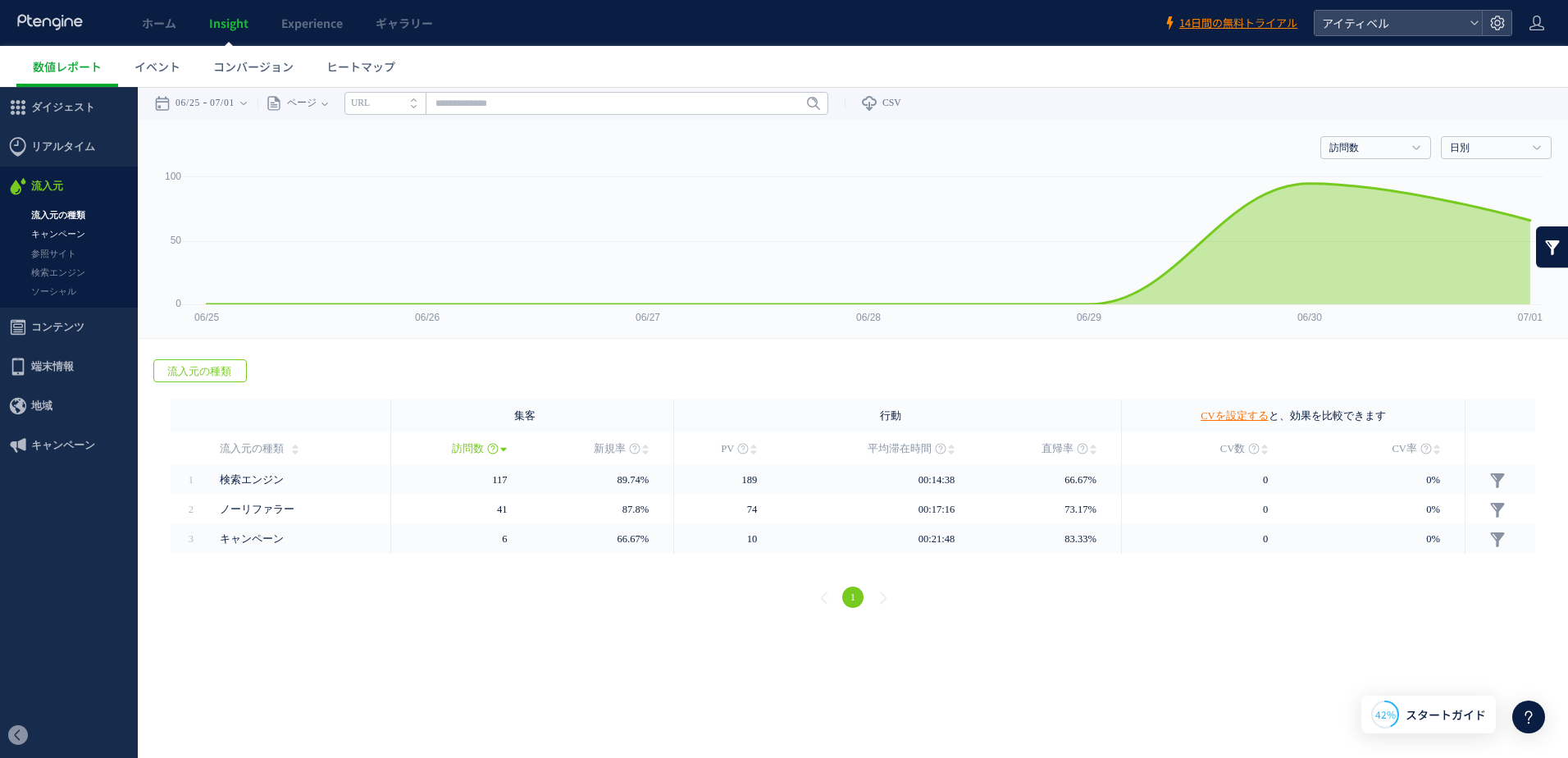 click on "キャンペーン" at bounding box center [69, 234] 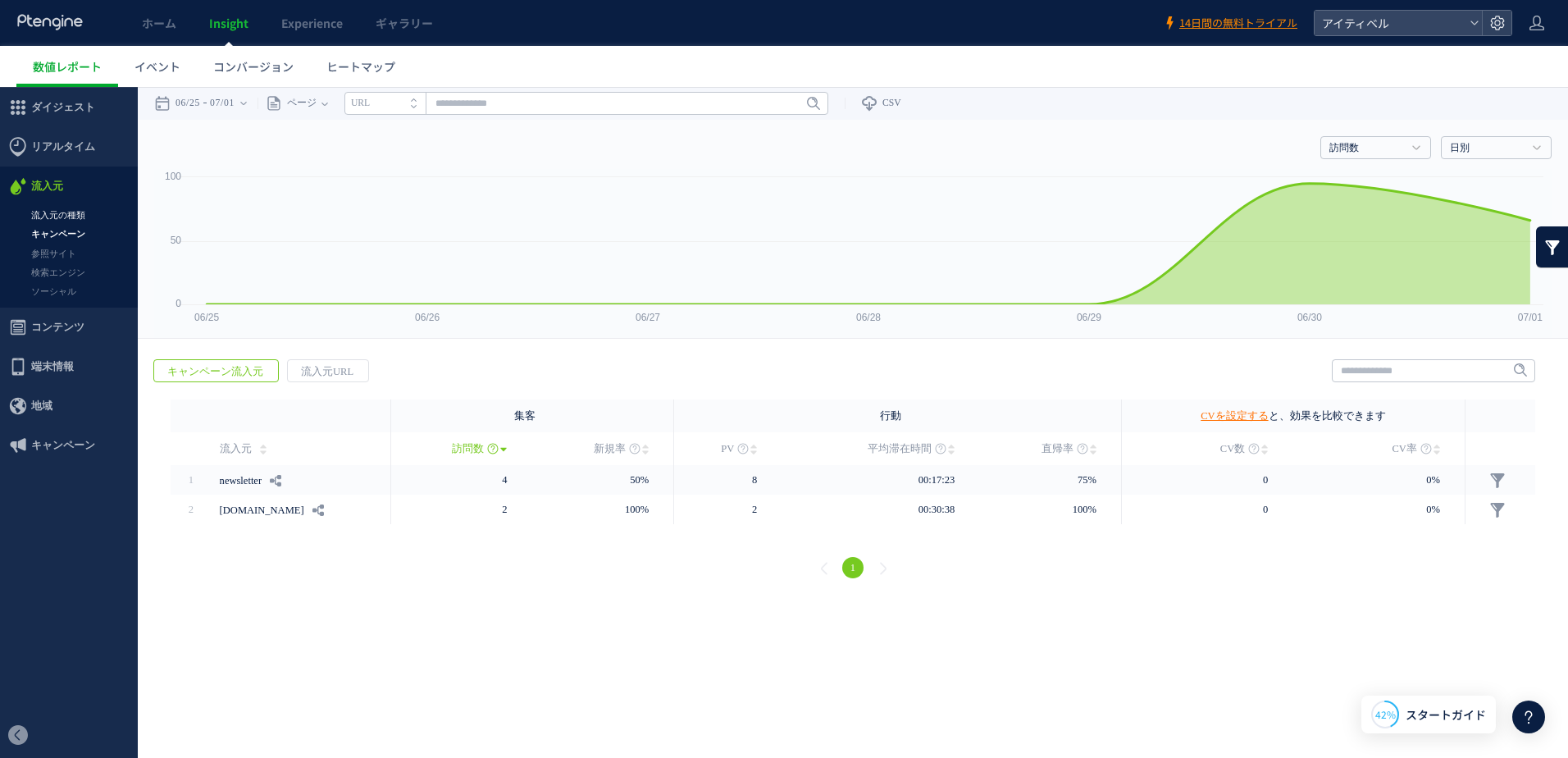 click on "流入元の種類" at bounding box center (69, 215) 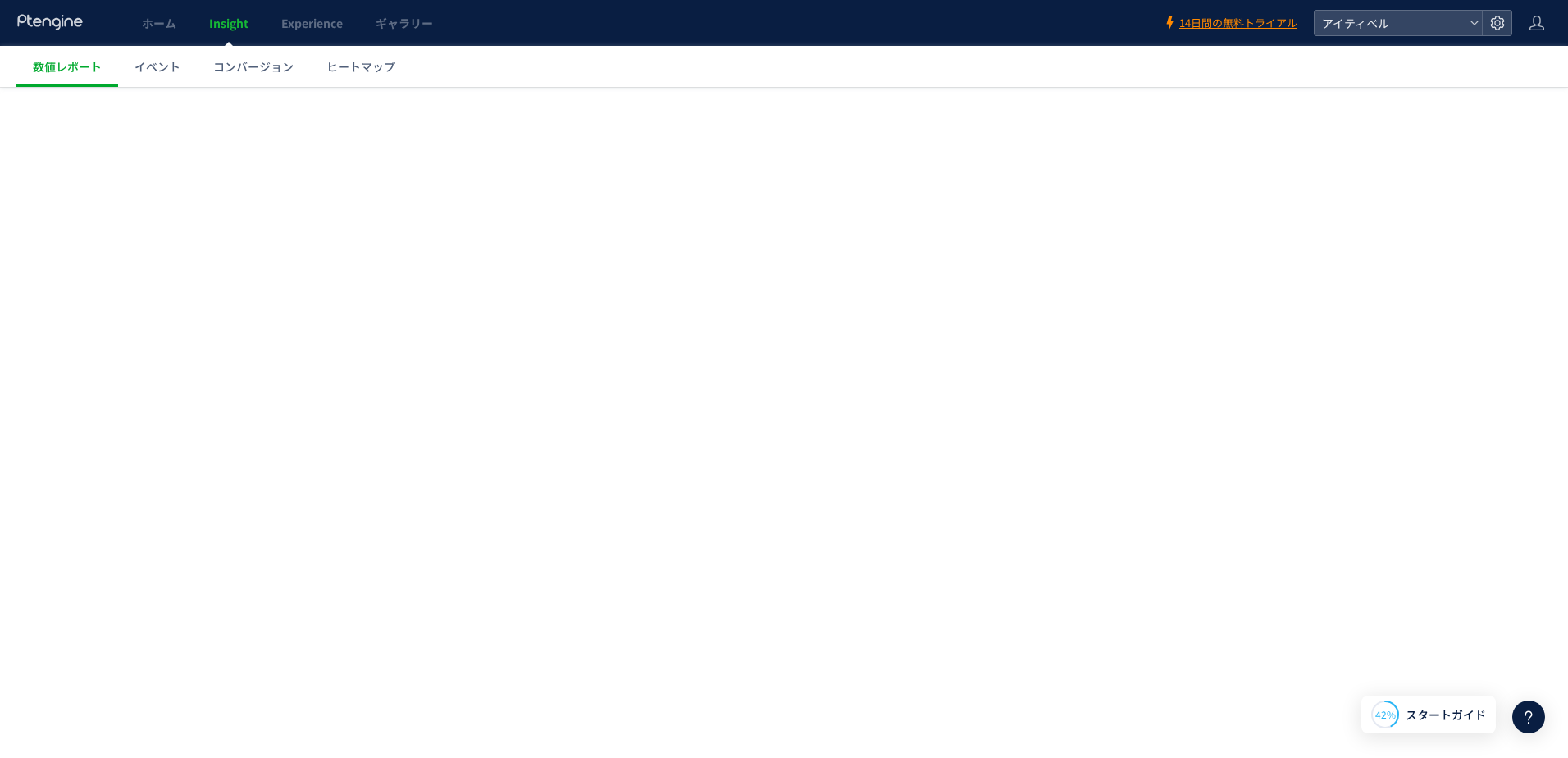 scroll, scrollTop: 0, scrollLeft: 0, axis: both 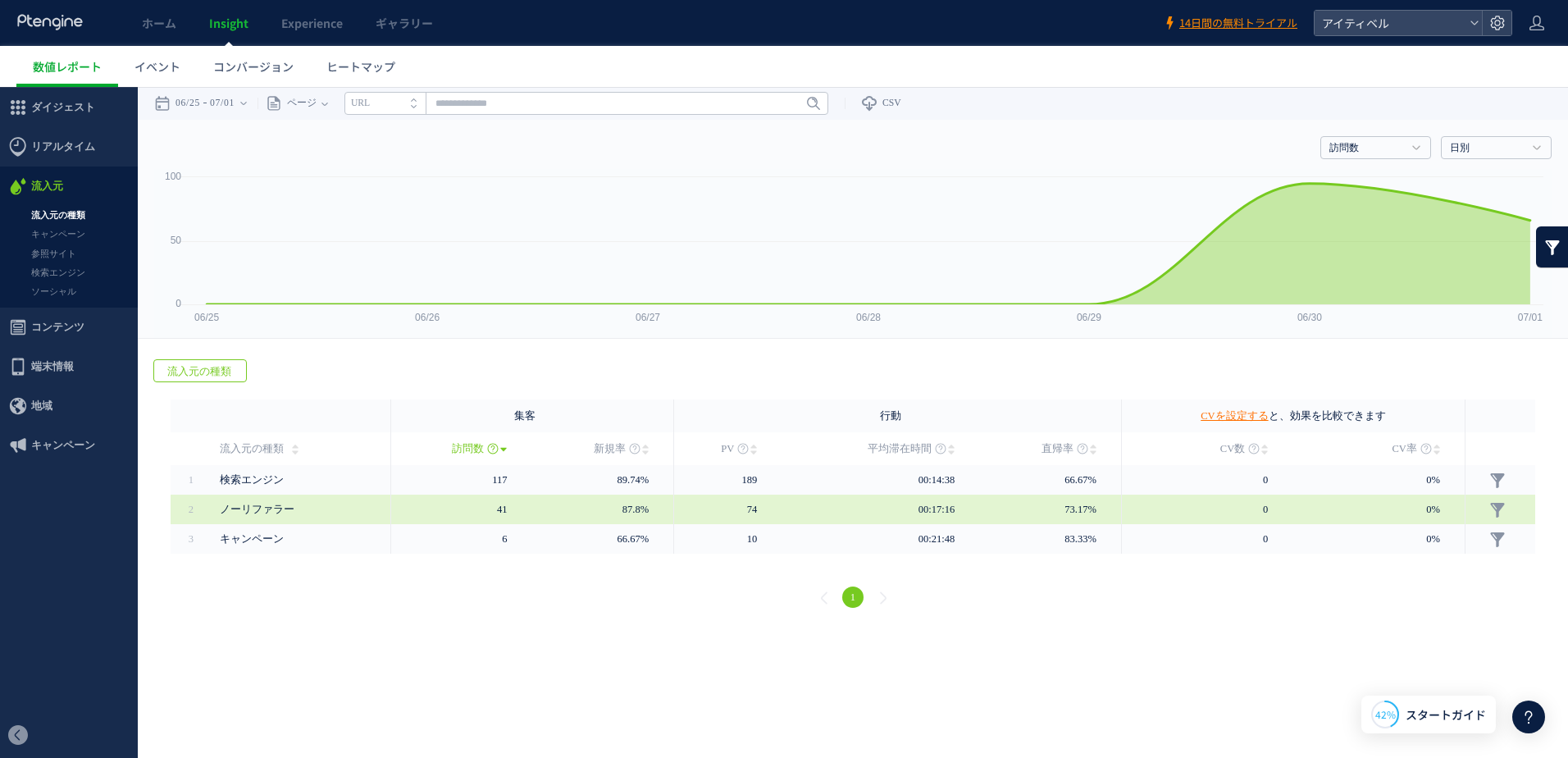 drag, startPoint x: 0, startPoint y: 87, endPoint x: 276, endPoint y: 509, distance: 504.242 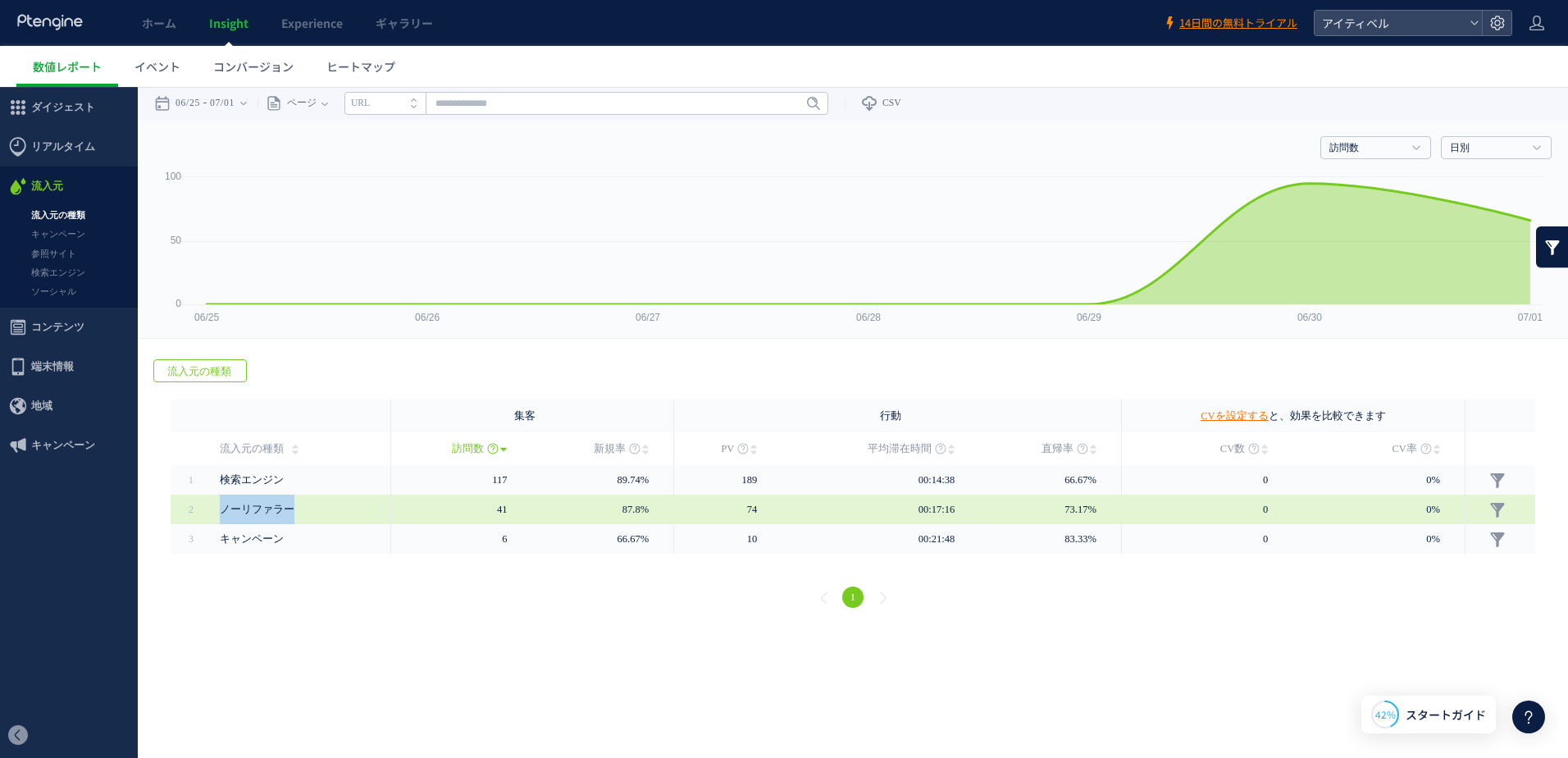 drag, startPoint x: 294, startPoint y: 509, endPoint x: 200, endPoint y: 509, distance: 94 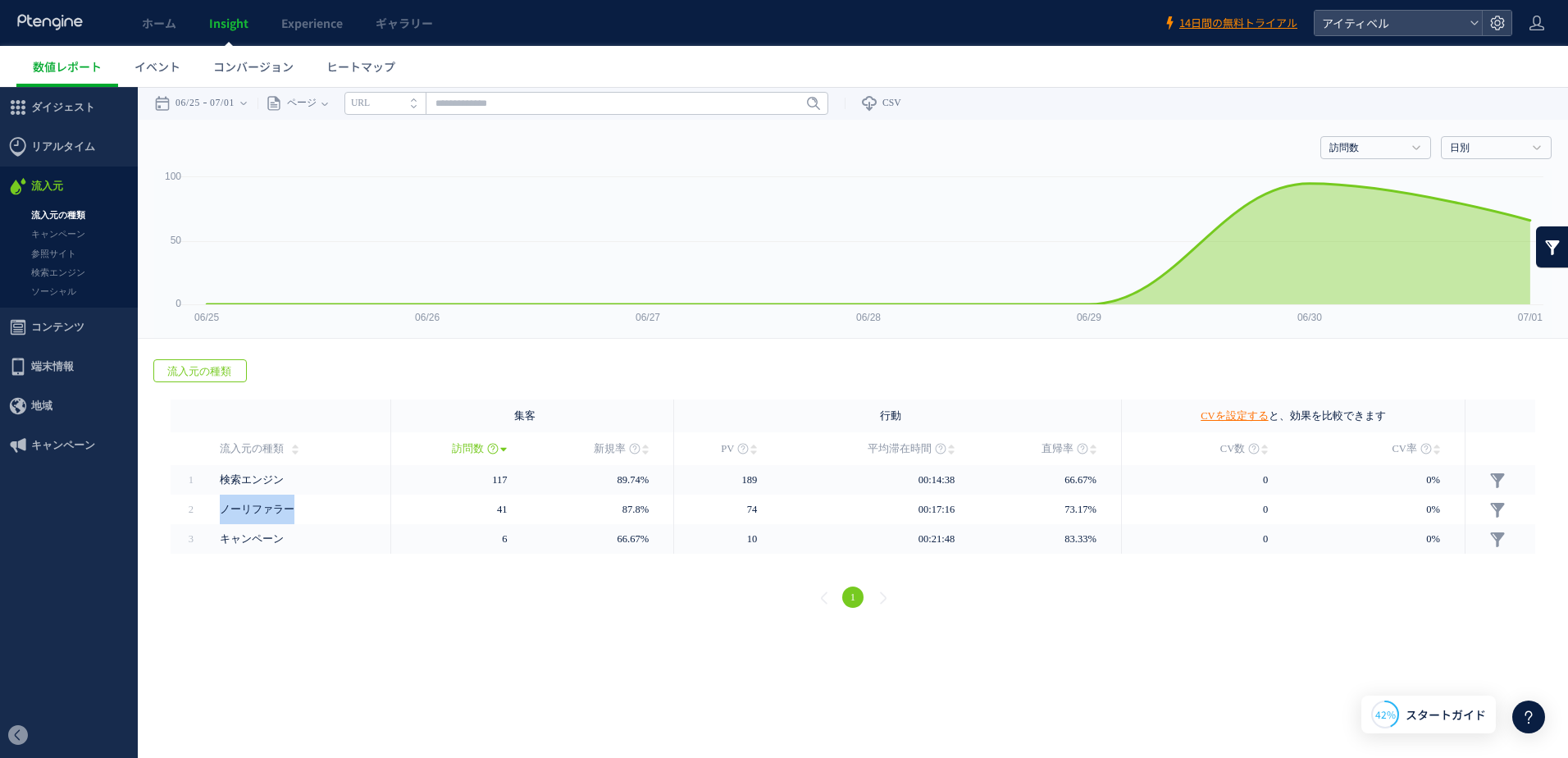 copy on "ノーリファラー" 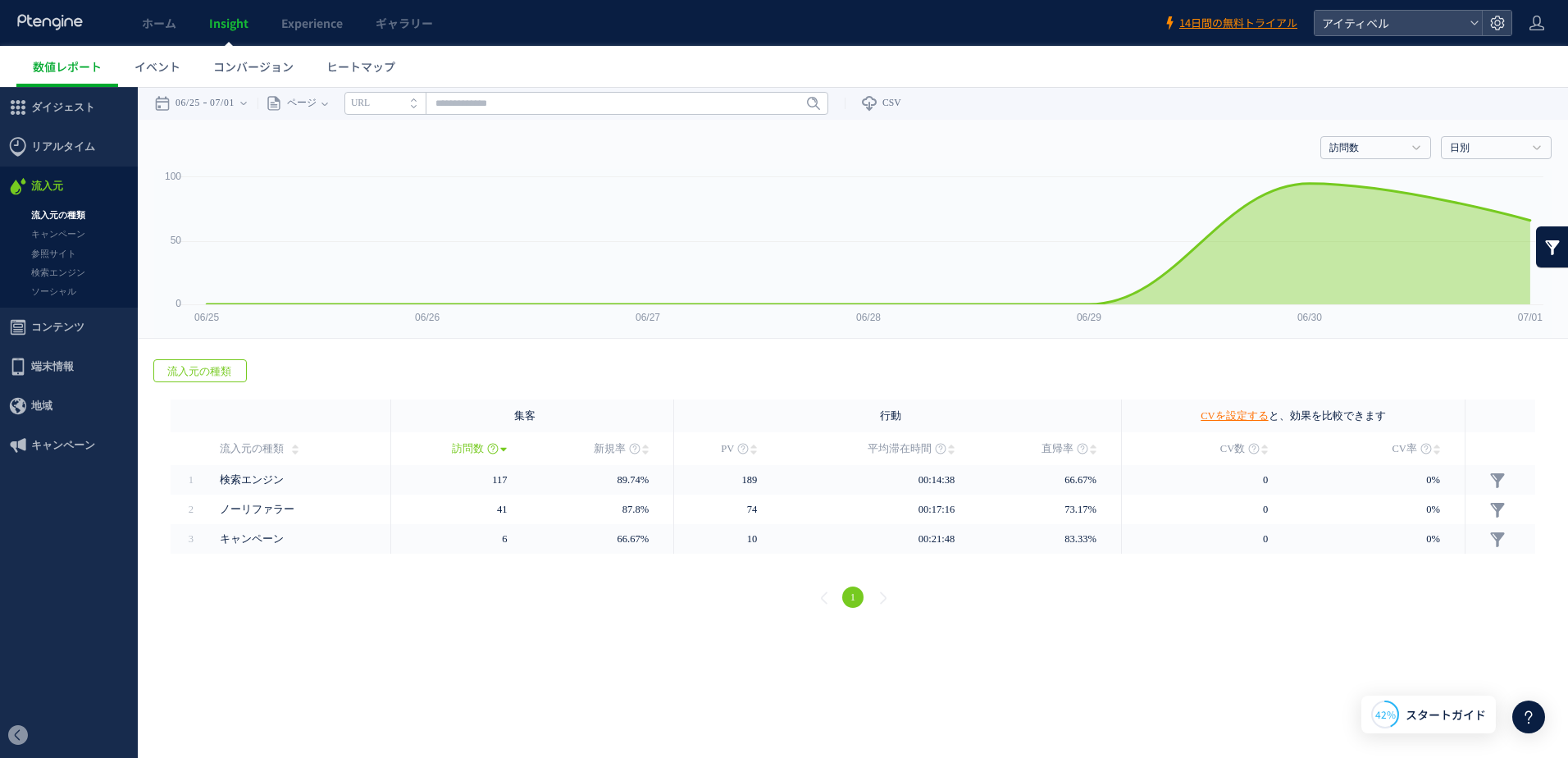 click on "1" at bounding box center (853, 600) 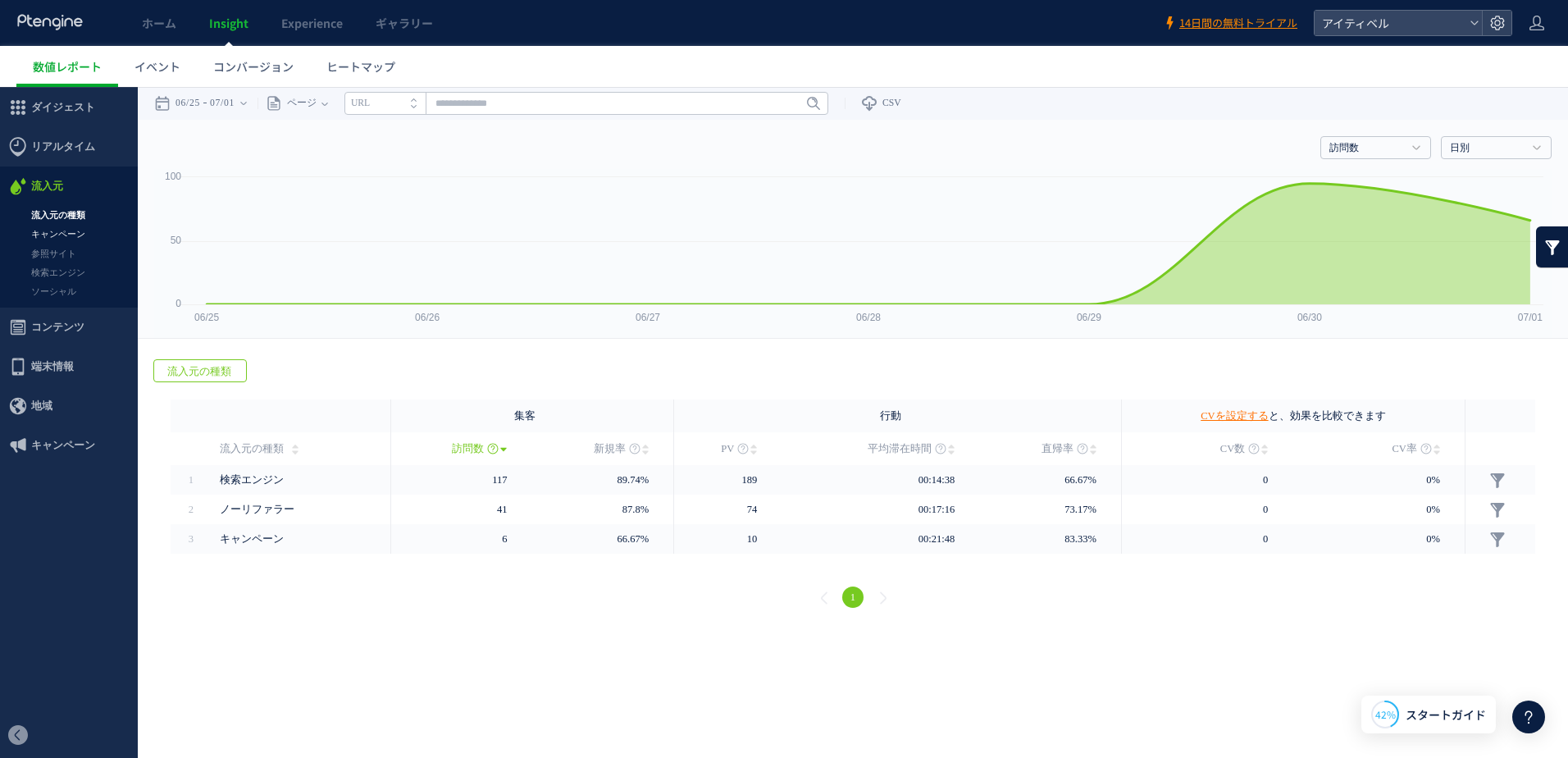 click on "キャンペーン" at bounding box center [69, 234] 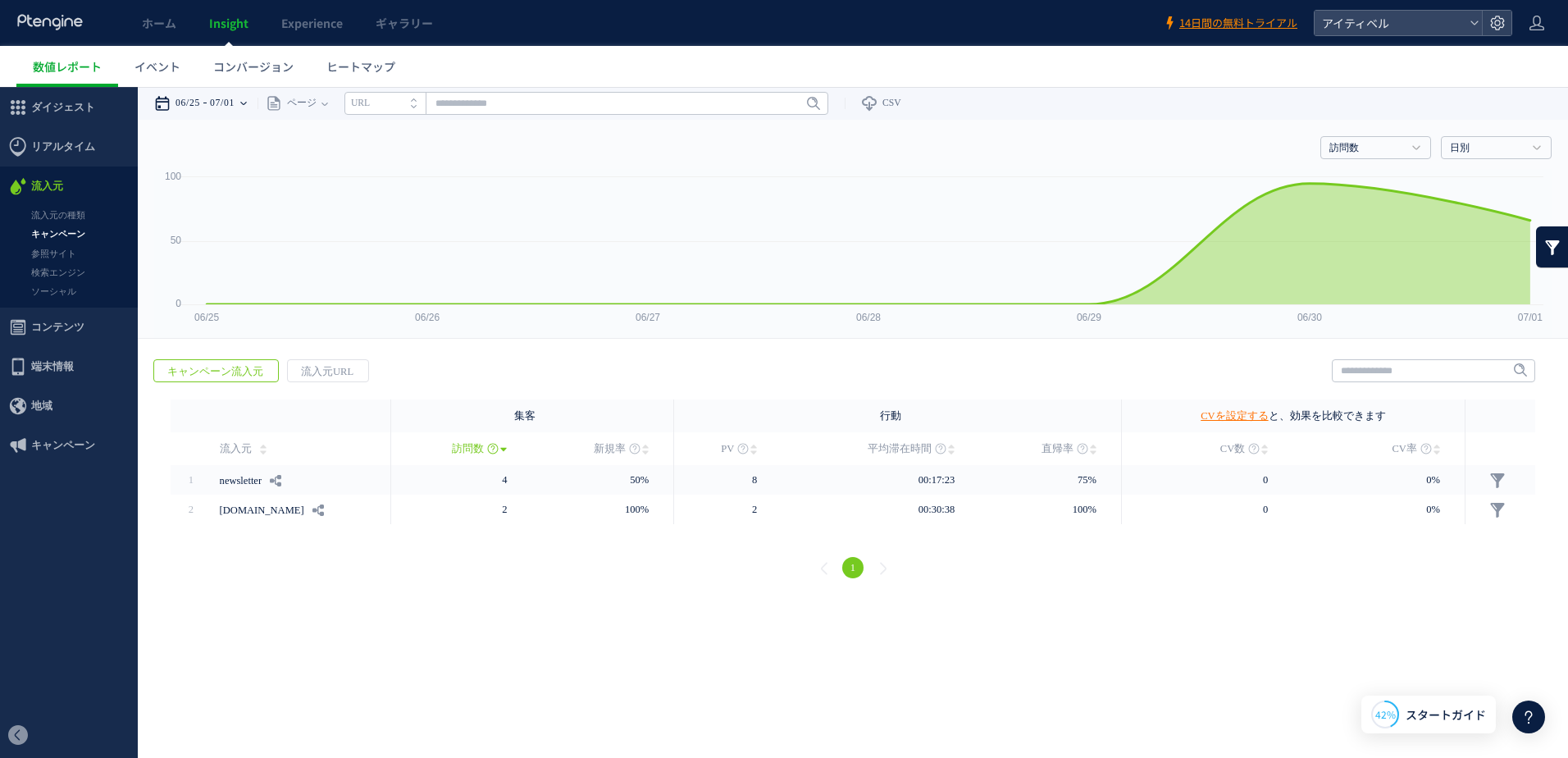 click on "07/01" at bounding box center [222, 103] 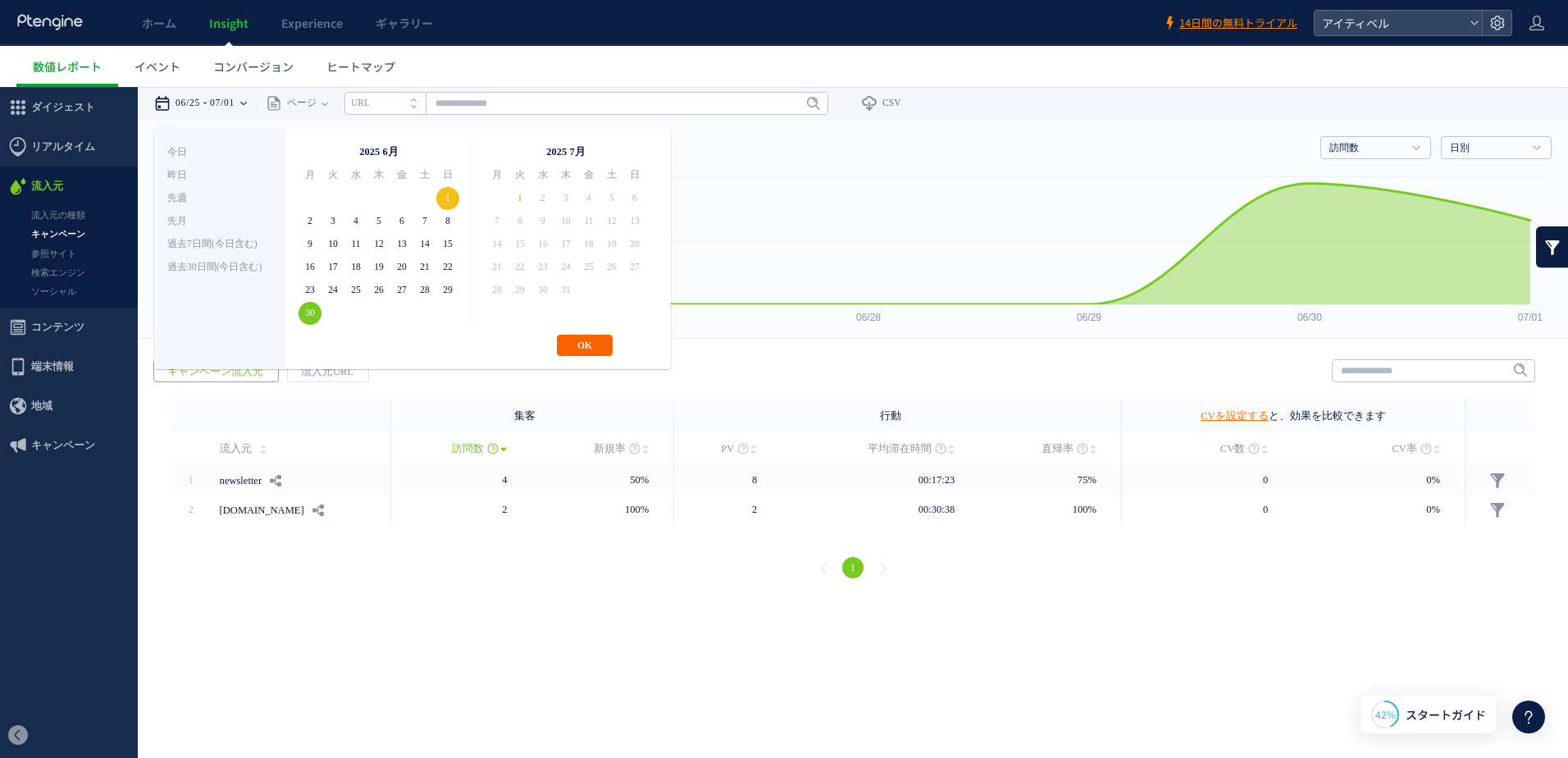click on "OK" at bounding box center [585, 345] 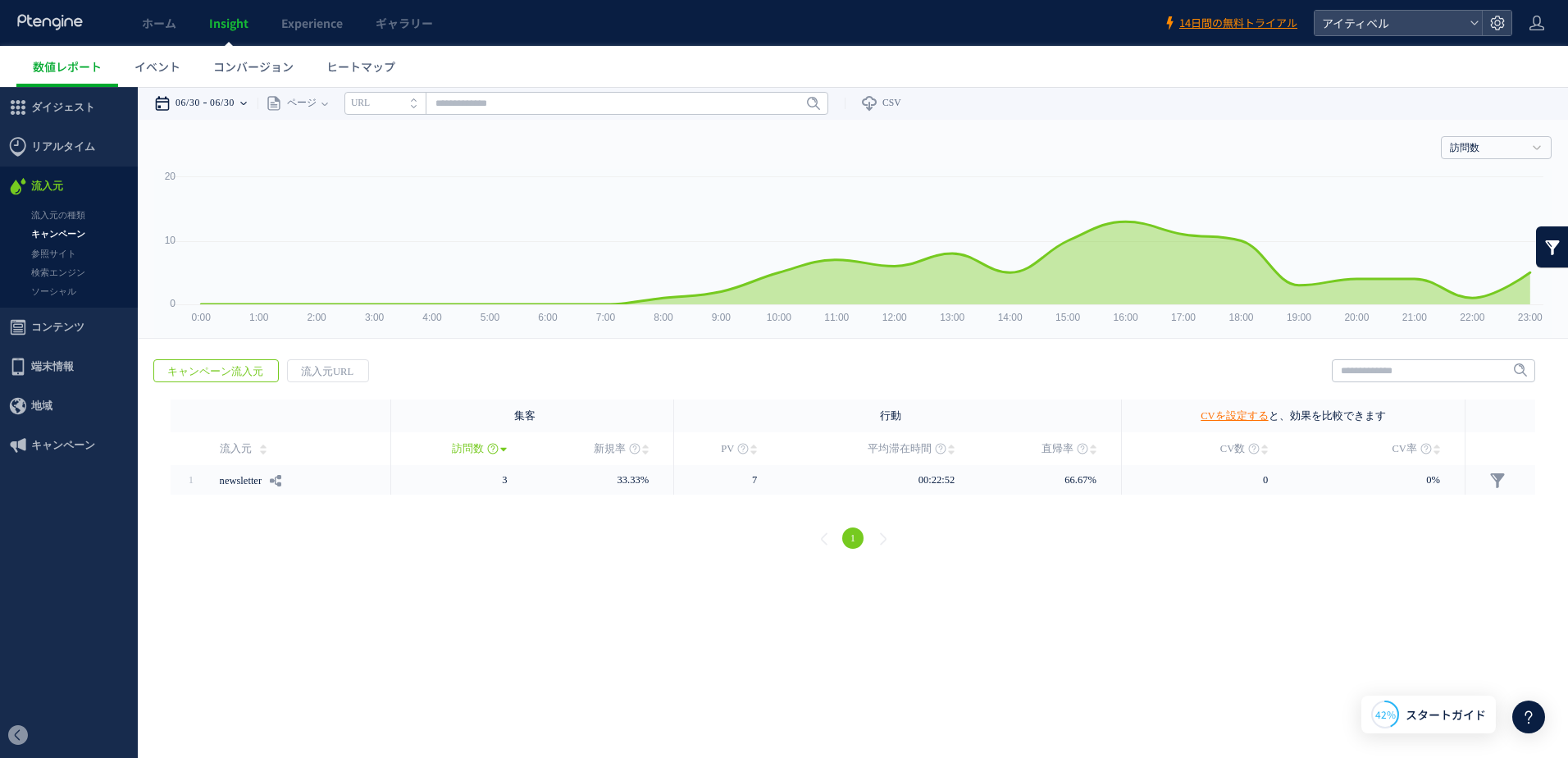 click on "06/30" at bounding box center [222, 103] 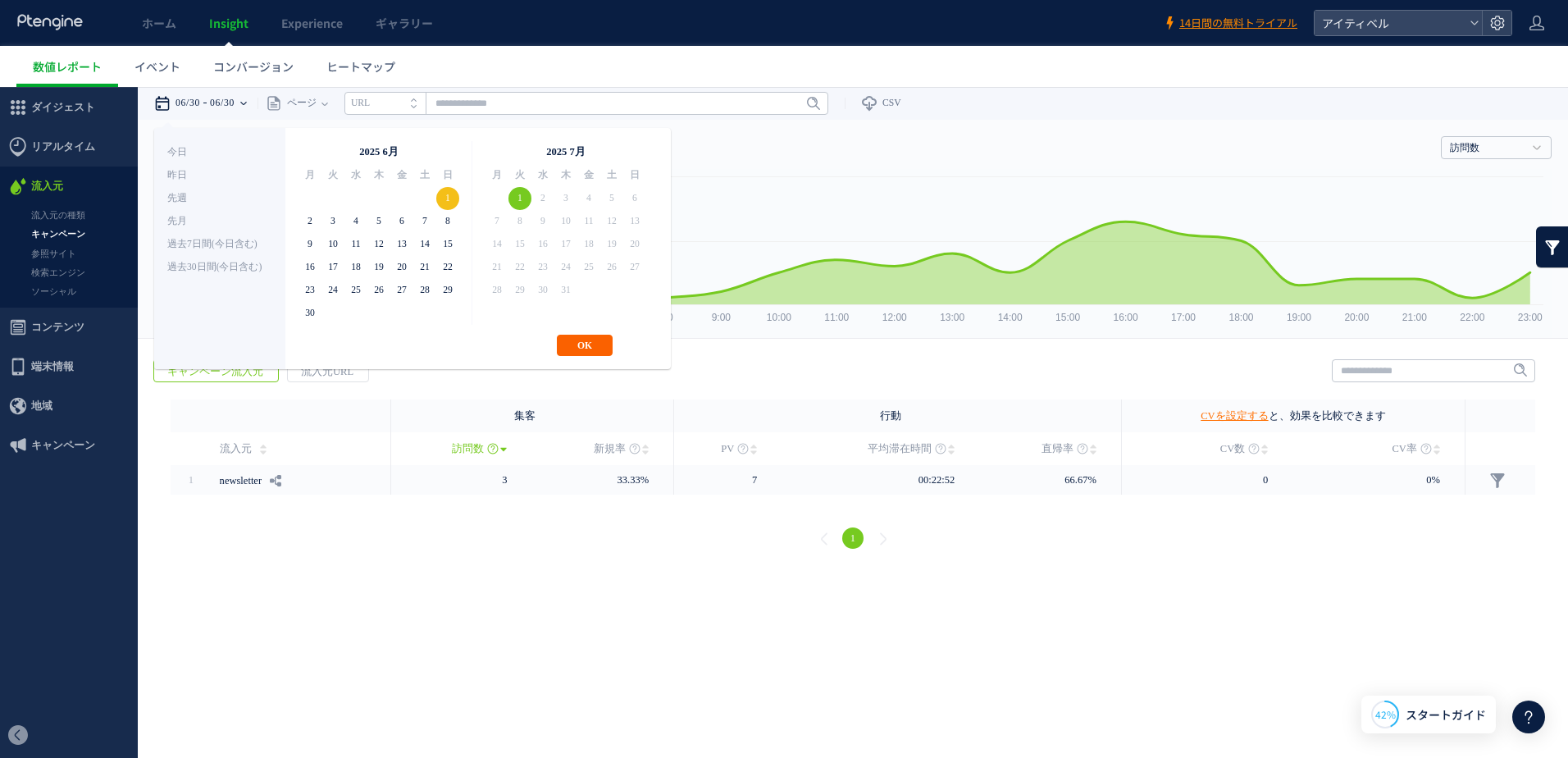 click on "OK" at bounding box center (585, 345) 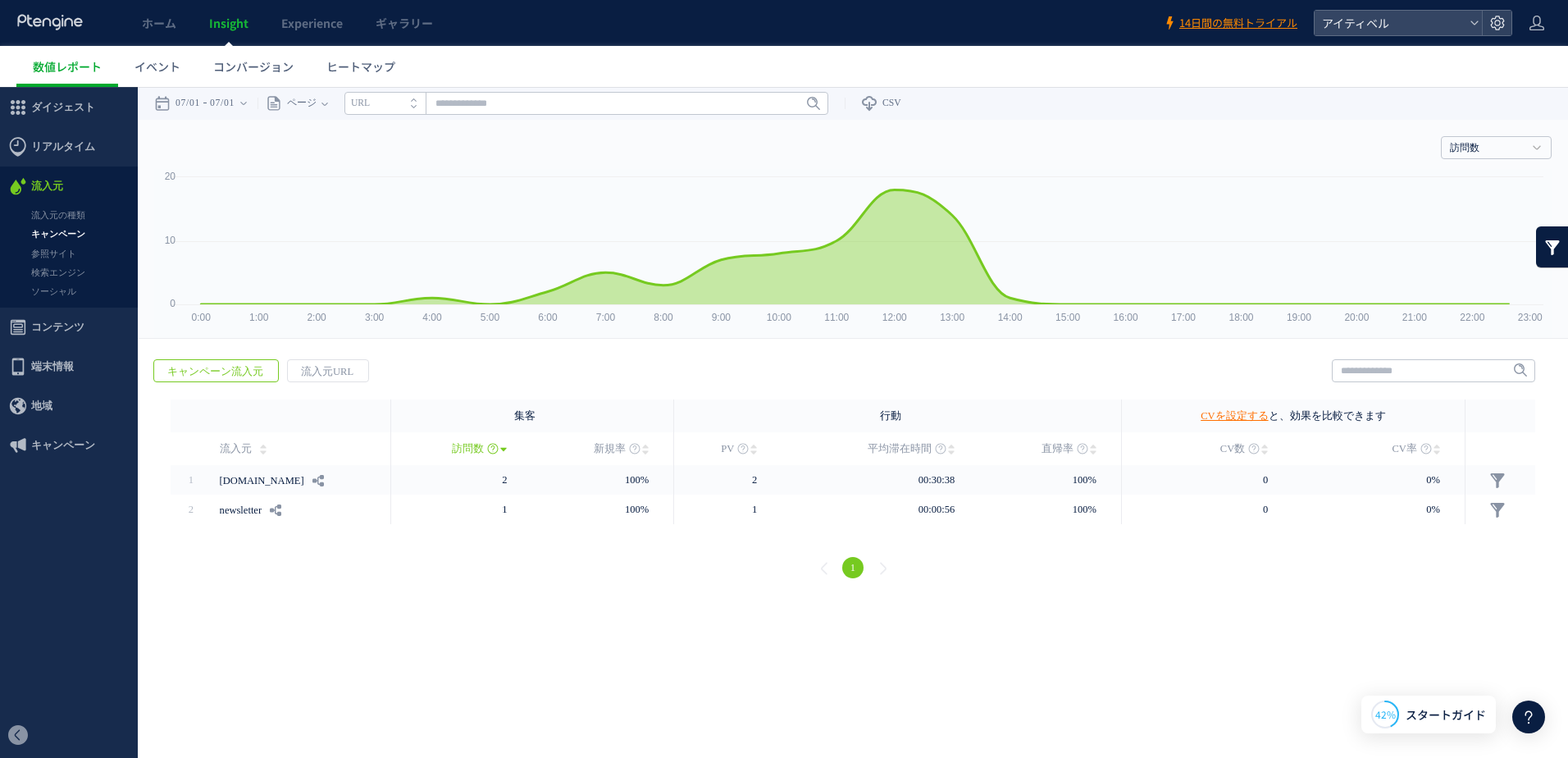 click on "1" at bounding box center [853, 570] 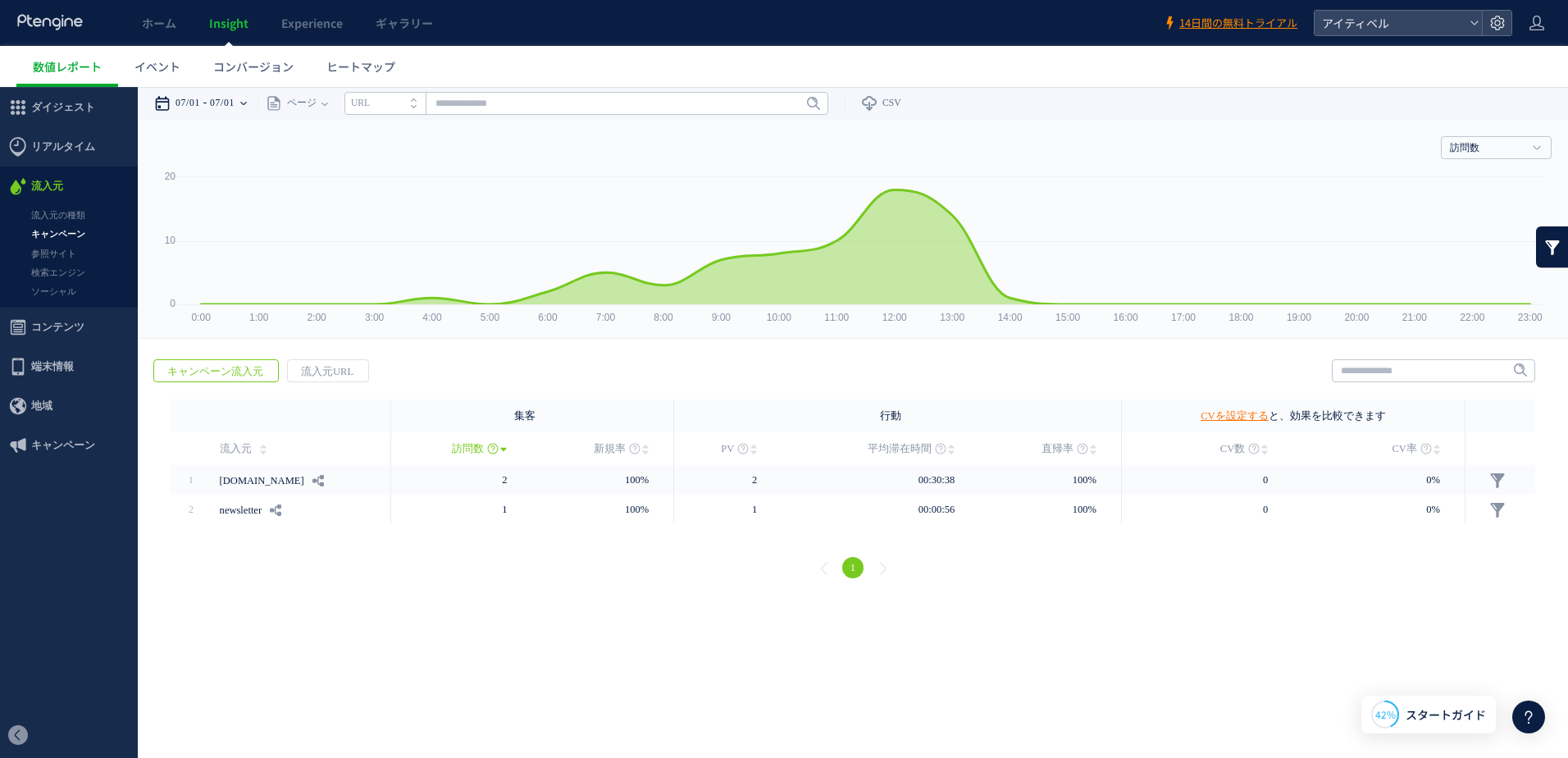 click on "07/01" at bounding box center (222, 103) 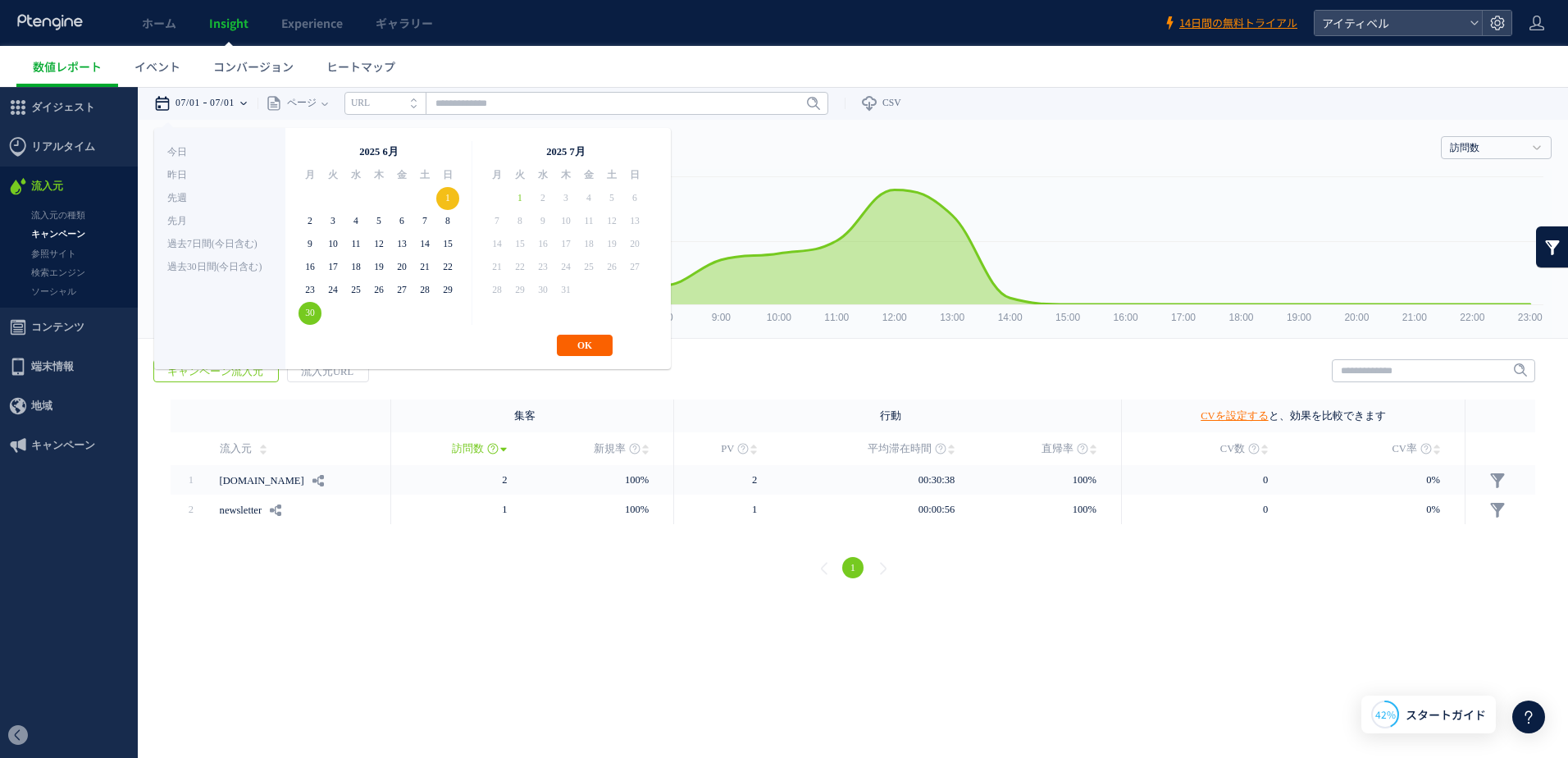 click on "OK" at bounding box center [585, 345] 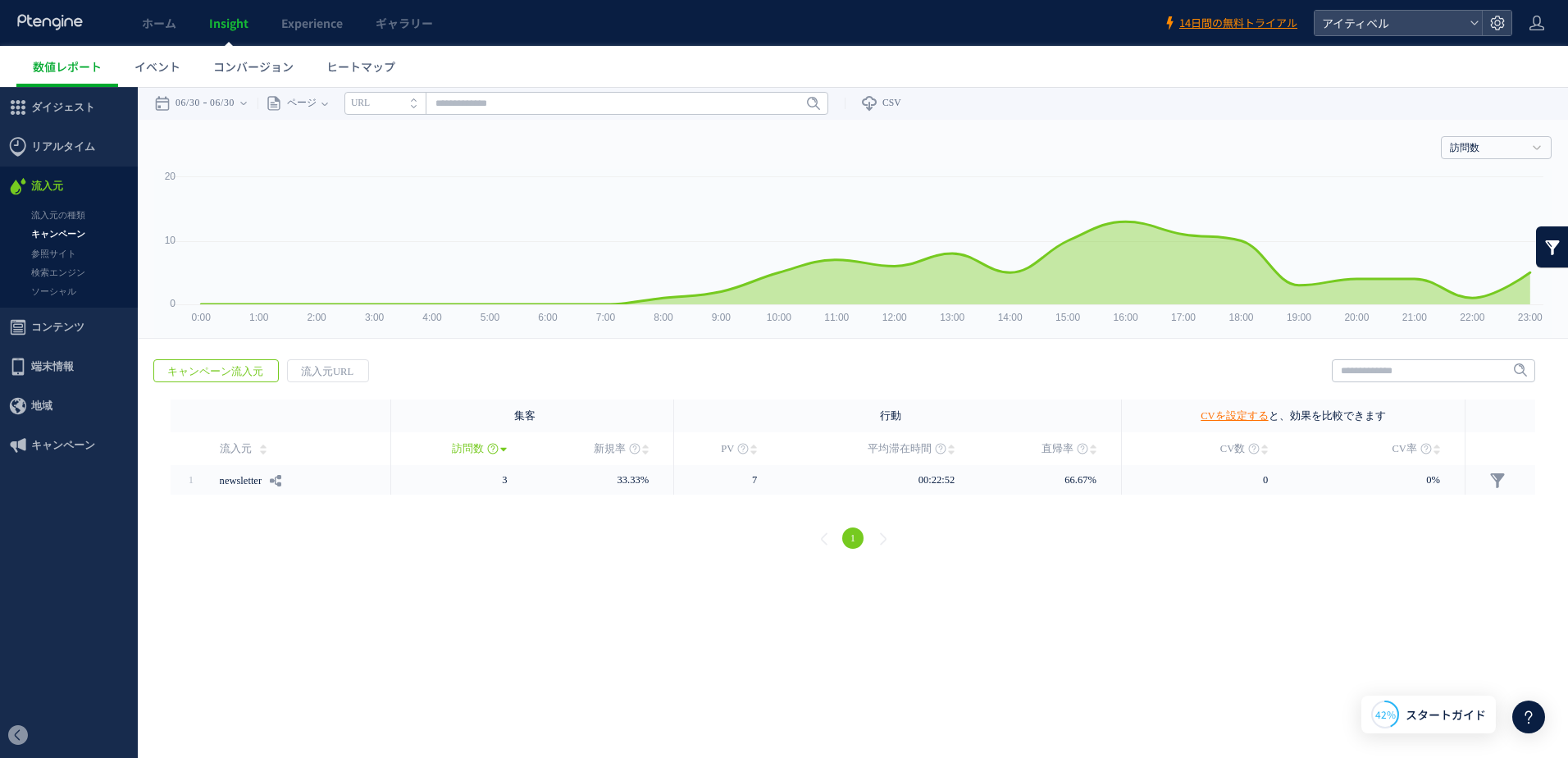 click on "1" at bounding box center (853, 541) 